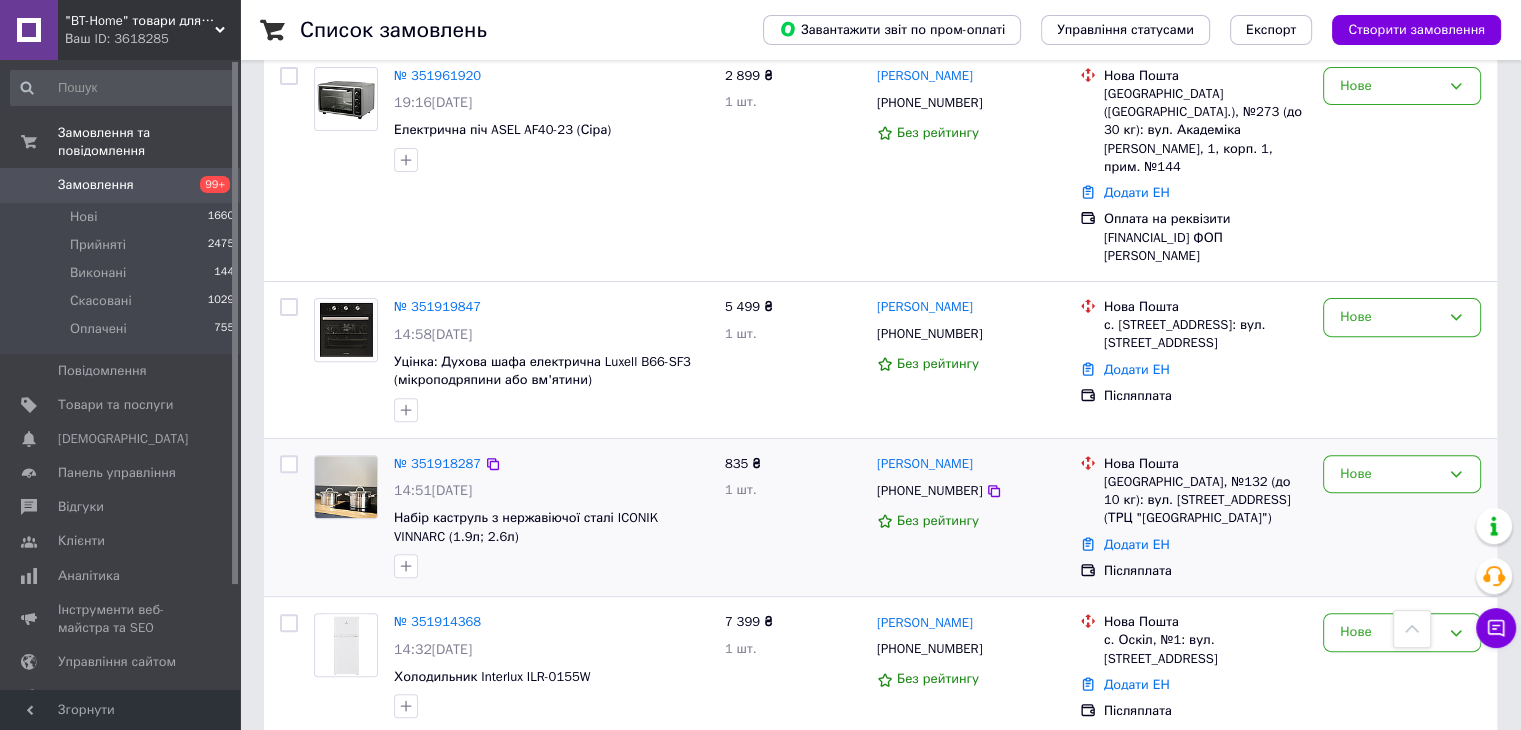 scroll, scrollTop: 300, scrollLeft: 0, axis: vertical 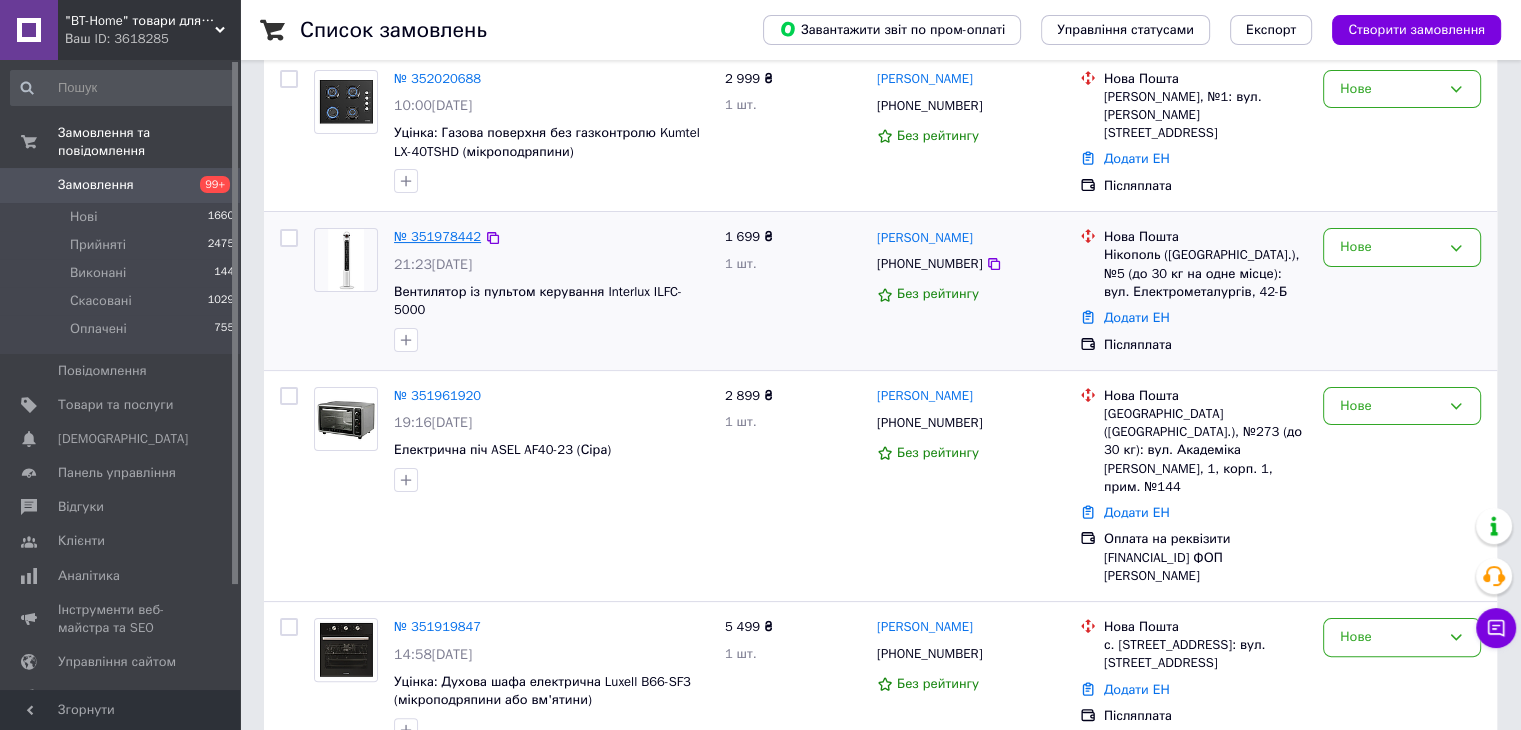 click on "№ 351978442" at bounding box center [437, 236] 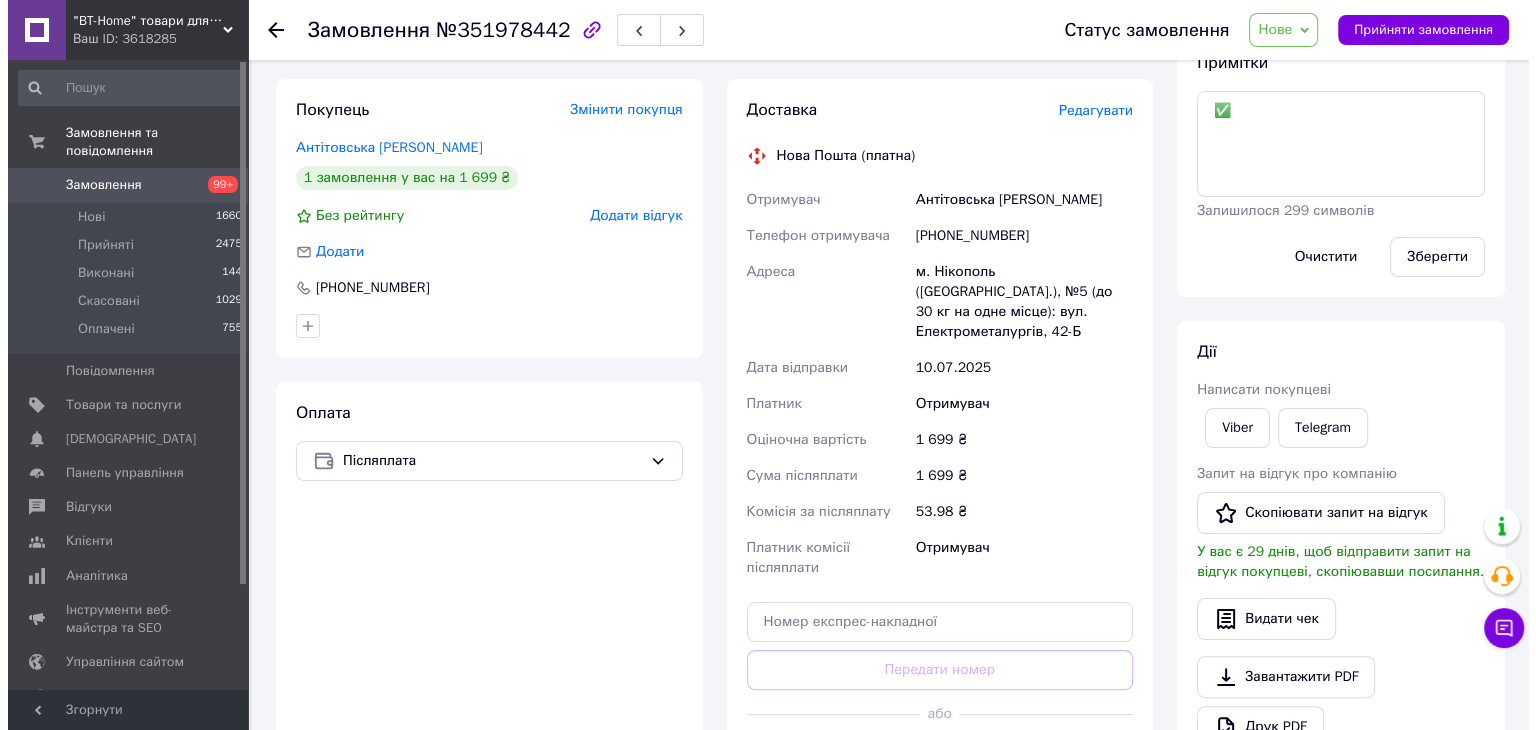 scroll, scrollTop: 200, scrollLeft: 0, axis: vertical 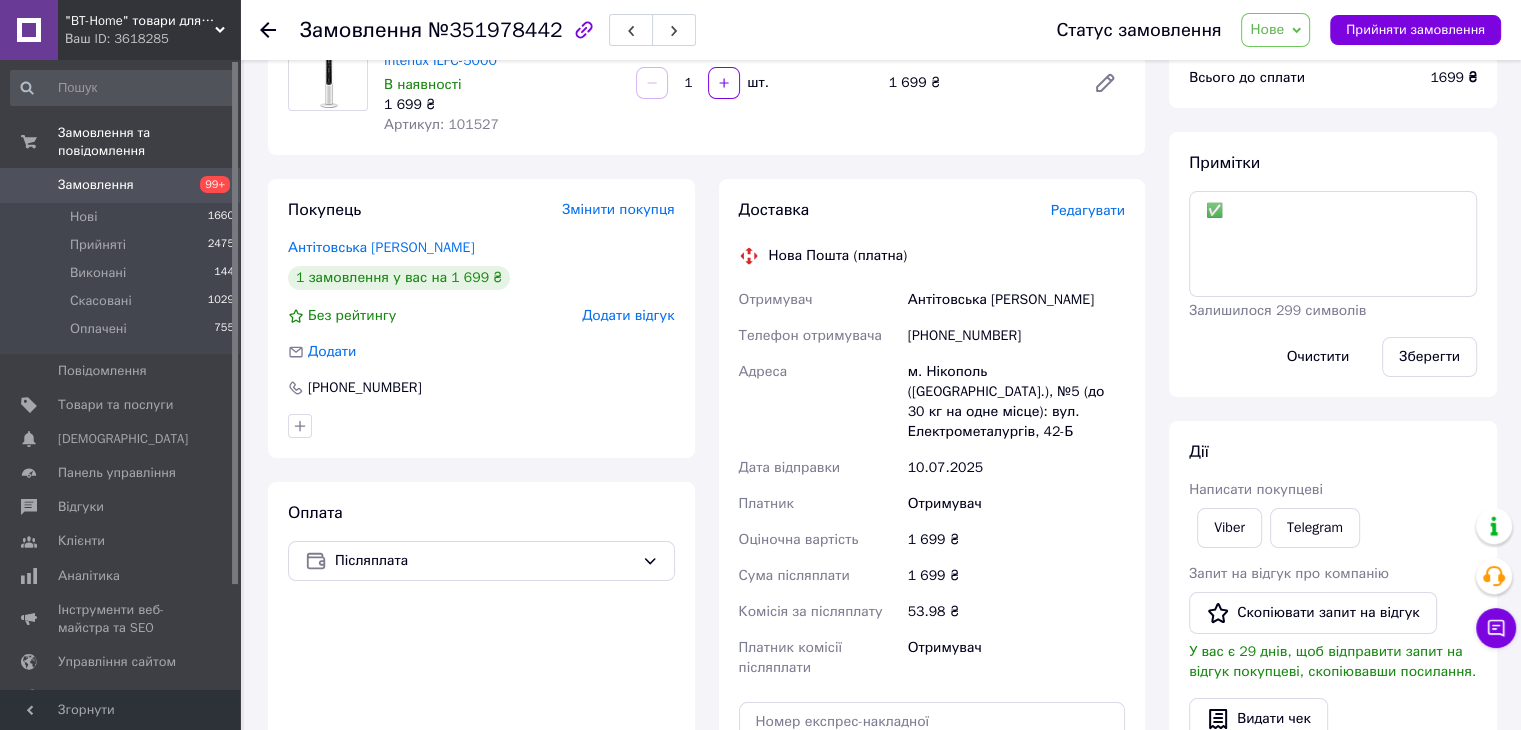 click on "Редагувати" at bounding box center [1088, 210] 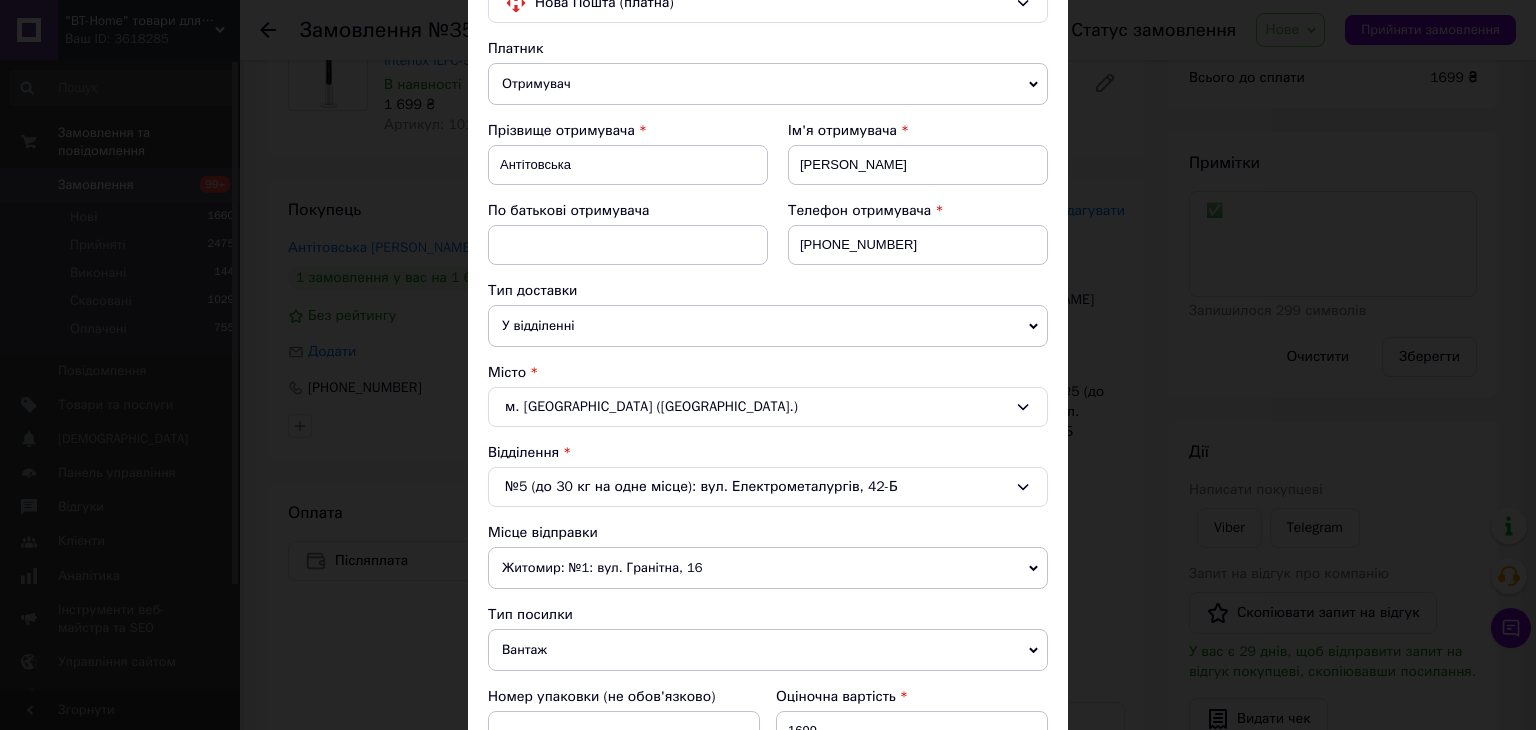 scroll, scrollTop: 200, scrollLeft: 0, axis: vertical 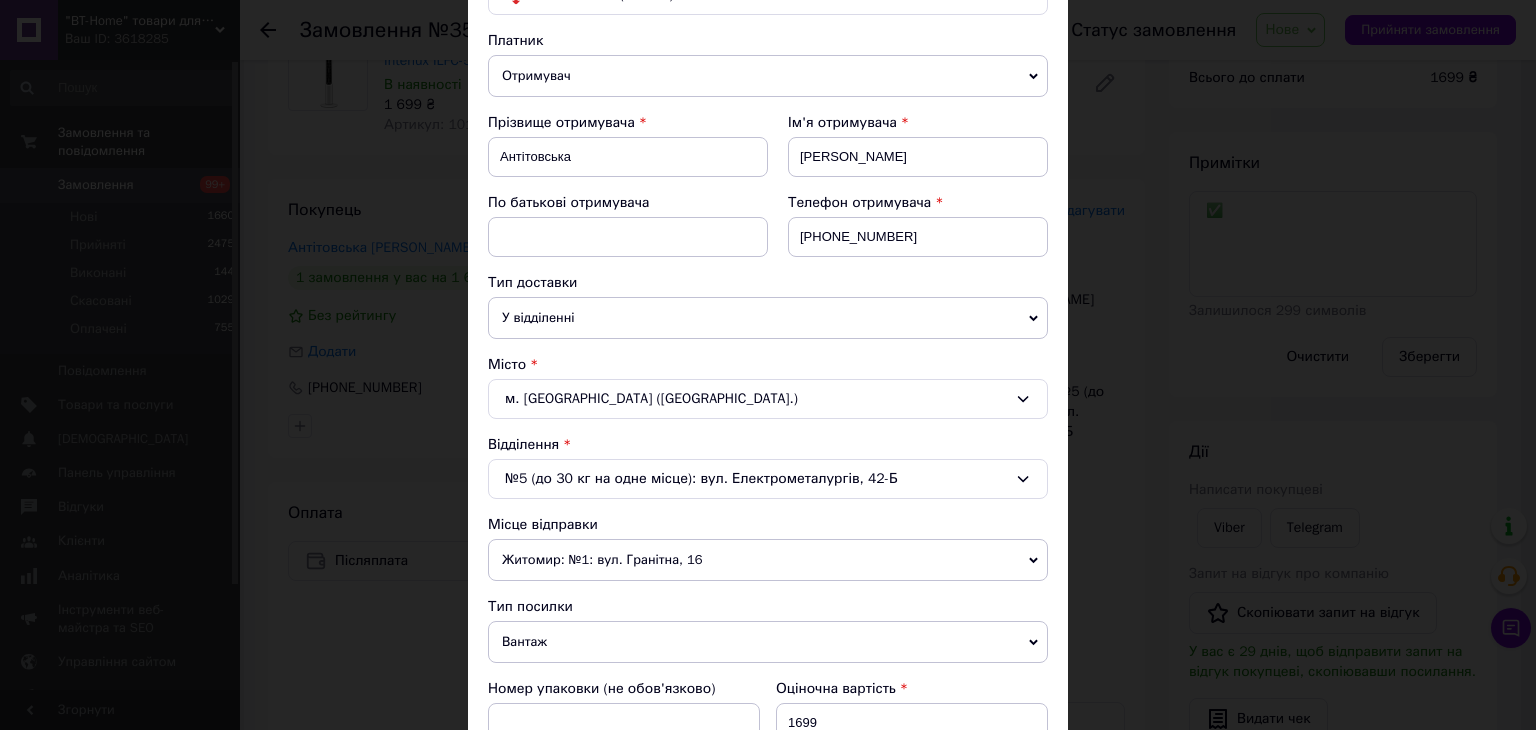click on "№5 (до 30 кг на одне місце): вул. Електрометалургів, 42-Б" at bounding box center (768, 479) 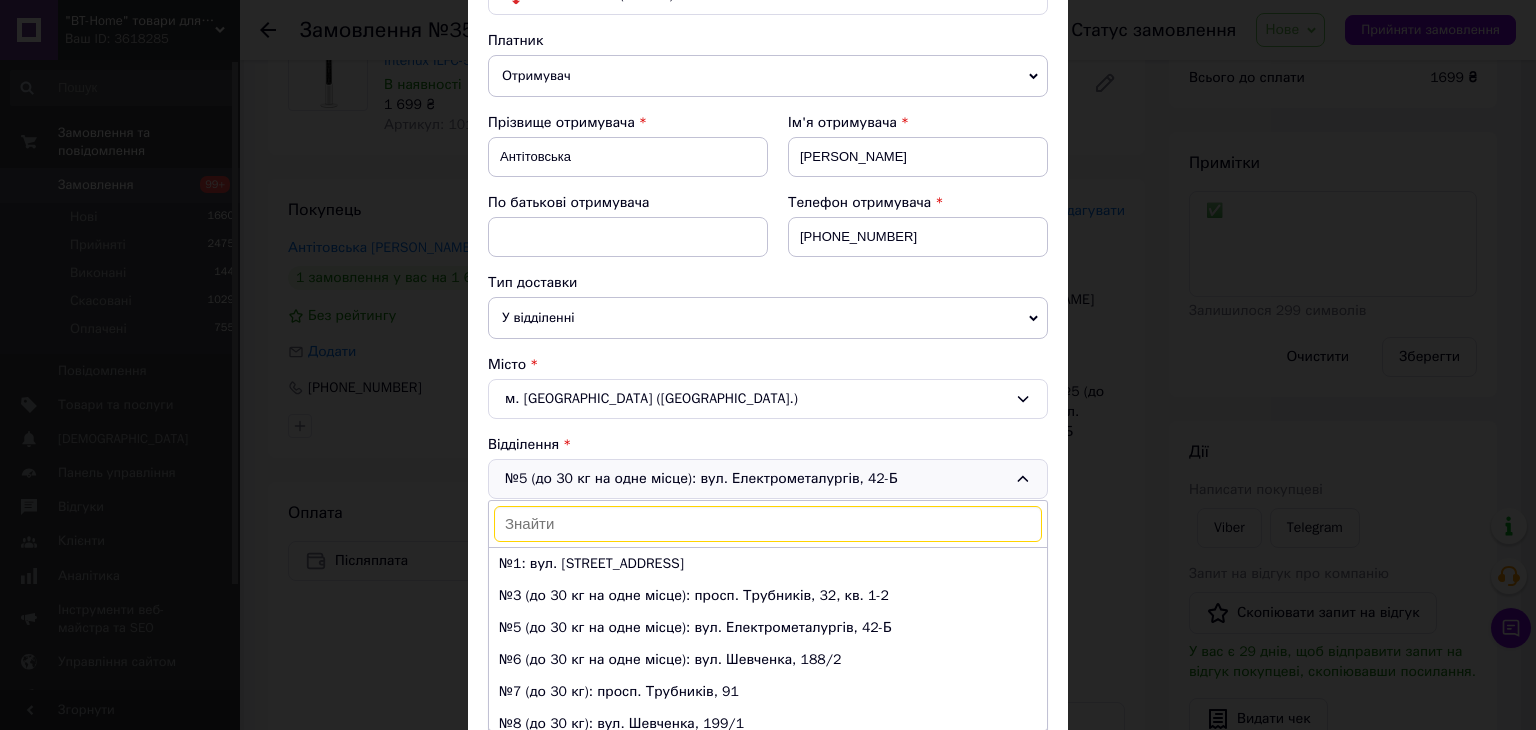 scroll, scrollTop: 0, scrollLeft: 0, axis: both 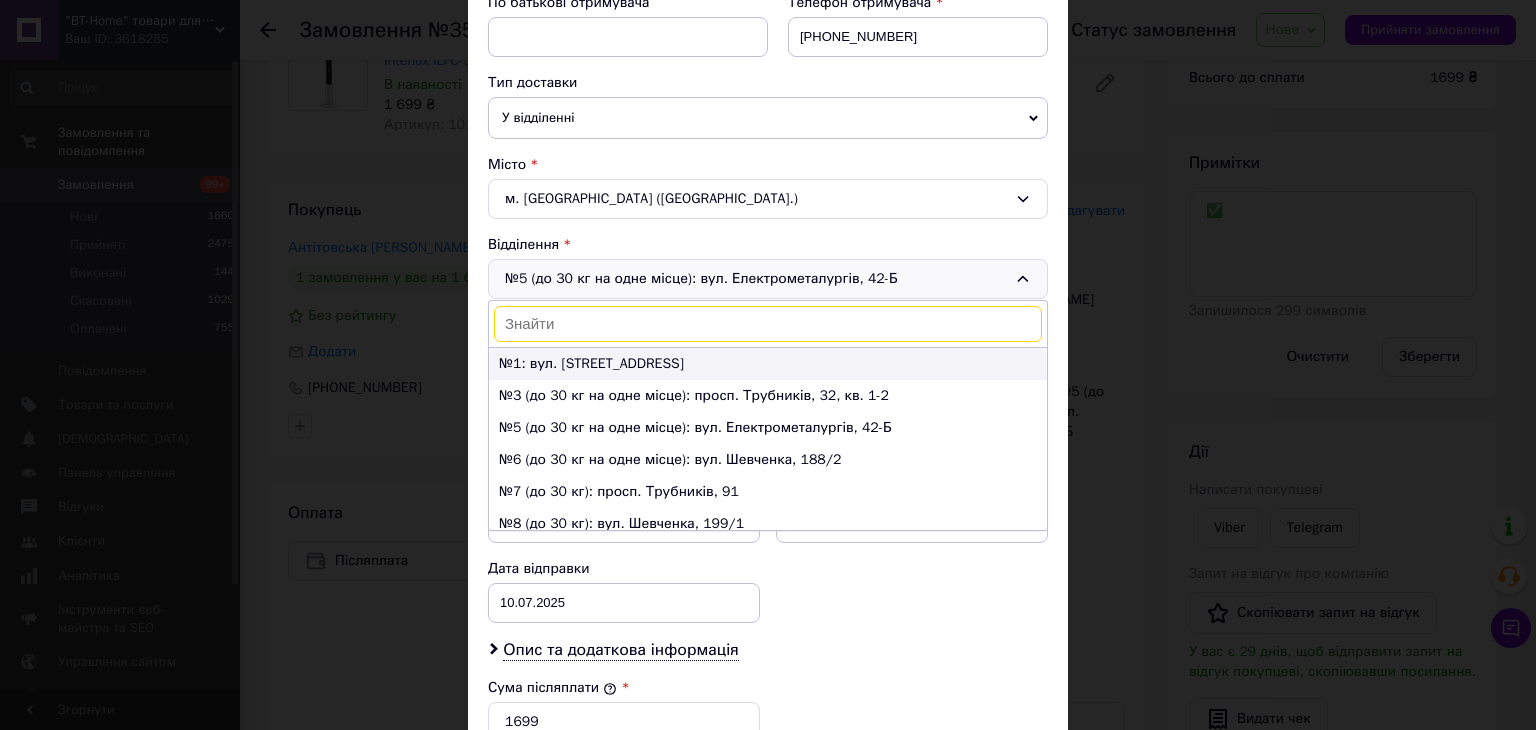 click on "№1: вул. [STREET_ADDRESS]" at bounding box center (768, 364) 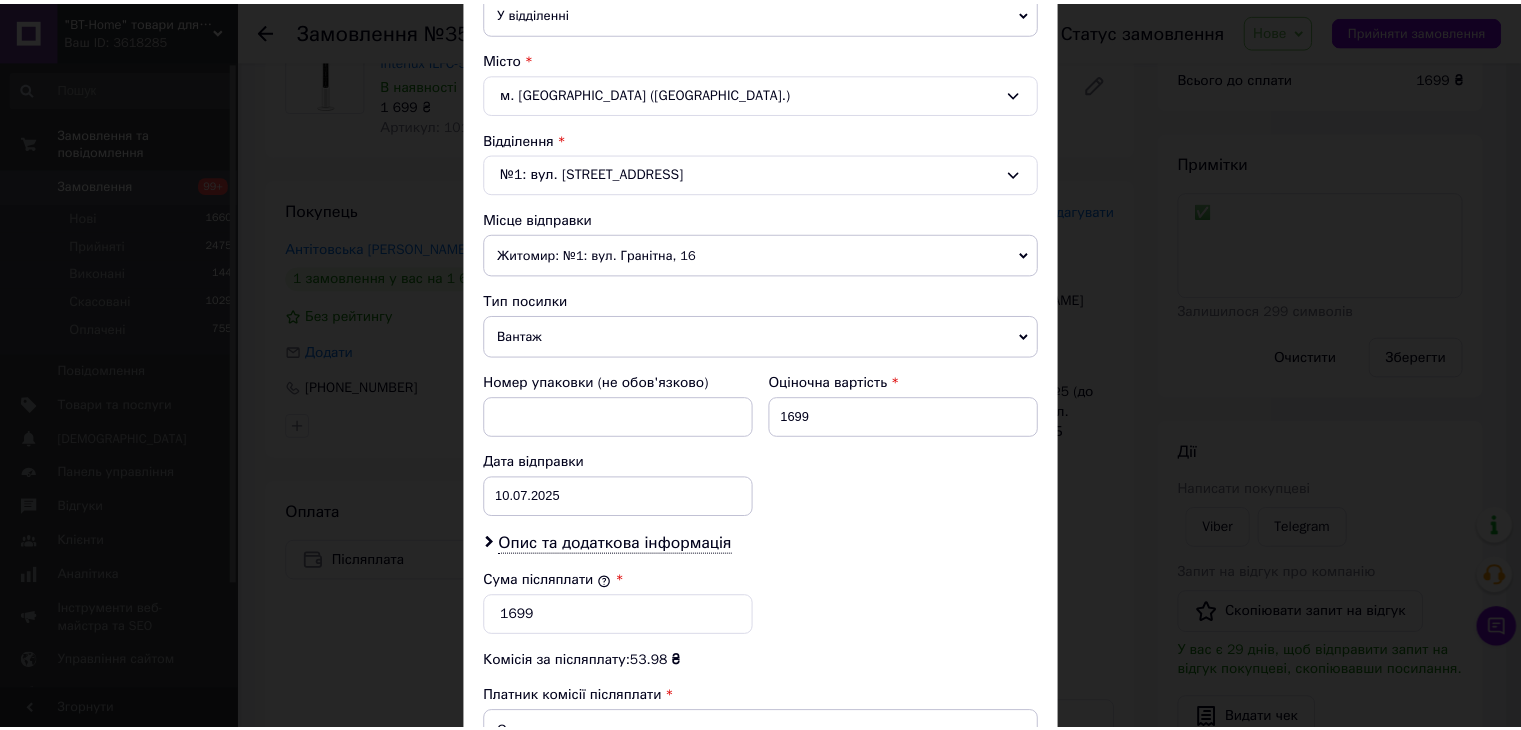 scroll, scrollTop: 790, scrollLeft: 0, axis: vertical 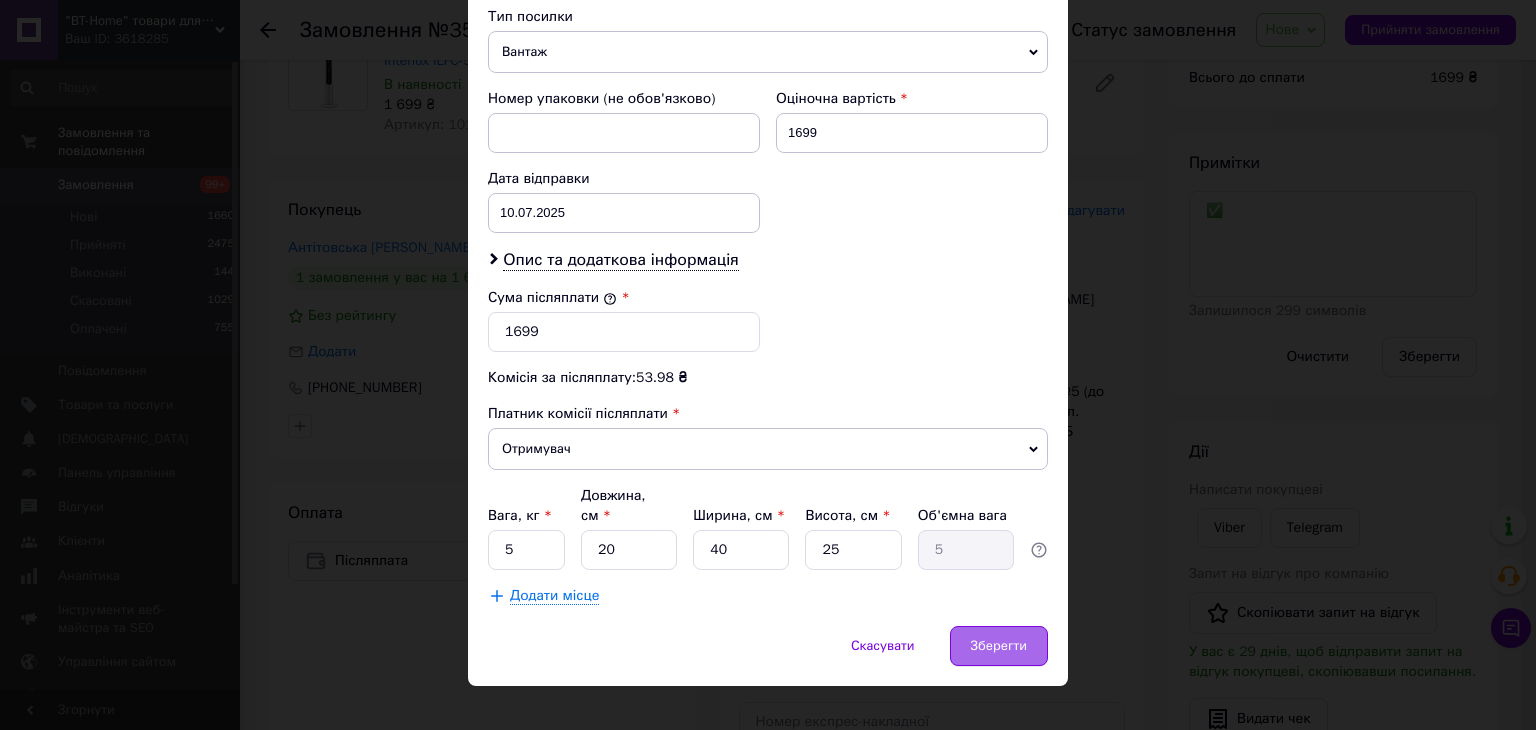 click on "Зберегти" at bounding box center [999, 646] 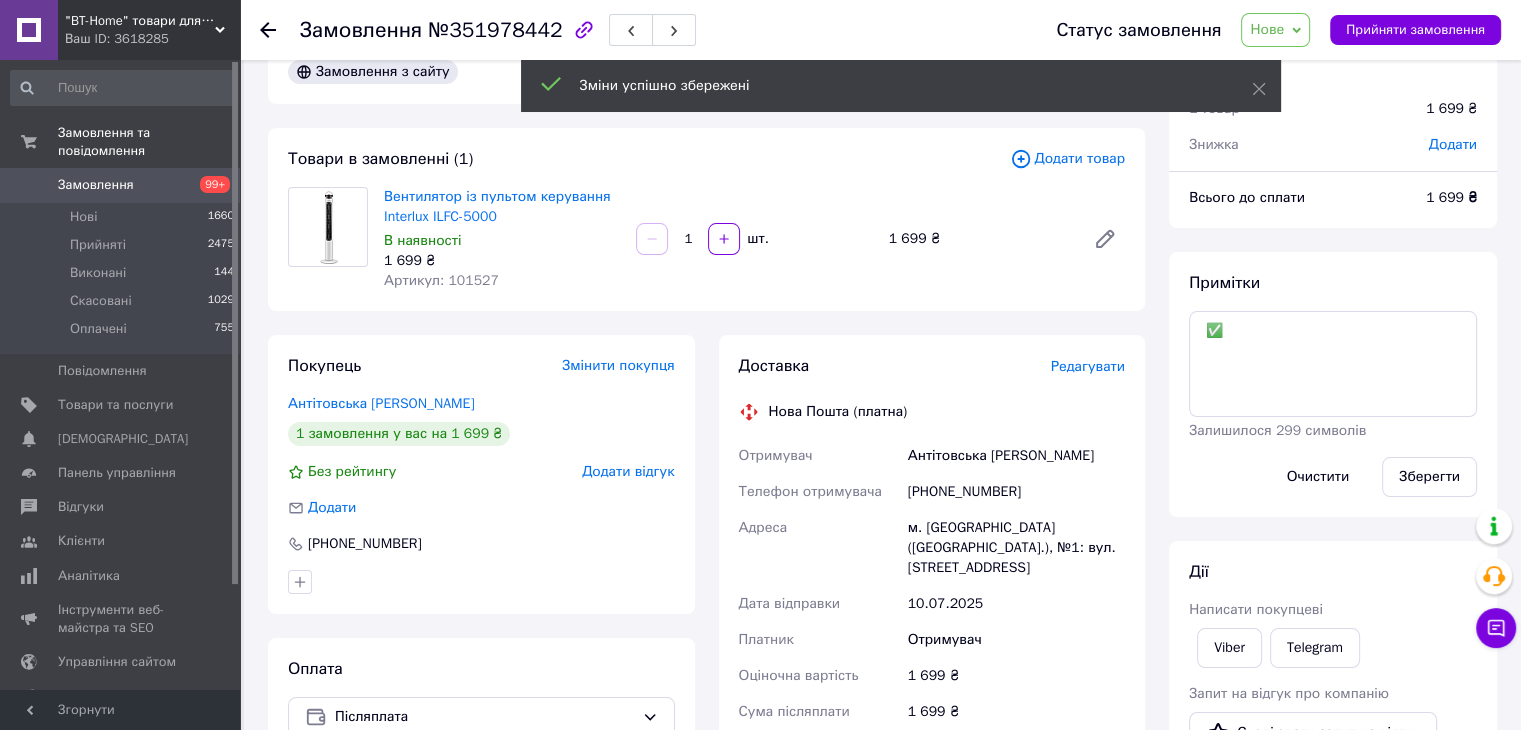 scroll, scrollTop: 0, scrollLeft: 0, axis: both 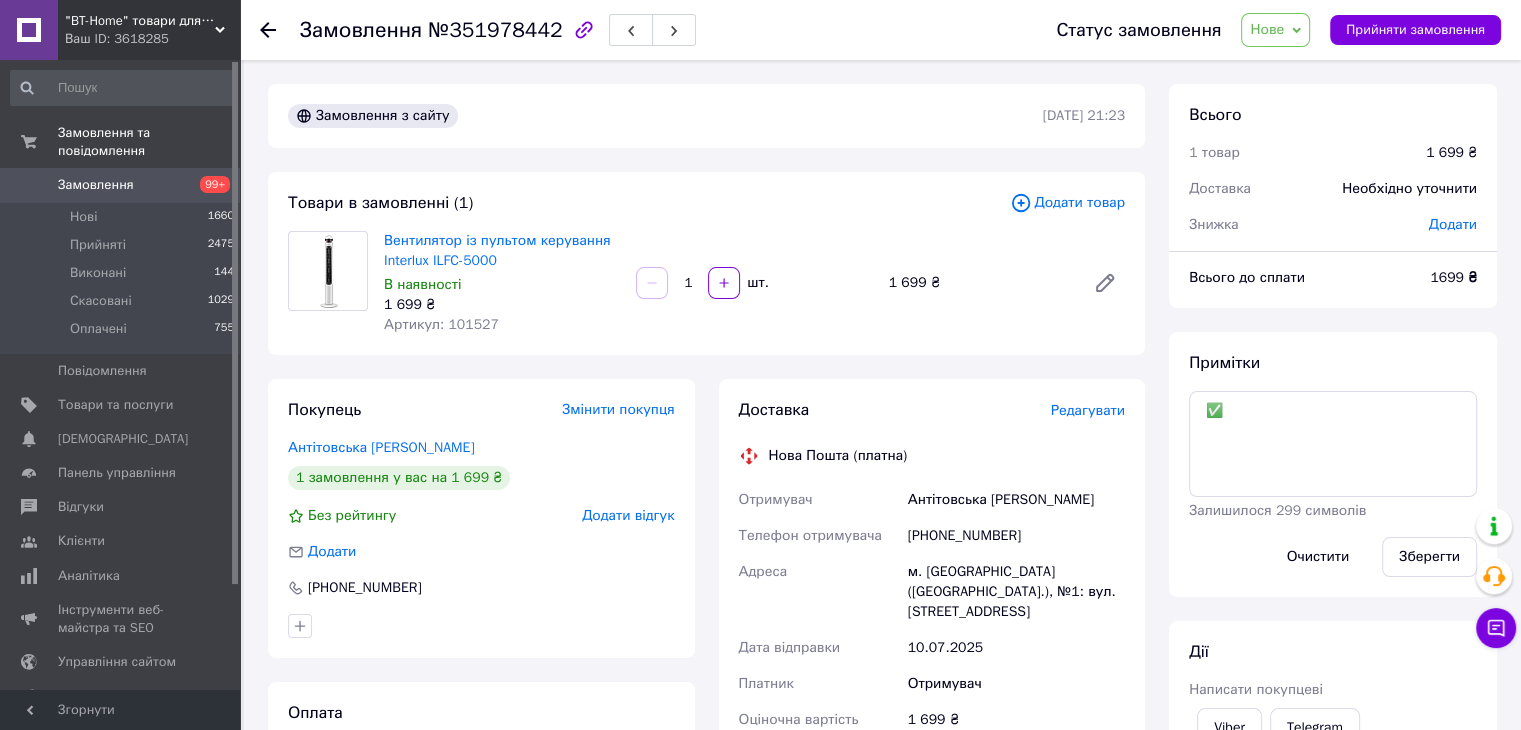 click at bounding box center [280, 30] 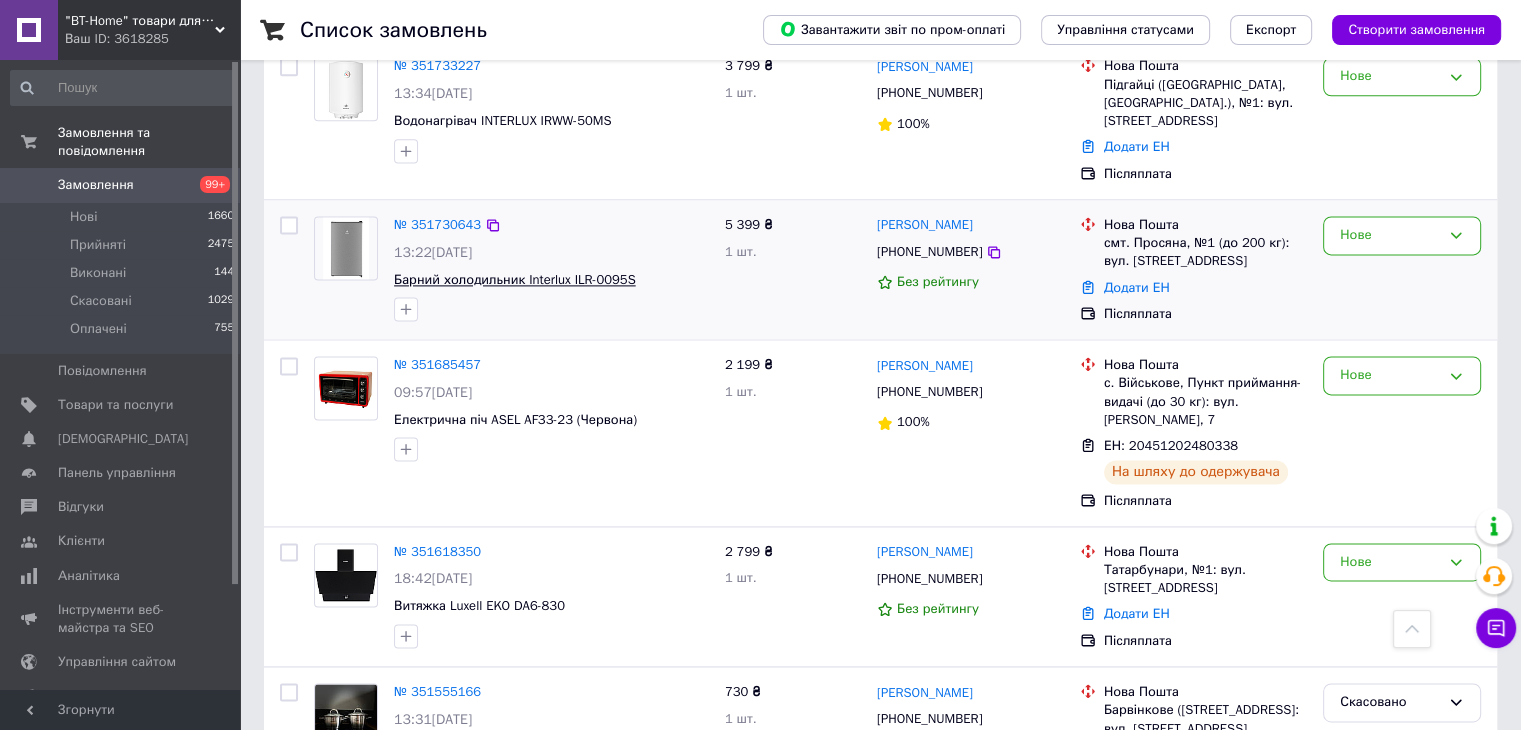 scroll, scrollTop: 2800, scrollLeft: 0, axis: vertical 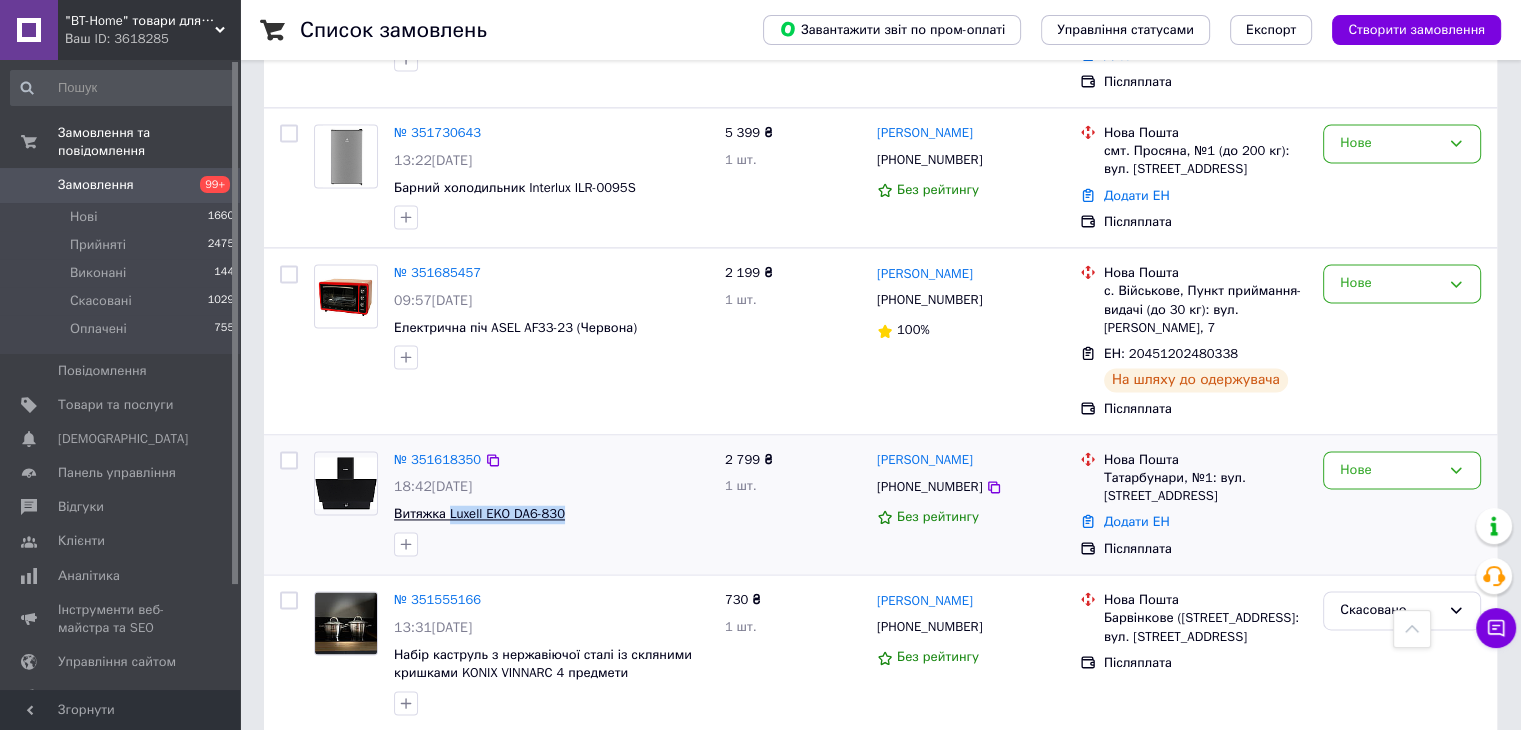 drag, startPoint x: 572, startPoint y: 469, endPoint x: 449, endPoint y: 477, distance: 123.25989 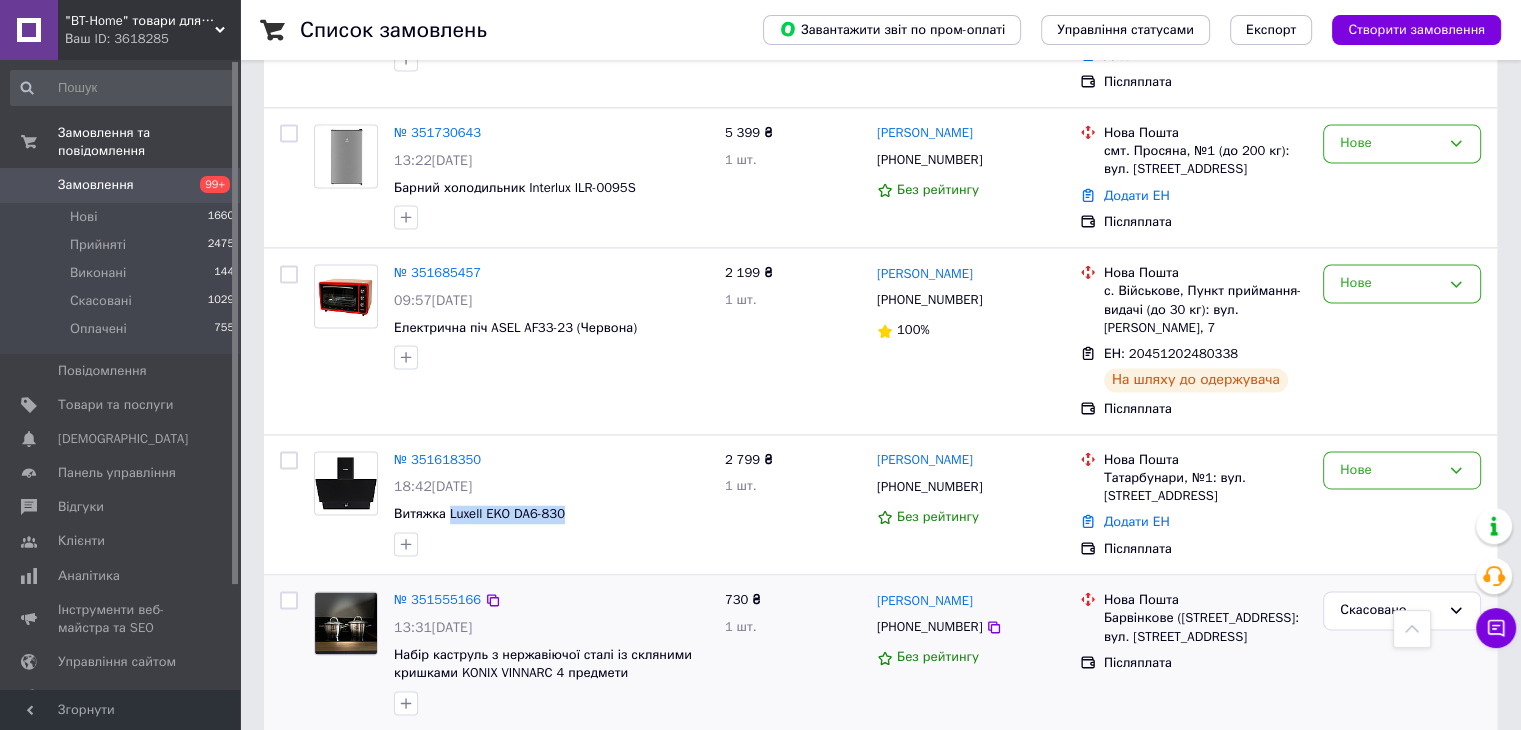 click on "№ 351555166 13:31[DATE] Набір каструль з нержавіючої сталі із скляними кришками KONIX VINNARC 4 предмети 730 ₴ 1 шт. [PERSON_NAME] [PHONE_NUMBER] Без рейтингу Нова Пошта Барвінкове ([GEOGRAPHIC_DATA].), №1: вул. [STREET_ADDRESS] Післяплата Скасовано" at bounding box center [880, 653] 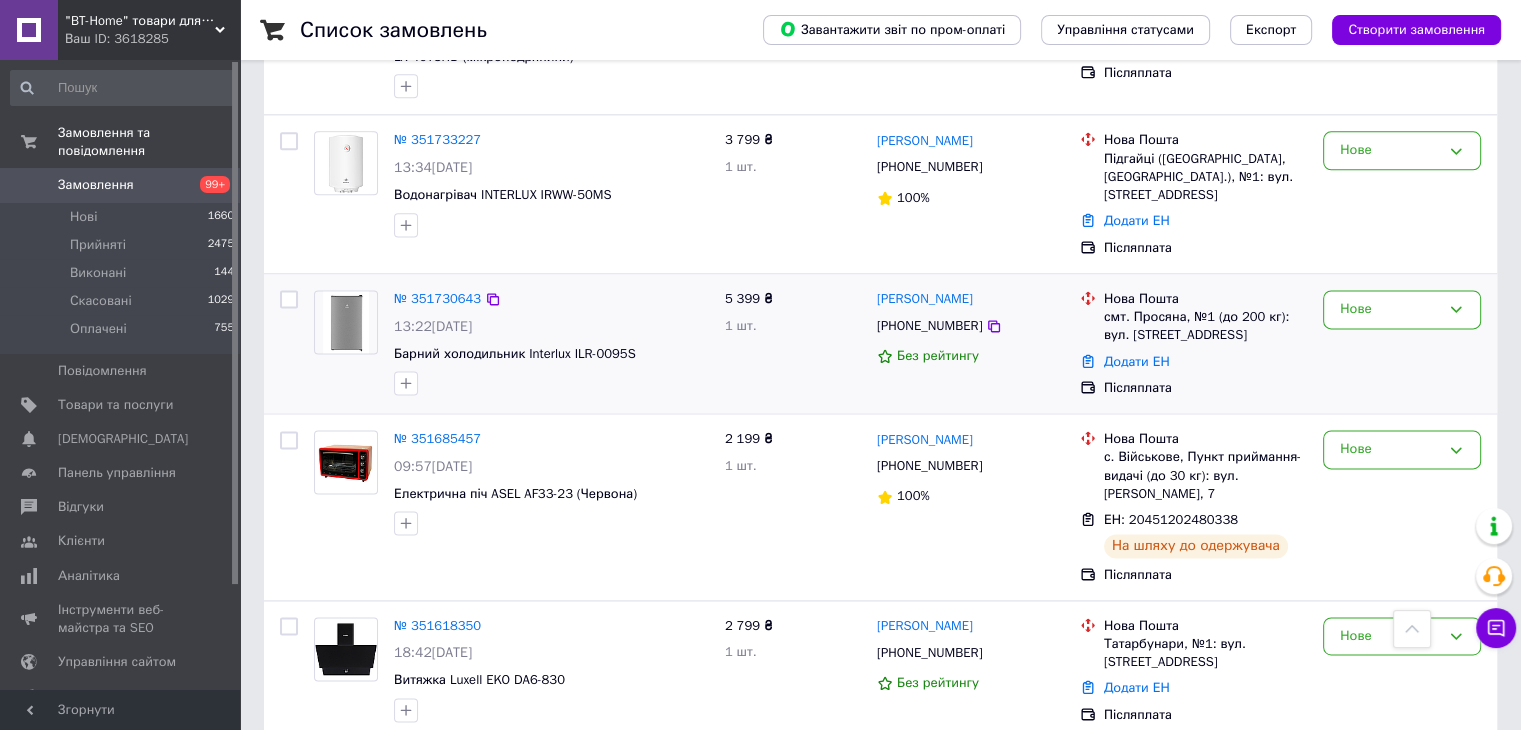 scroll, scrollTop: 2600, scrollLeft: 0, axis: vertical 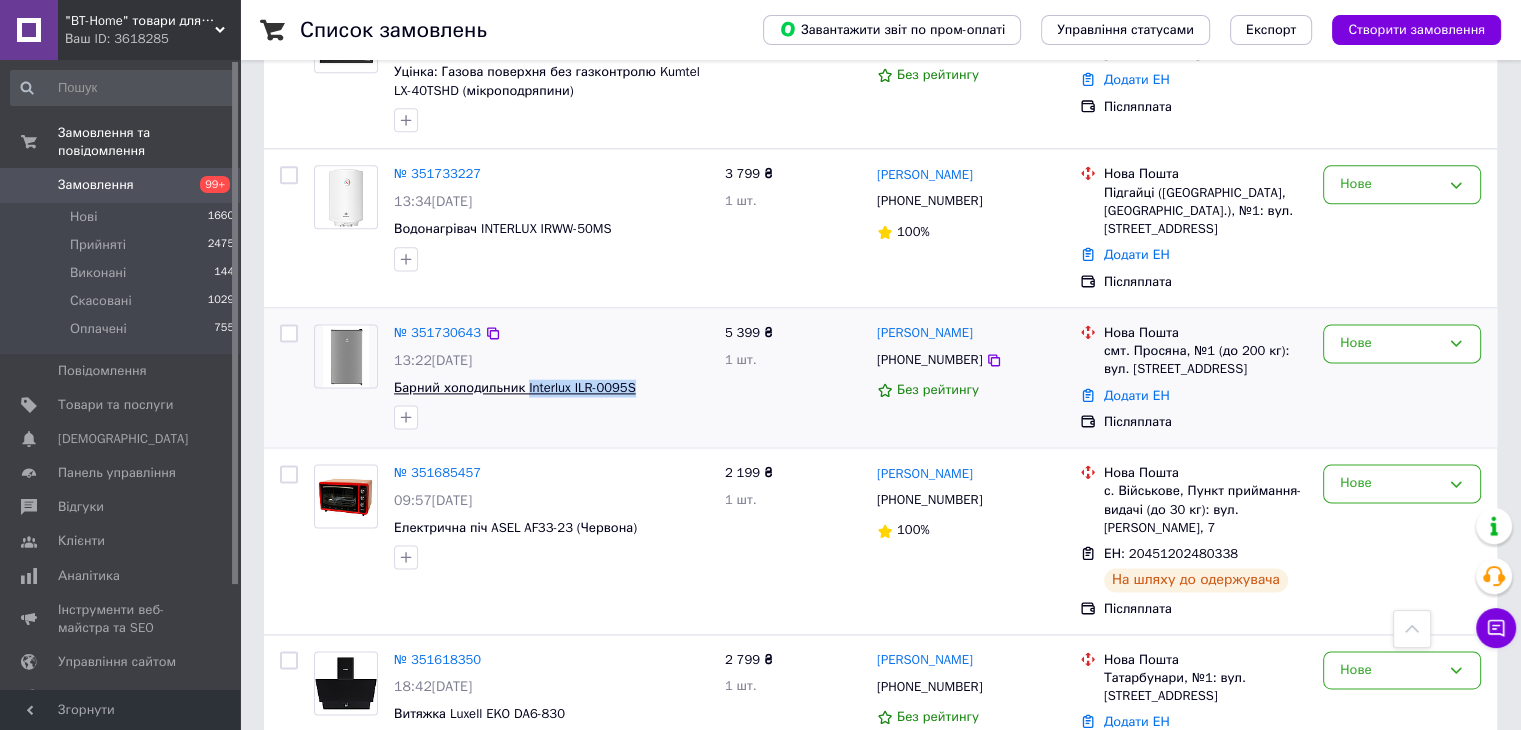 drag, startPoint x: 605, startPoint y: 342, endPoint x: 522, endPoint y: 351, distance: 83.48653 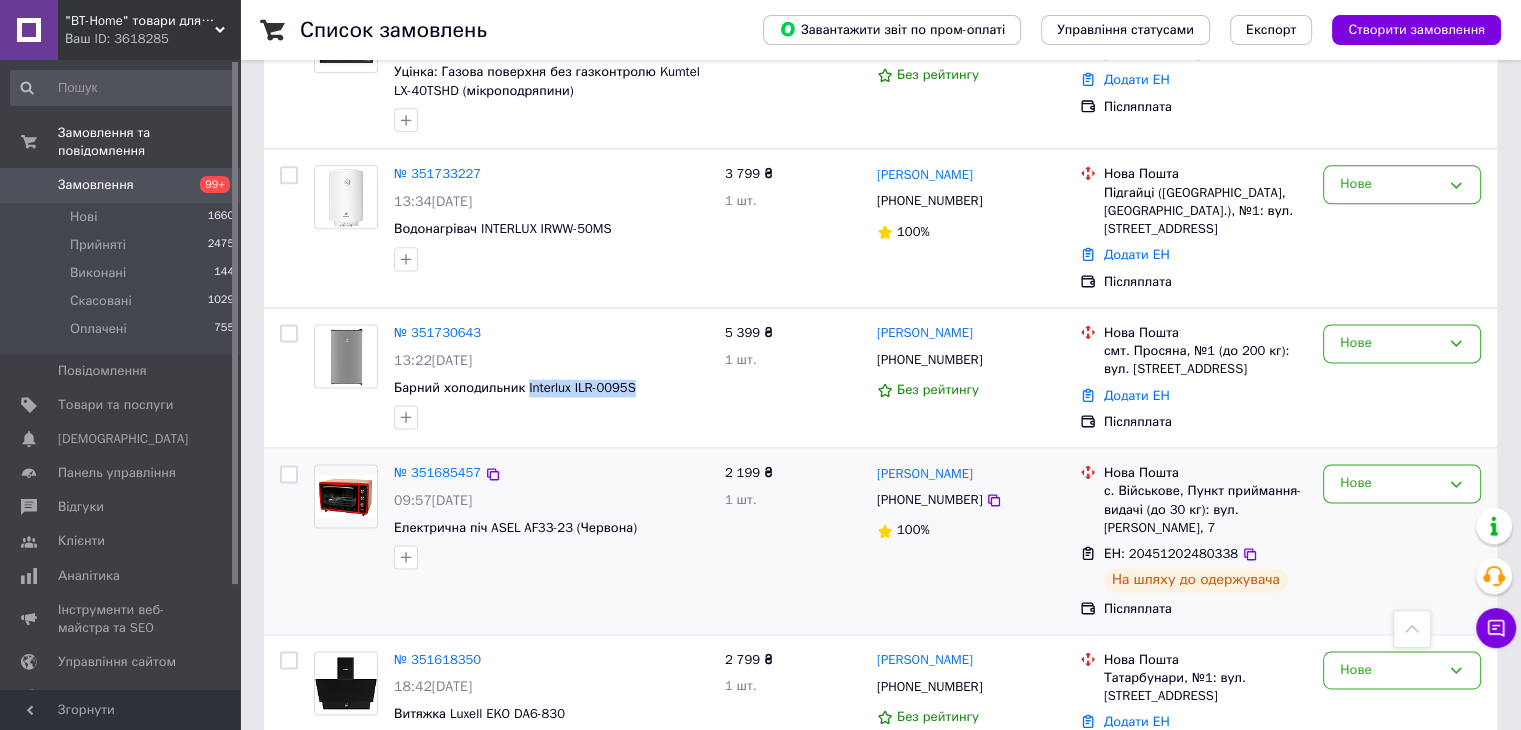 copy on "Interlux ILR-0095S" 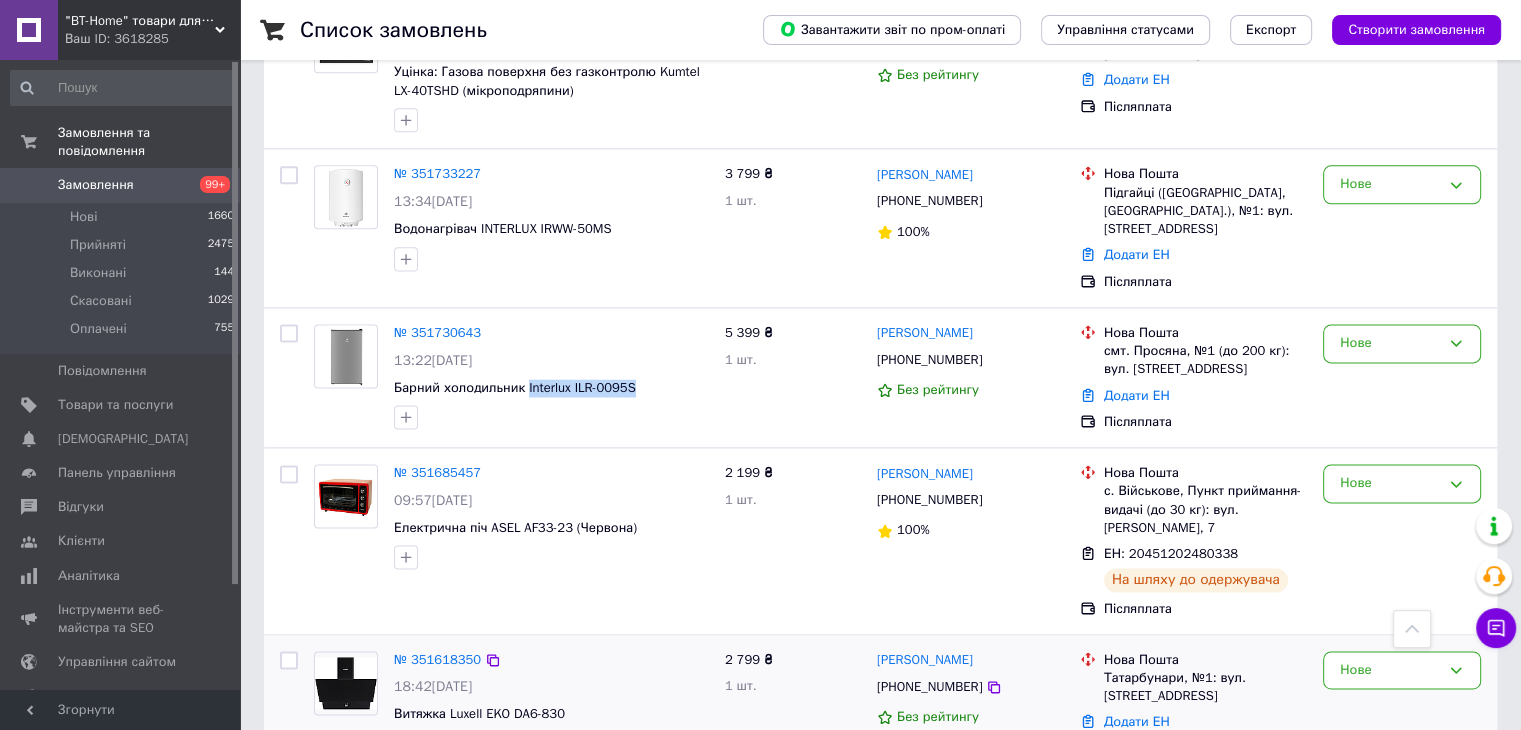 click on "2 799 ₴ 1 шт." at bounding box center (793, 704) 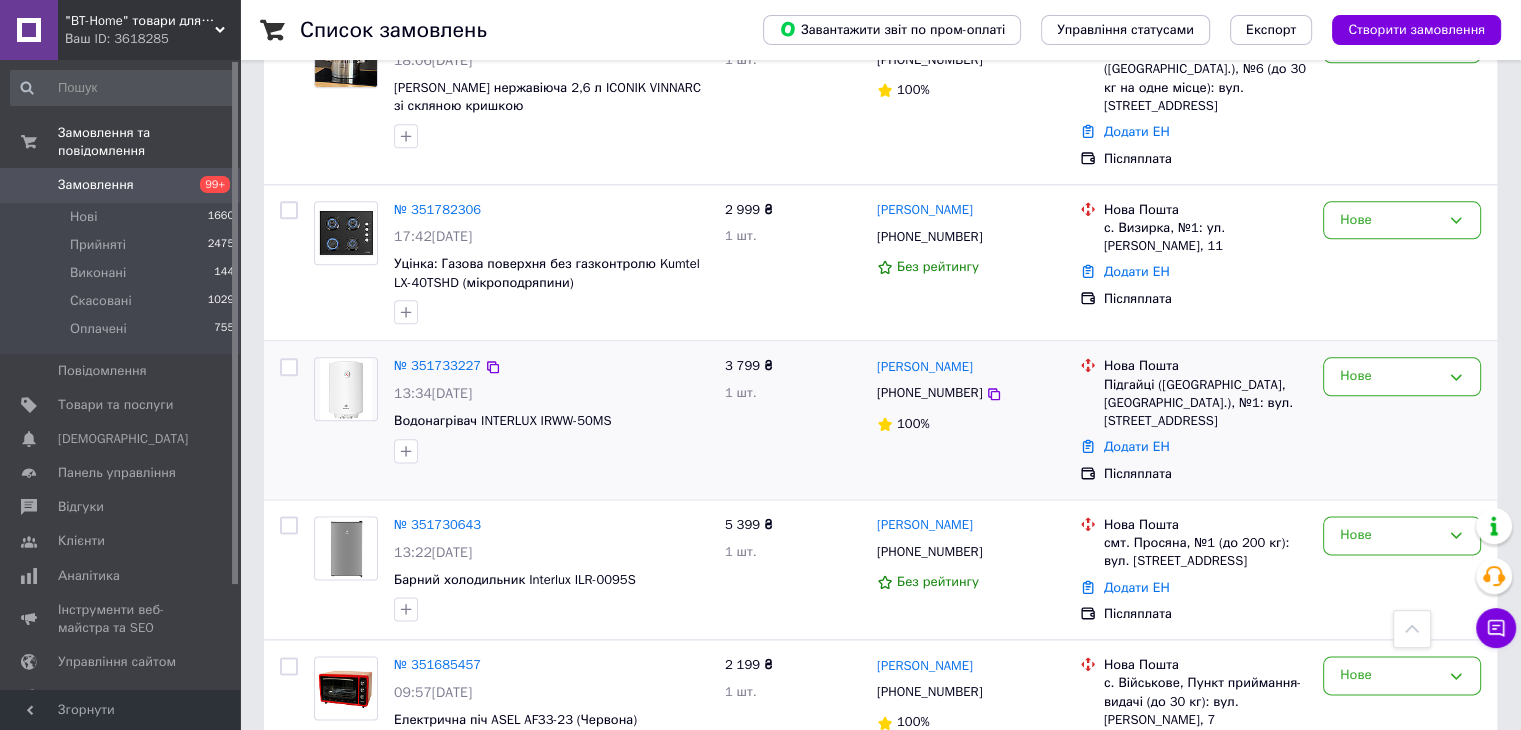 scroll, scrollTop: 2400, scrollLeft: 0, axis: vertical 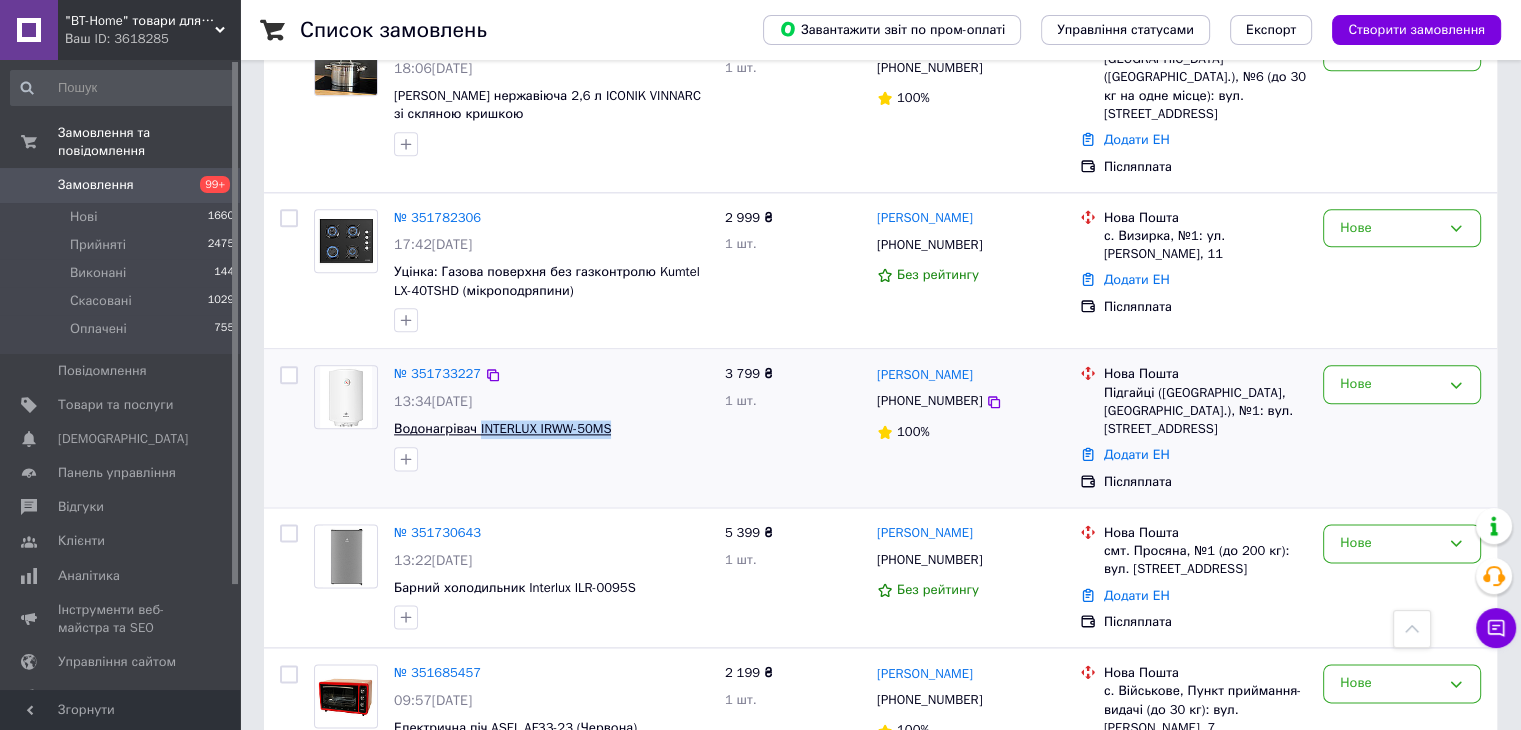 drag, startPoint x: 629, startPoint y: 393, endPoint x: 478, endPoint y: 392, distance: 151.00331 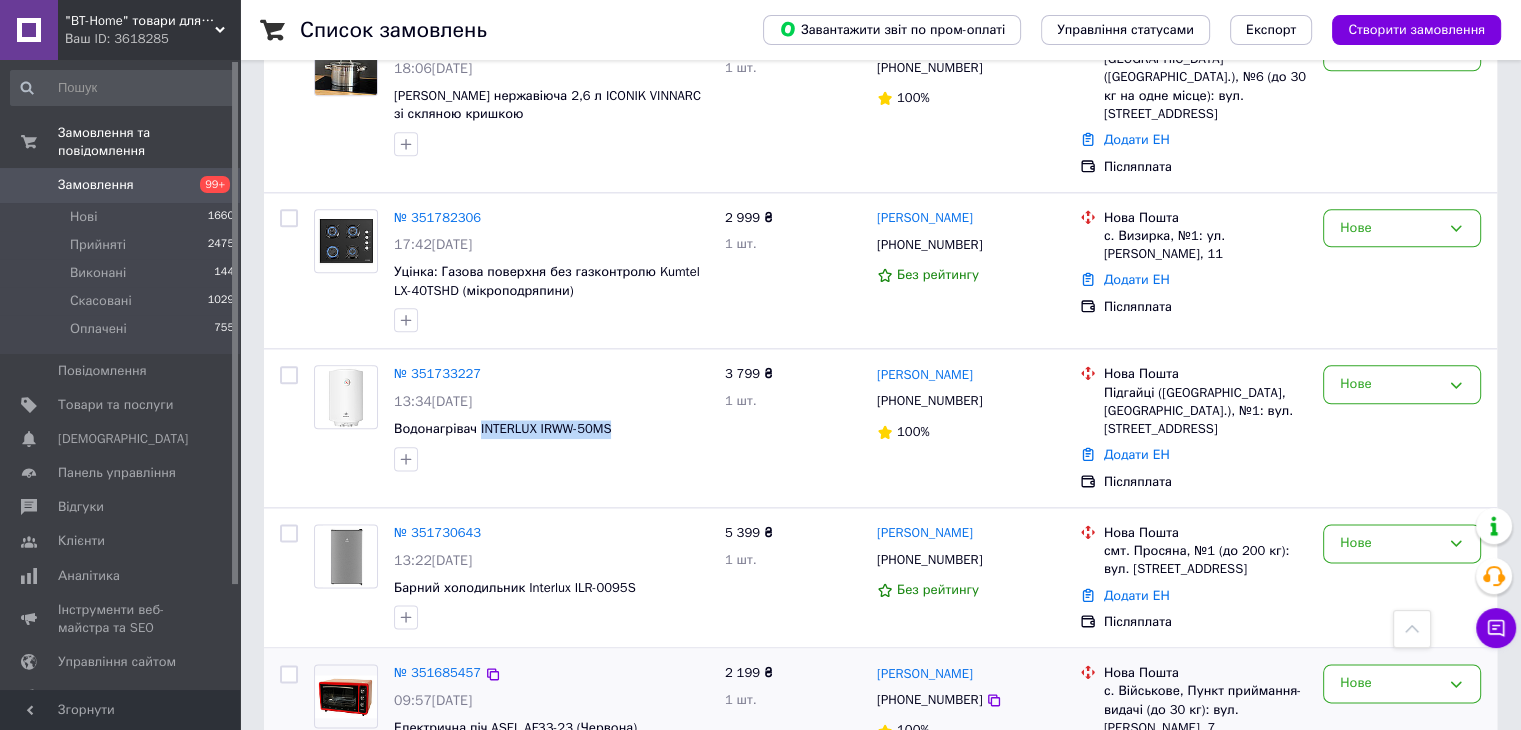 copy on "INTERLUX IRWW-50MS" 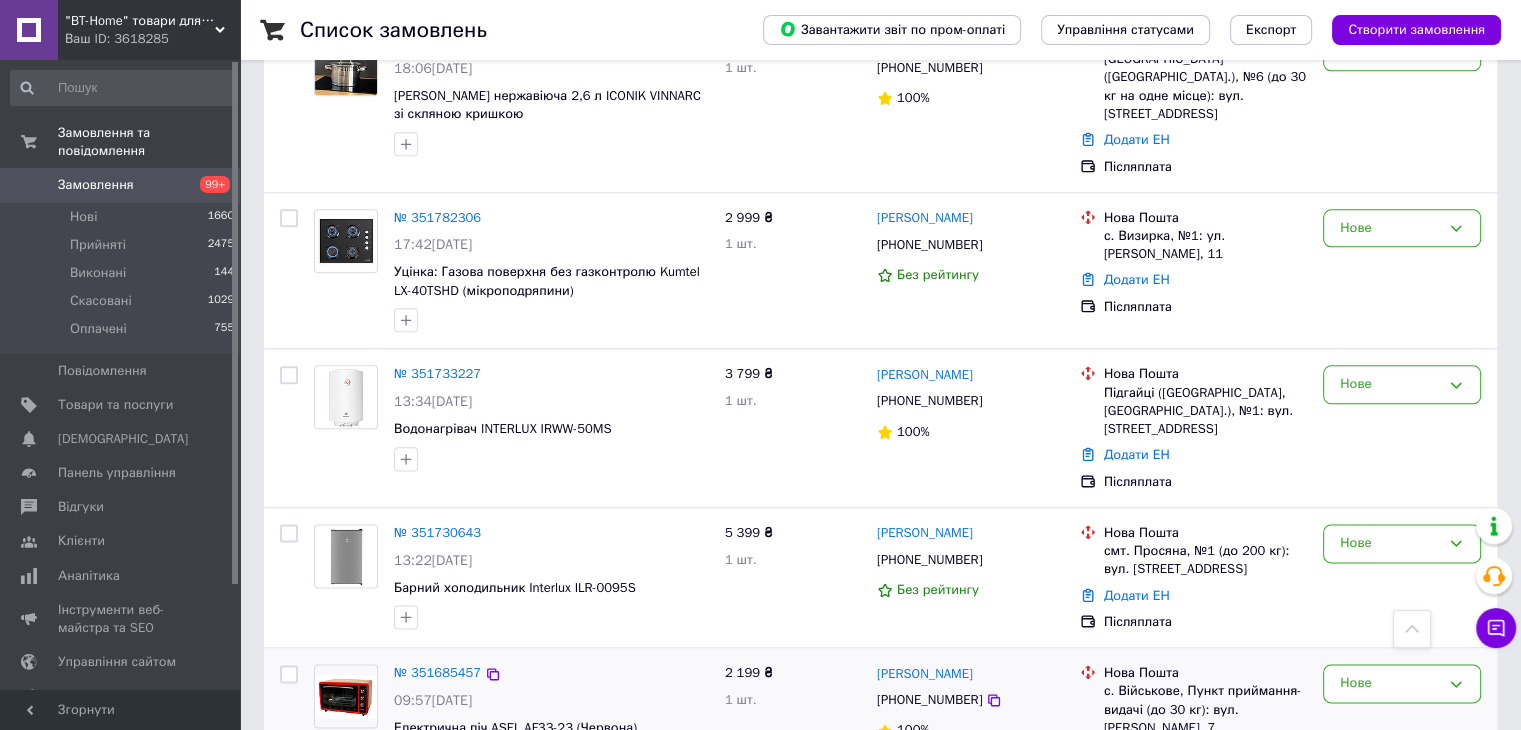 click on "2 199 ₴ 1 шт." at bounding box center (793, 741) 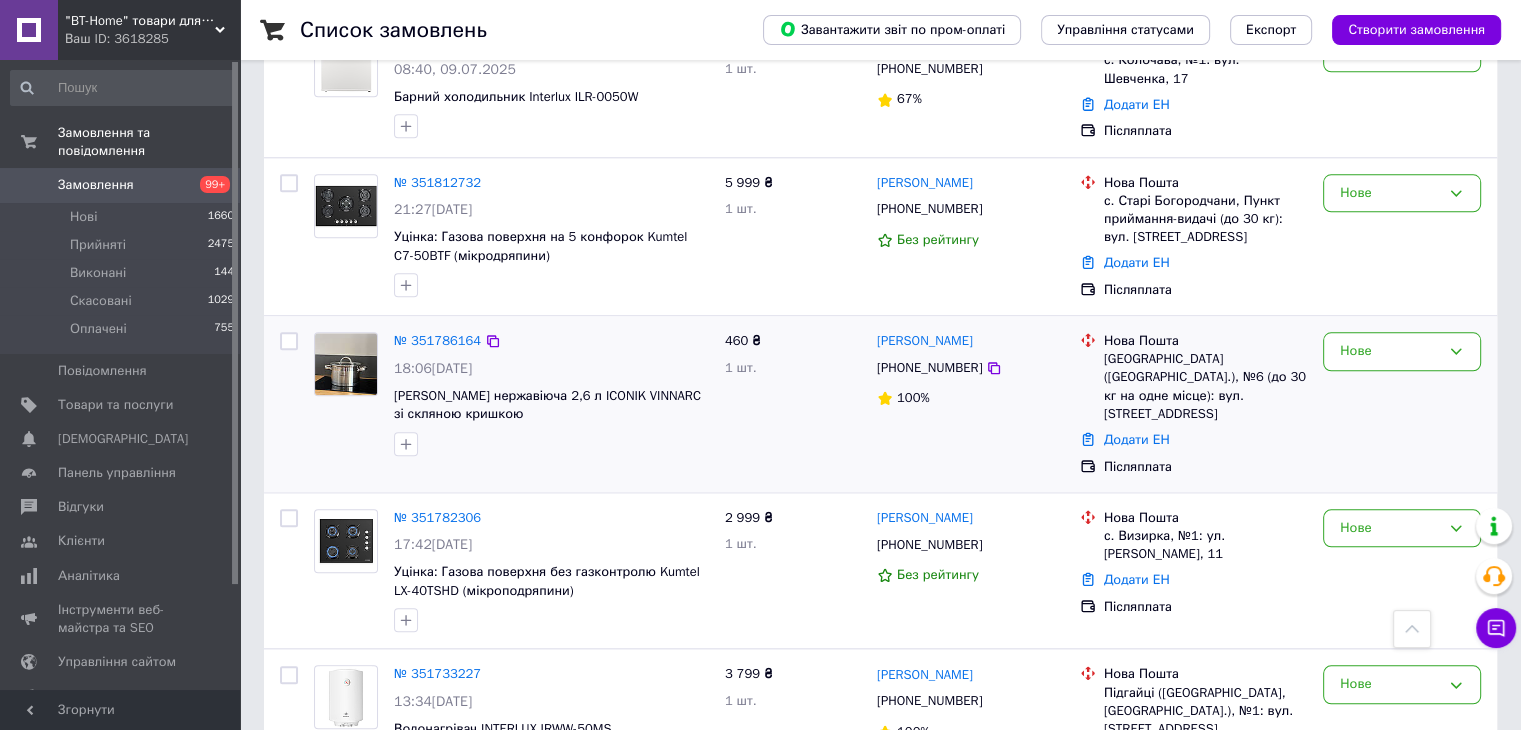 scroll, scrollTop: 2000, scrollLeft: 0, axis: vertical 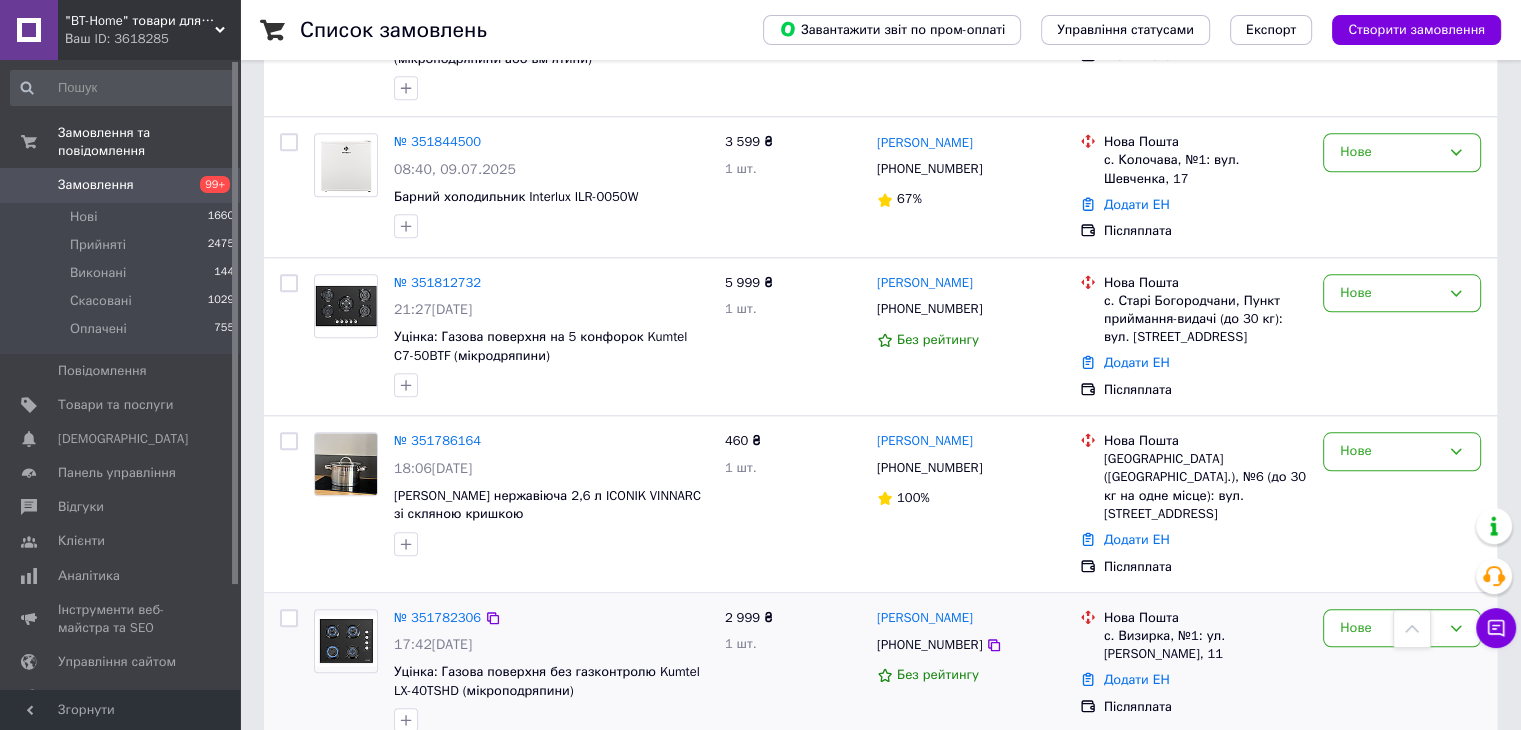 drag, startPoint x: 590, startPoint y: 689, endPoint x: 604, endPoint y: 676, distance: 19.104973 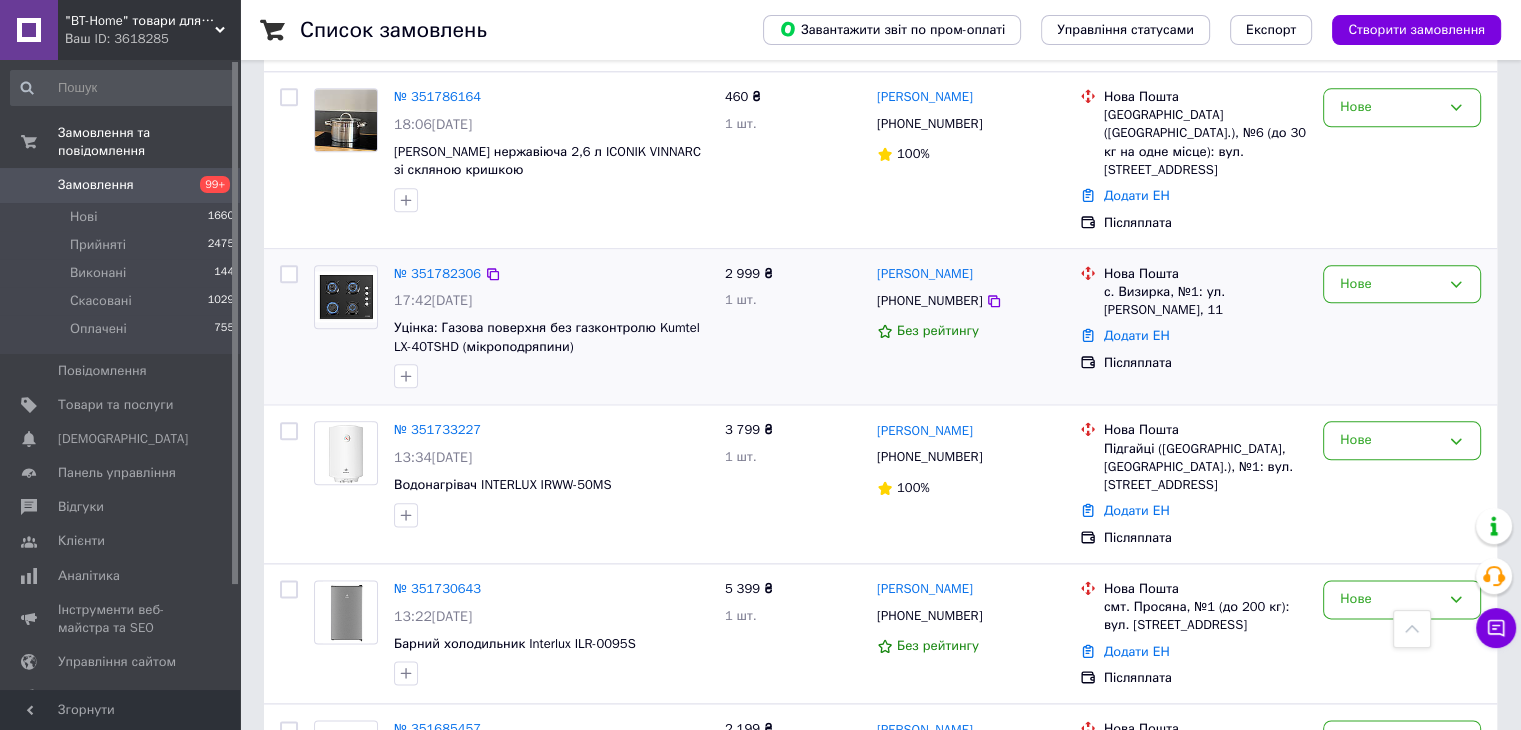 scroll, scrollTop: 2300, scrollLeft: 0, axis: vertical 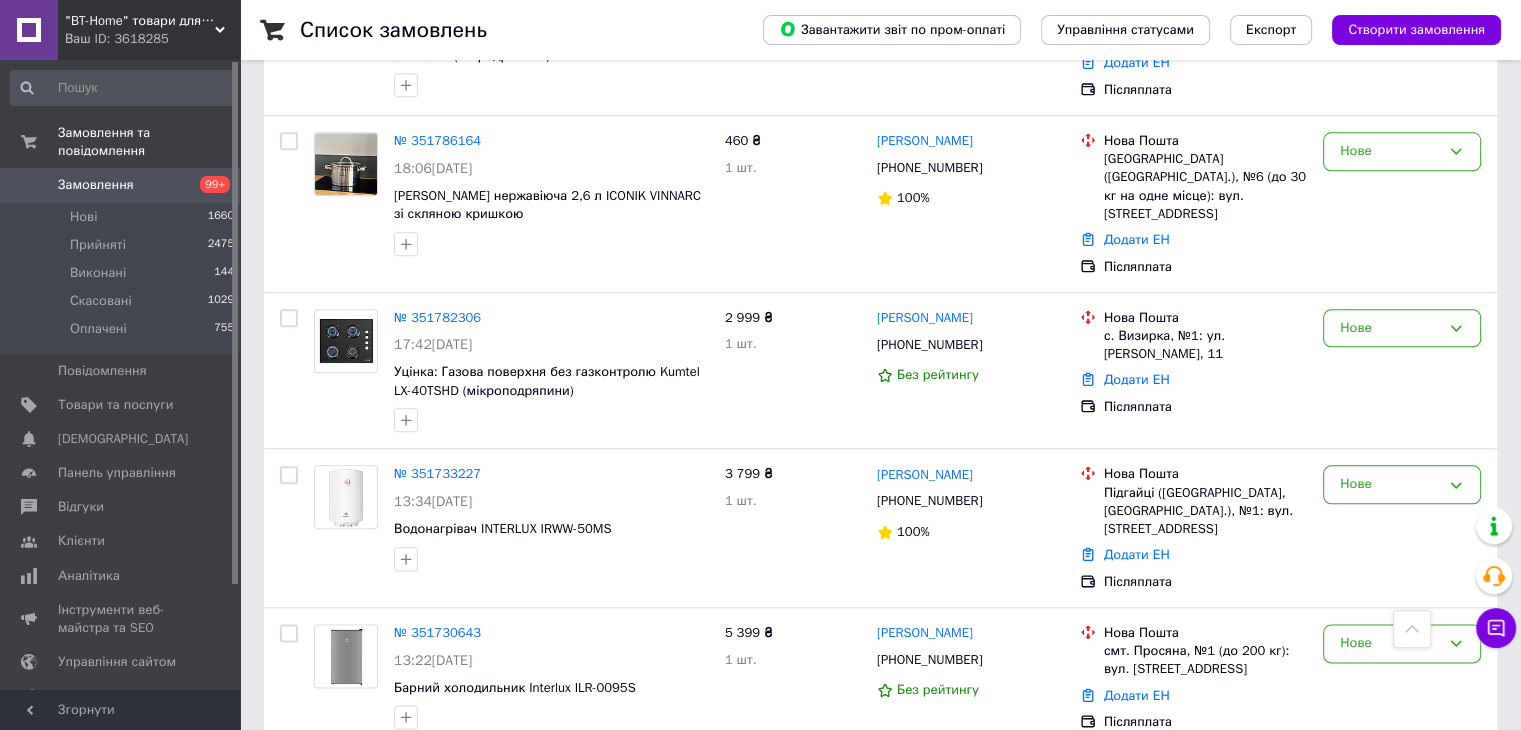 click on "№ 351685457 09:57[DATE] Електрична піч ASEL AF33-23 (Червона) 2 199 ₴ 1 шт. [PERSON_NAME] [PHONE_NUMBER] 100% Нова Пошта с. Військове, Пункт приймання-видачі (до 30 кг): вул. [PERSON_NAME], 7 ЕН: 20451202480338 На шляху до одержувача Післяплата Нове" at bounding box center [880, 841] 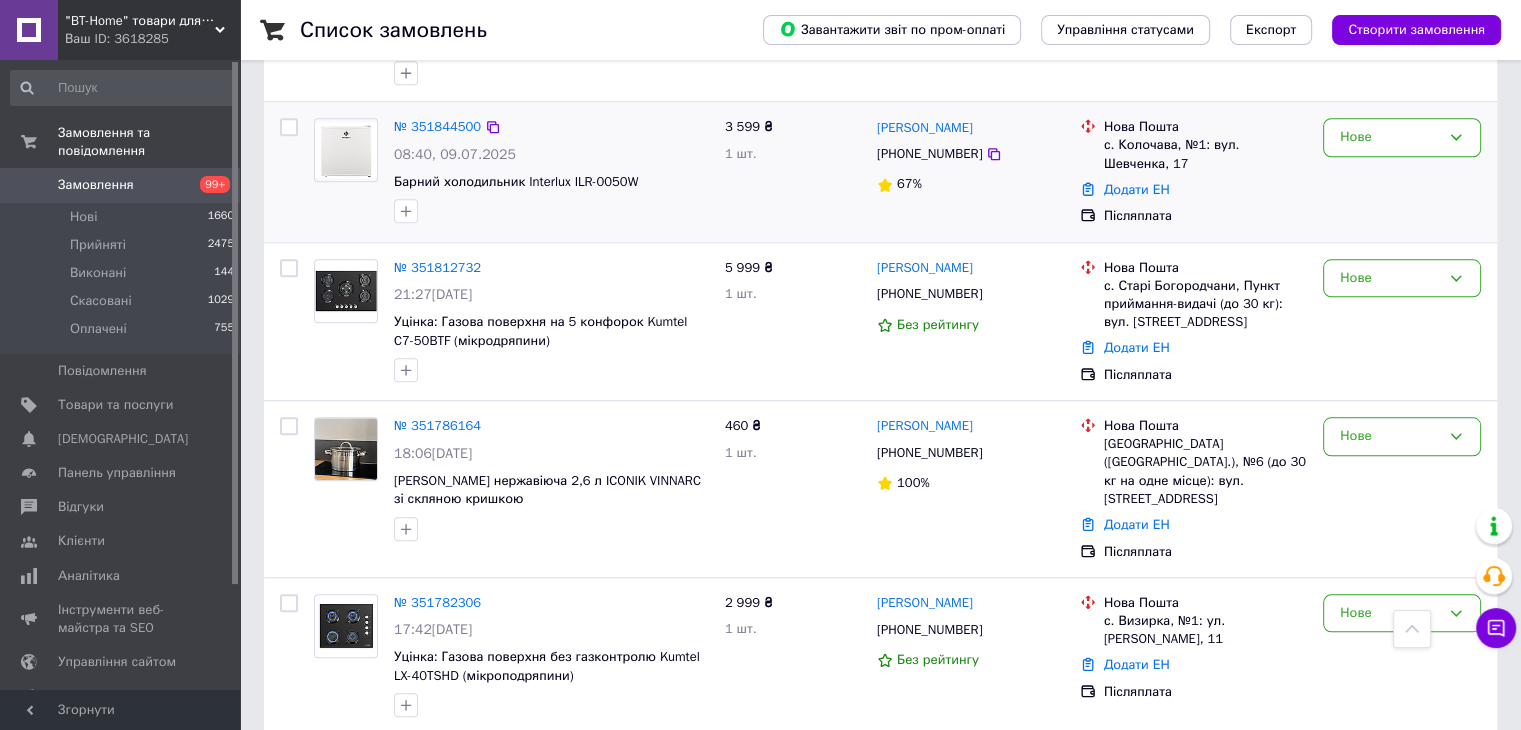scroll, scrollTop: 1900, scrollLeft: 0, axis: vertical 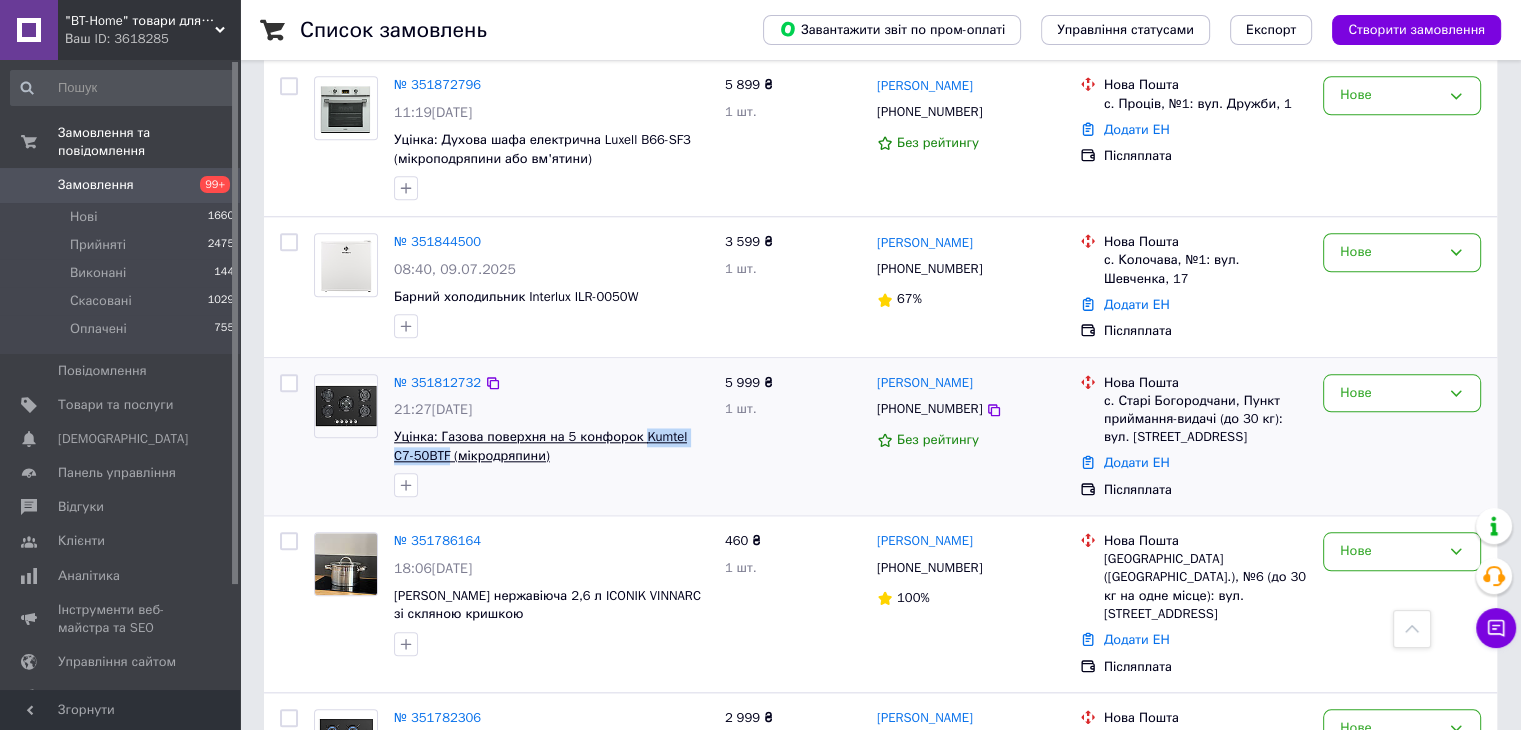 drag, startPoint x: 635, startPoint y: 401, endPoint x: 424, endPoint y: 428, distance: 212.72047 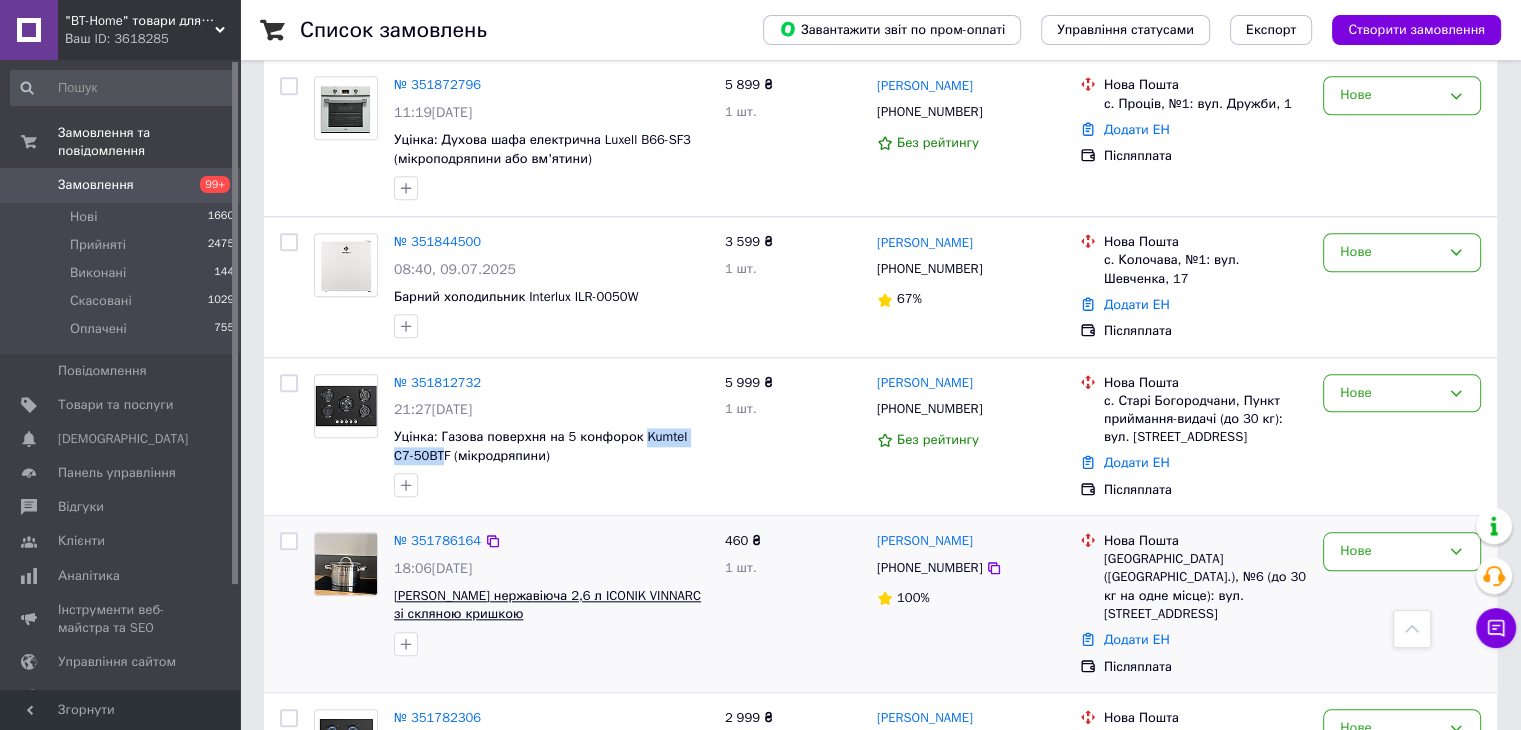 copy on "Kumtel C7-50BT" 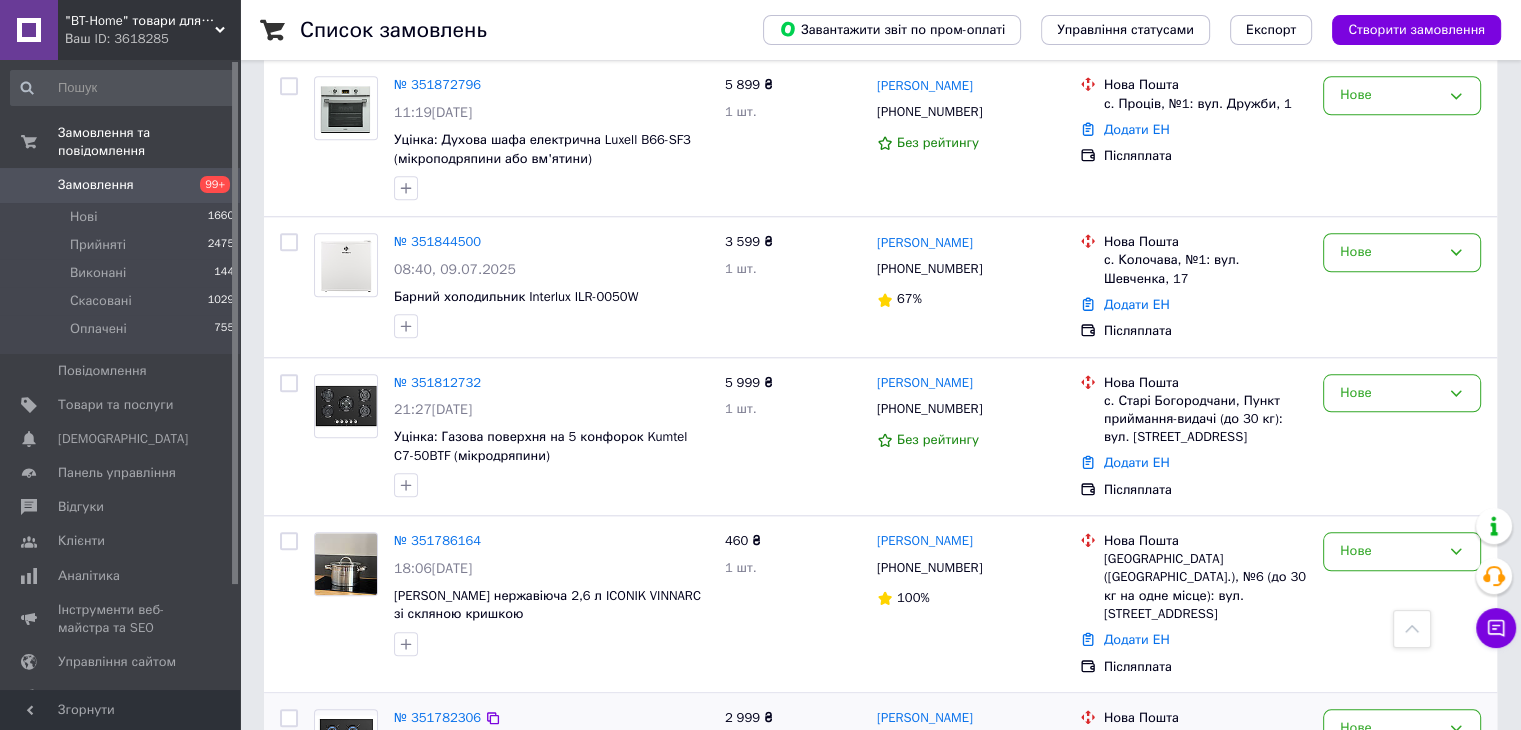 click on "№ 351782306" at bounding box center (551, 718) 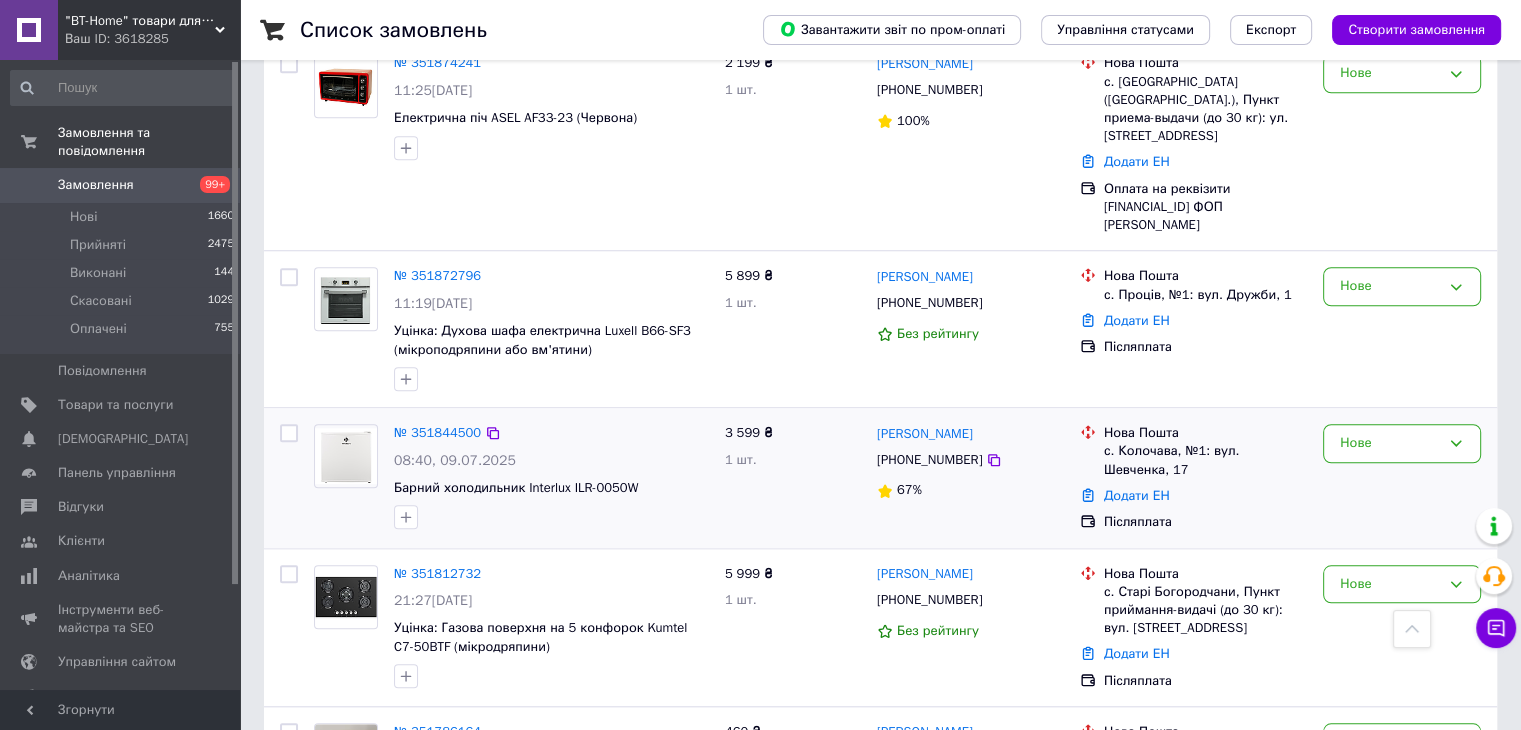 scroll, scrollTop: 1700, scrollLeft: 0, axis: vertical 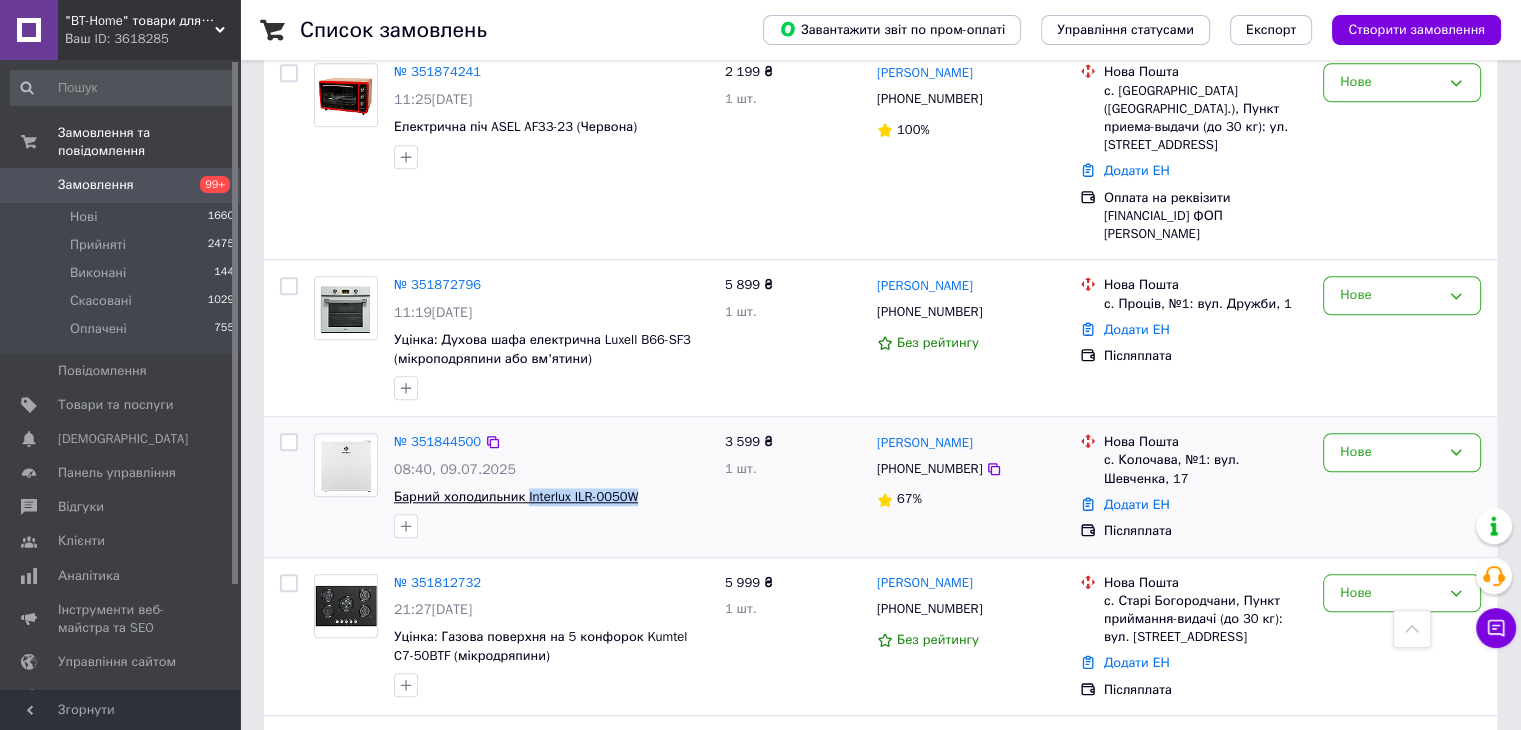 drag, startPoint x: 668, startPoint y: 466, endPoint x: 523, endPoint y: 476, distance: 145.34442 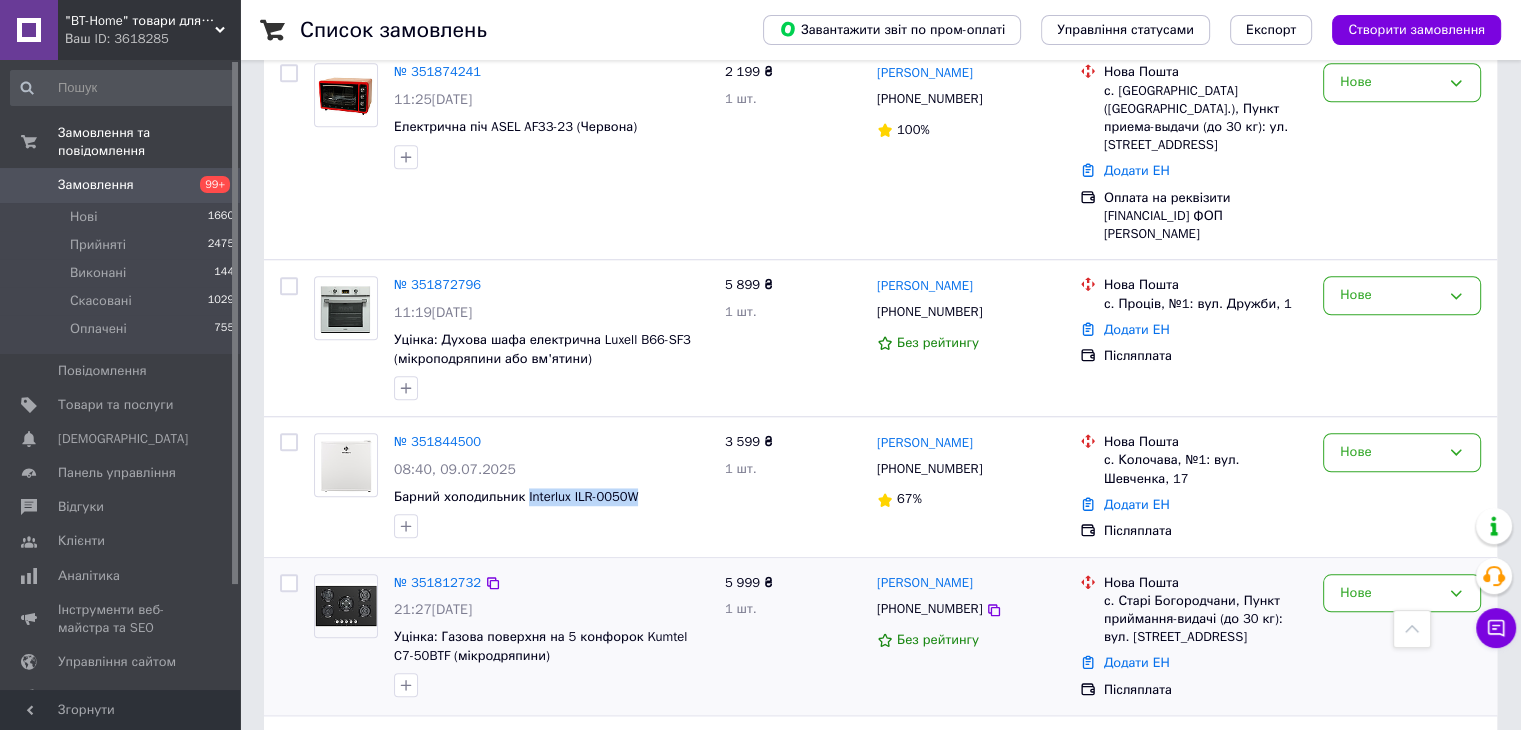 copy on "Interlux ILR-0050W" 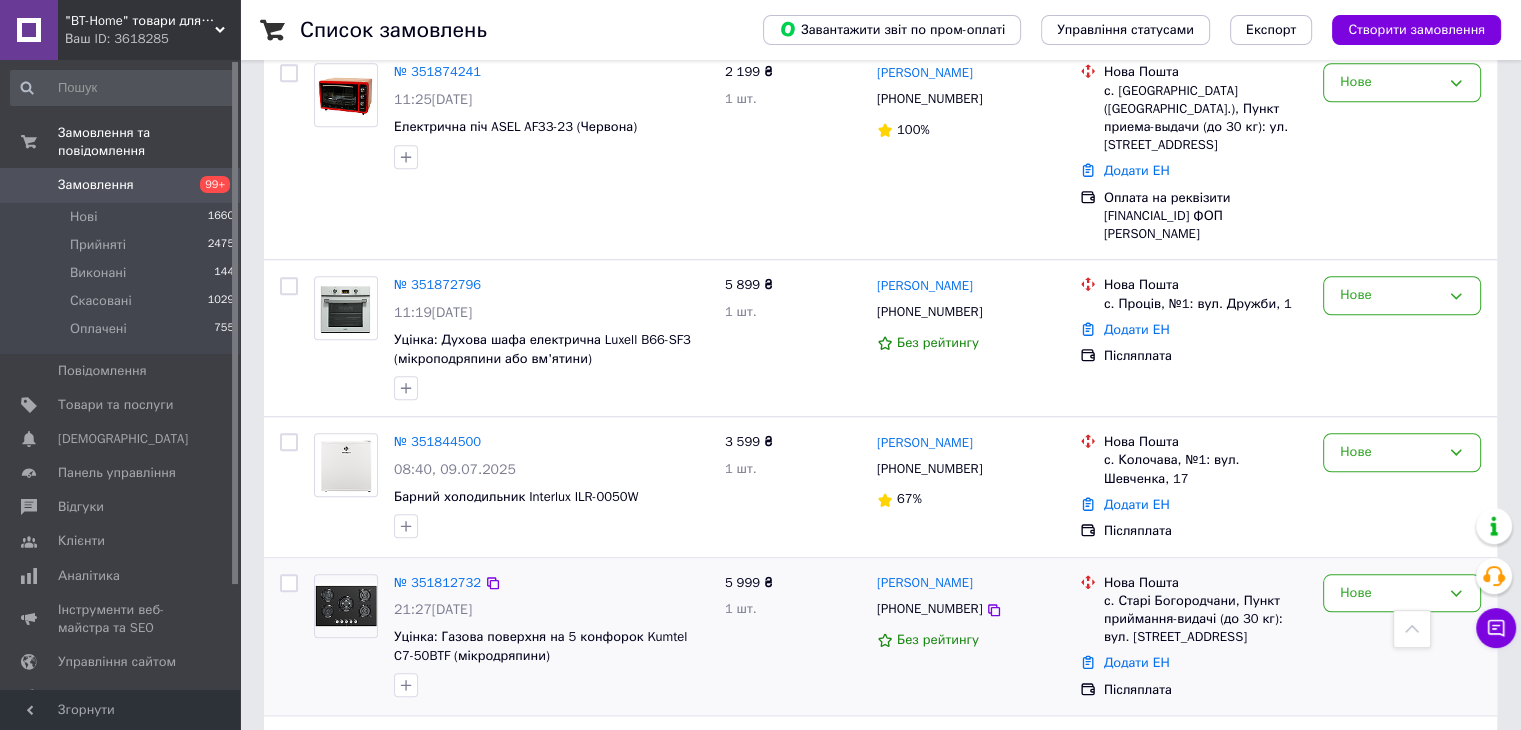 click on "№ 351812732 21:27[DATE] Уцінка: Газова поверхня на 5 конфорок Kumtel C7-50BTF (мікродряпини) 5 999 ₴ 1 шт. [PERSON_NAME] [PHONE_NUMBER] Без рейтингу Нова Пошта с. Старі Богородчани, Пункт приймання-видачі (до 30 кг): вул. [STREET_ADDRESS] Додати ЕН Післяплата Нове" at bounding box center [880, 637] 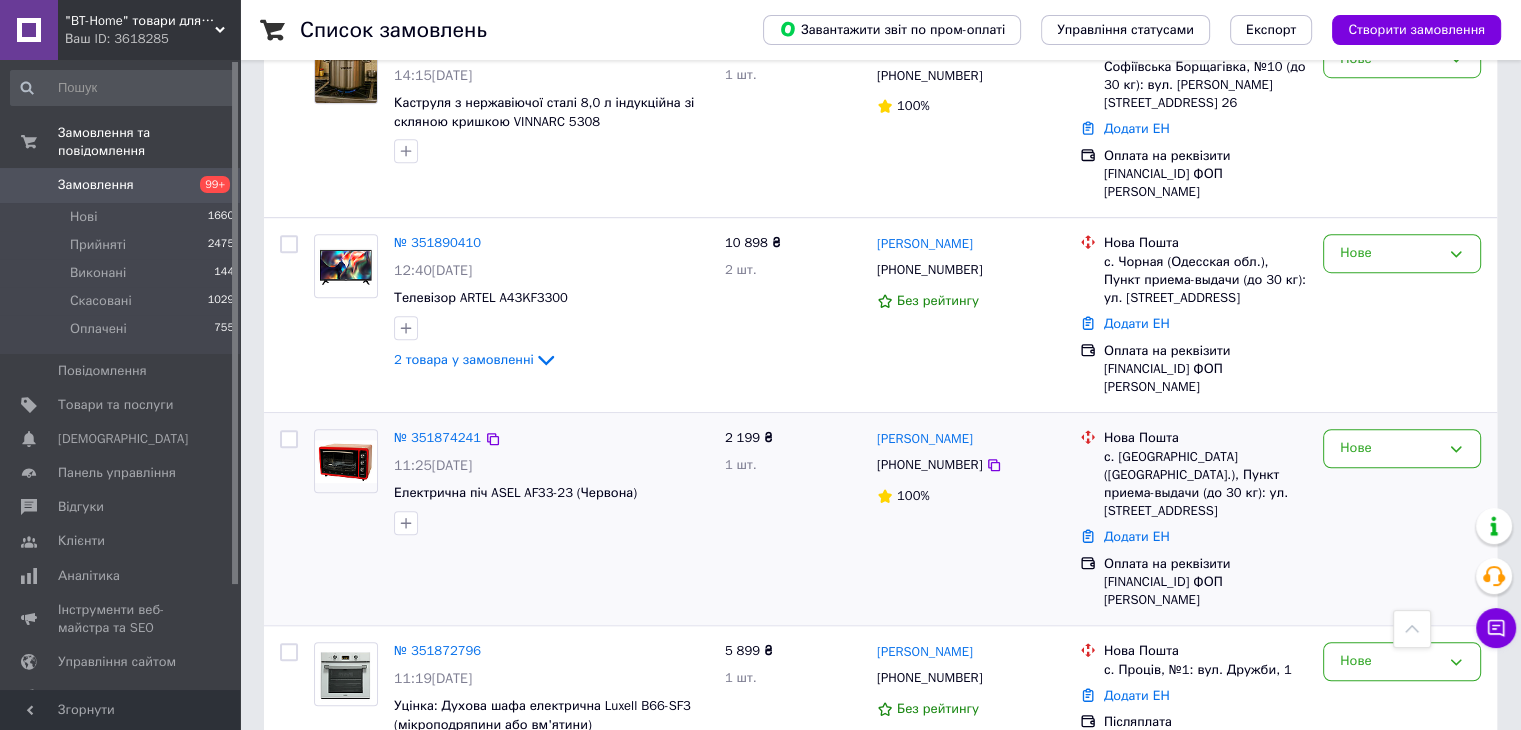 scroll, scrollTop: 1300, scrollLeft: 0, axis: vertical 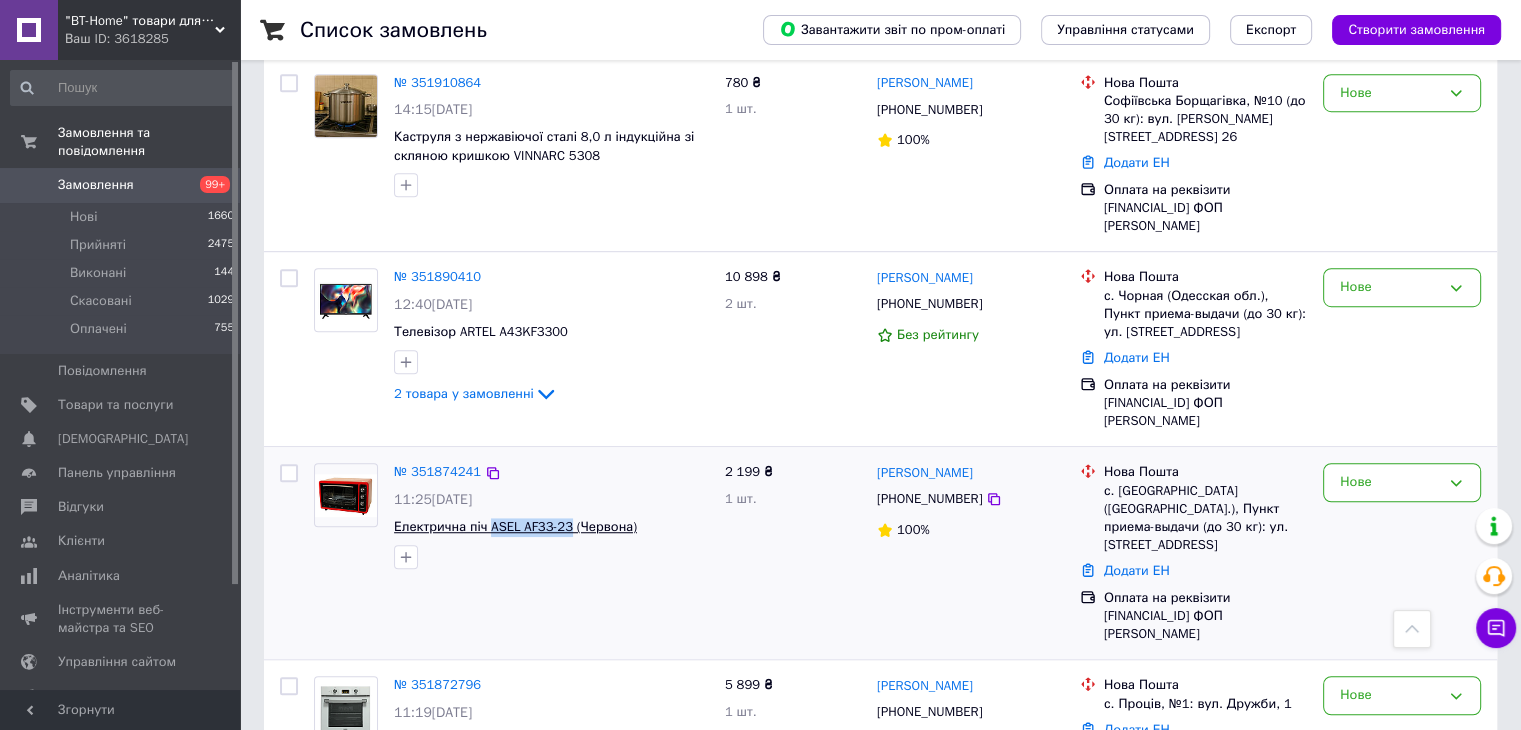 drag, startPoint x: 489, startPoint y: 487, endPoint x: 567, endPoint y: 497, distance: 78.63841 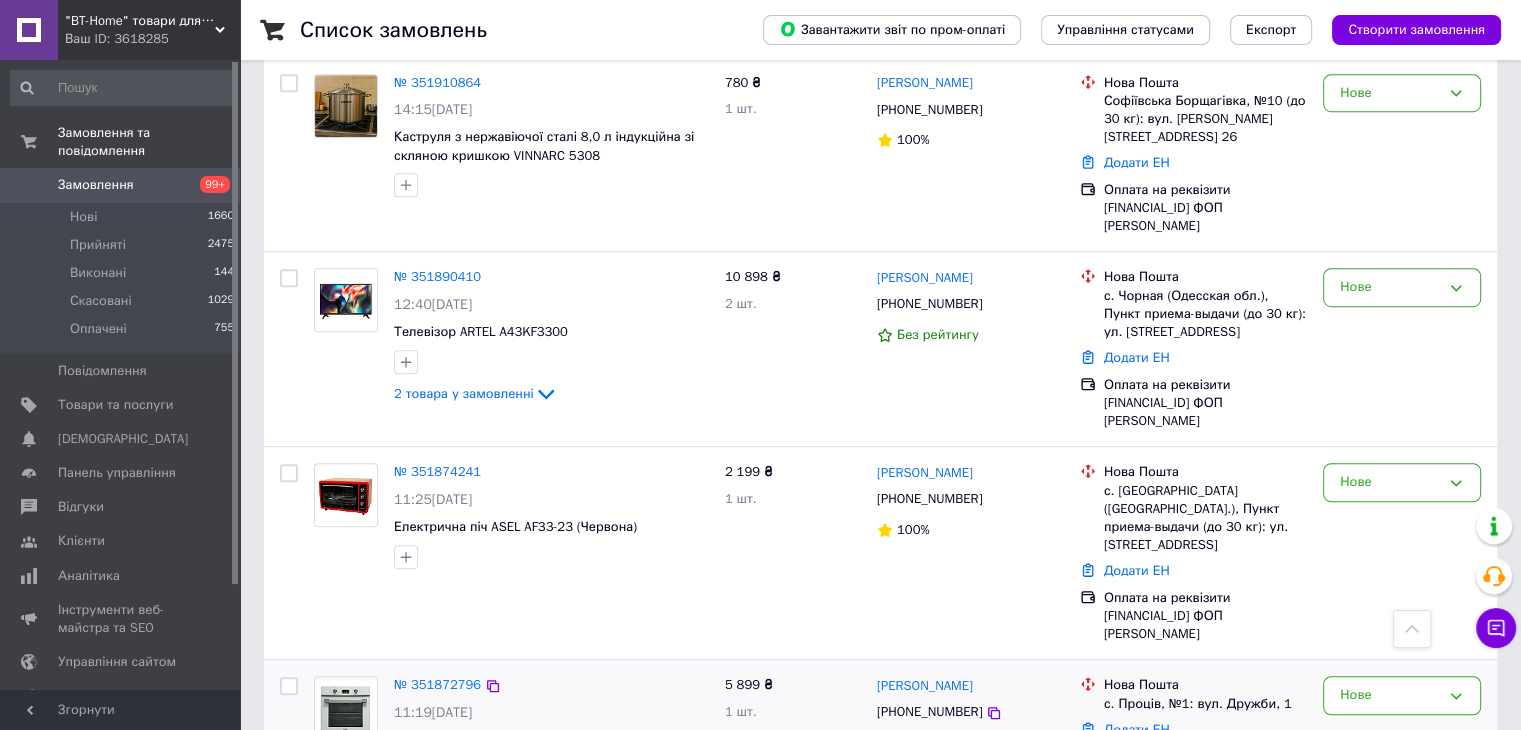 click on "1 шт." at bounding box center (793, 712) 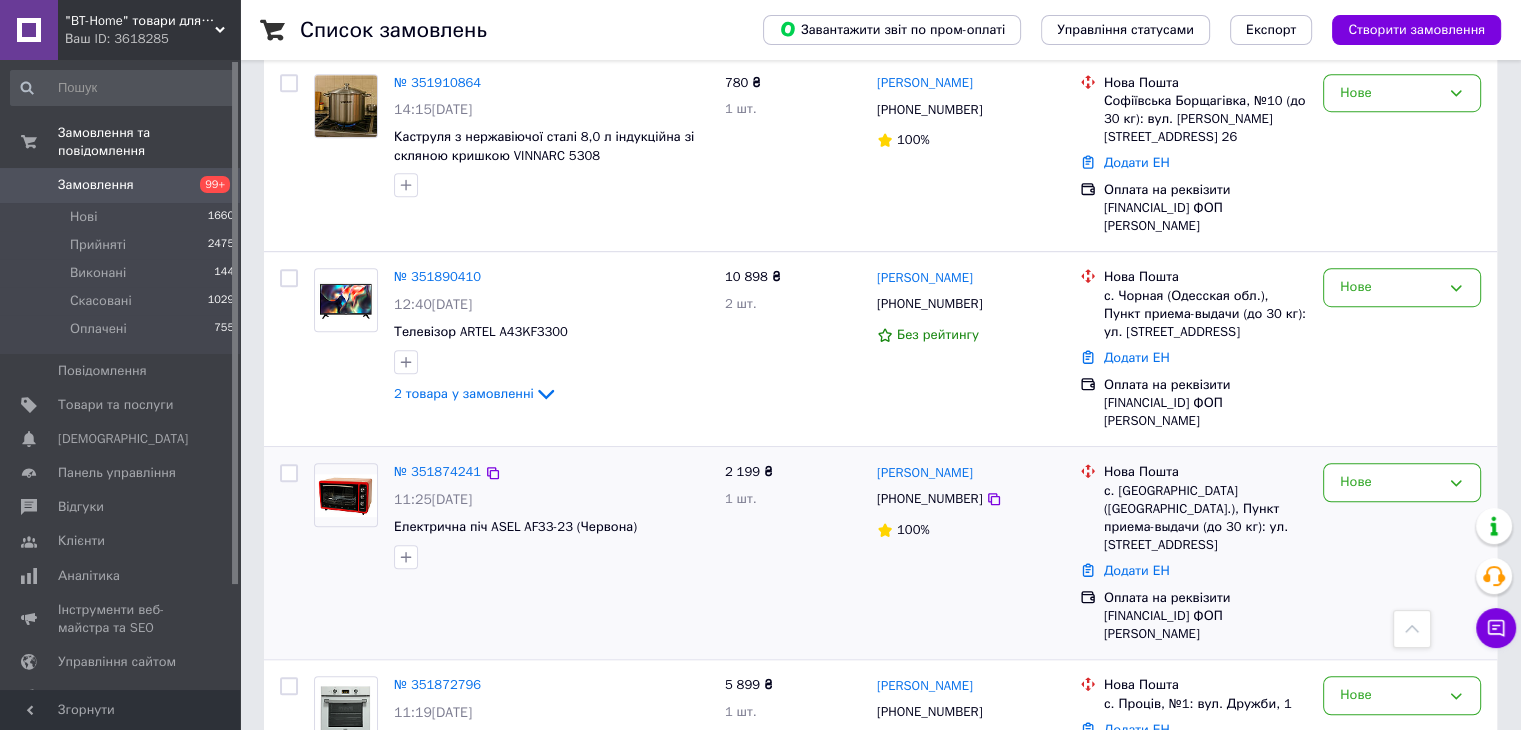scroll, scrollTop: 1200, scrollLeft: 0, axis: vertical 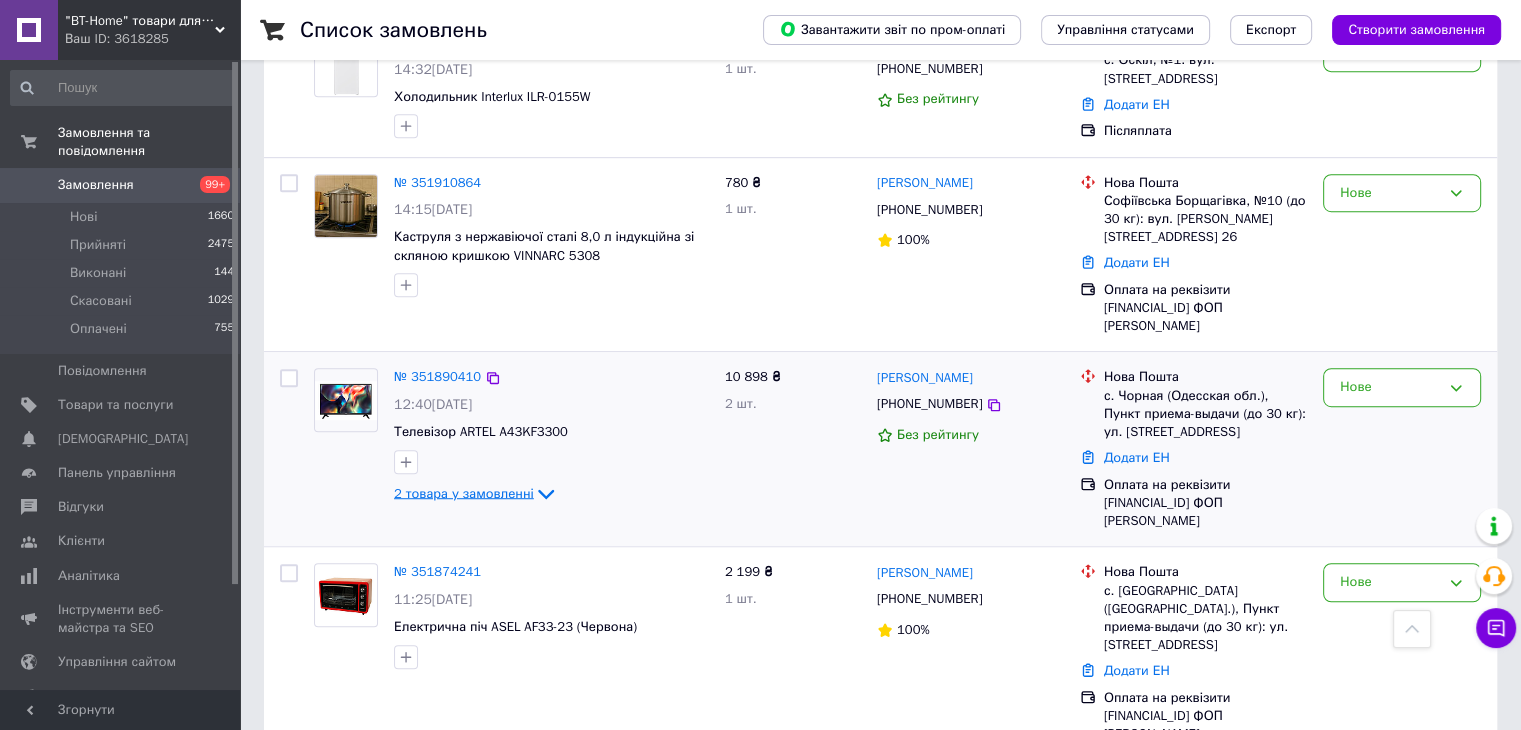 click on "2 товара у замовленні" at bounding box center (464, 492) 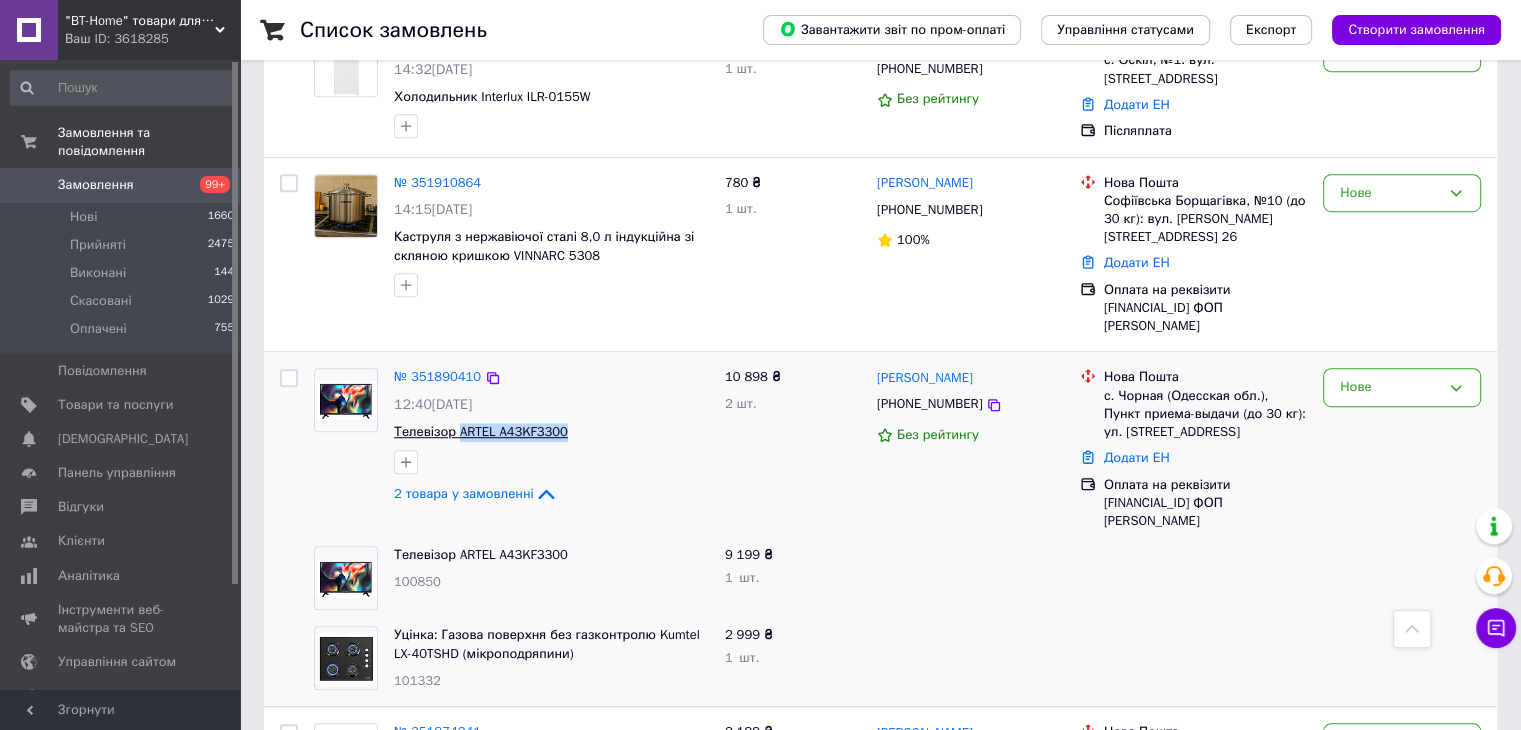 drag, startPoint x: 564, startPoint y: 388, endPoint x: 458, endPoint y: 393, distance: 106.11786 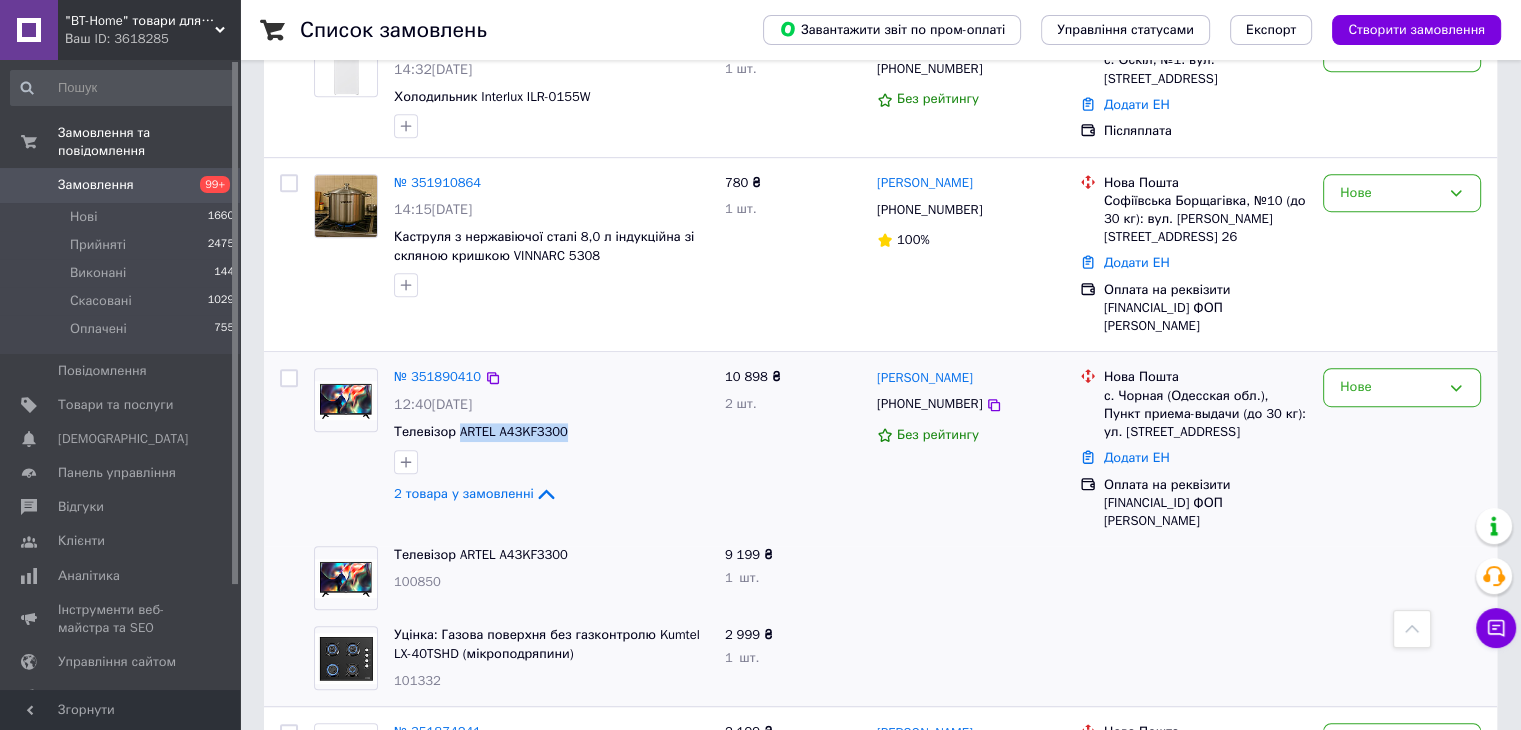 copy on "ARTEL A43KF3300" 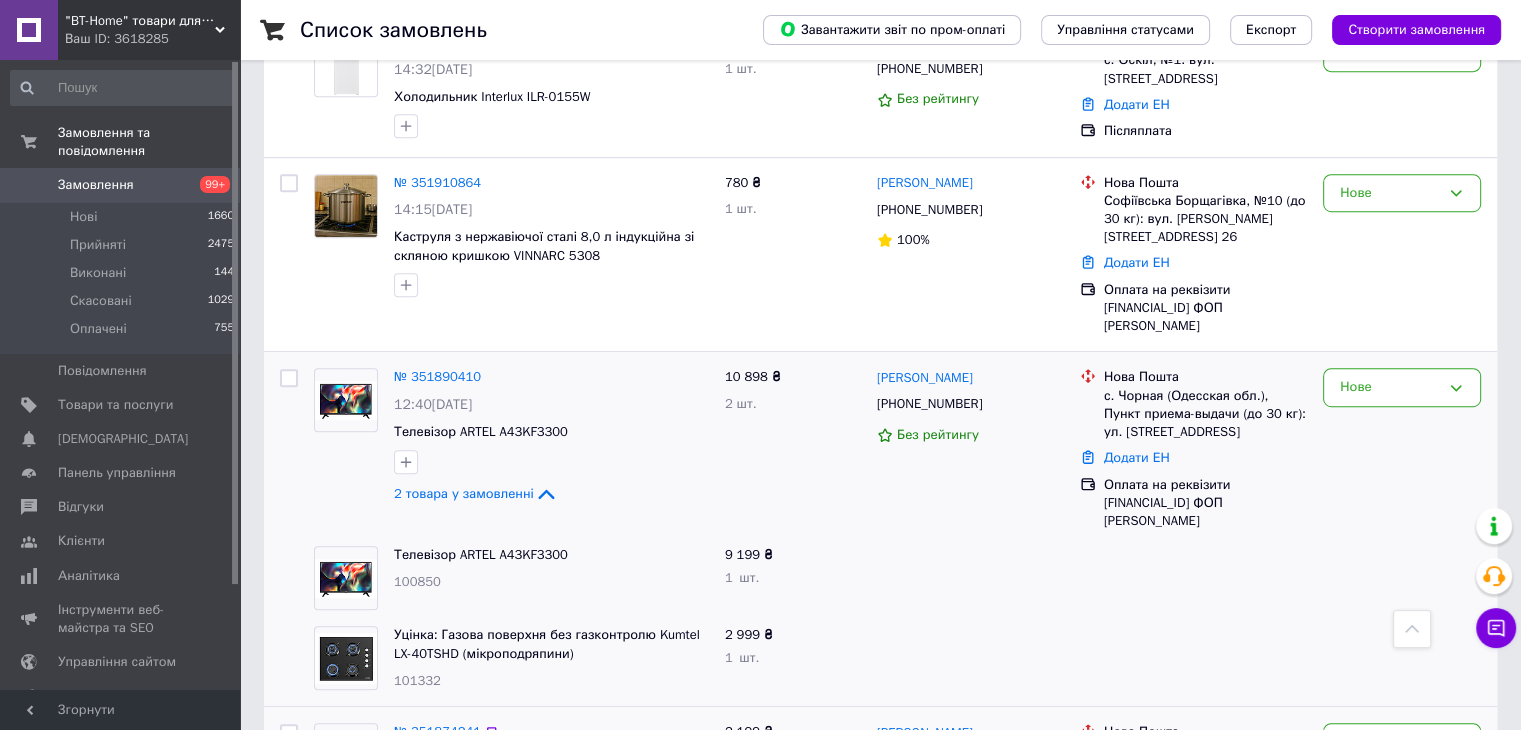 click on "№ 351874241 11:25[DATE] Електрична піч ASEL AF33-23 (Червона)" at bounding box center (551, 775) 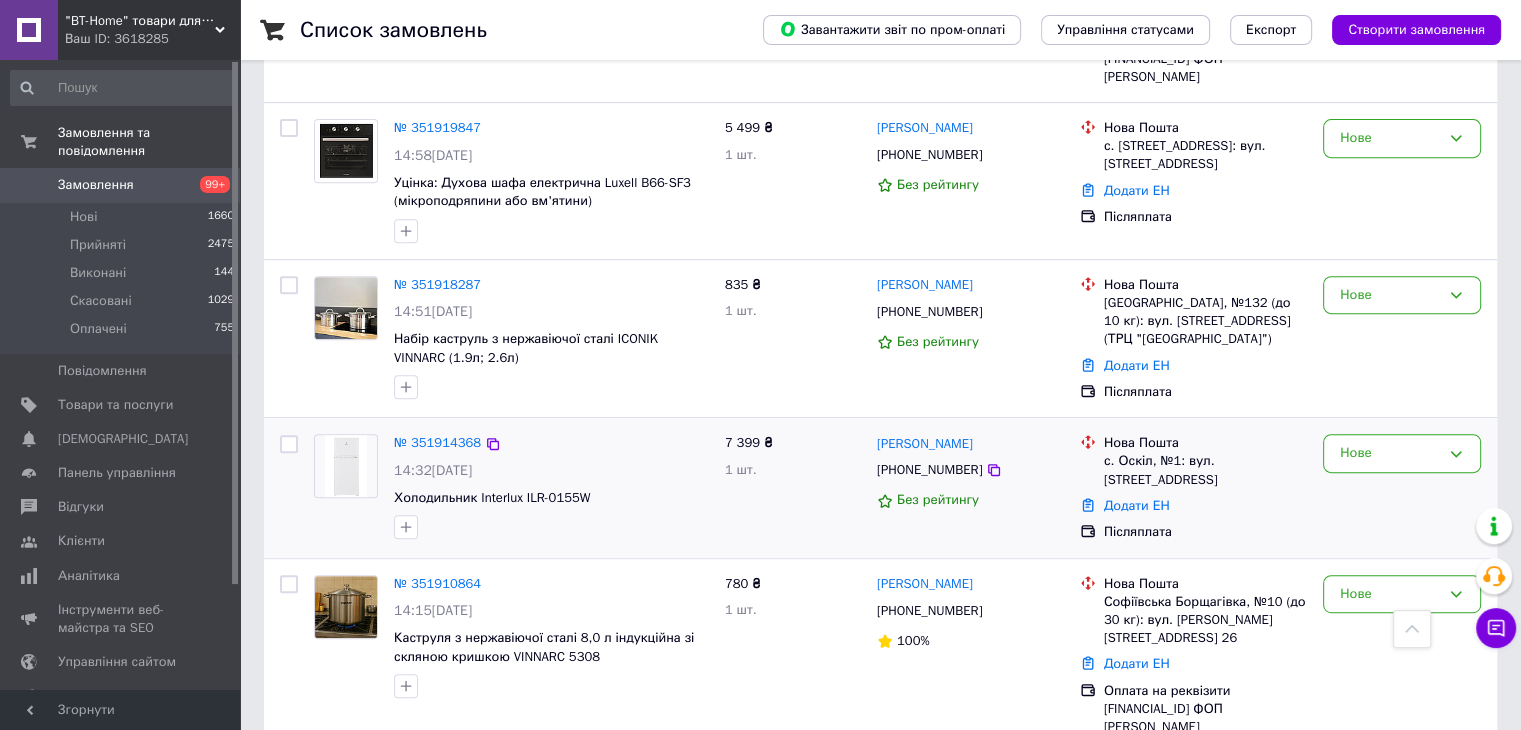 scroll, scrollTop: 800, scrollLeft: 0, axis: vertical 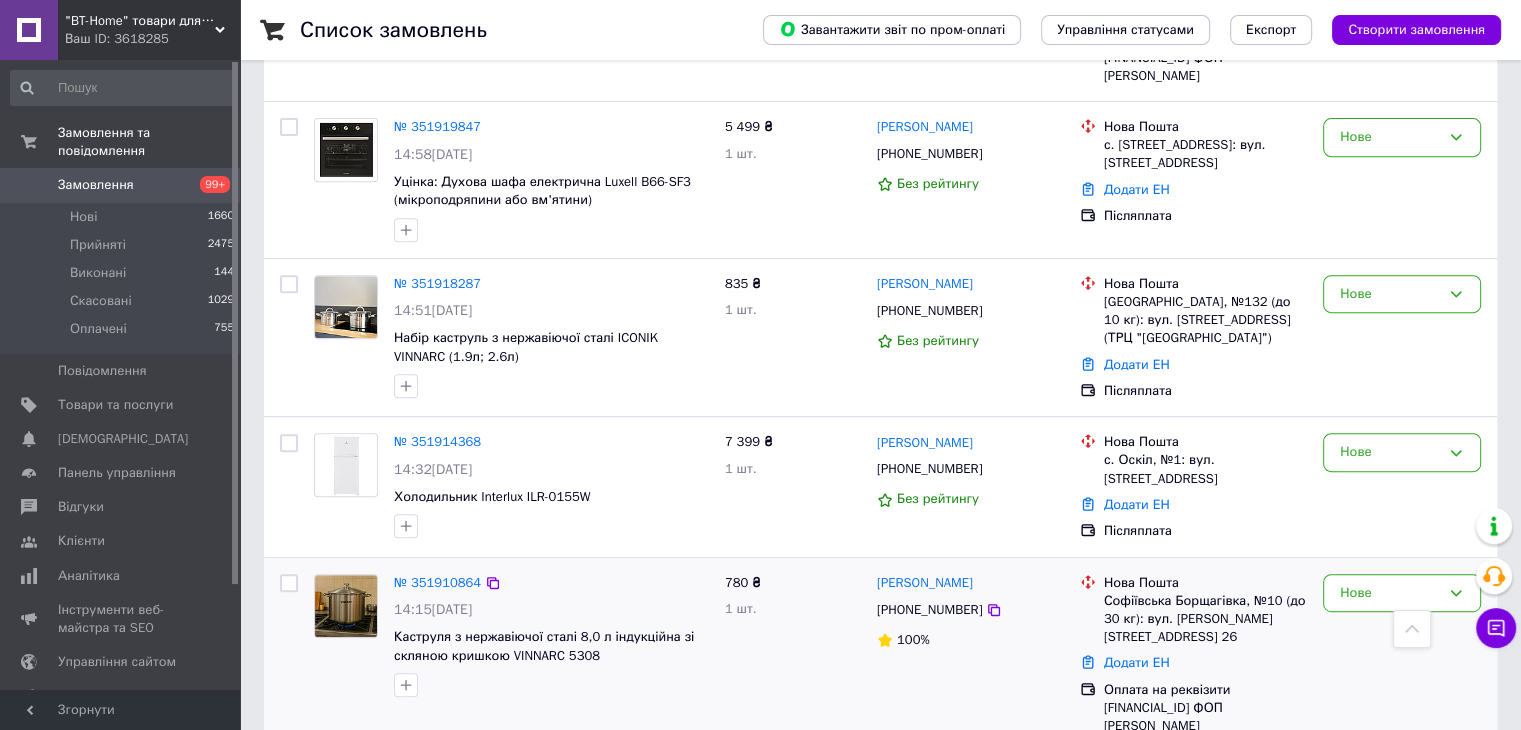 click on "780 ₴ 1 шт." at bounding box center (793, 655) 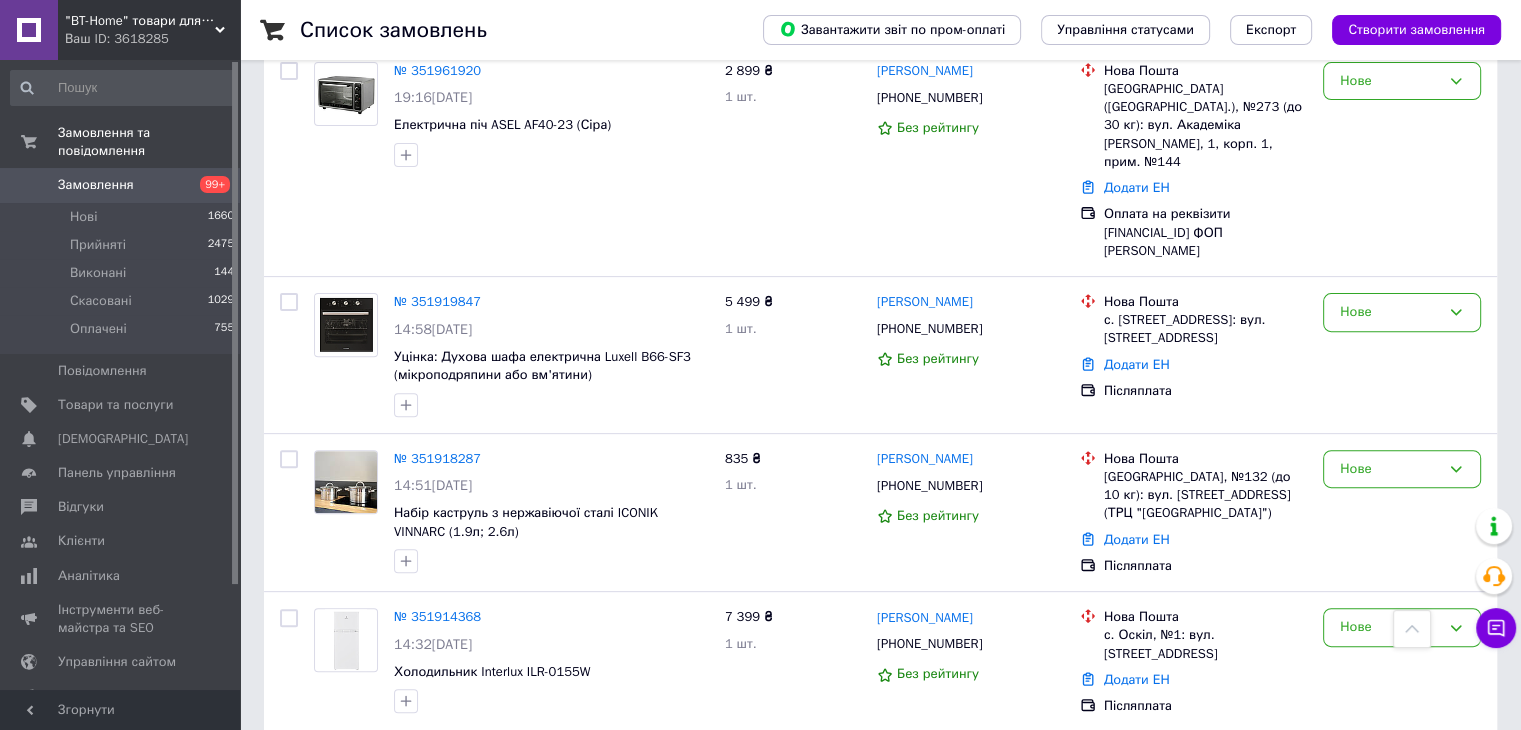 scroll, scrollTop: 900, scrollLeft: 0, axis: vertical 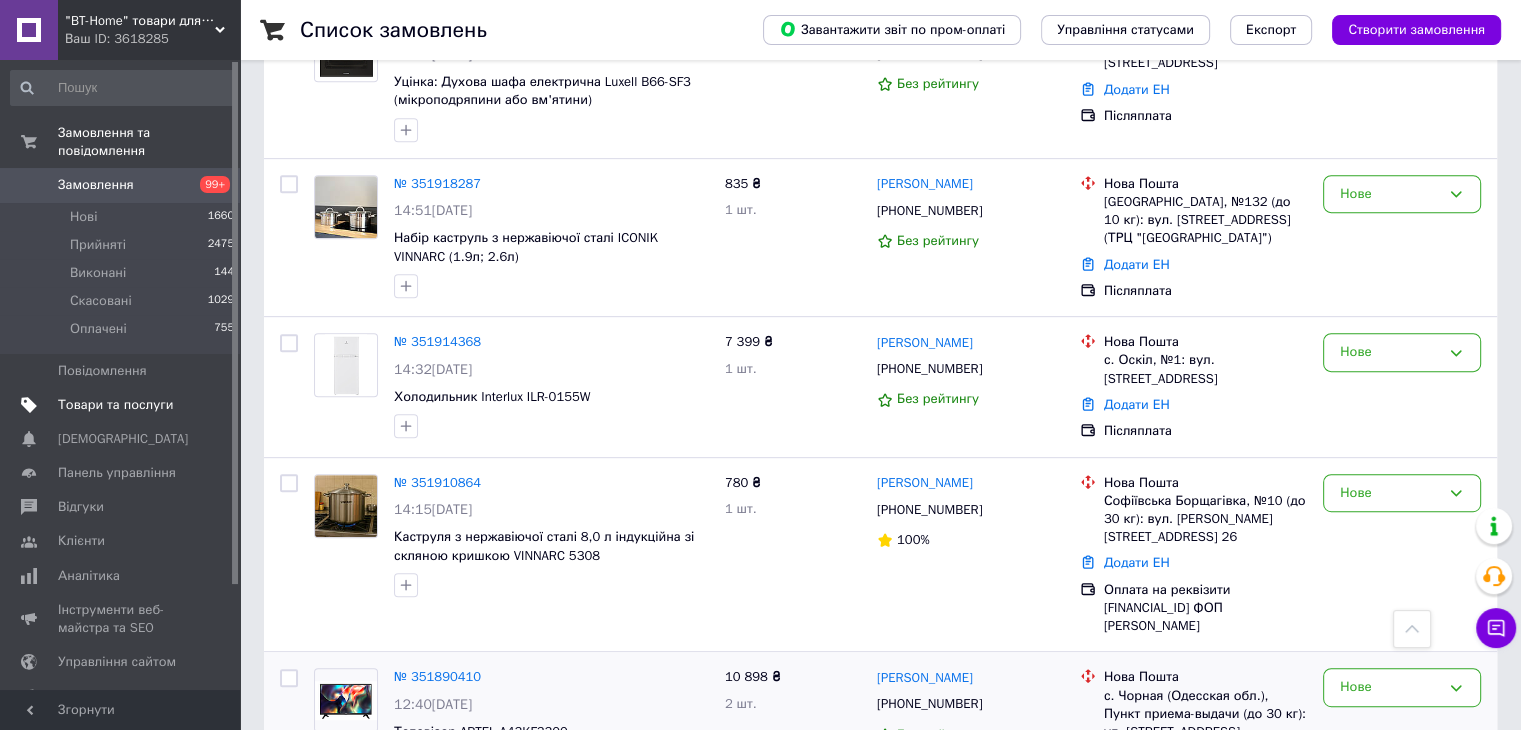 click on "Товари та послуги" at bounding box center (121, 405) 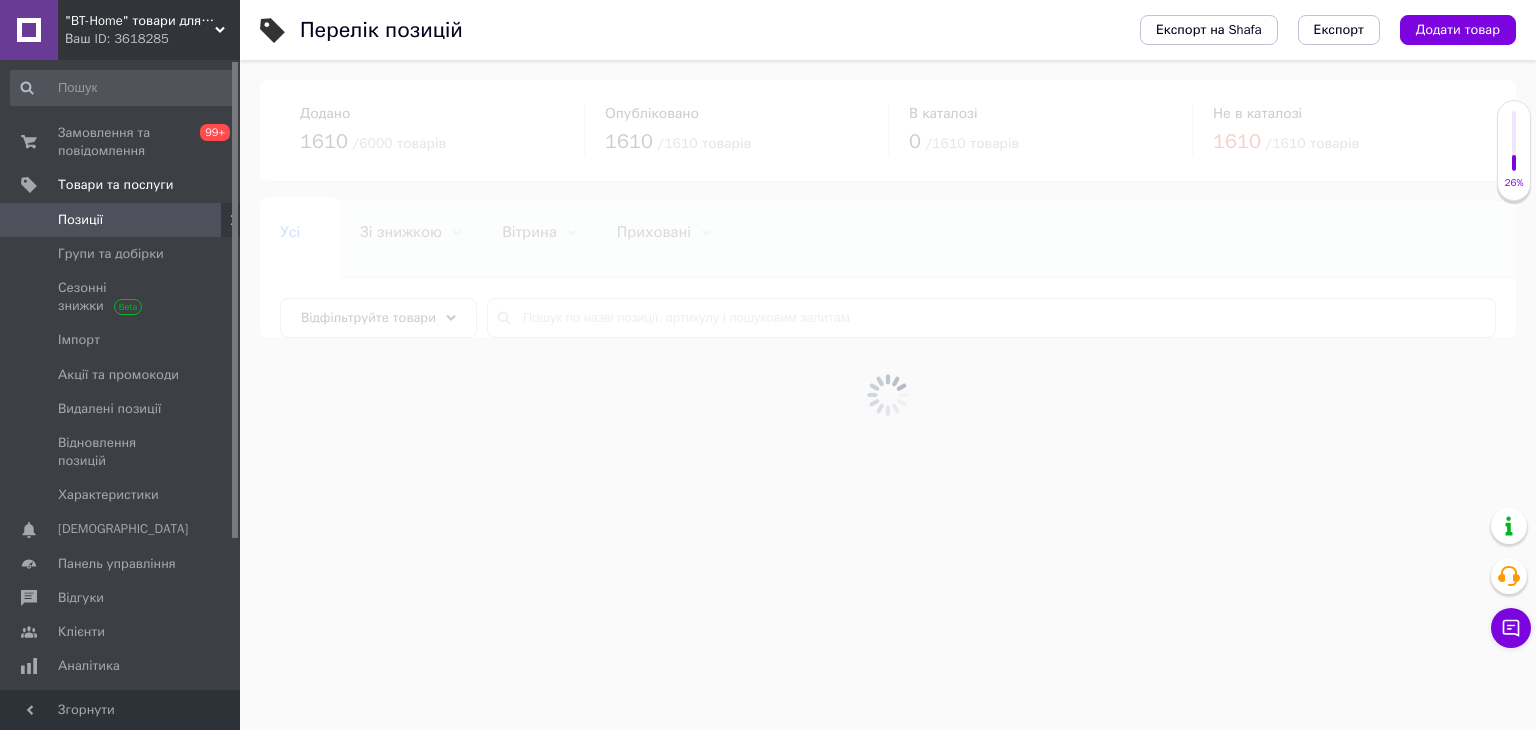 click at bounding box center [888, 395] 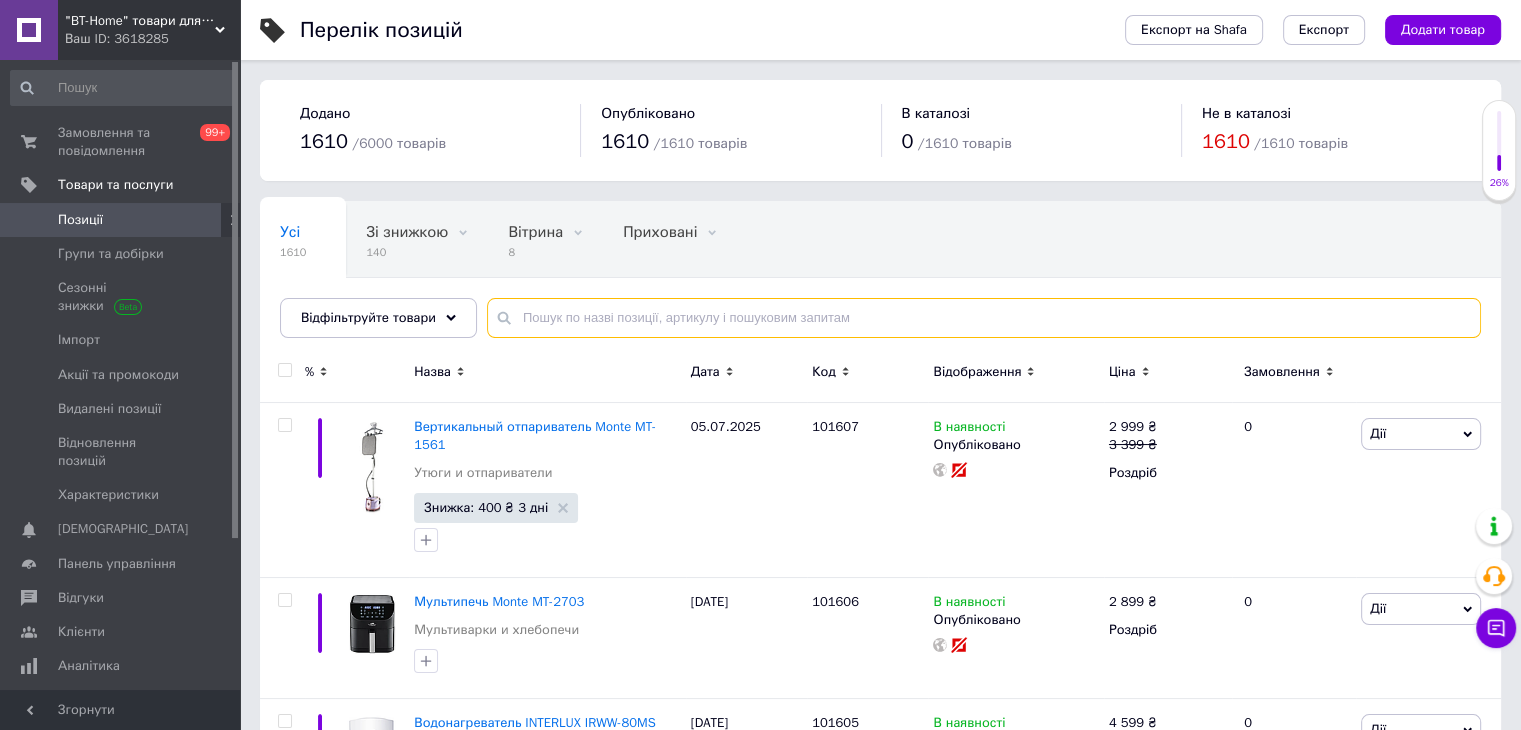 click at bounding box center [984, 318] 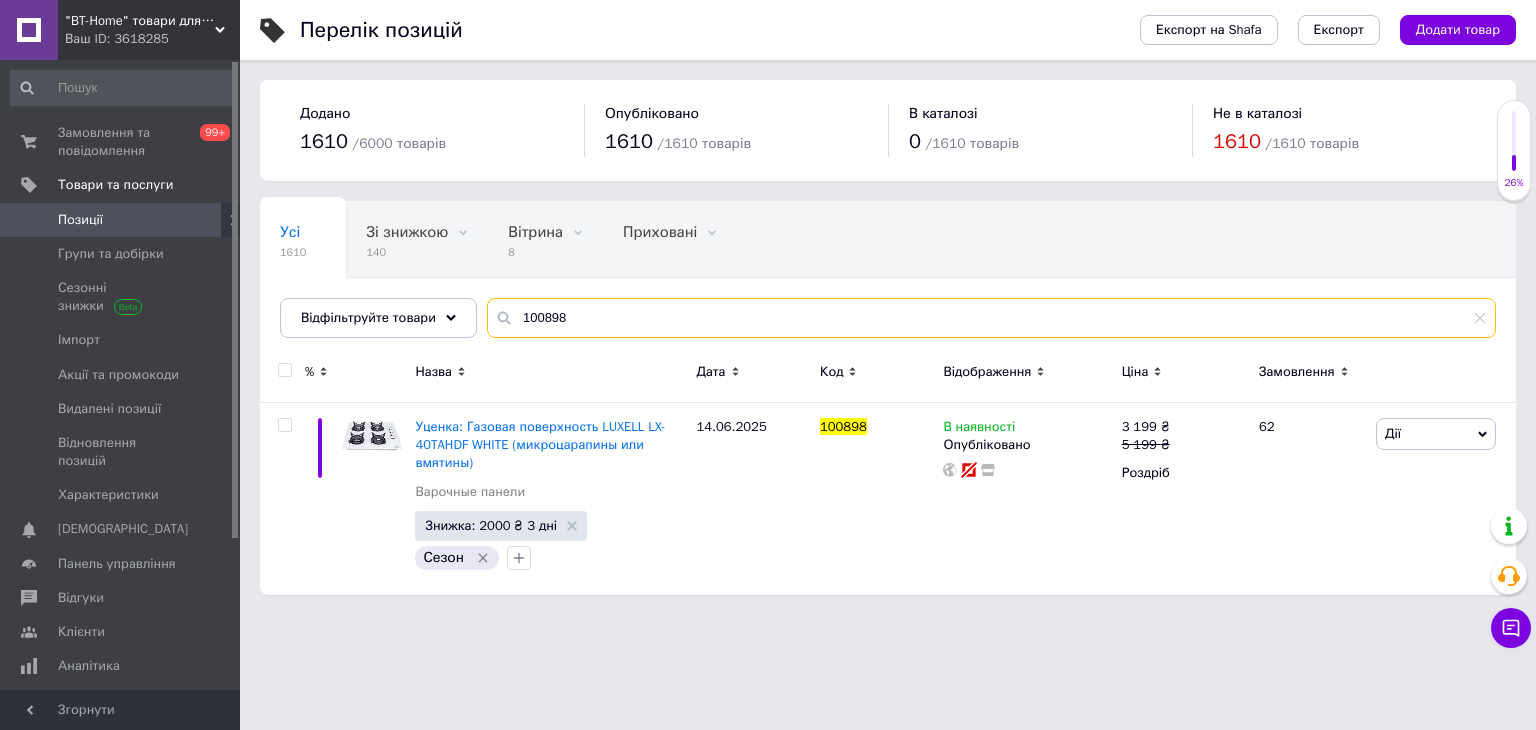 type on "100898" 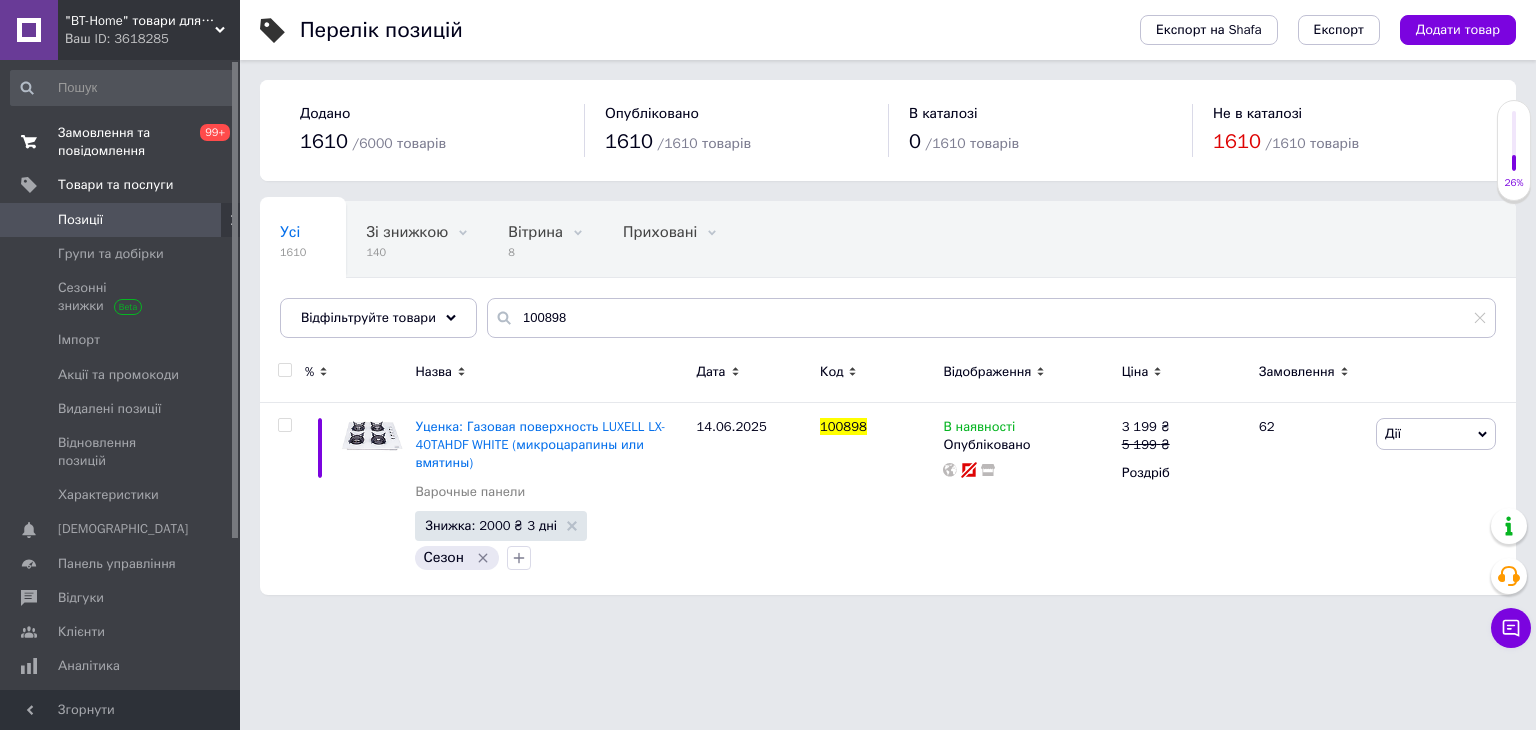 click on "Замовлення та повідомлення" at bounding box center (121, 142) 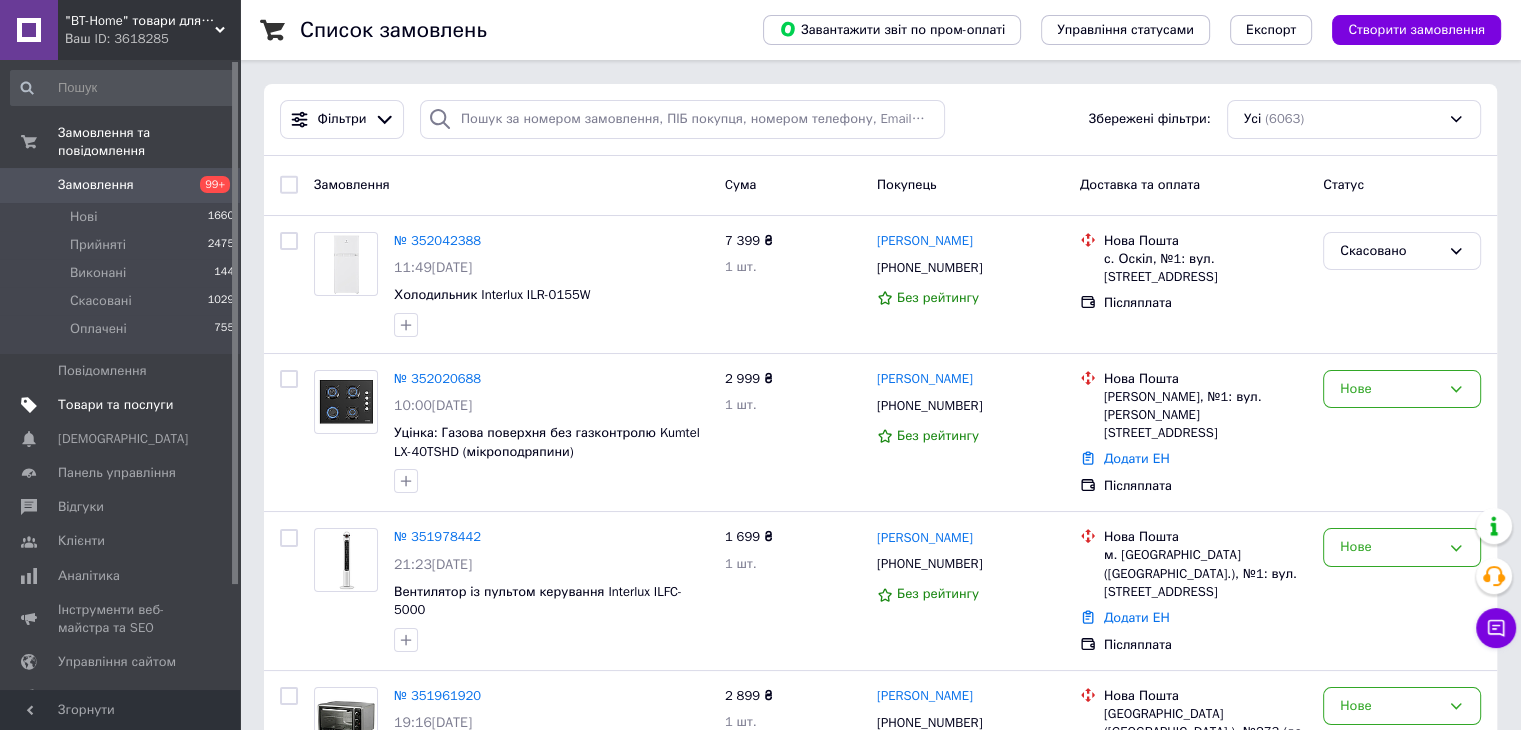 click on "Товари та послуги" at bounding box center (115, 405) 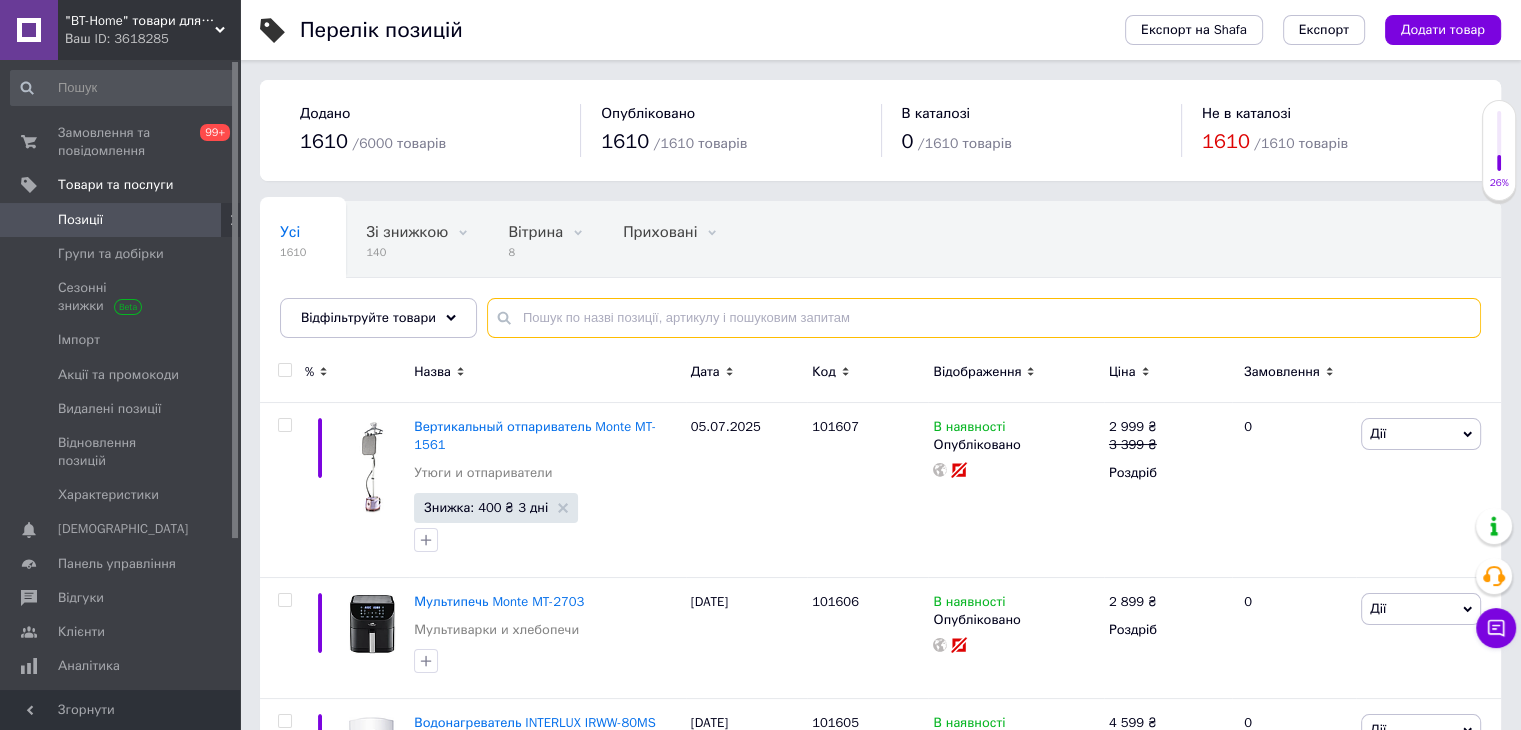 click at bounding box center [984, 318] 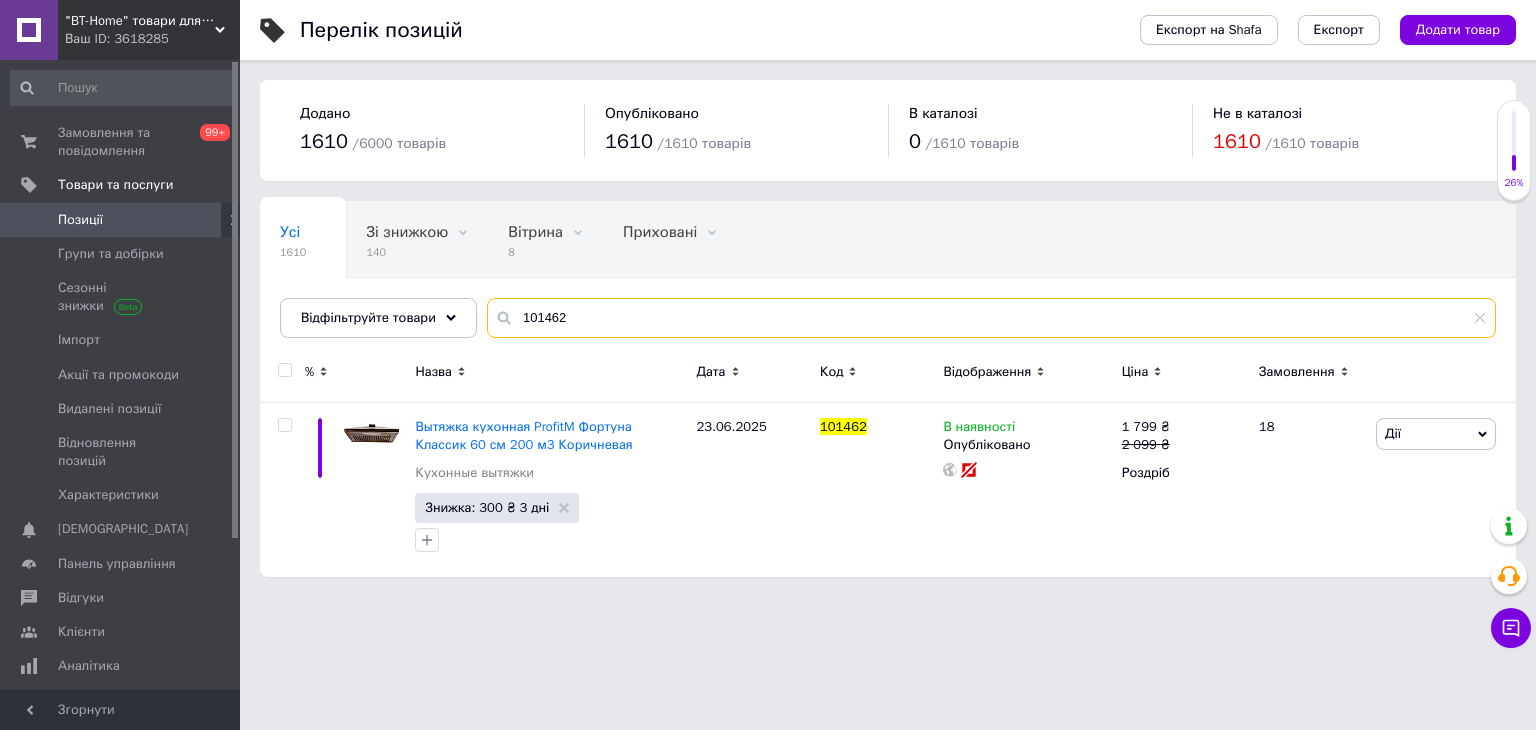 type on "101462" 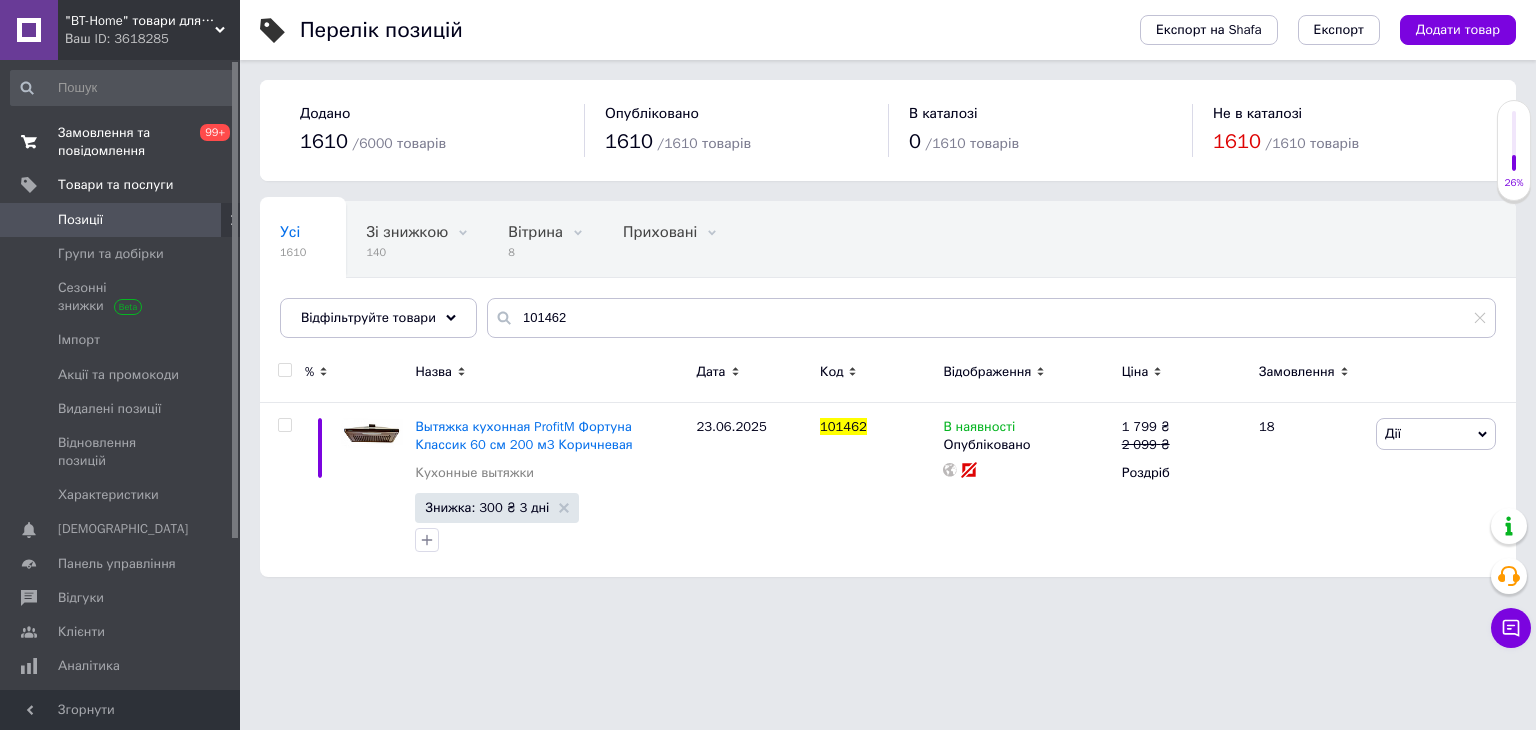 click on "Замовлення та повідомлення" at bounding box center (121, 142) 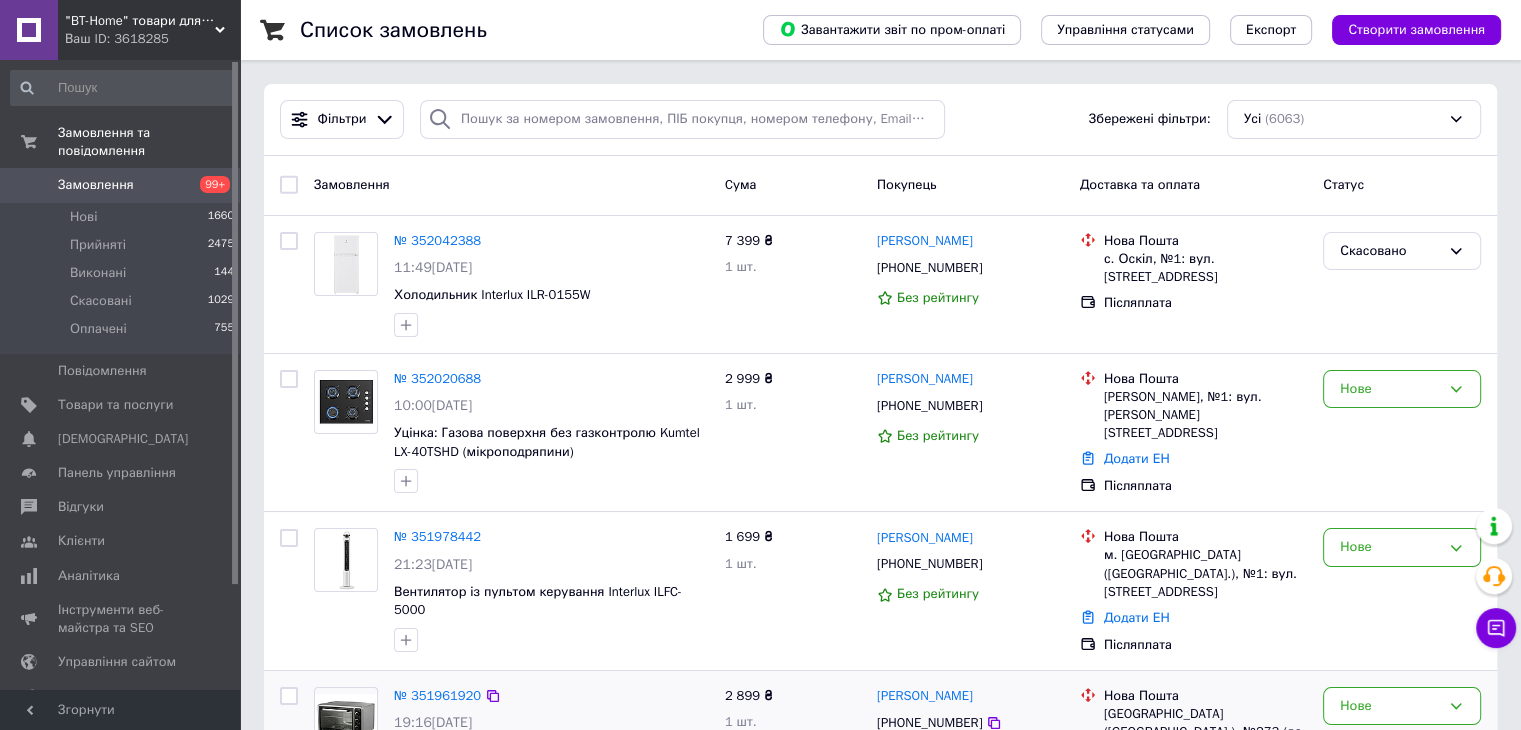 click on "19:16[DATE]" at bounding box center [551, 723] 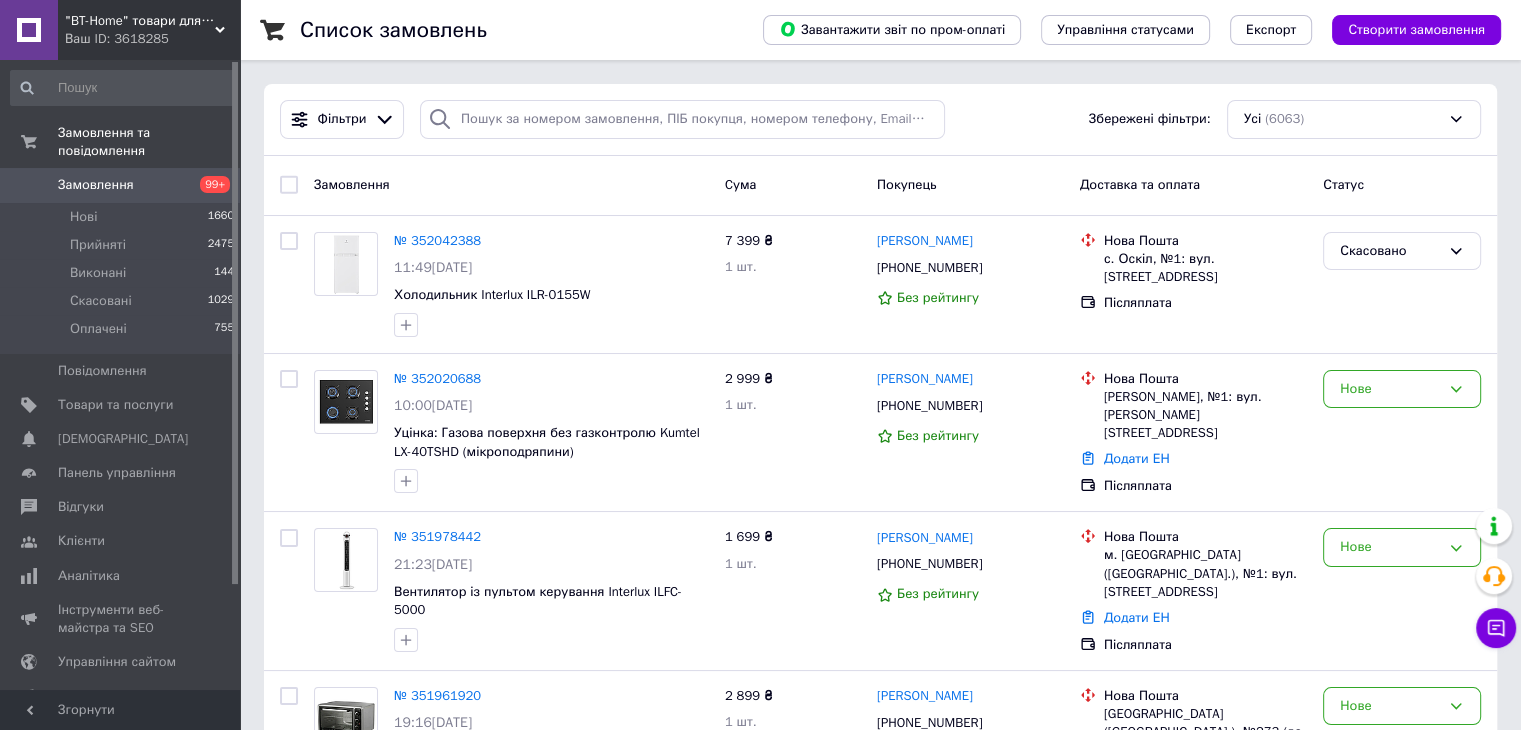 click on "99+" at bounding box center (212, 185) 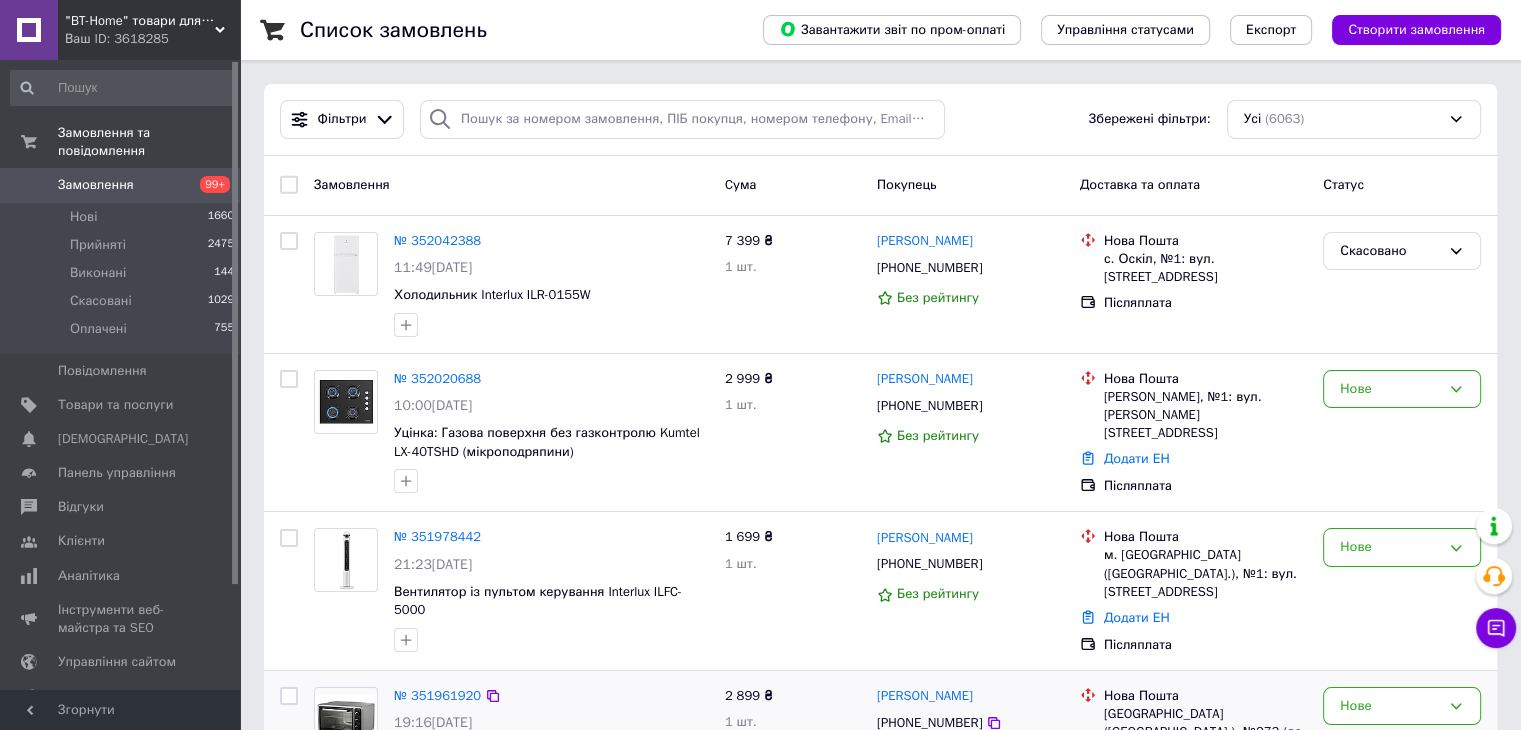 click on "2 899 ₴ 1 шт." at bounding box center (793, 786) 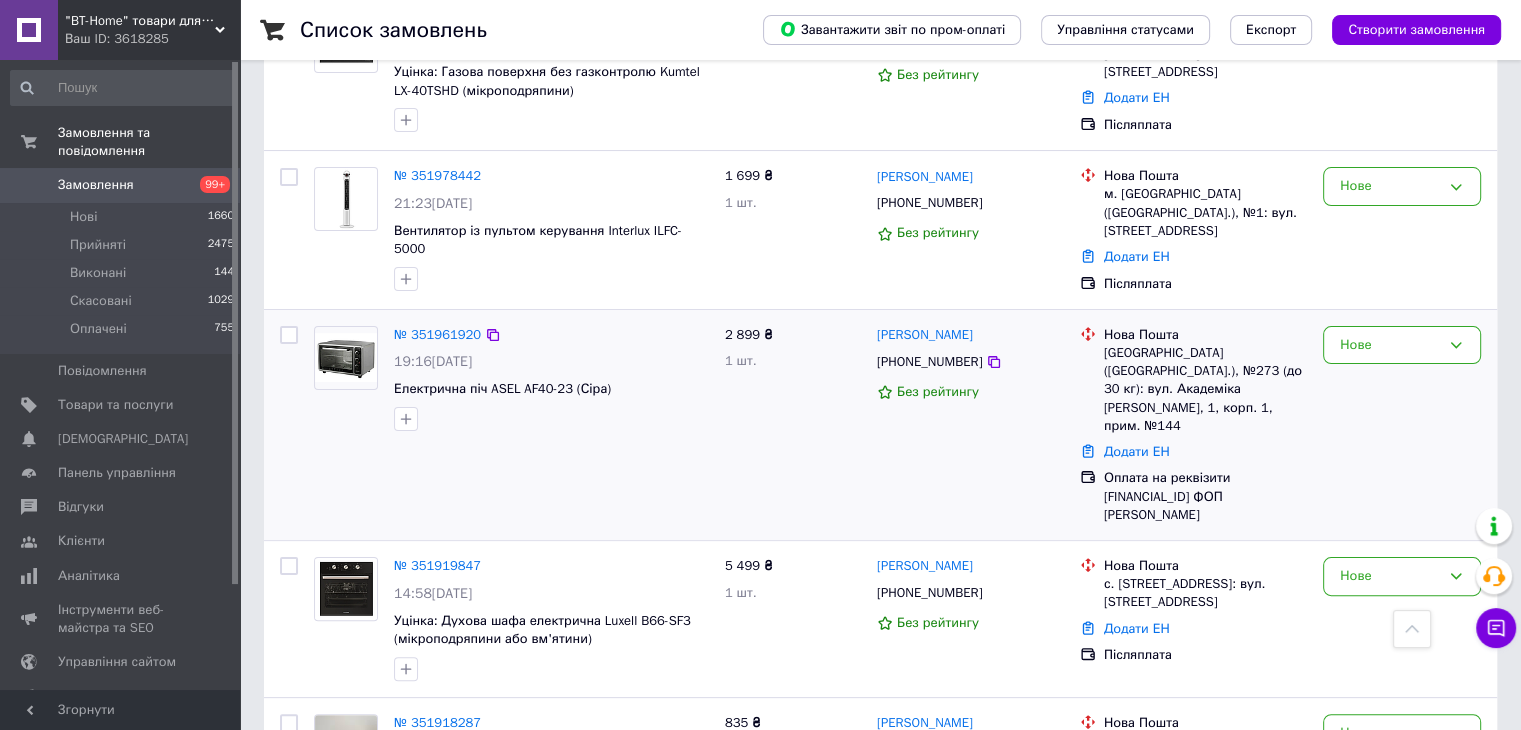 scroll, scrollTop: 100, scrollLeft: 0, axis: vertical 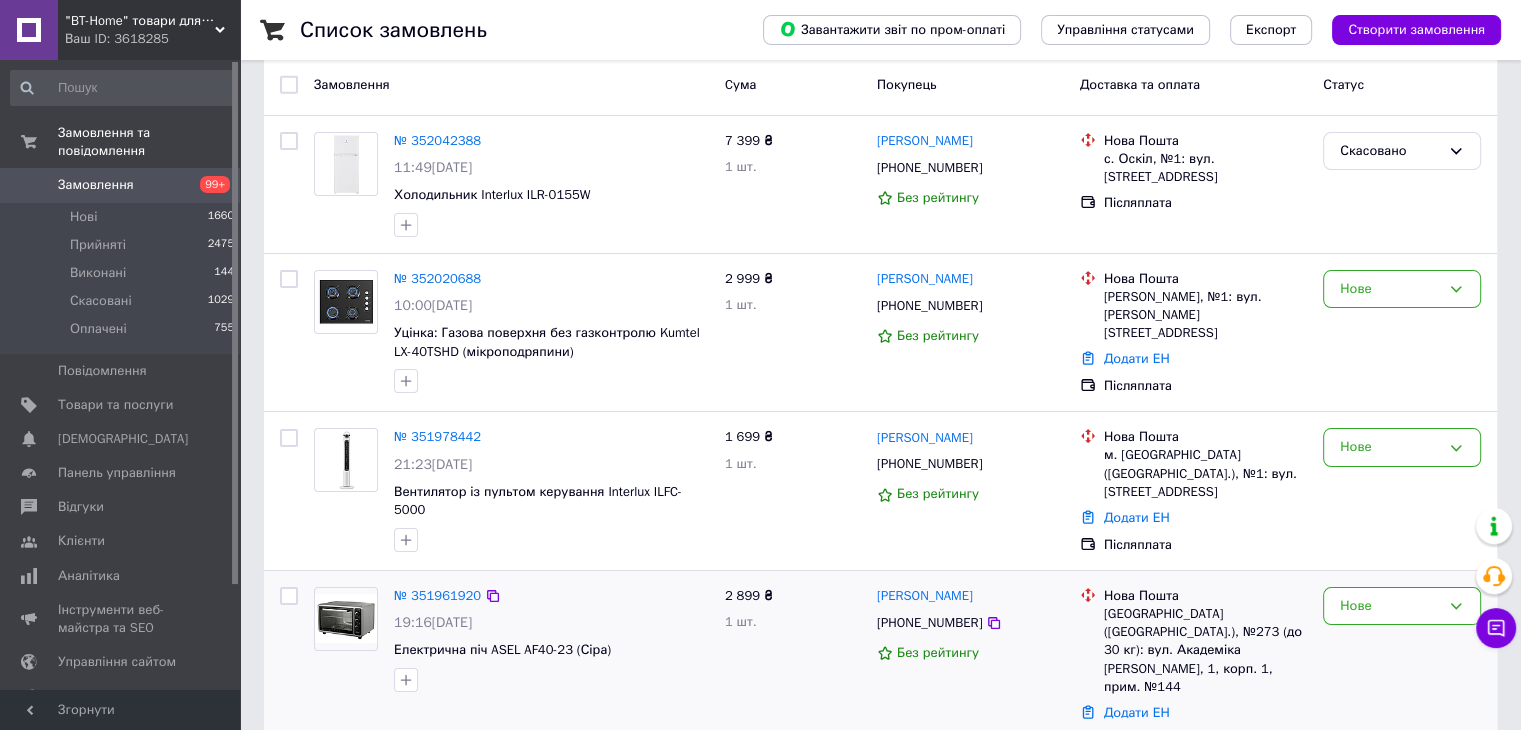 drag, startPoint x: 668, startPoint y: 700, endPoint x: 646, endPoint y: 687, distance: 25.553865 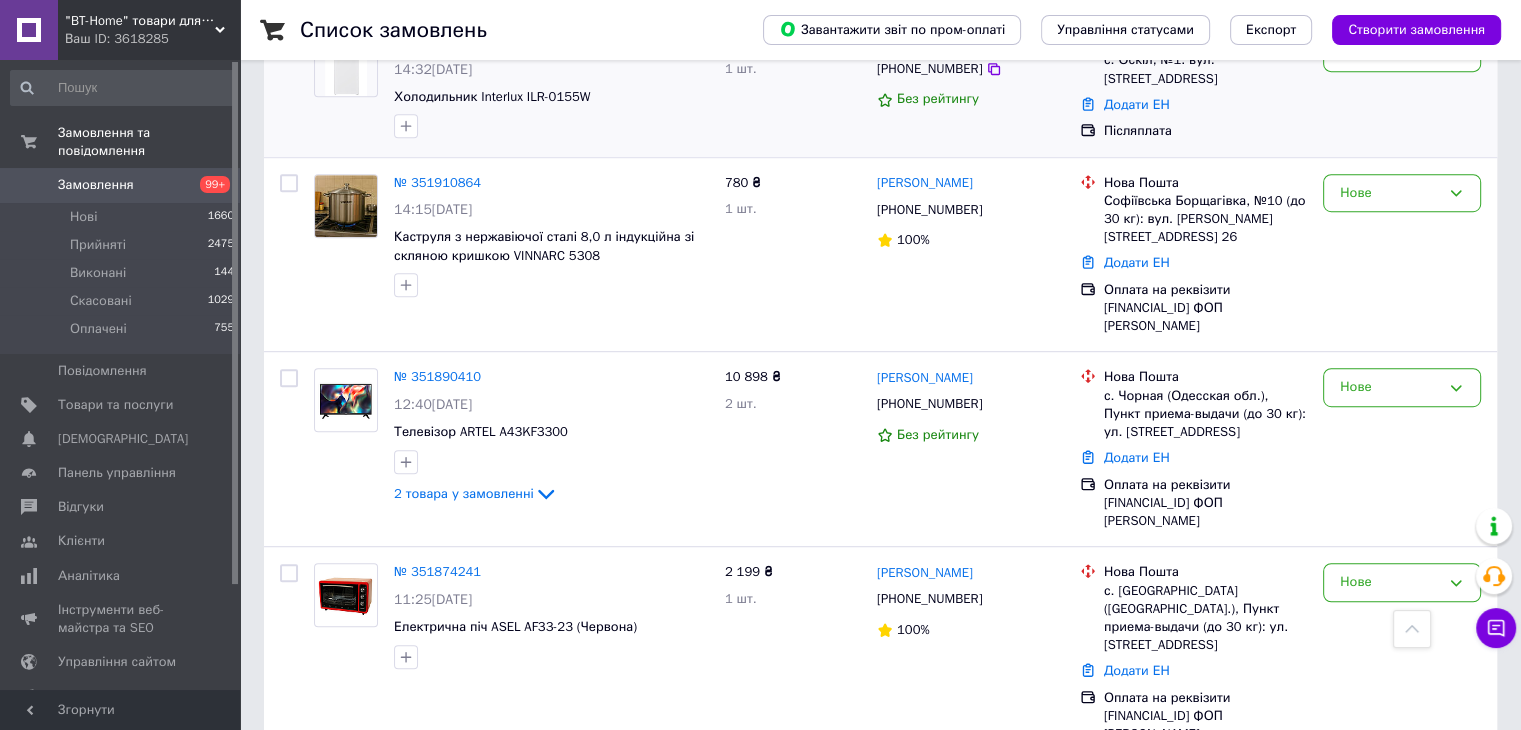 scroll, scrollTop: 1300, scrollLeft: 0, axis: vertical 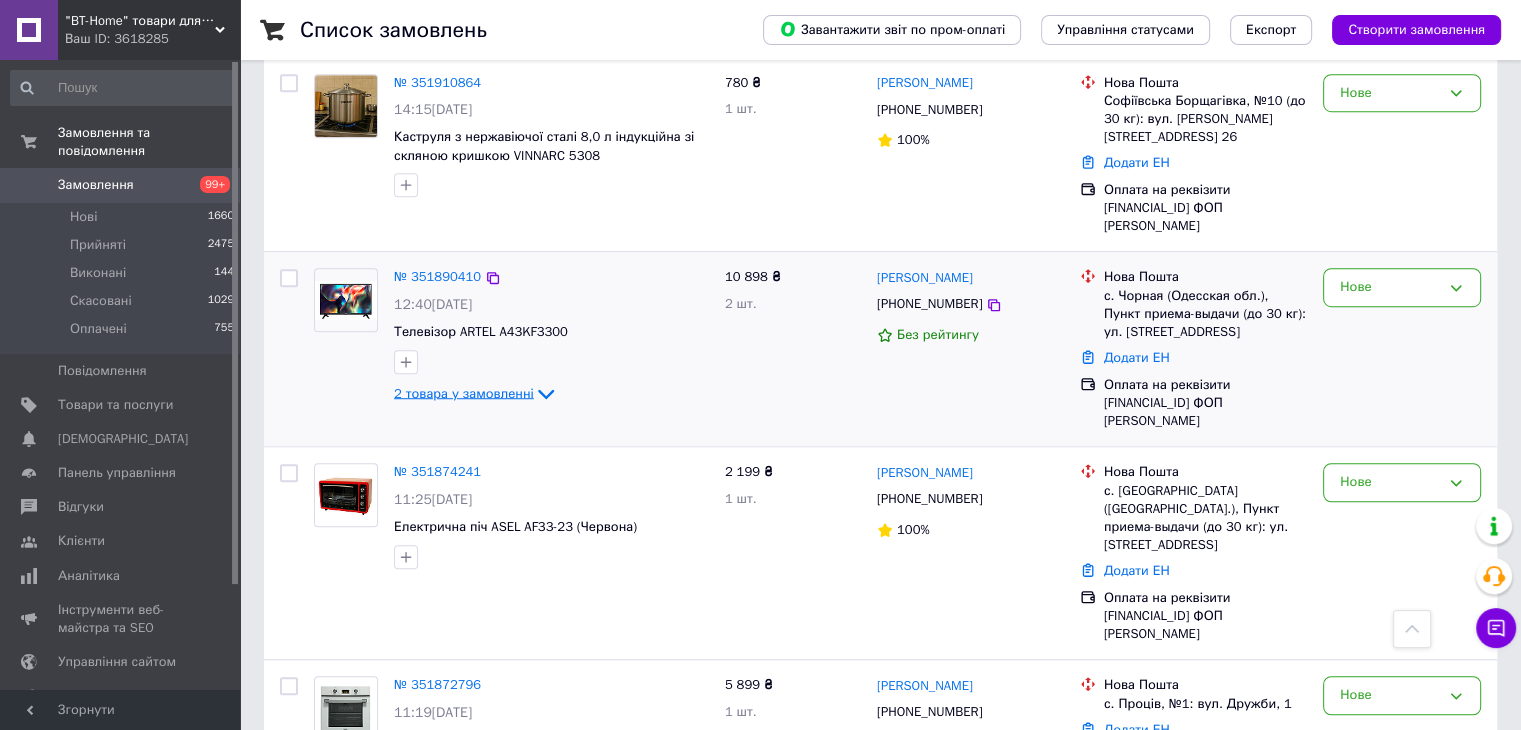 click 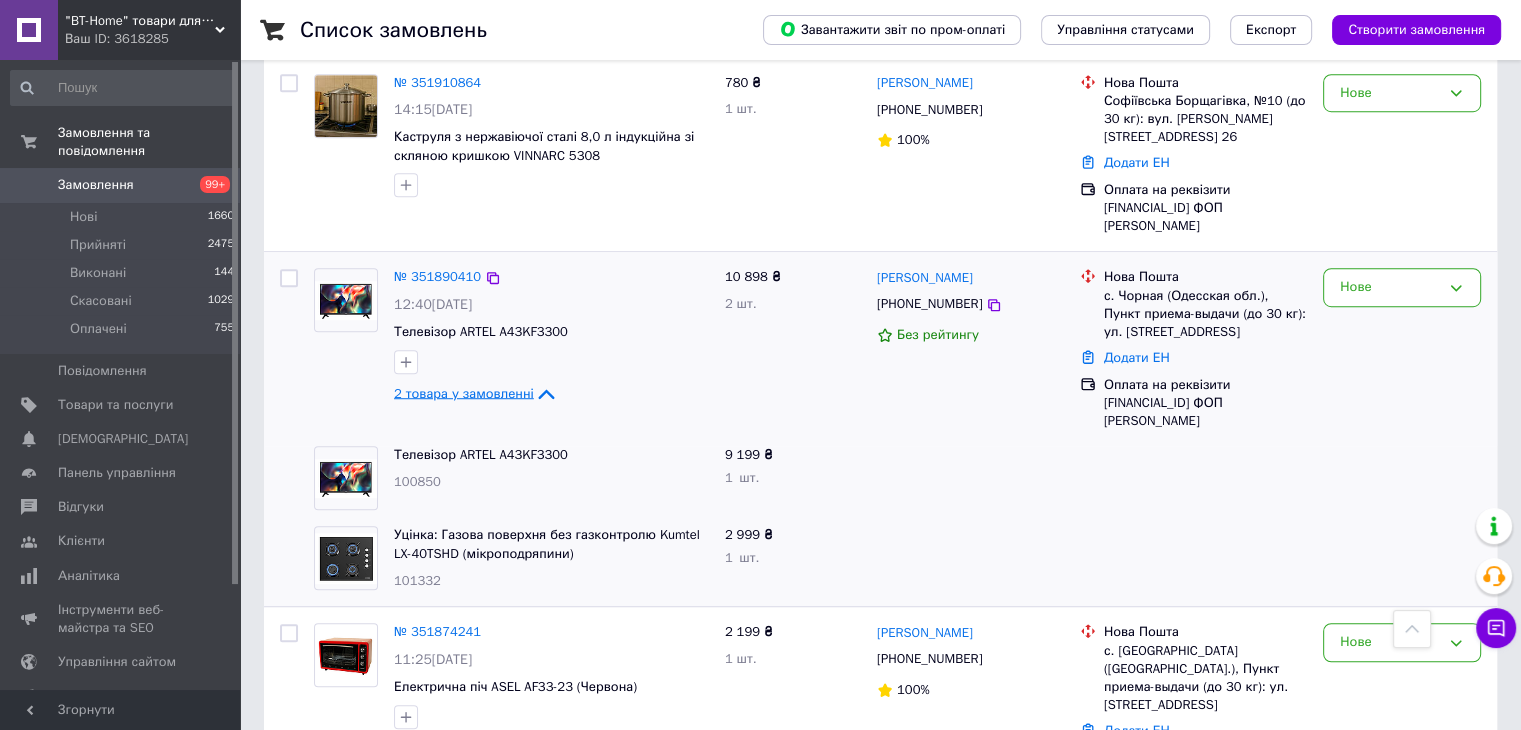 click 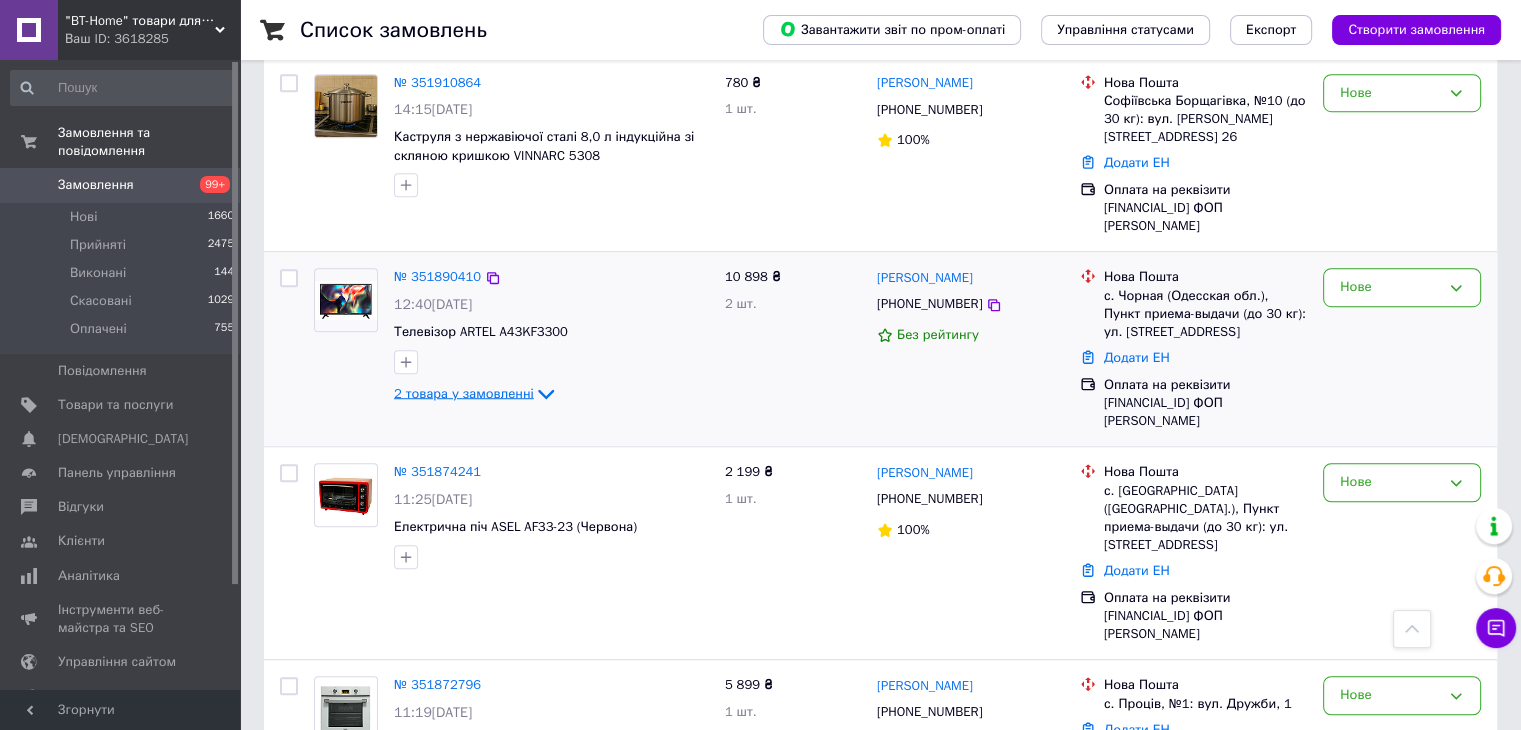 click 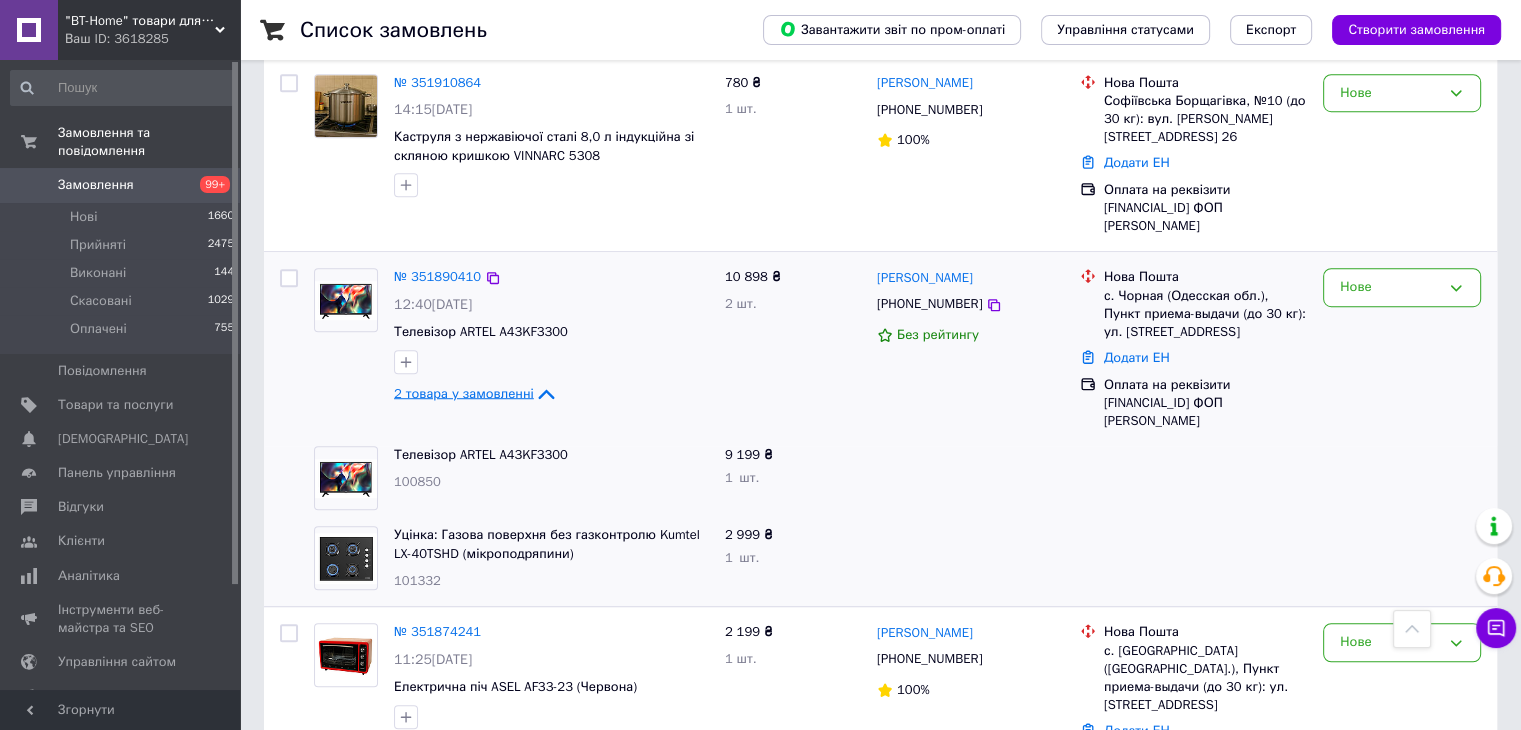 click 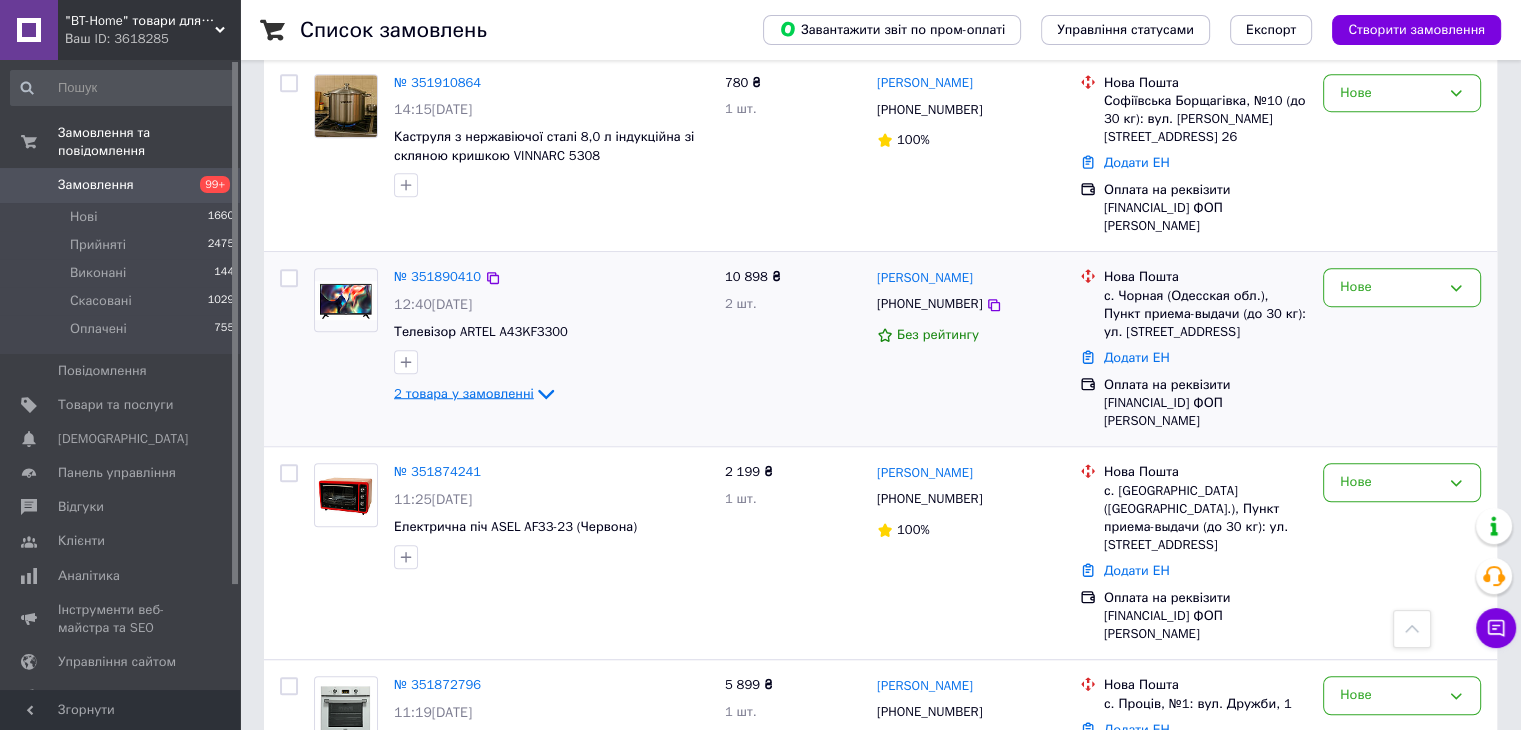 click 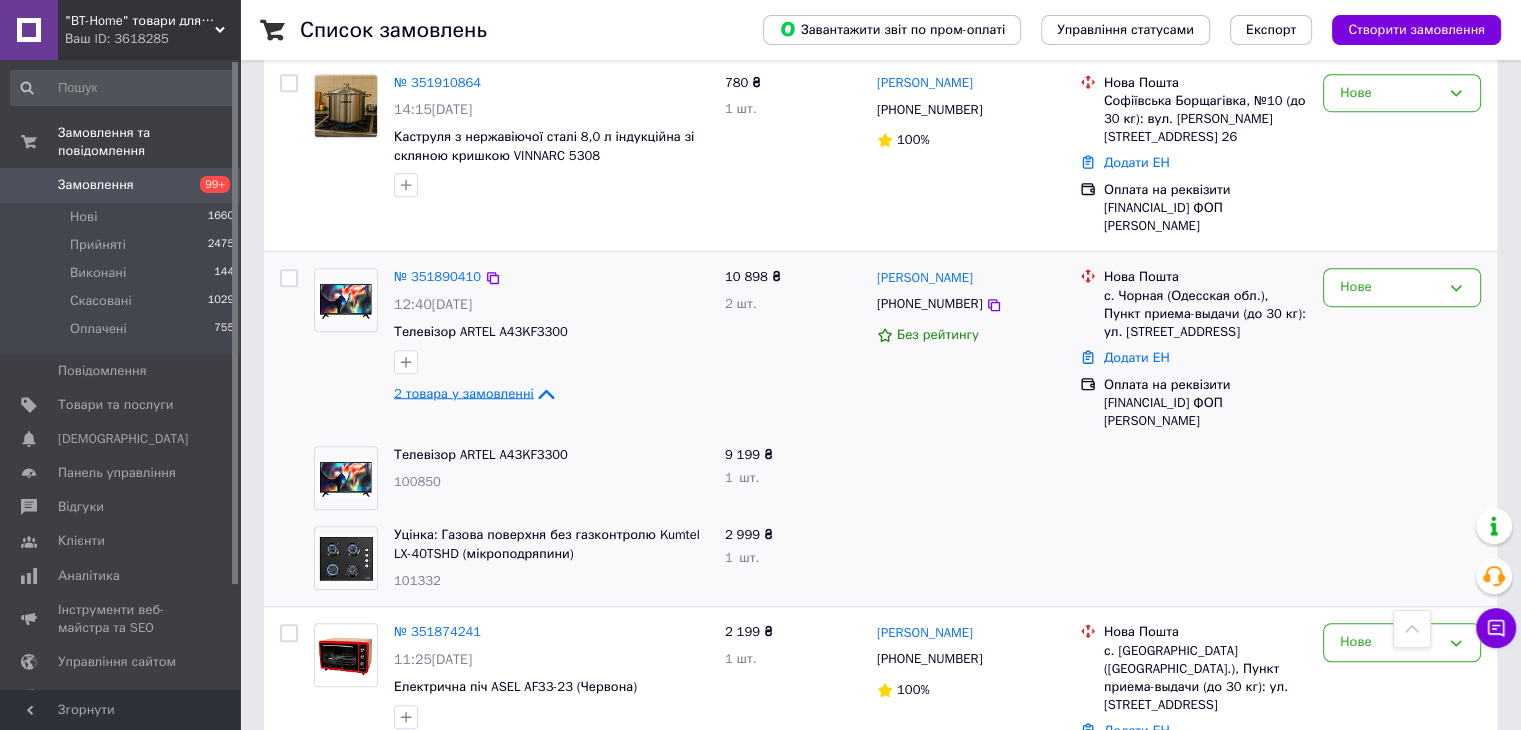click 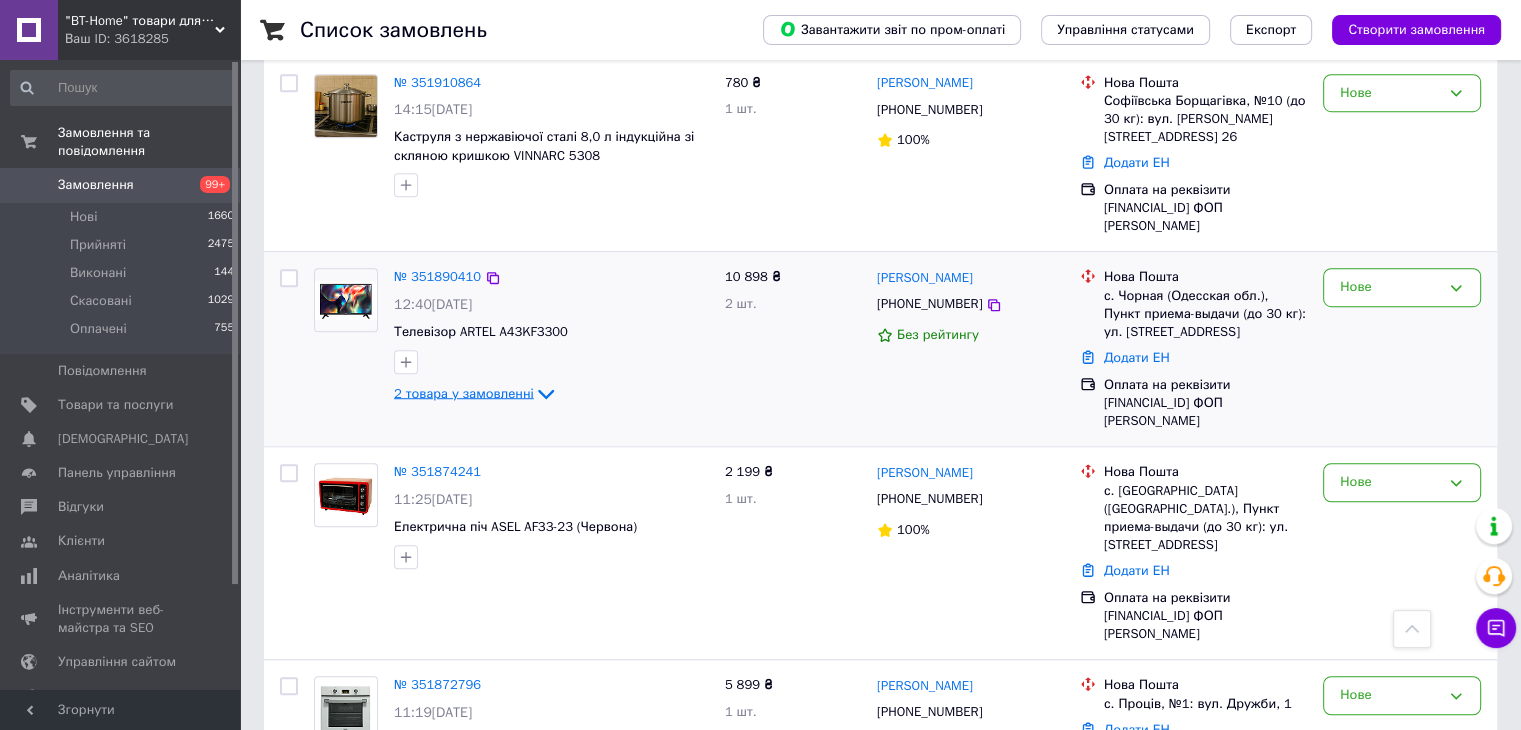 click 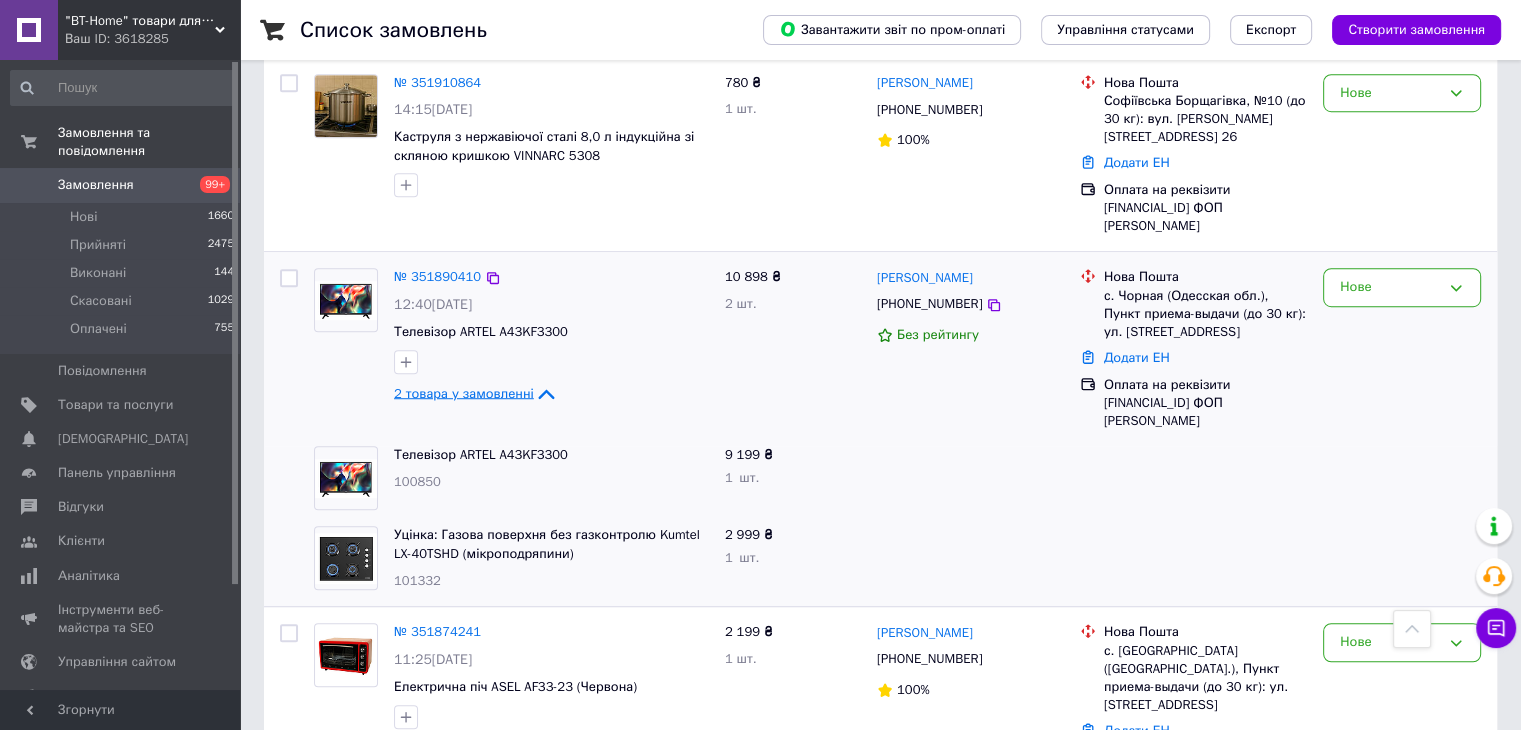 click 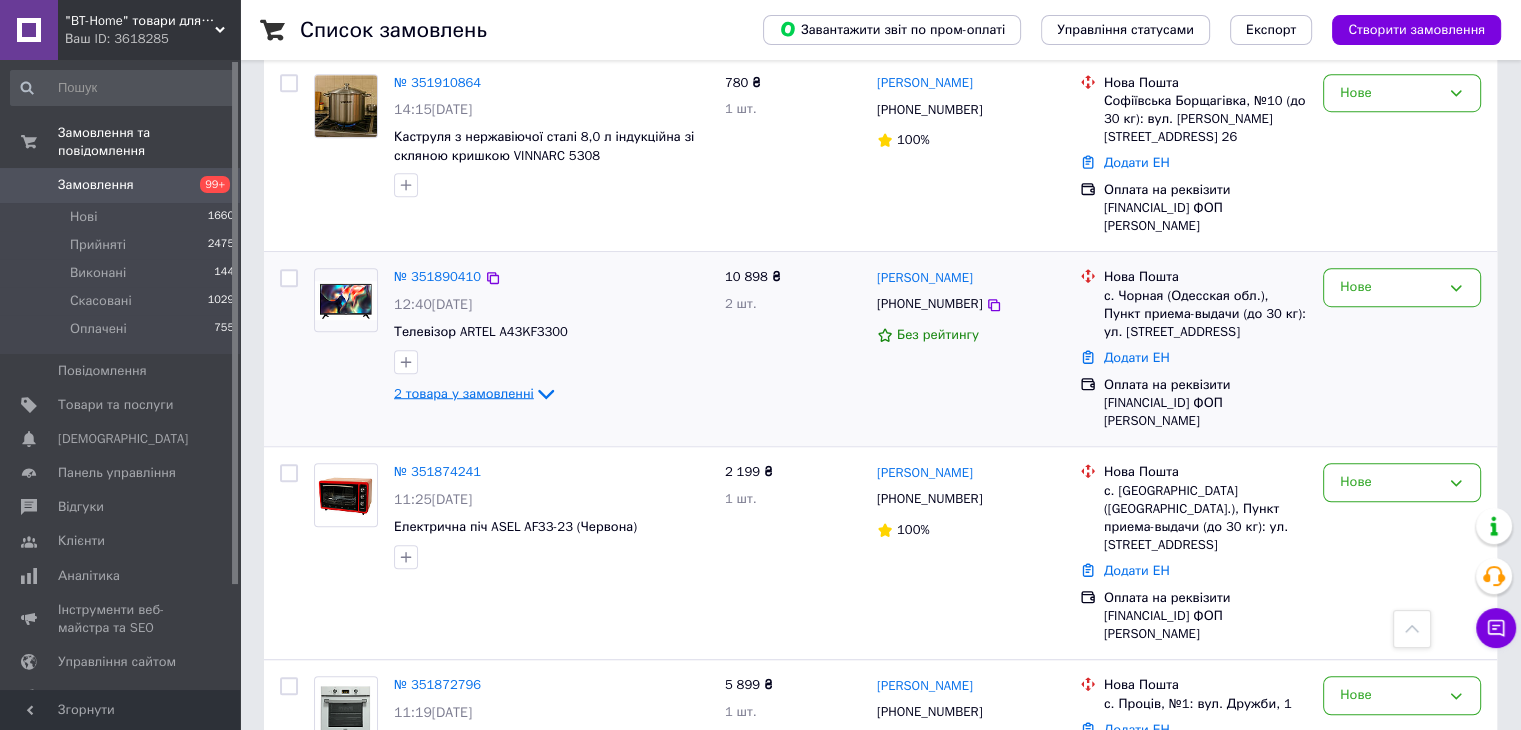 click 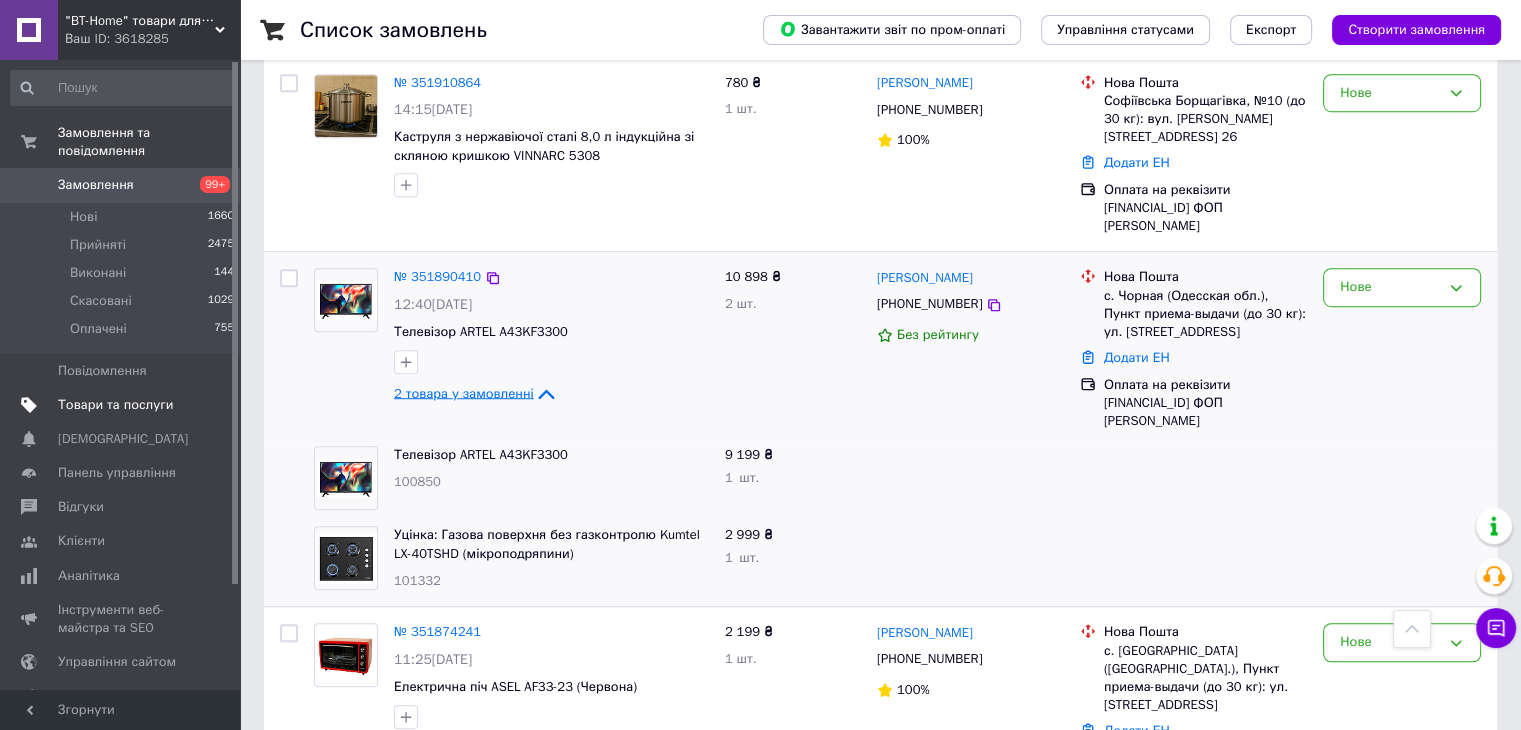 click on "Товари та послуги" at bounding box center [115, 405] 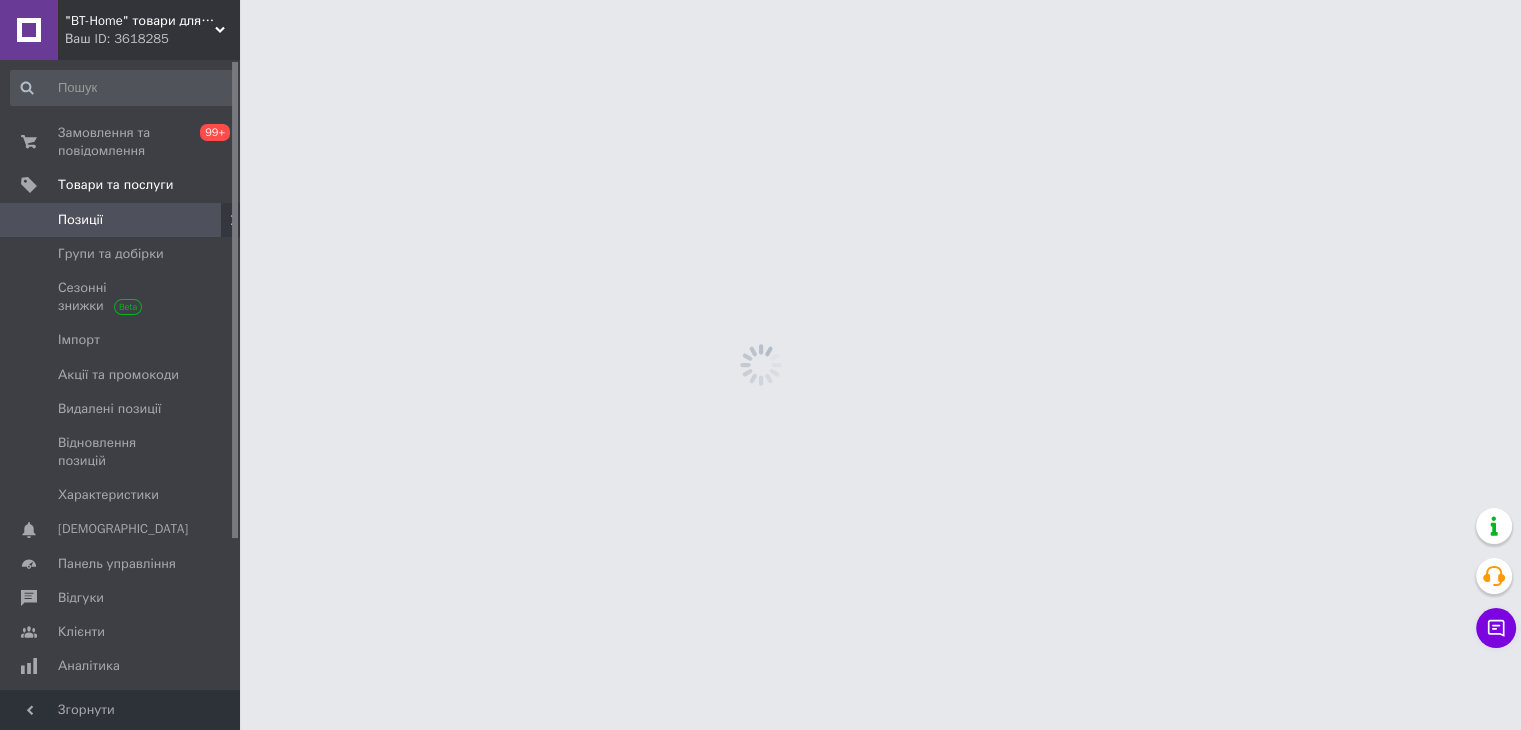 scroll, scrollTop: 0, scrollLeft: 0, axis: both 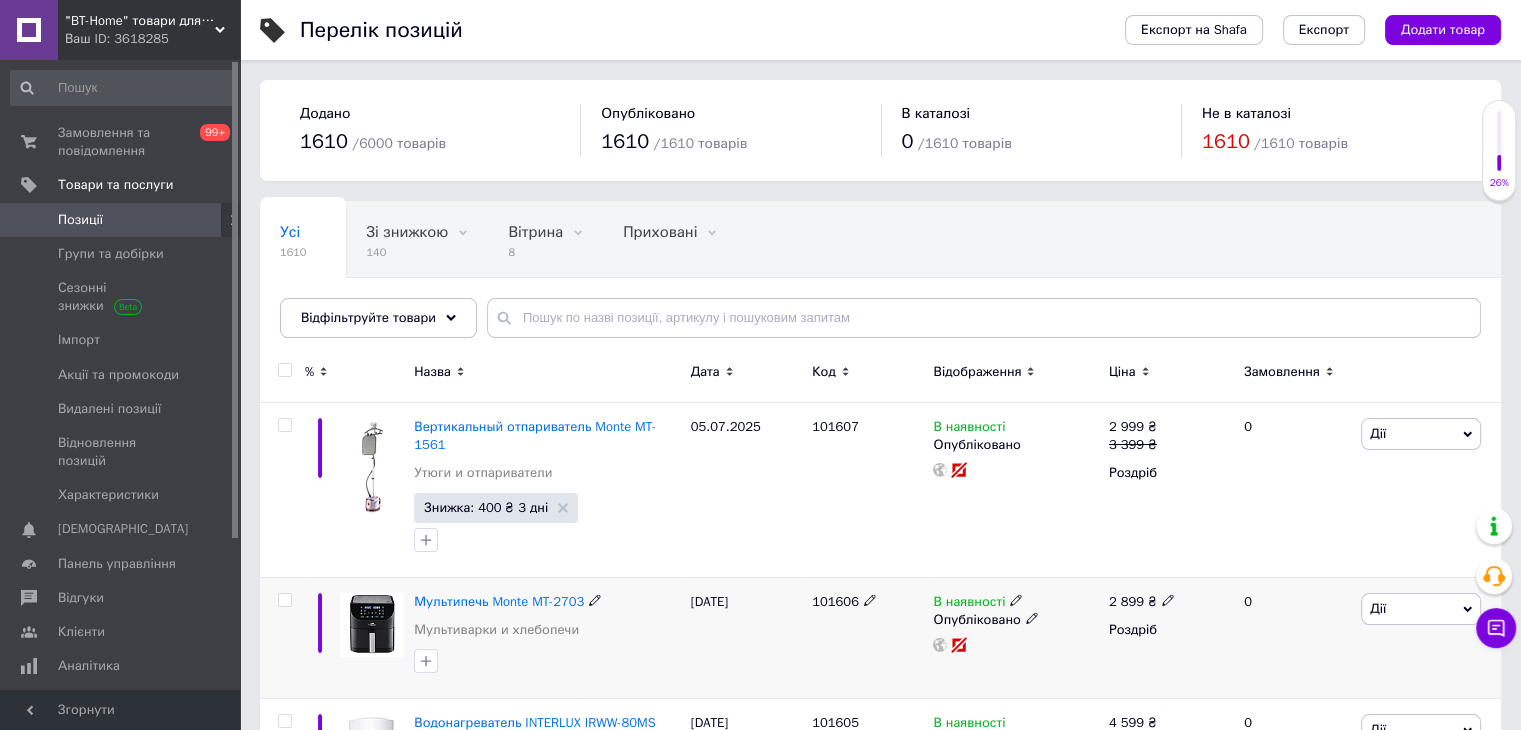 click at bounding box center [547, 661] 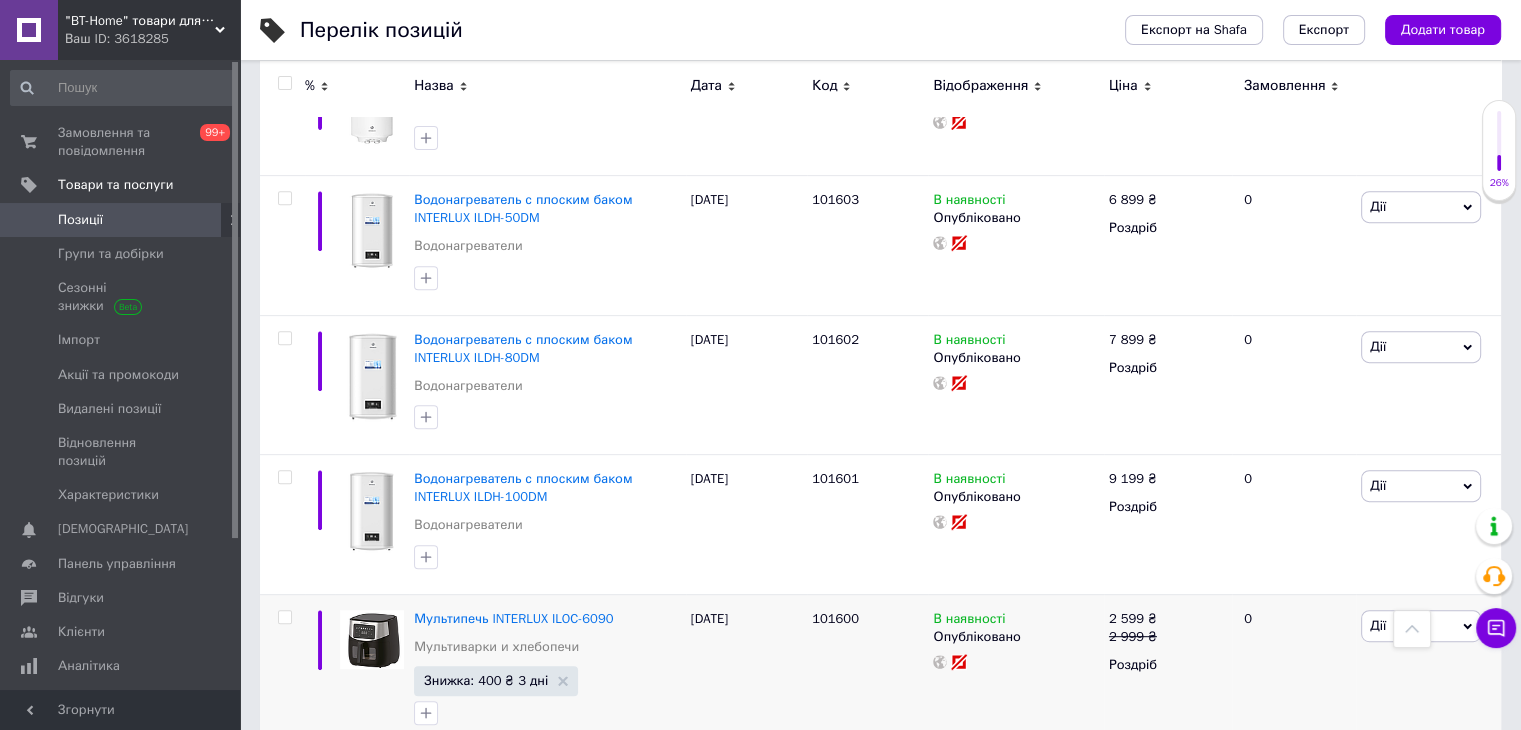 scroll, scrollTop: 800, scrollLeft: 0, axis: vertical 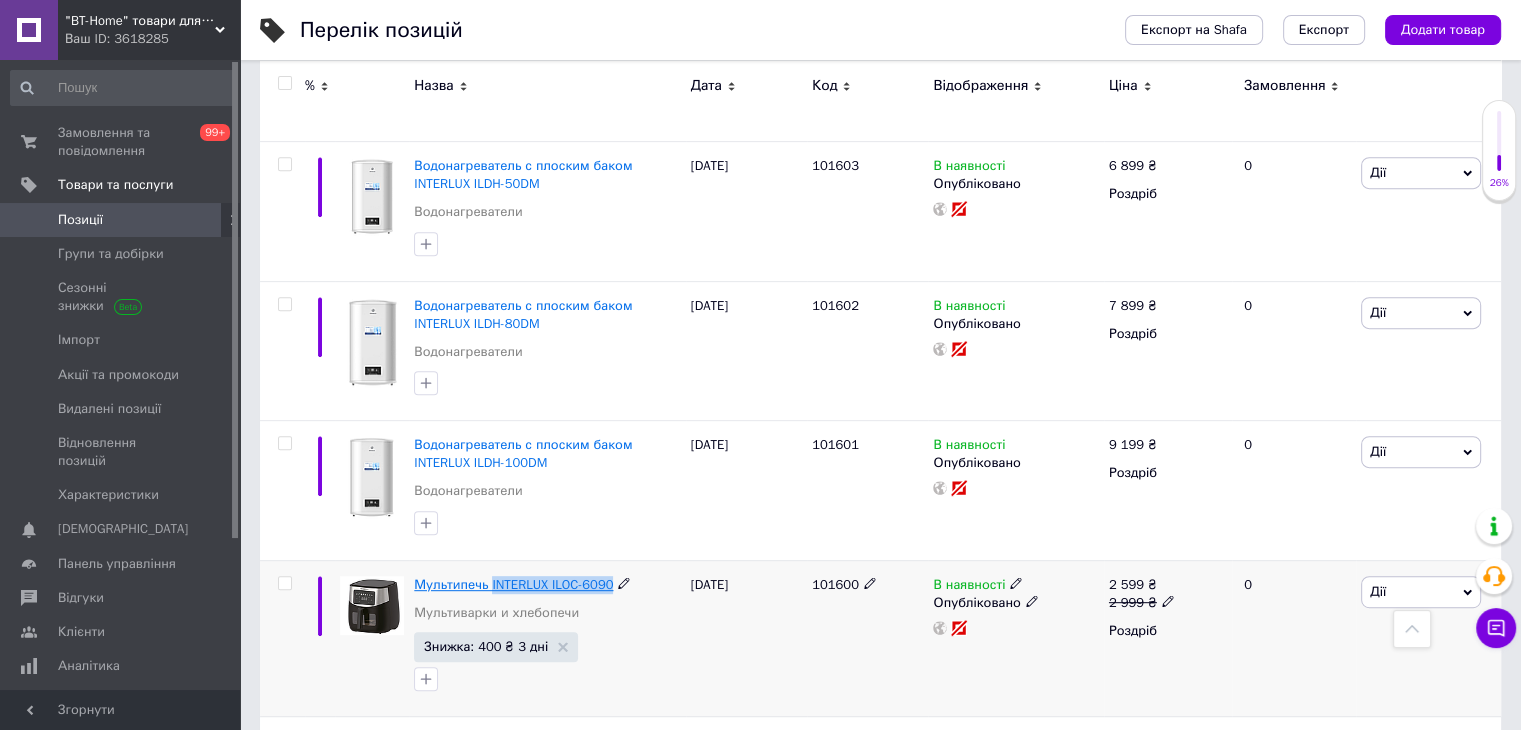 drag, startPoint x: 636, startPoint y: 585, endPoint x: 489, endPoint y: 581, distance: 147.05441 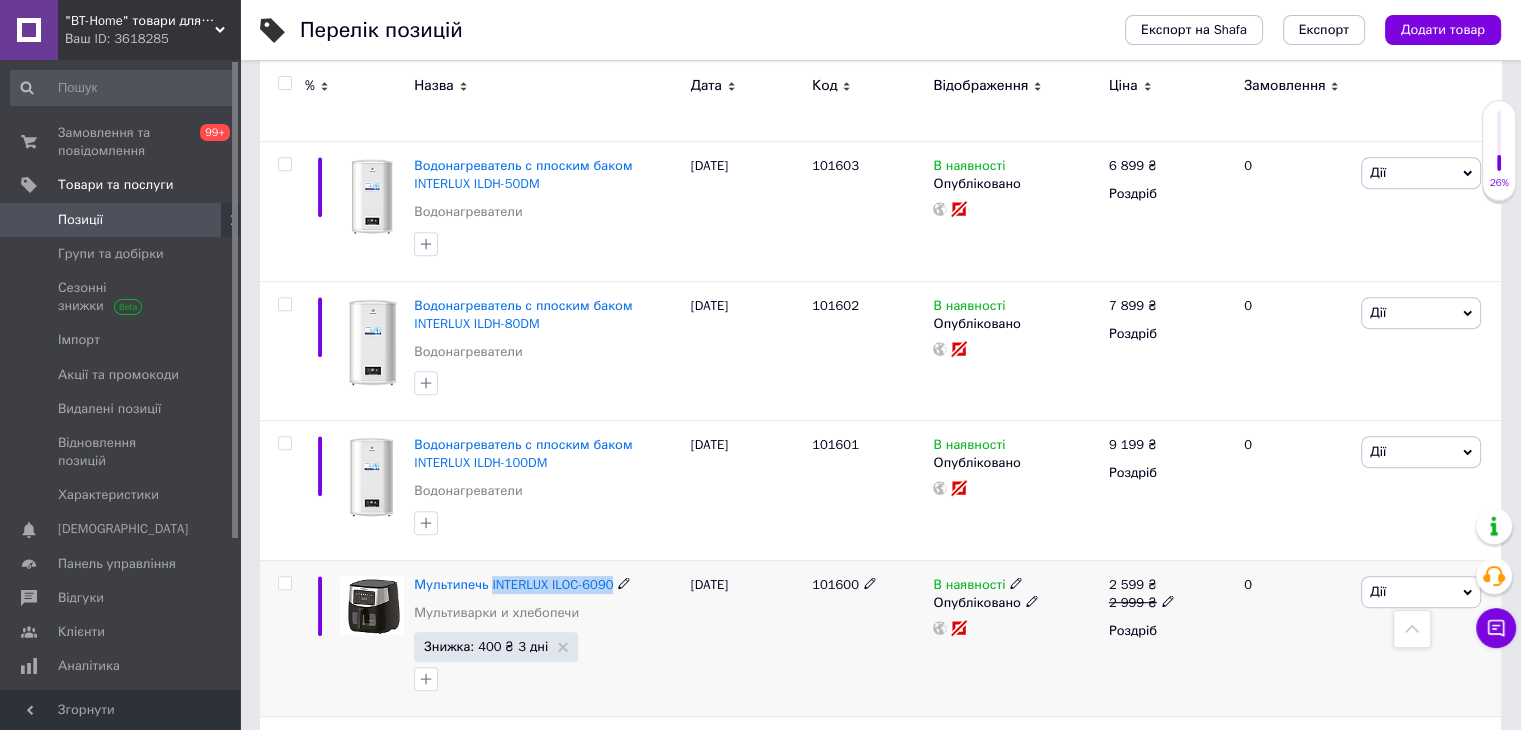 copy on "INTERLUX ILOC-6090" 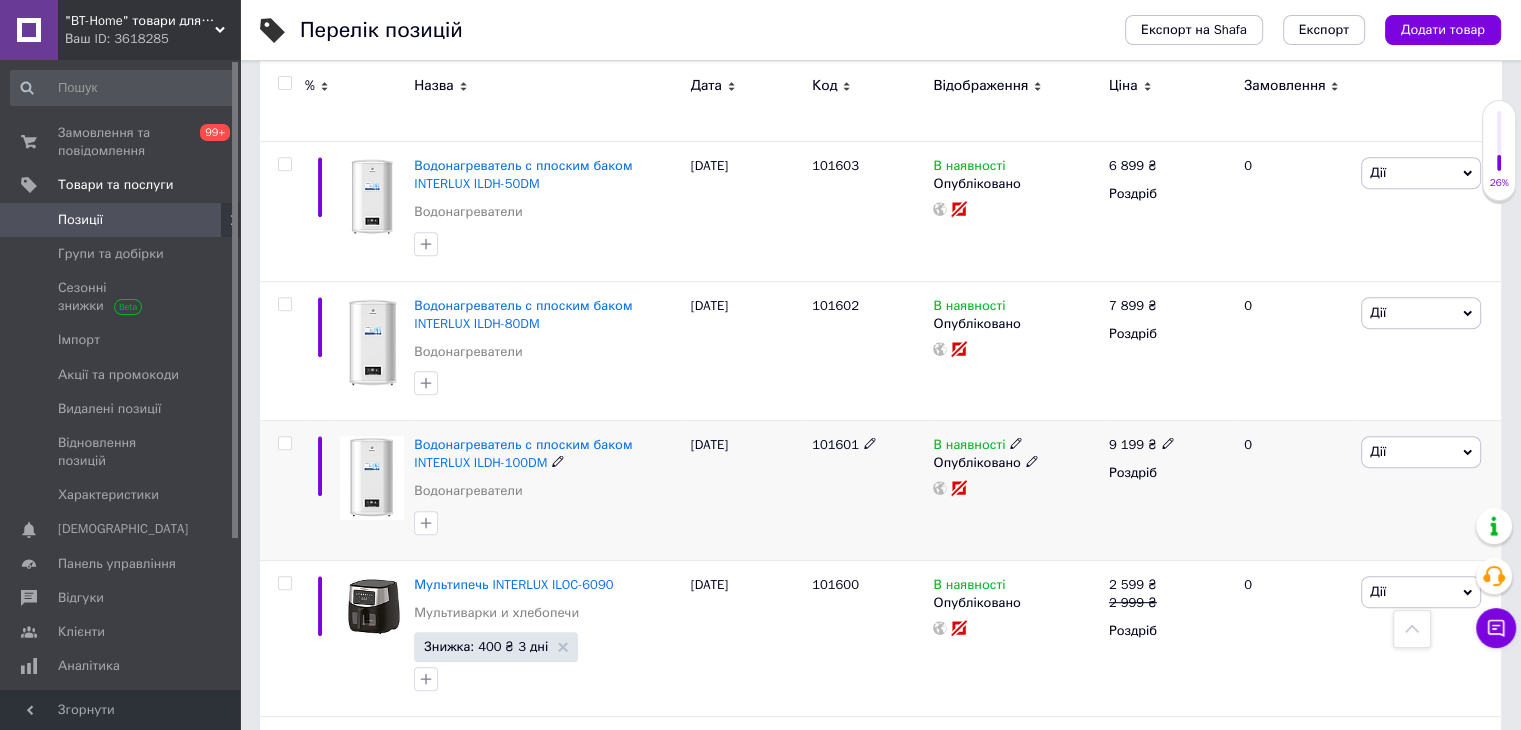 click on "[DATE]" at bounding box center (746, 491) 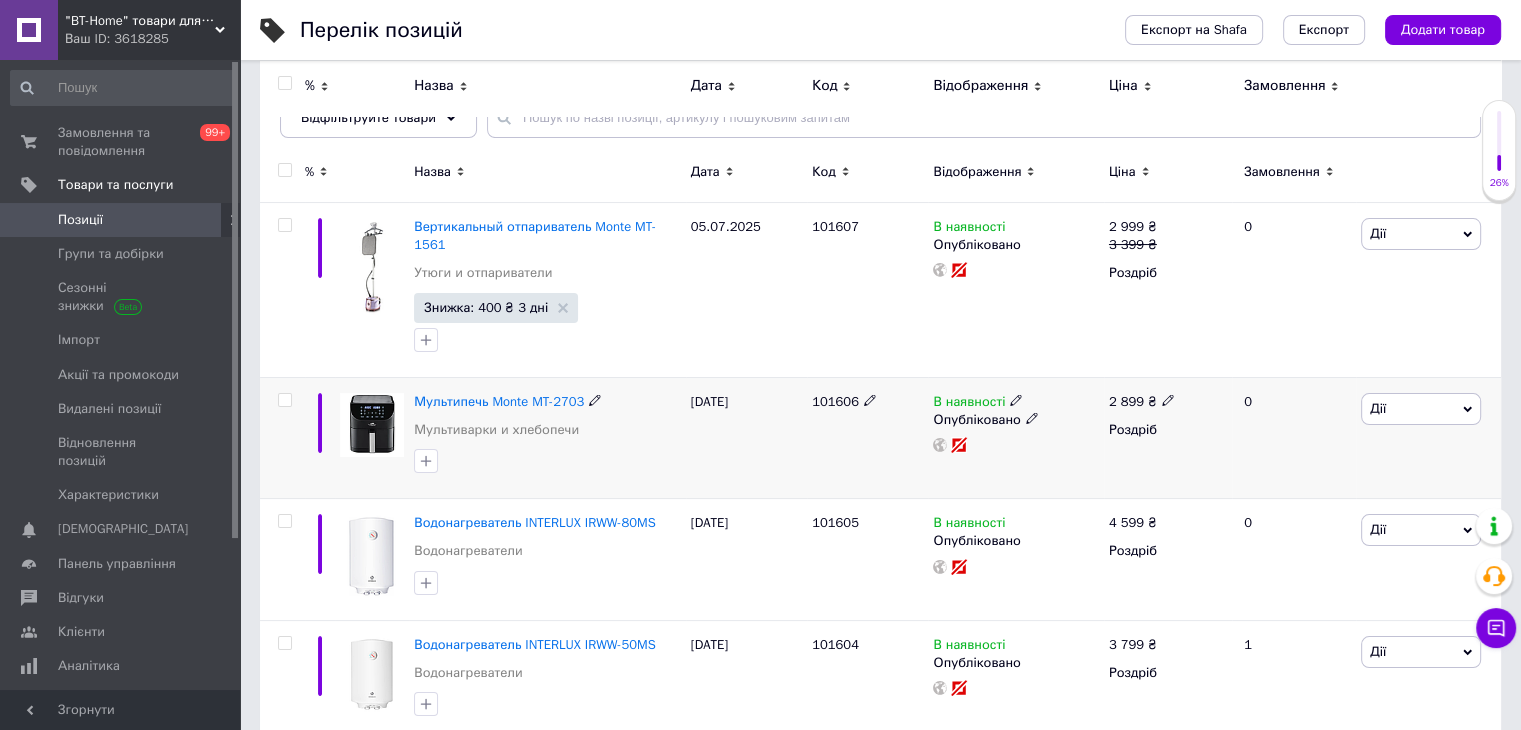 scroll, scrollTop: 0, scrollLeft: 0, axis: both 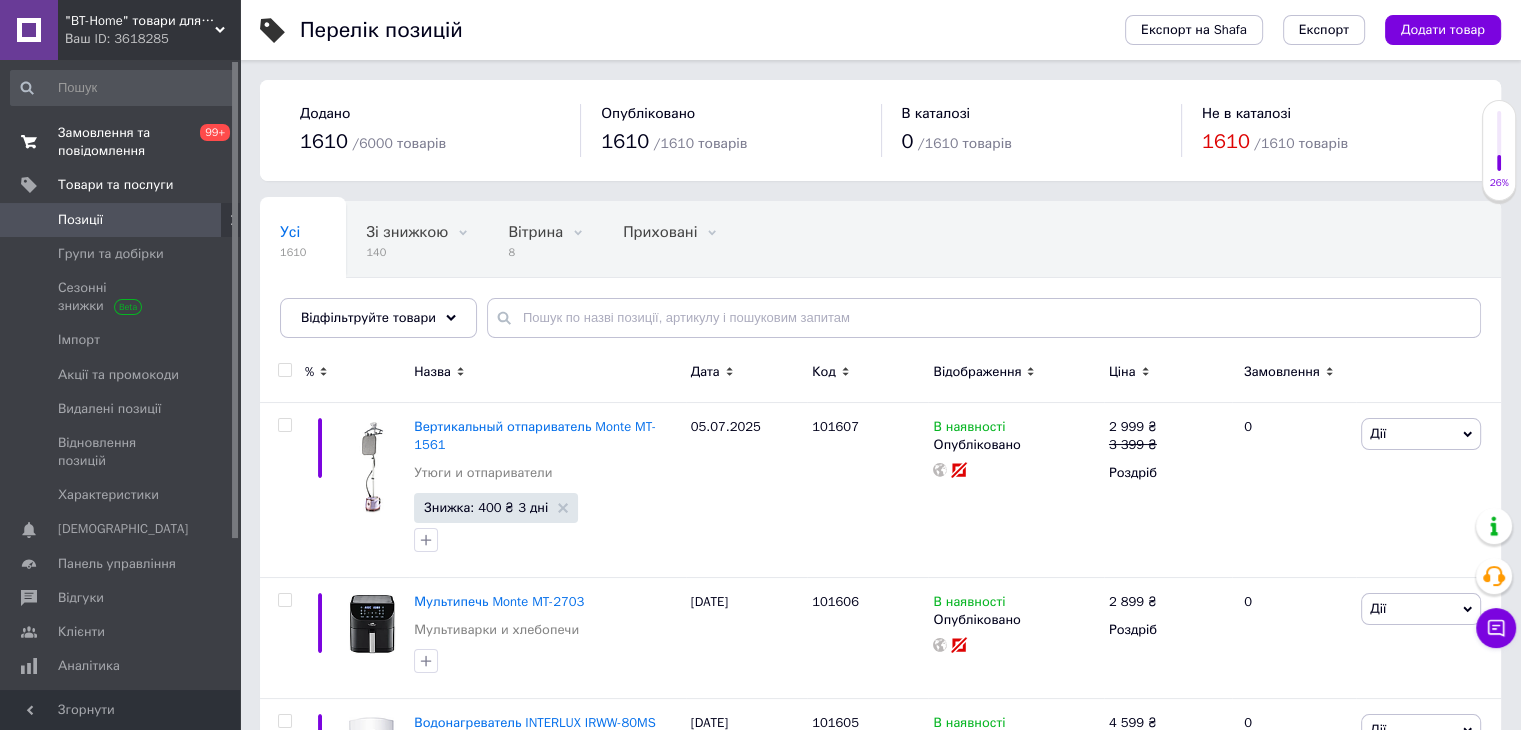 click on "Замовлення та повідомлення" at bounding box center (121, 142) 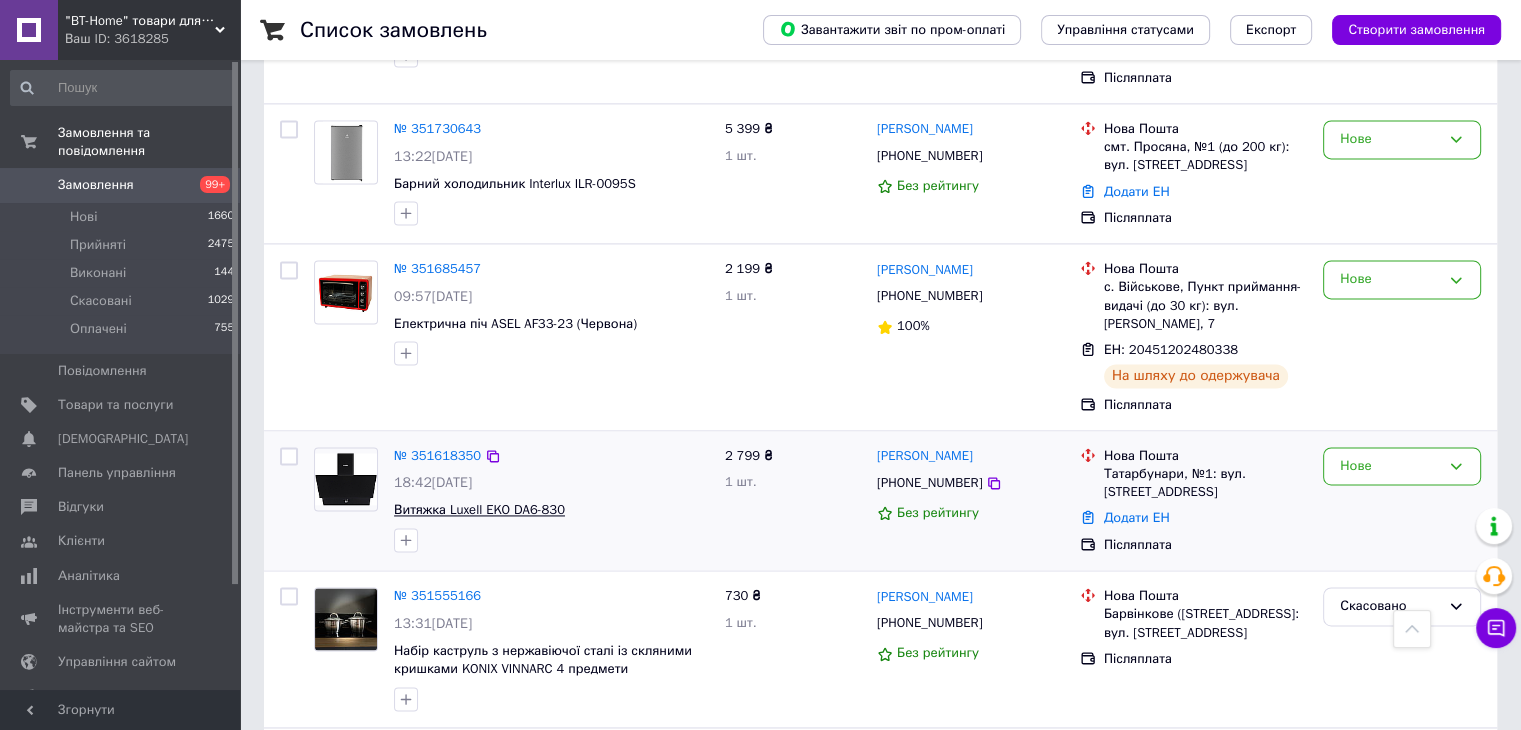 scroll, scrollTop: 2700, scrollLeft: 0, axis: vertical 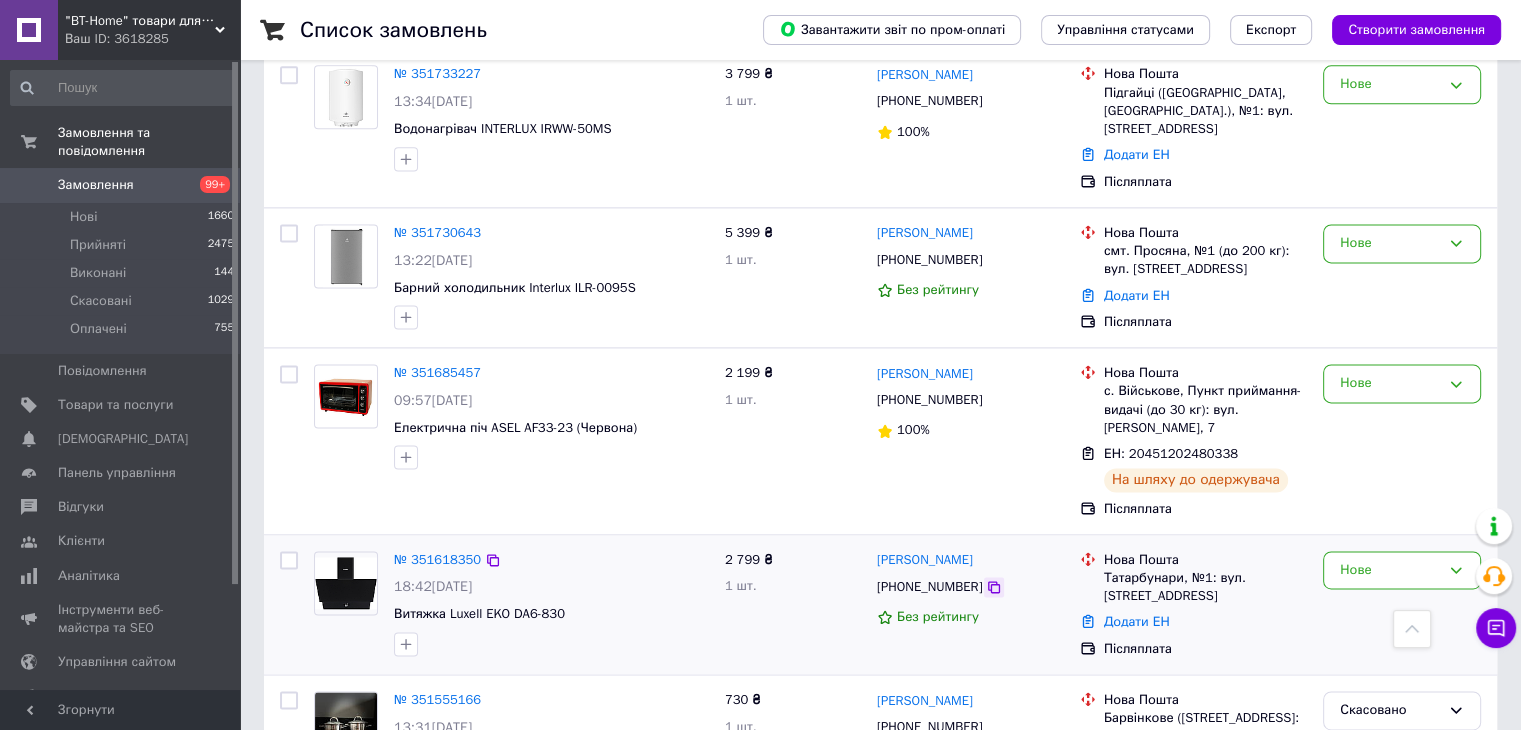 click 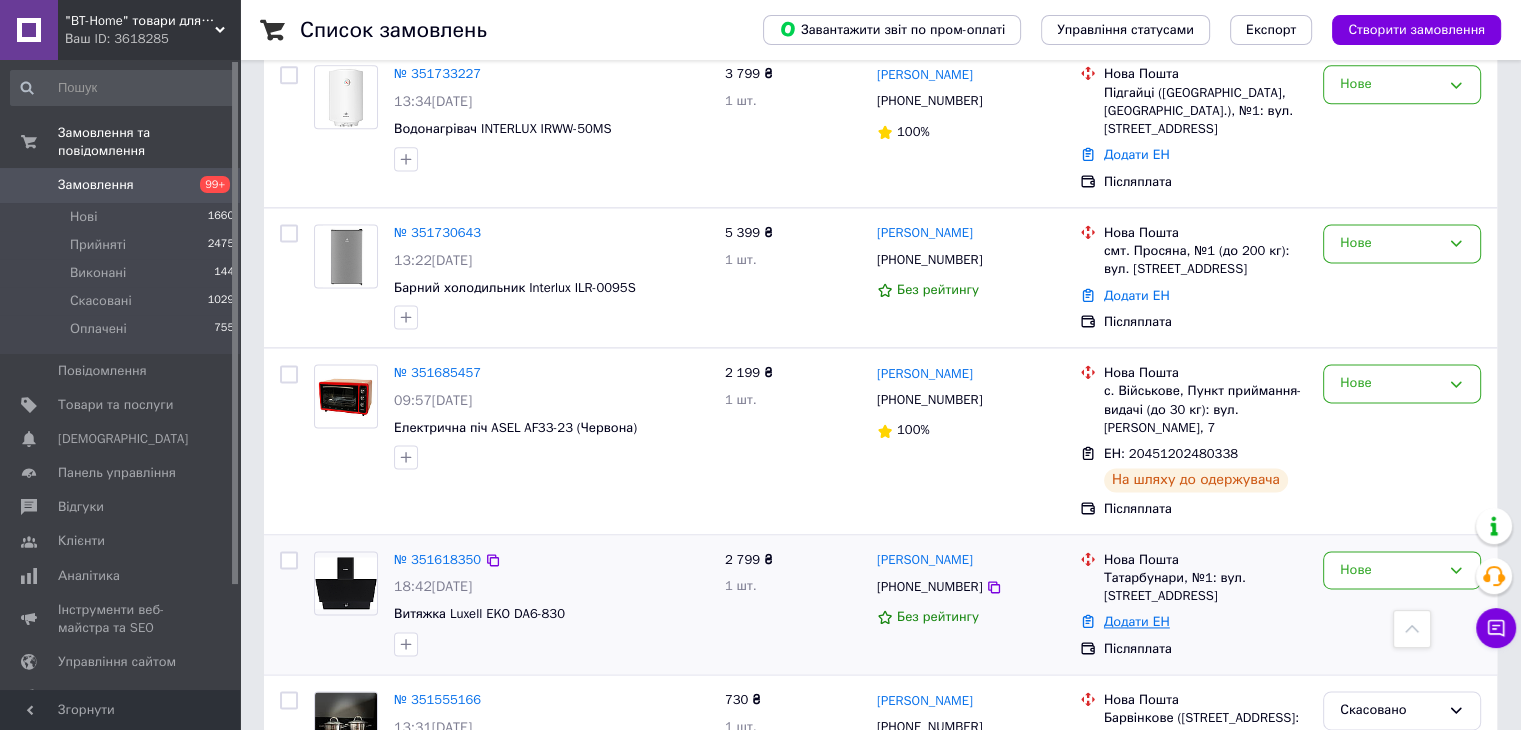 click on "Додати ЕН" at bounding box center [1137, 621] 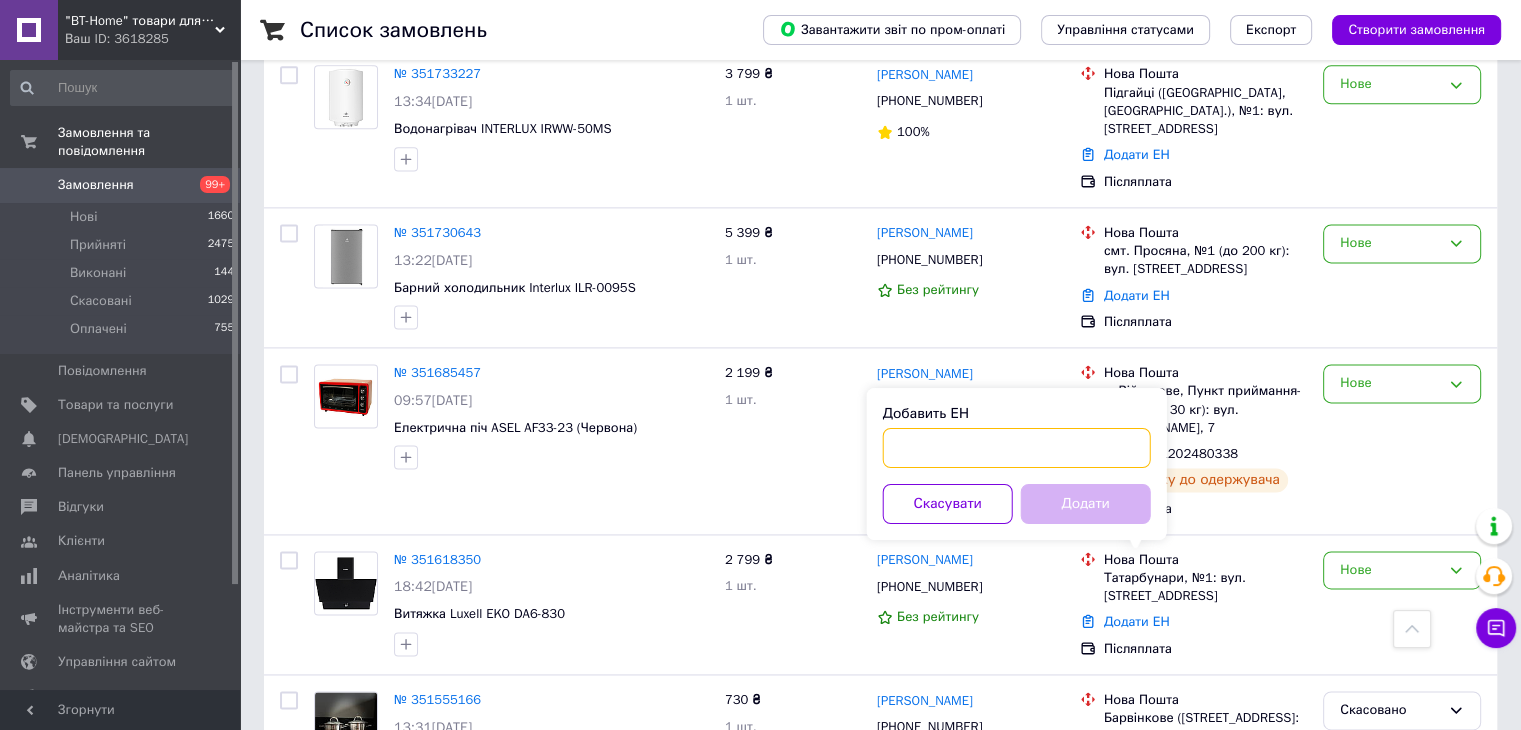 click on "Добавить ЕН" at bounding box center (1017, 448) 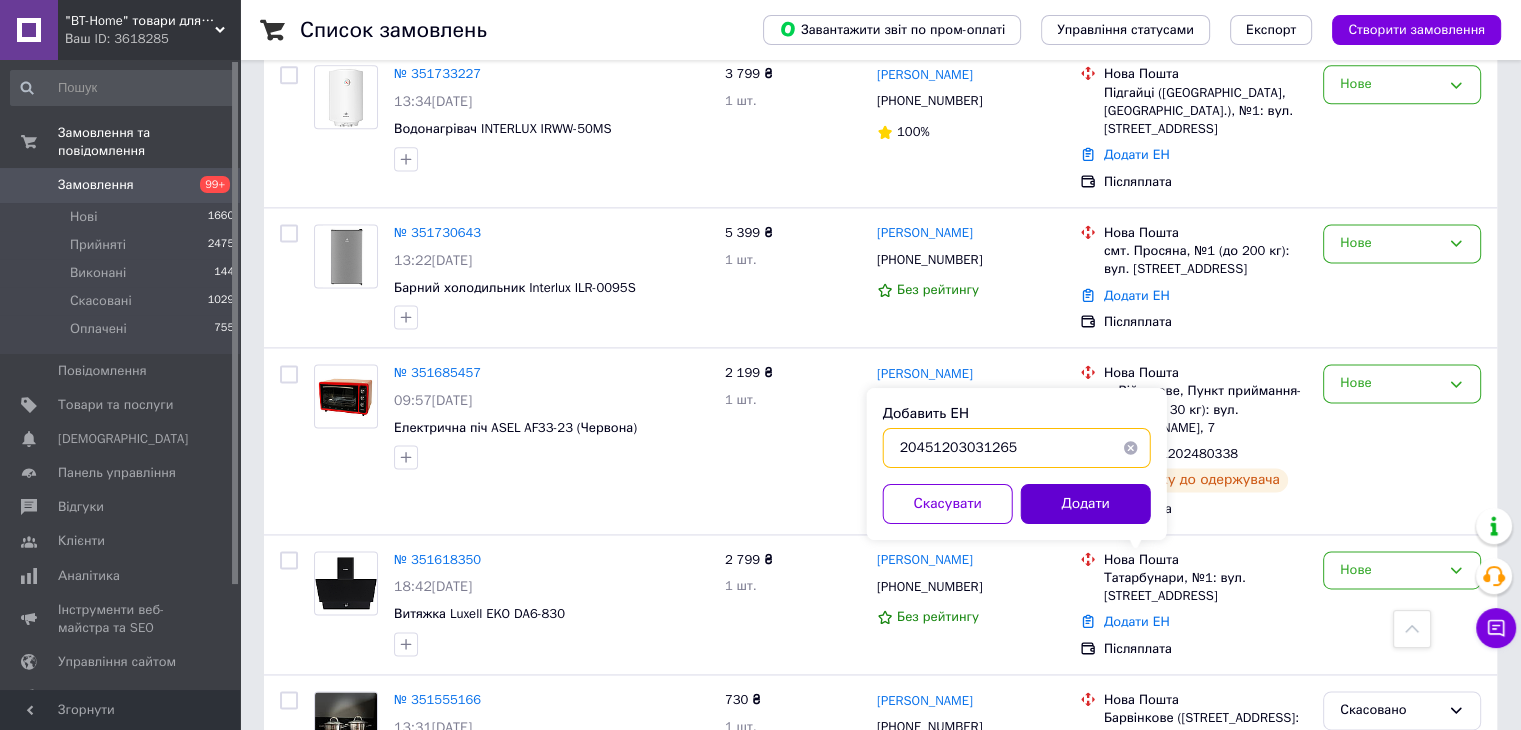 type on "20451203031265" 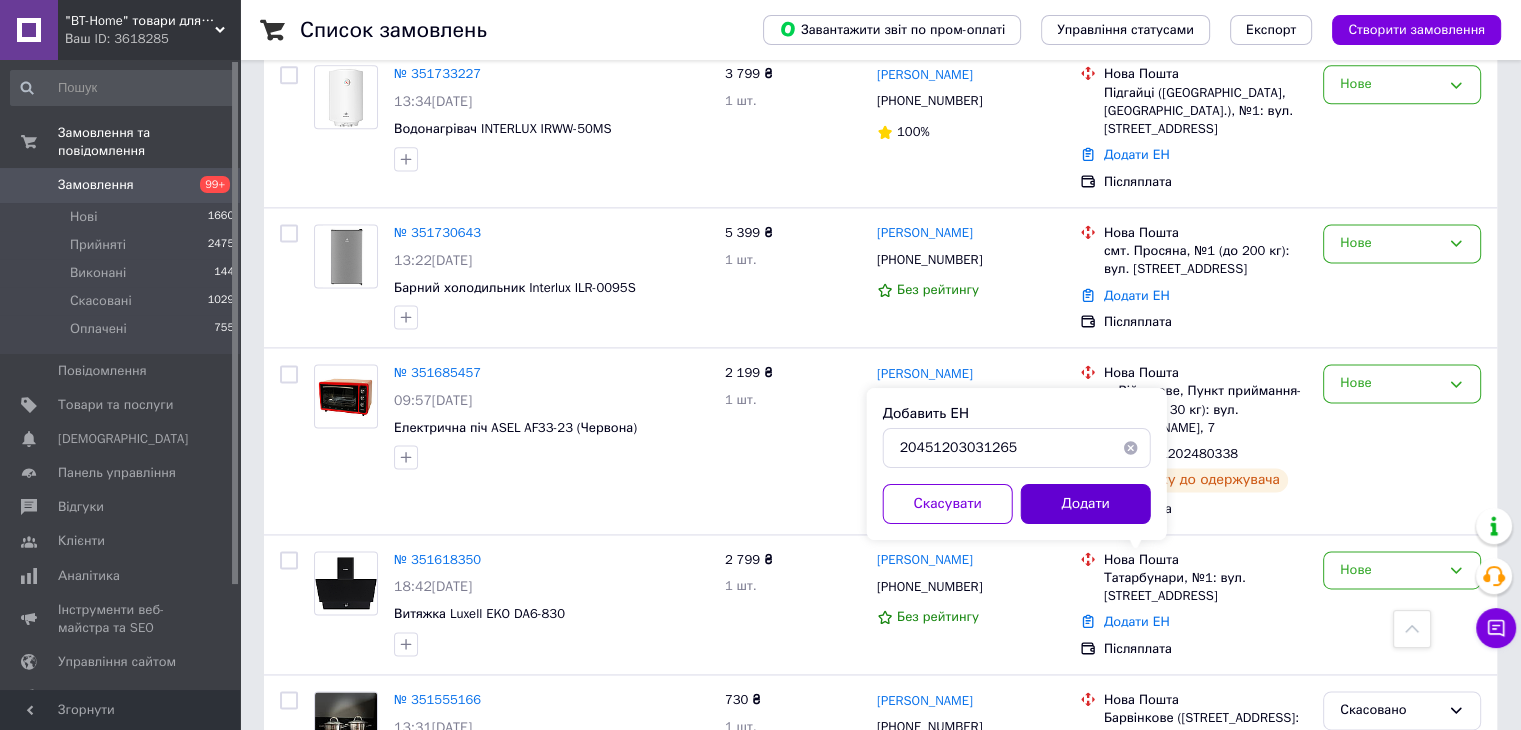 click on "Додати" at bounding box center (1086, 504) 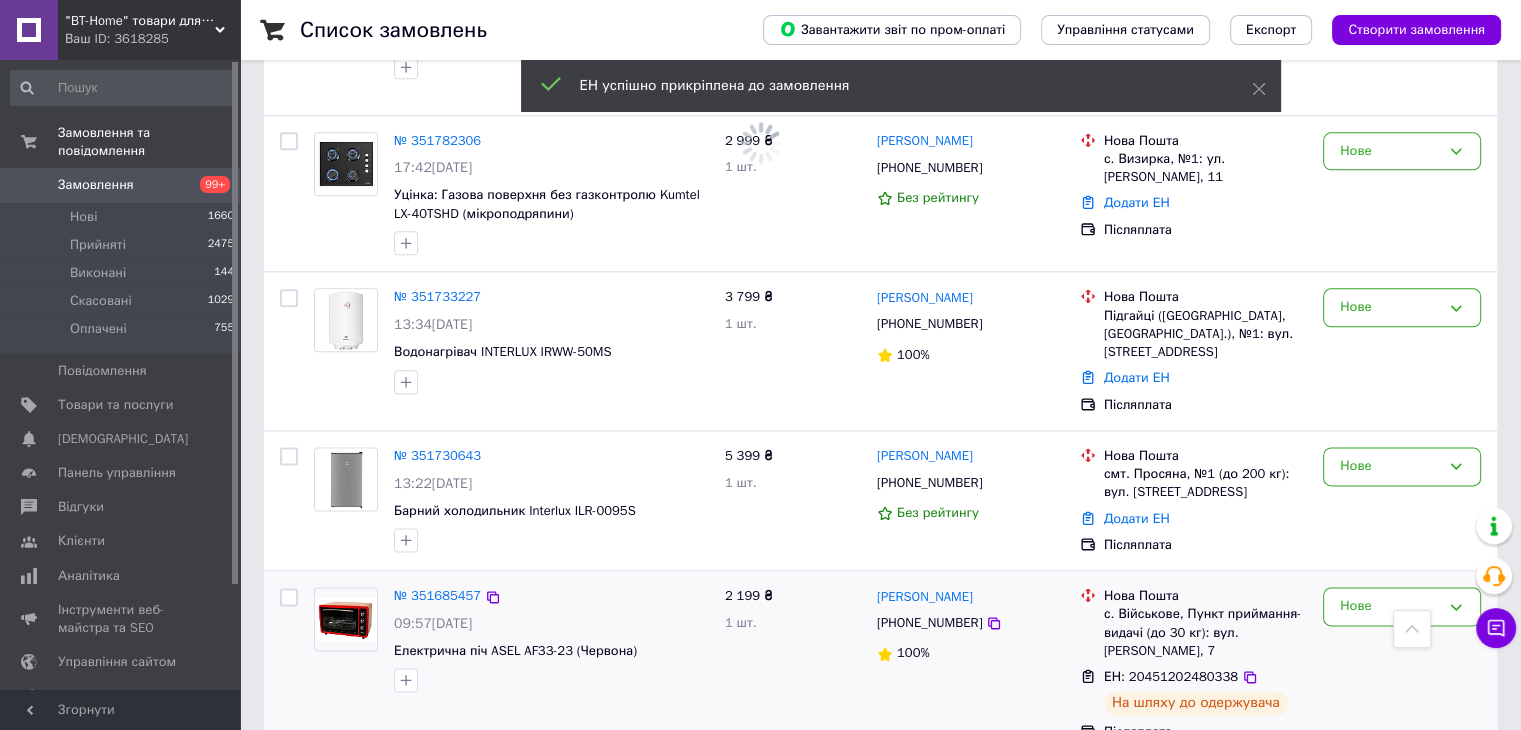 scroll, scrollTop: 2500, scrollLeft: 0, axis: vertical 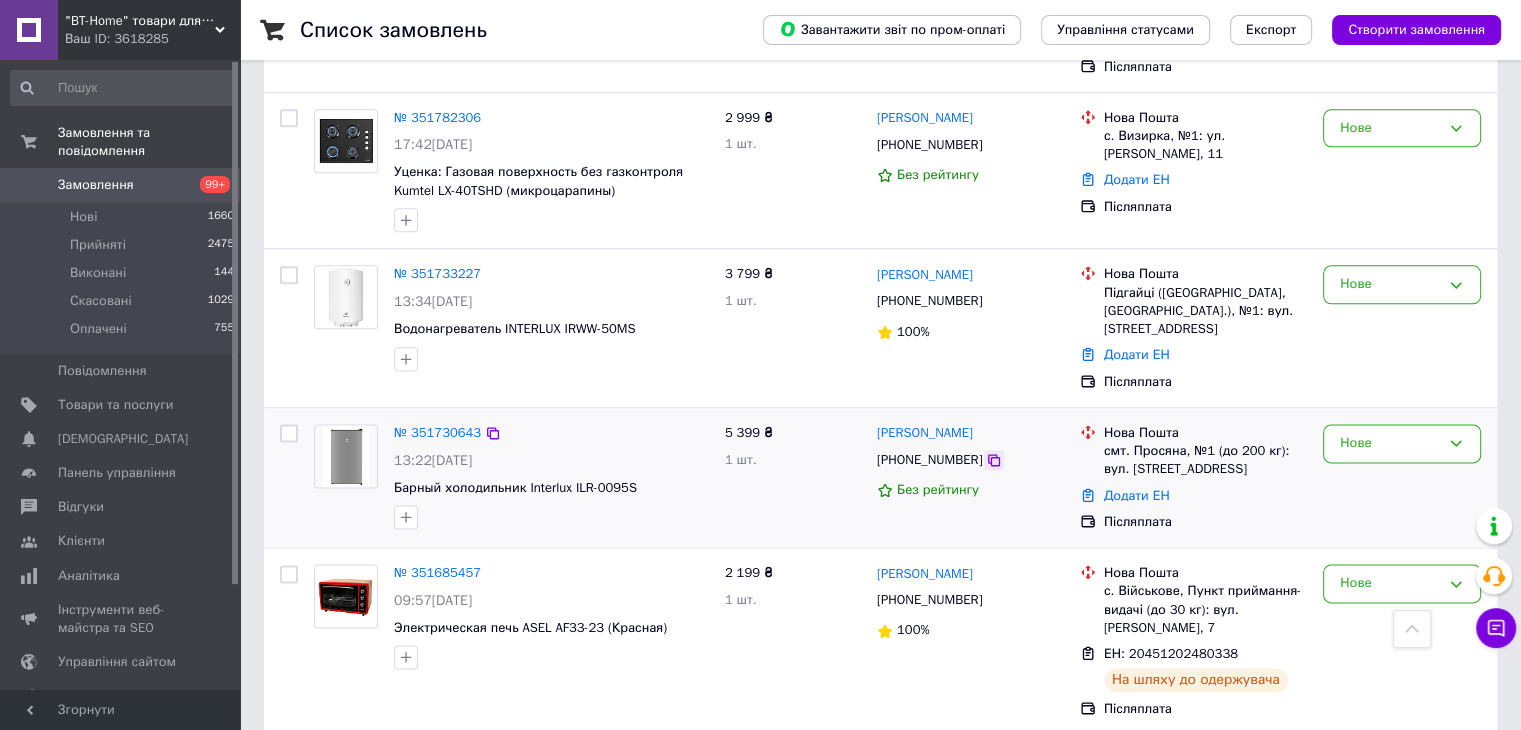 click 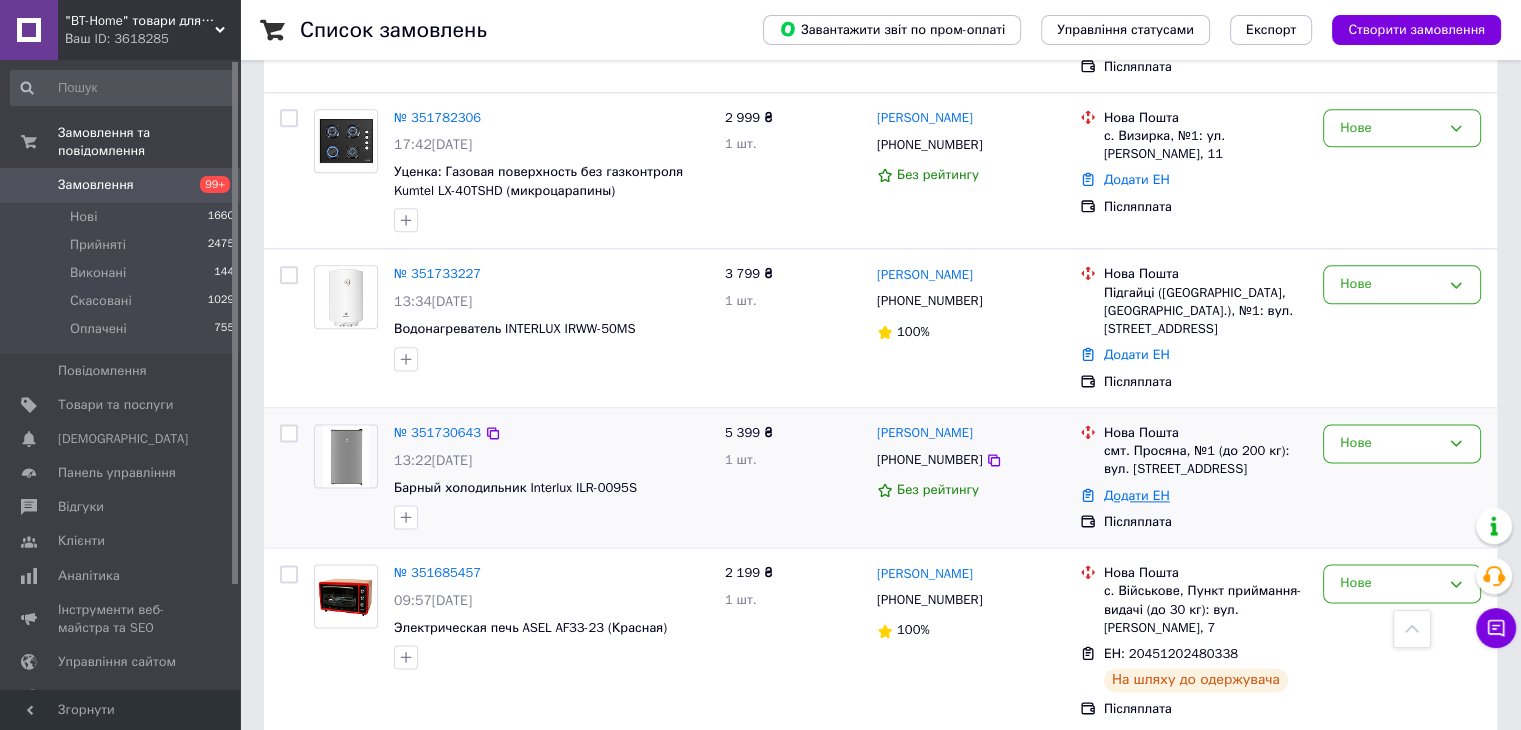 click on "Додати ЕН" at bounding box center [1137, 495] 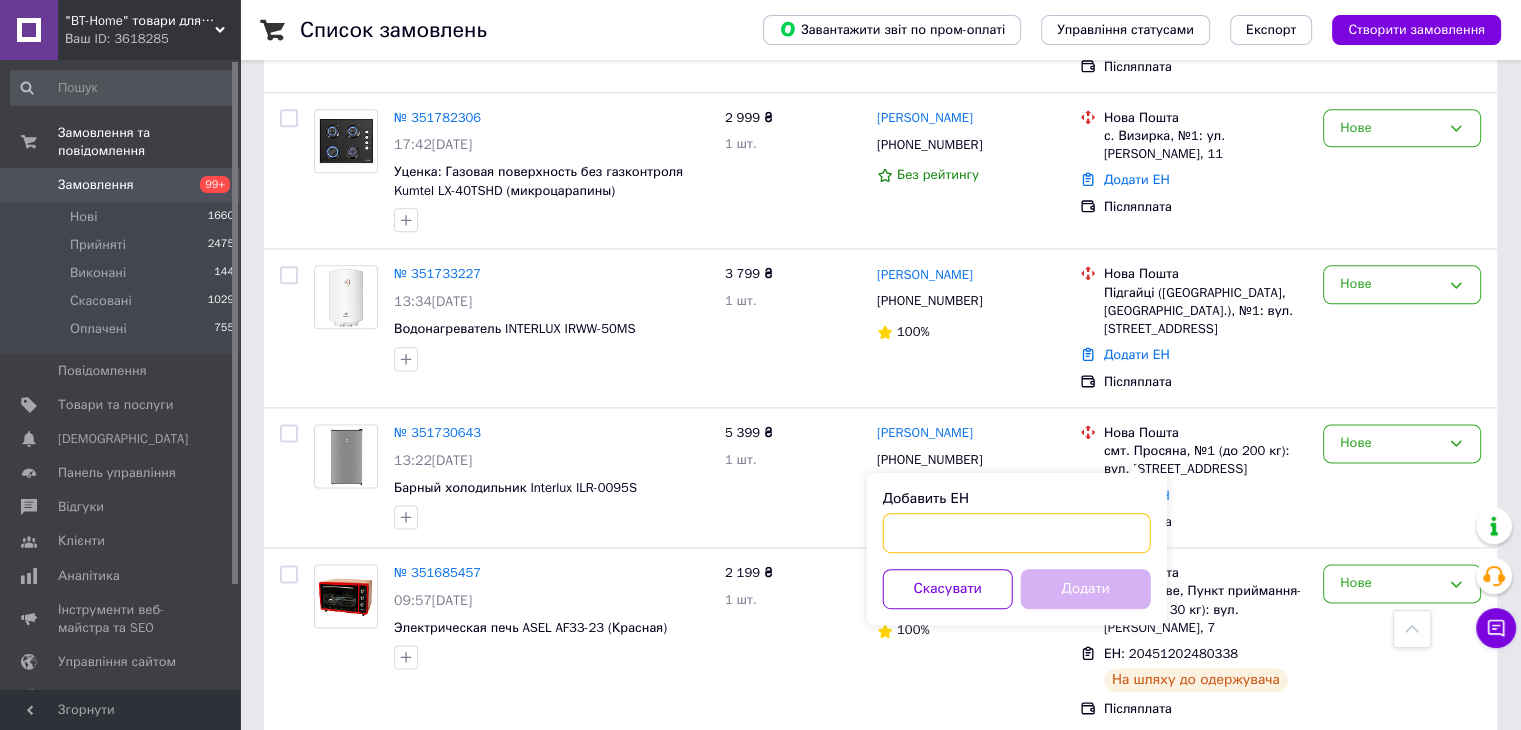 click on "Добавить ЕН" at bounding box center [1017, 533] 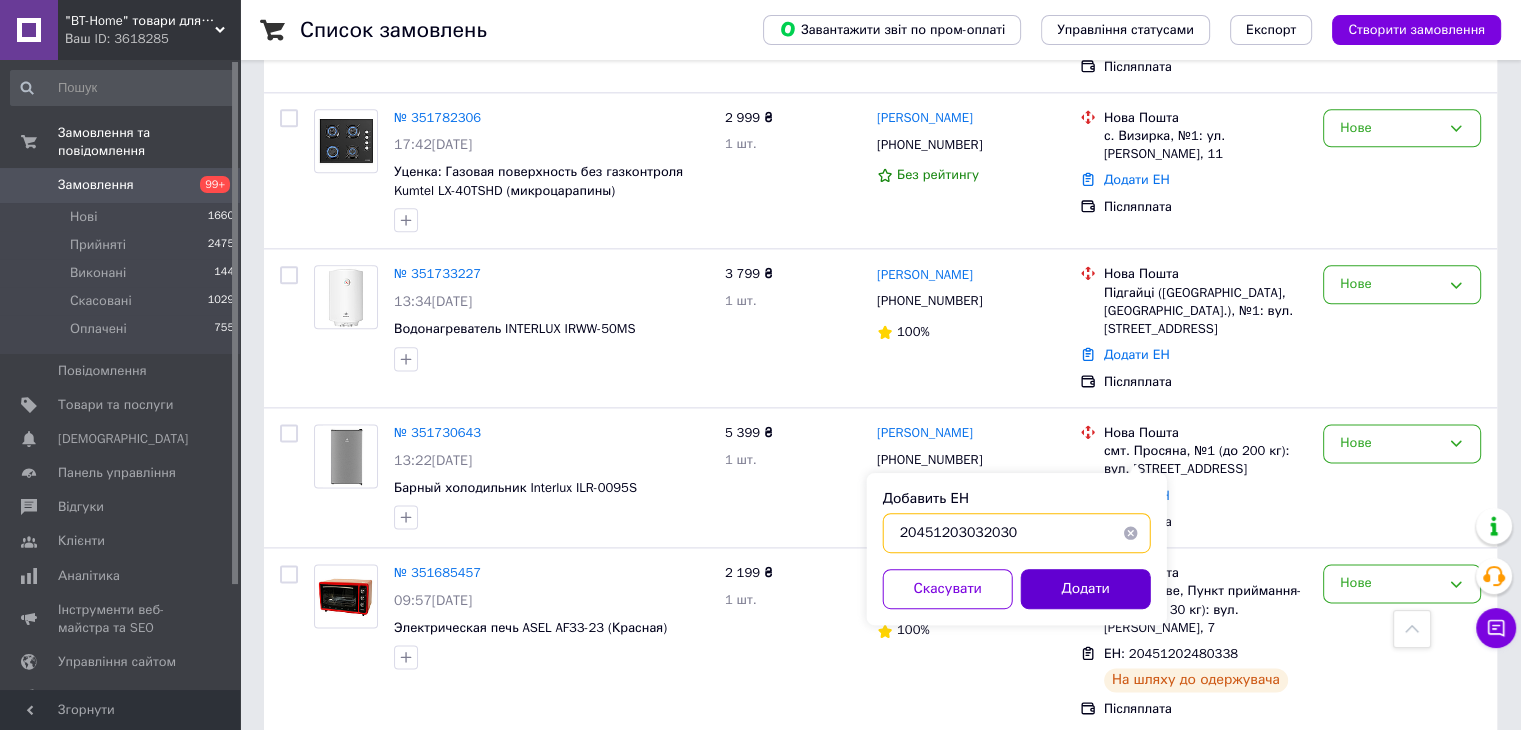 type on "20451203032030" 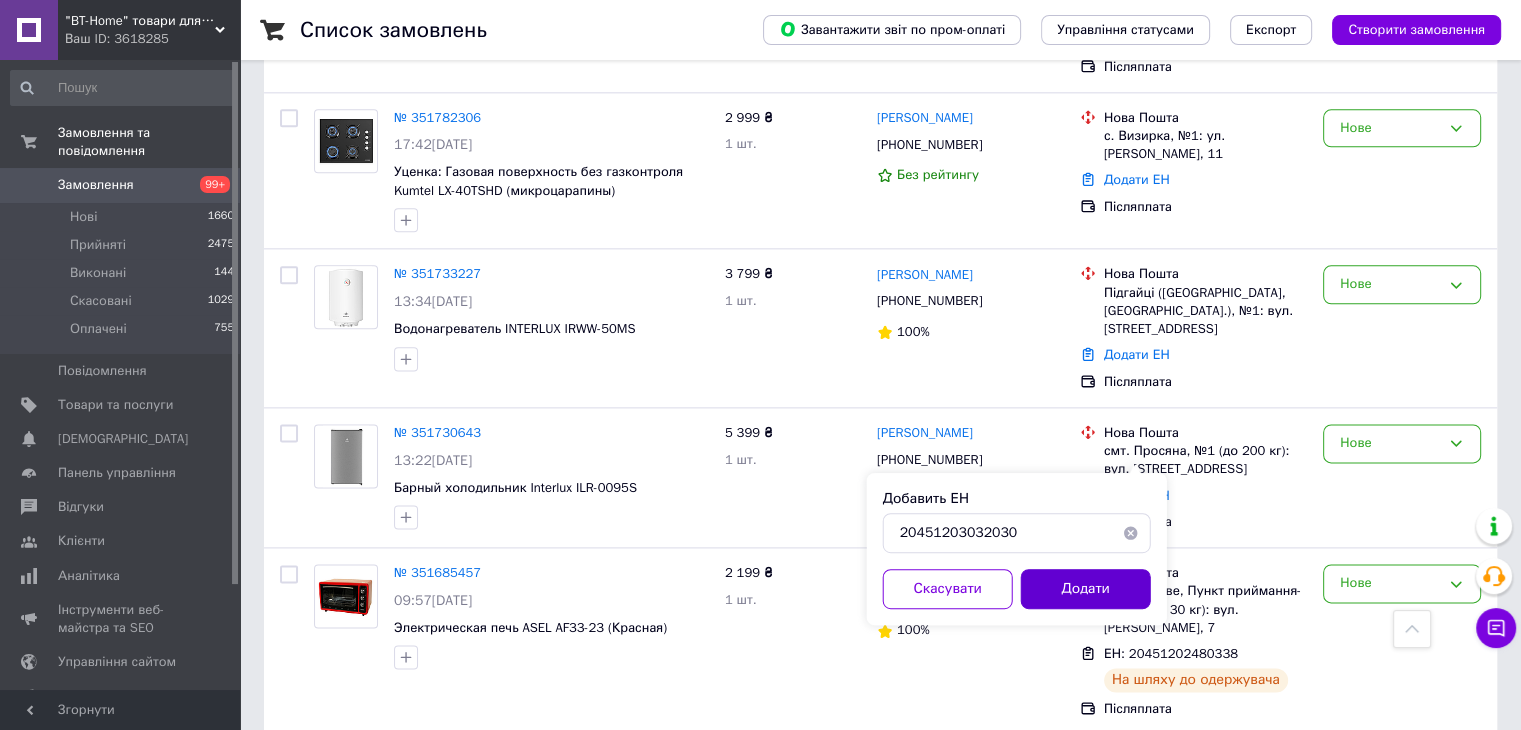 click on "Додати" at bounding box center (1086, 589) 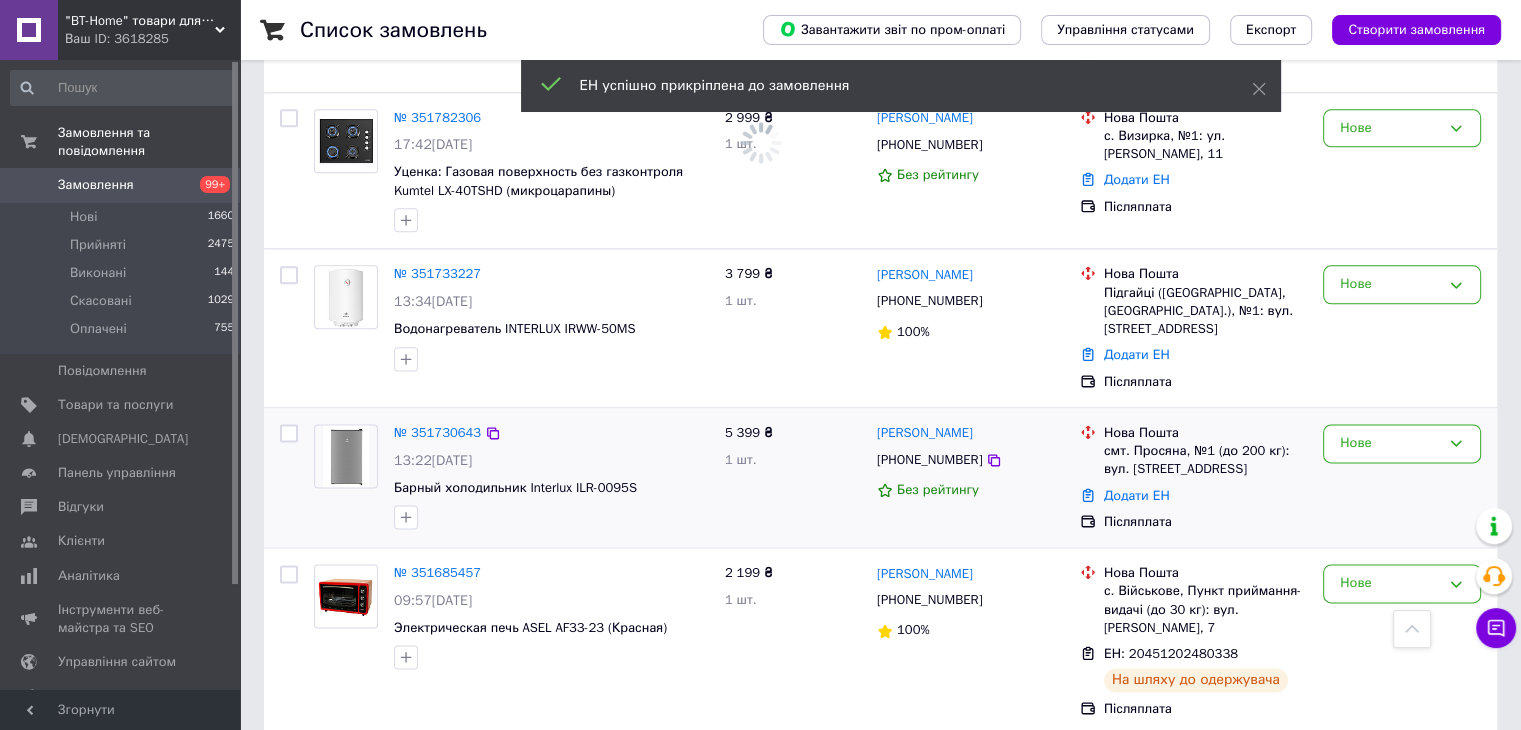 scroll, scrollTop: 2400, scrollLeft: 0, axis: vertical 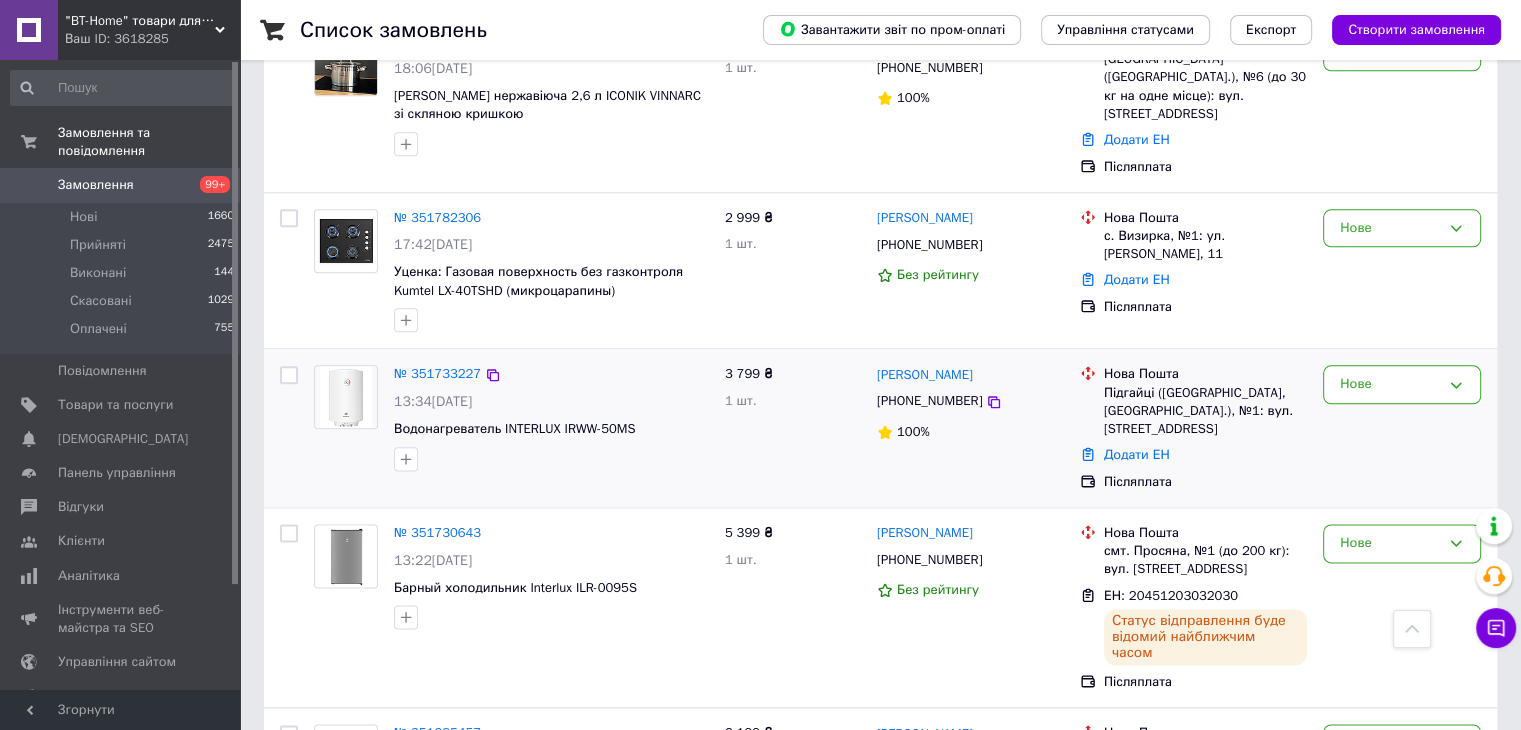 click on "[PHONE_NUMBER]" at bounding box center [929, 401] 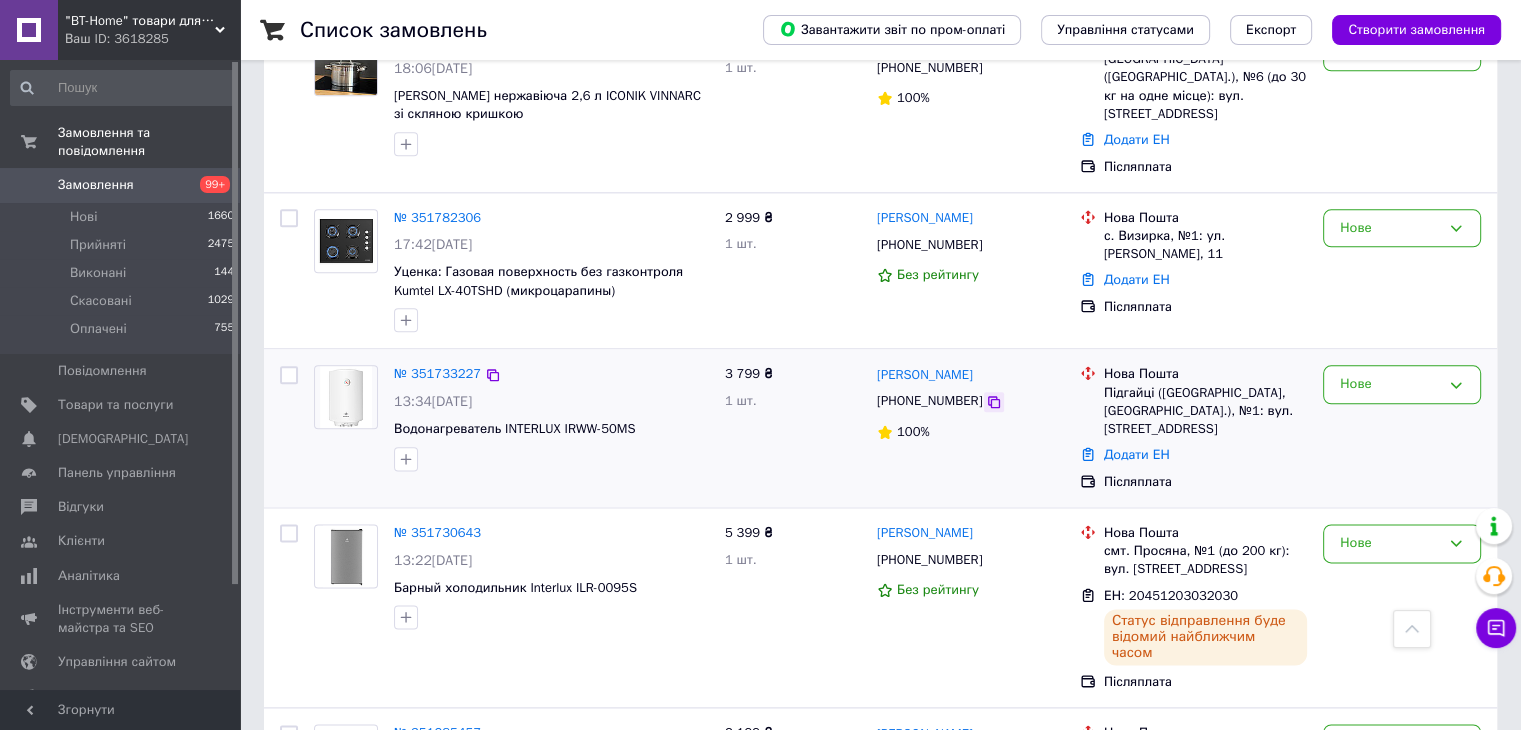 click 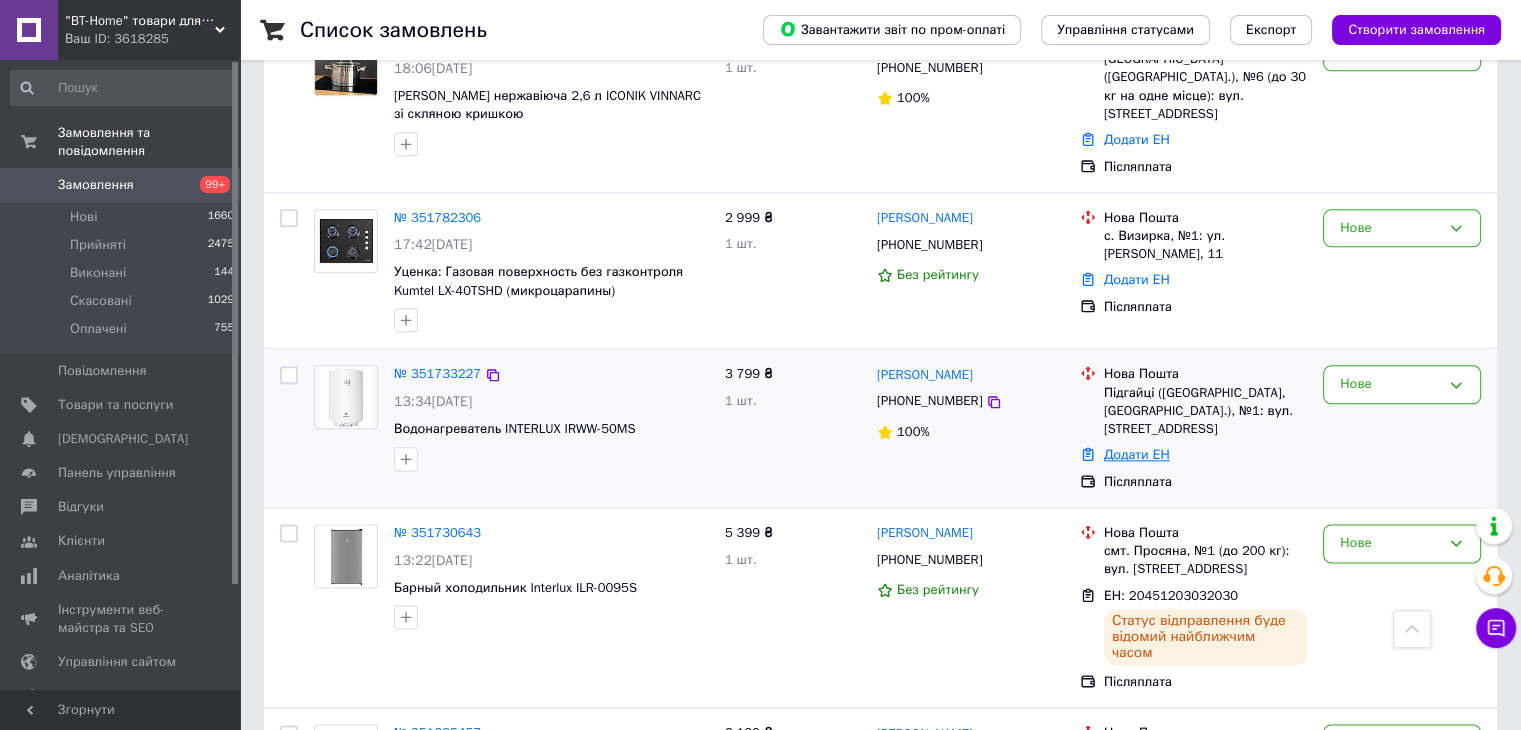click on "Додати ЕН" at bounding box center [1137, 454] 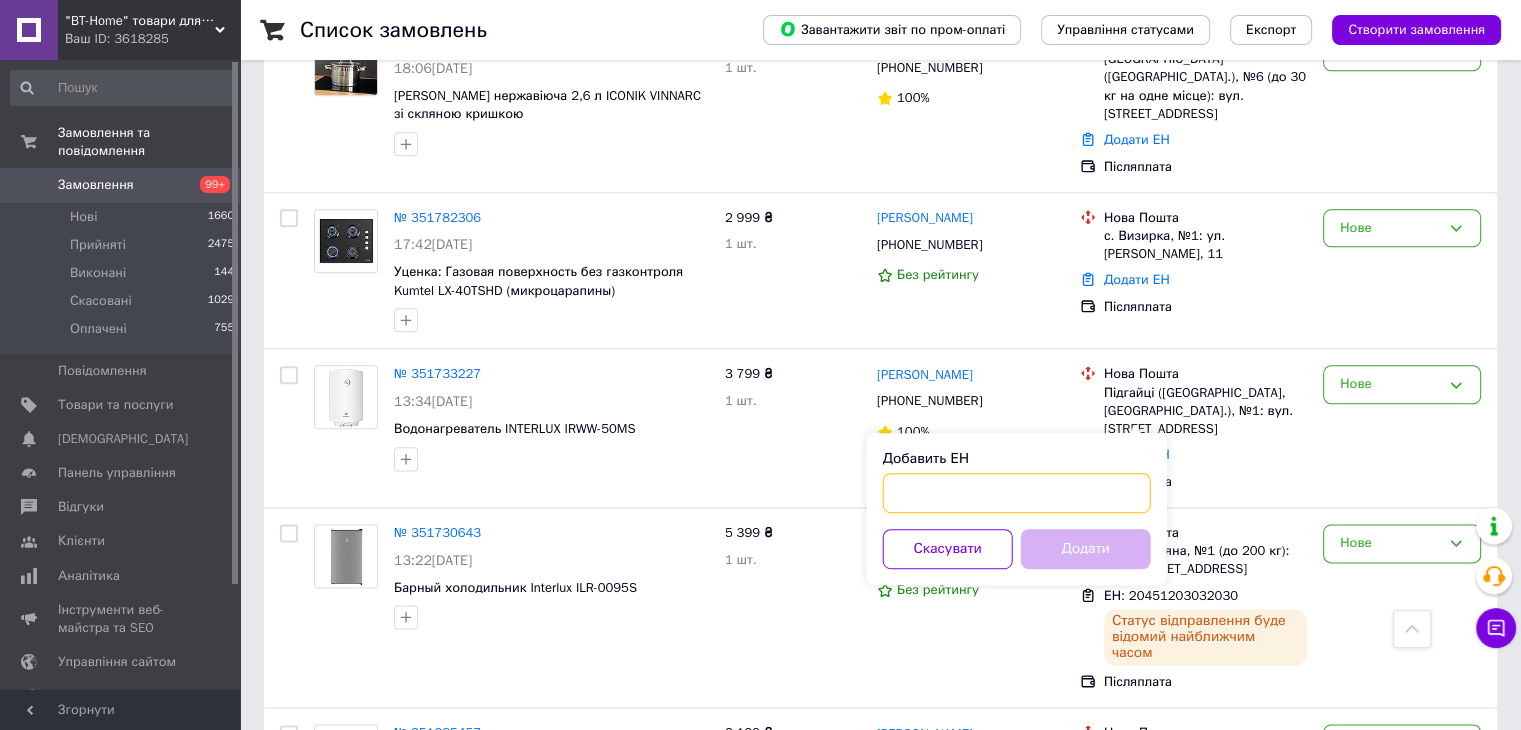click on "Добавить ЕН" at bounding box center (1017, 493) 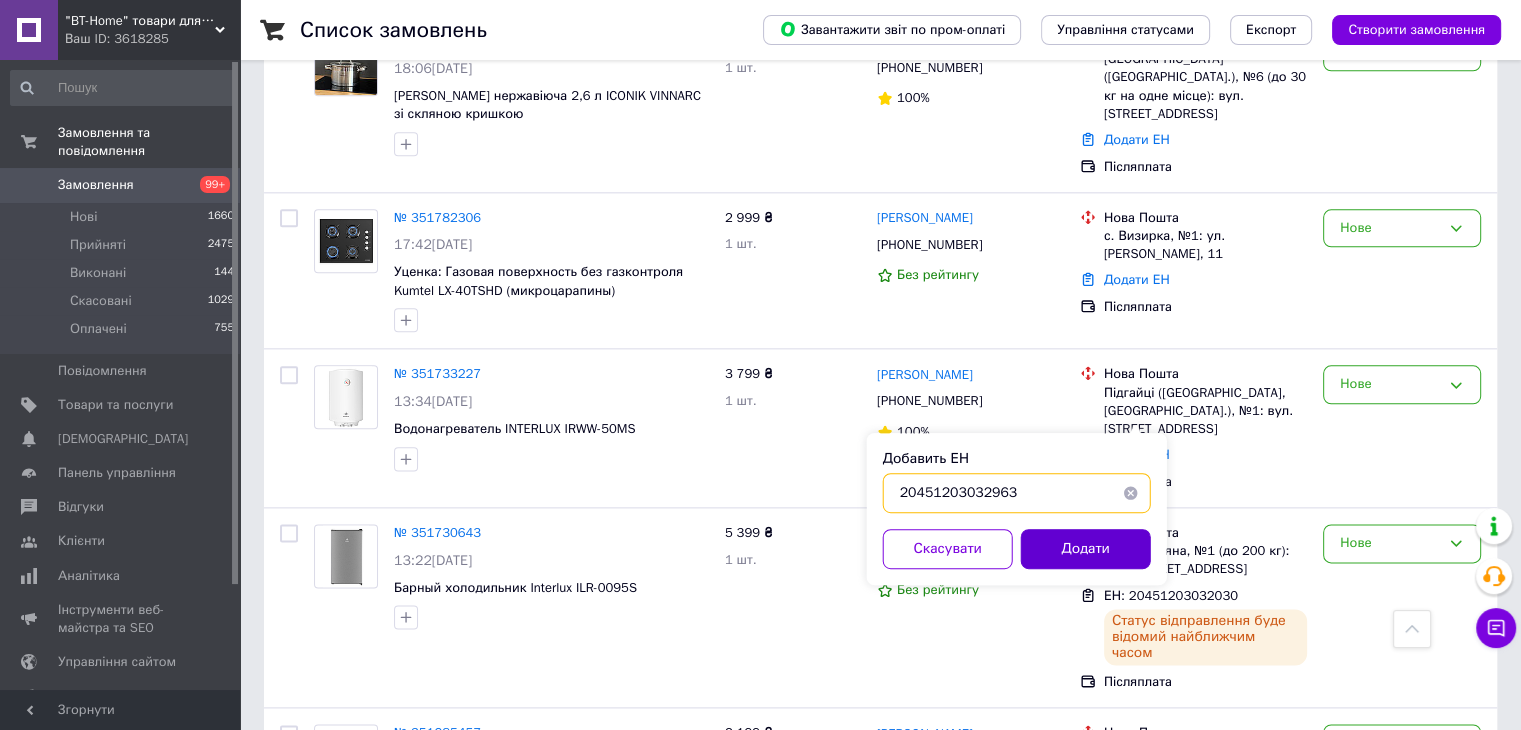 type on "20451203032963" 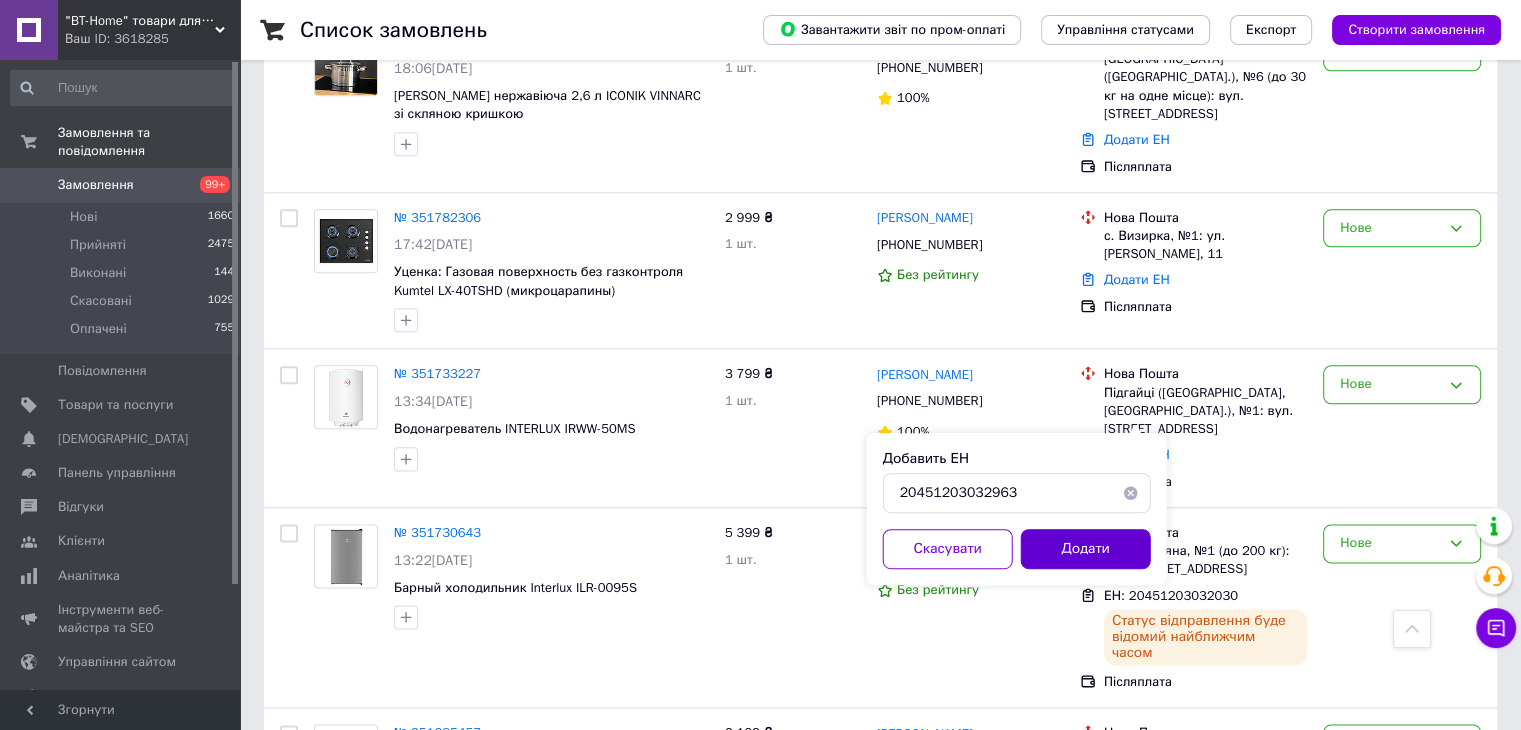 click on "Додати" at bounding box center [1086, 549] 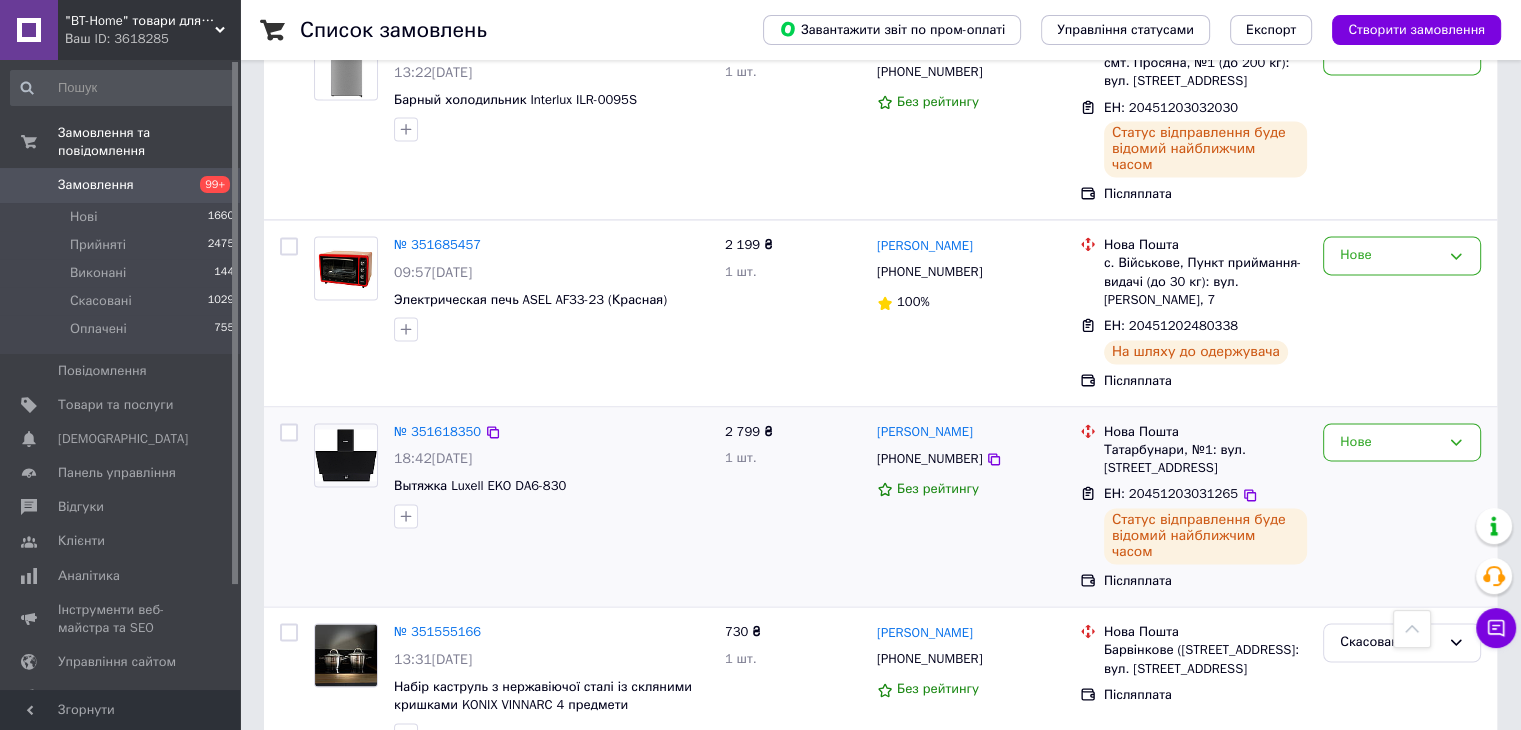 scroll, scrollTop: 2944, scrollLeft: 0, axis: vertical 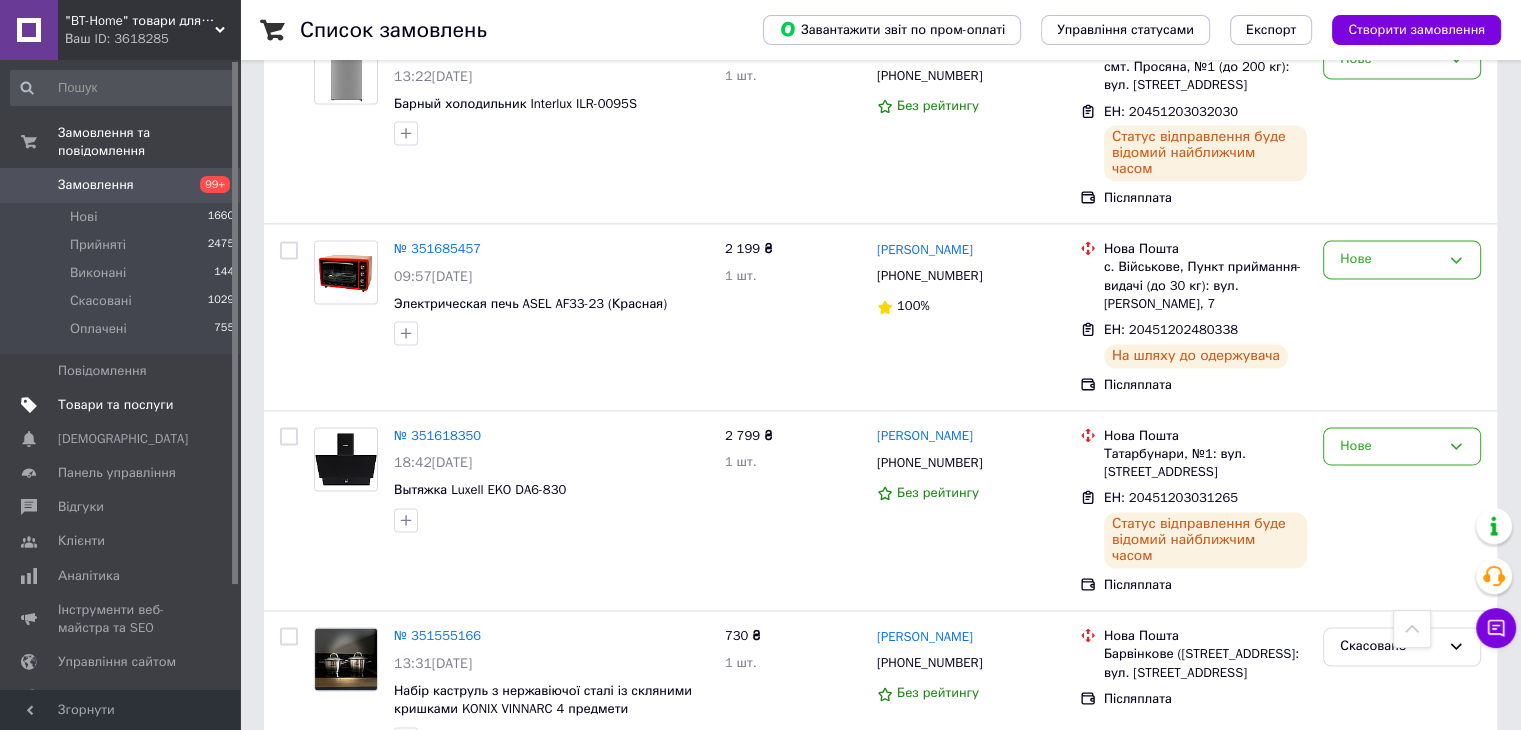 click on "Товари та послуги" at bounding box center [115, 405] 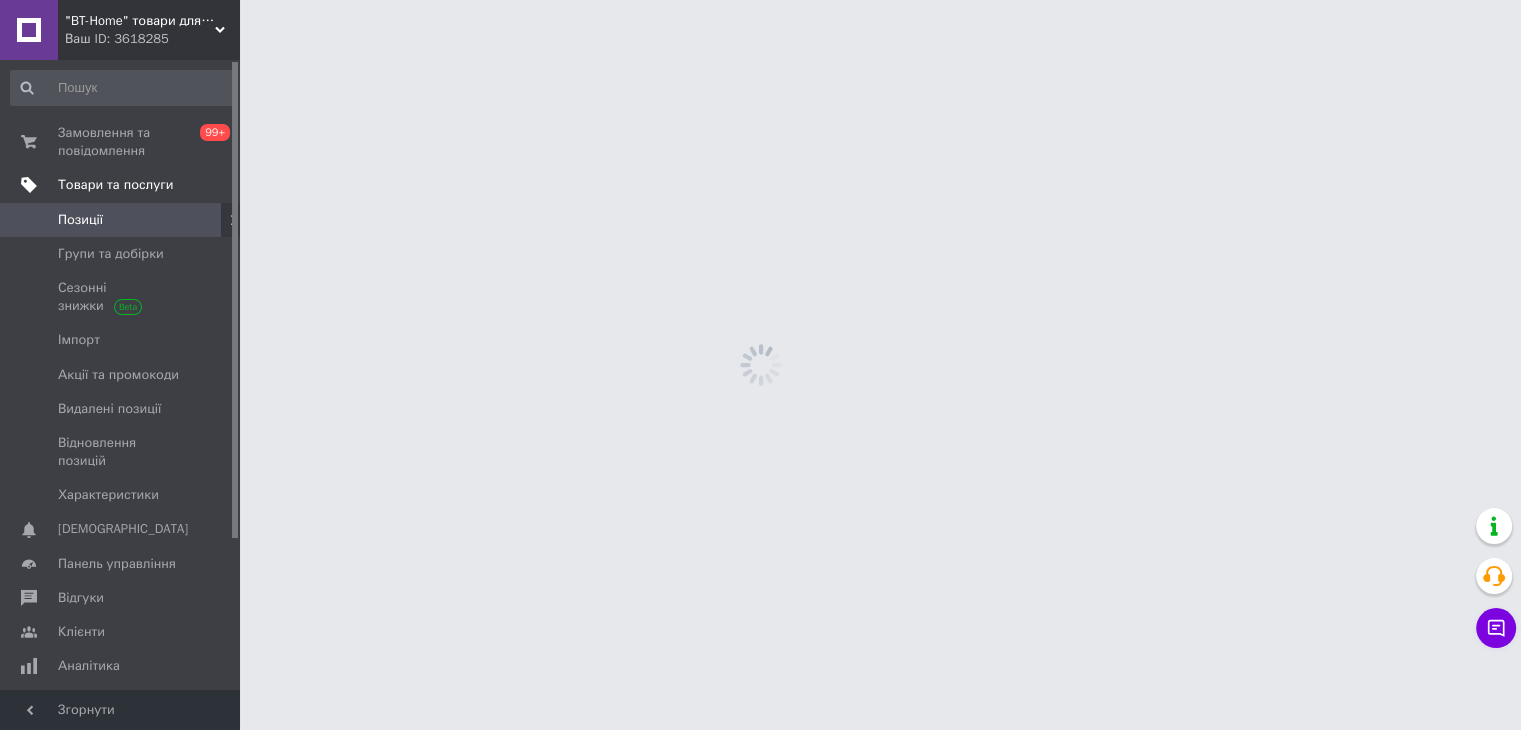 scroll, scrollTop: 0, scrollLeft: 0, axis: both 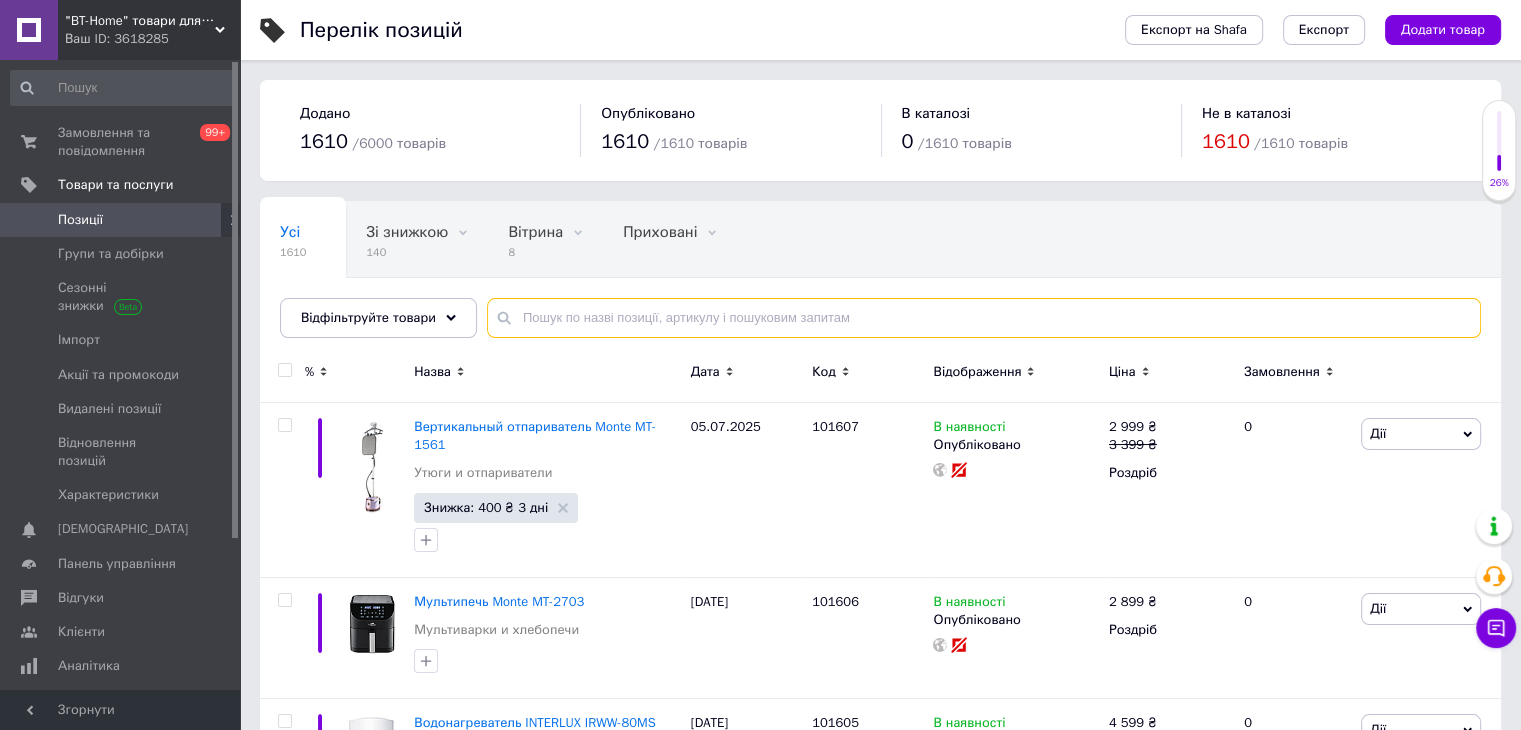 click at bounding box center [984, 318] 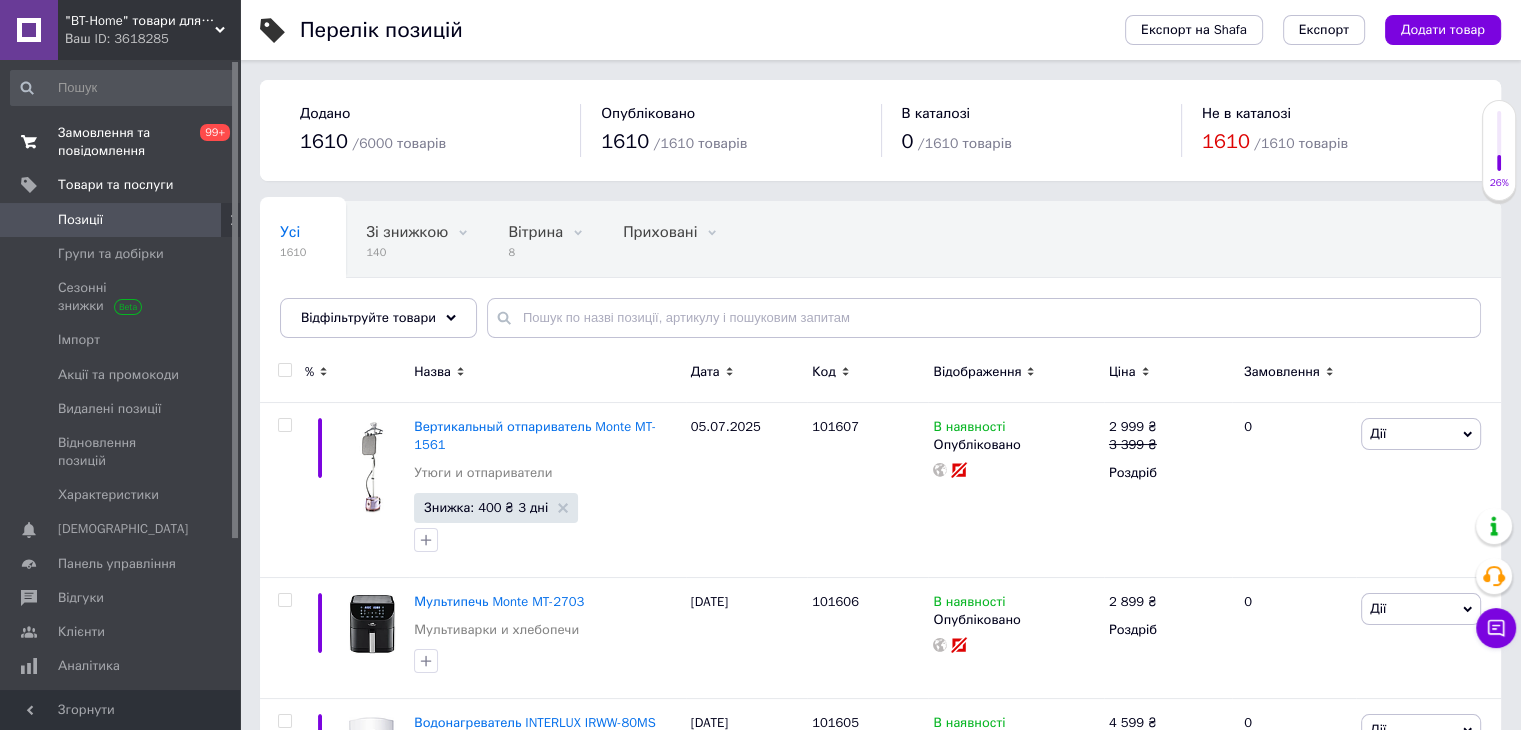 click at bounding box center [29, 142] 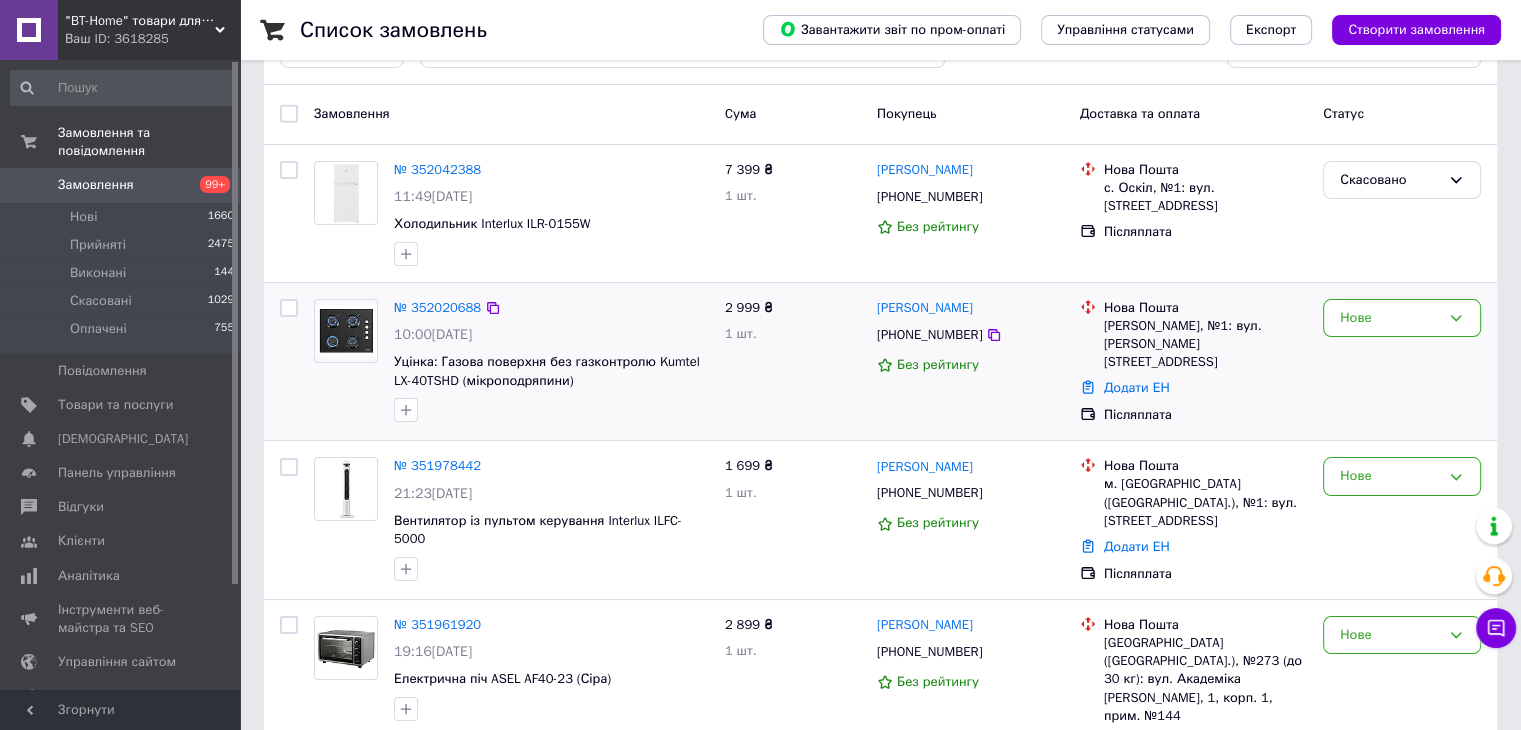 scroll, scrollTop: 200, scrollLeft: 0, axis: vertical 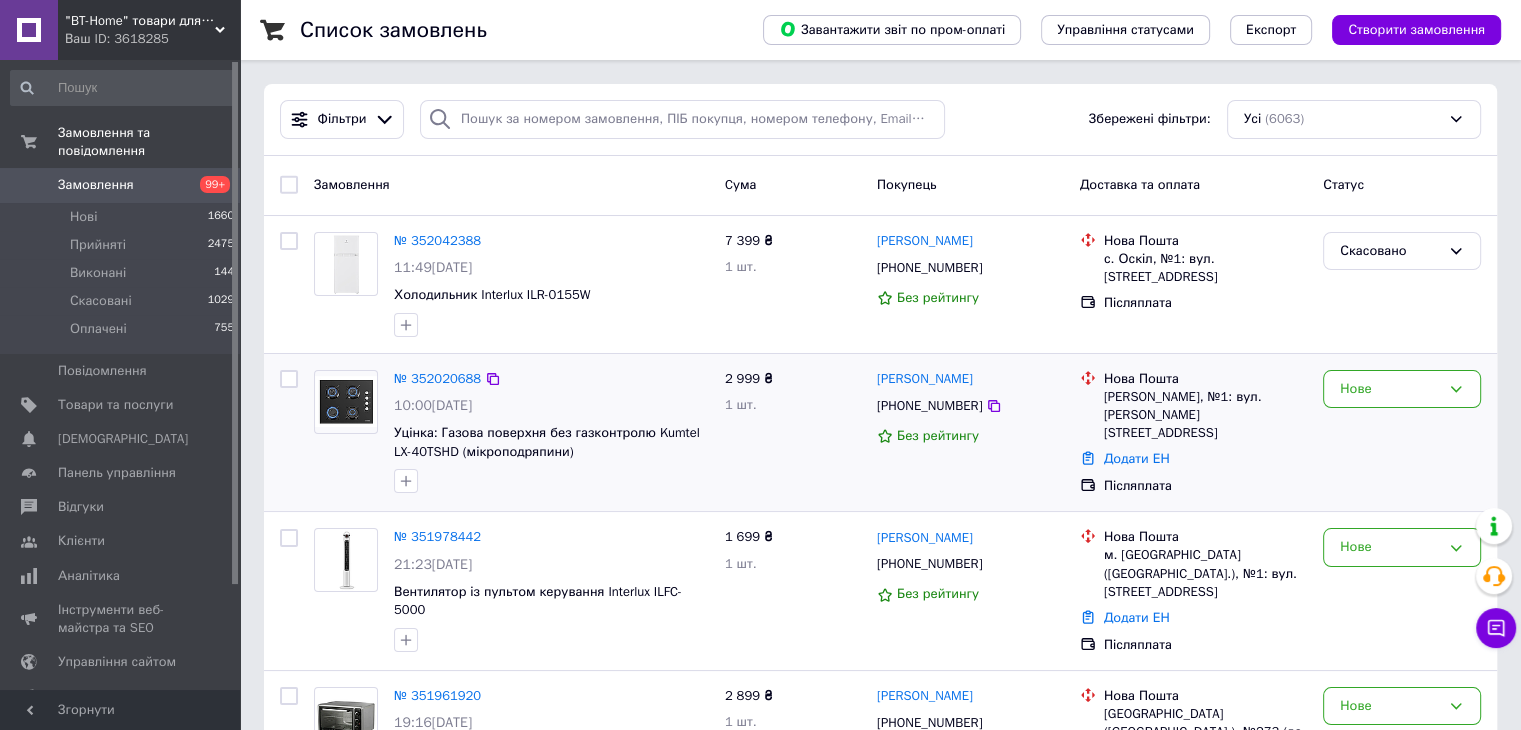 click on "№ 352020688 10:00[DATE] Уцінка: Газова поверхня без газконтролю Kumtel LX-40TSHD (мікроподряпини)" at bounding box center [551, 432] 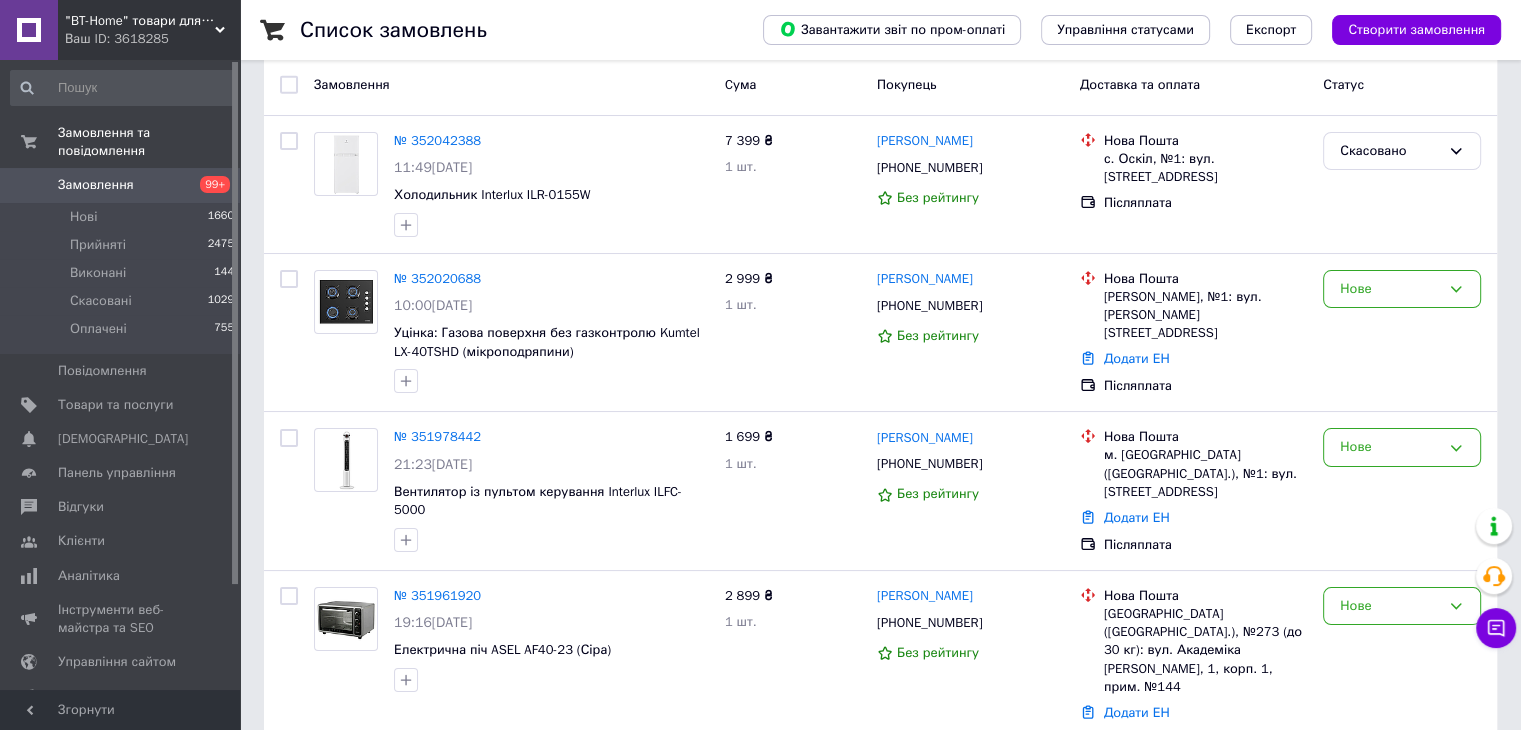 scroll, scrollTop: 0, scrollLeft: 0, axis: both 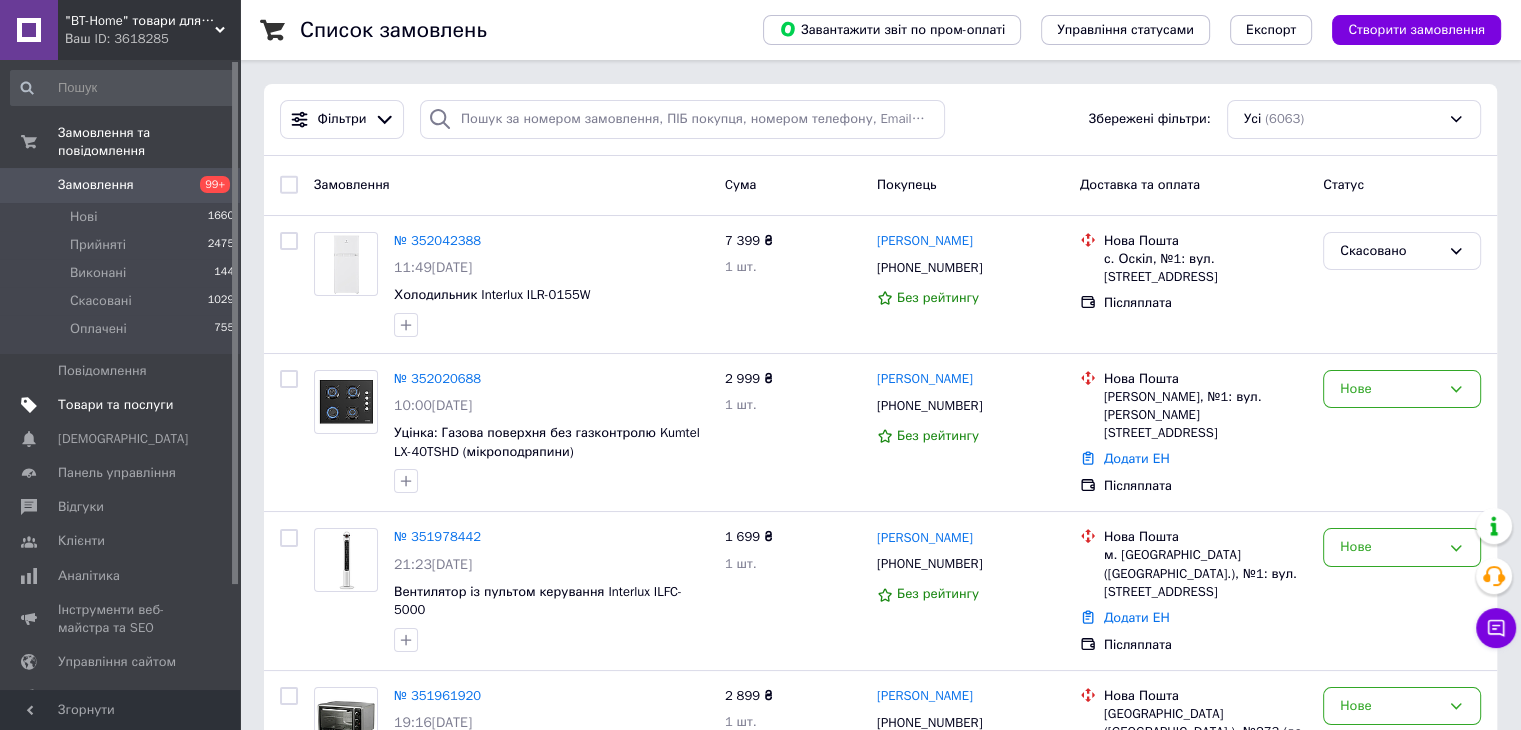 click on "Товари та послуги" at bounding box center [115, 405] 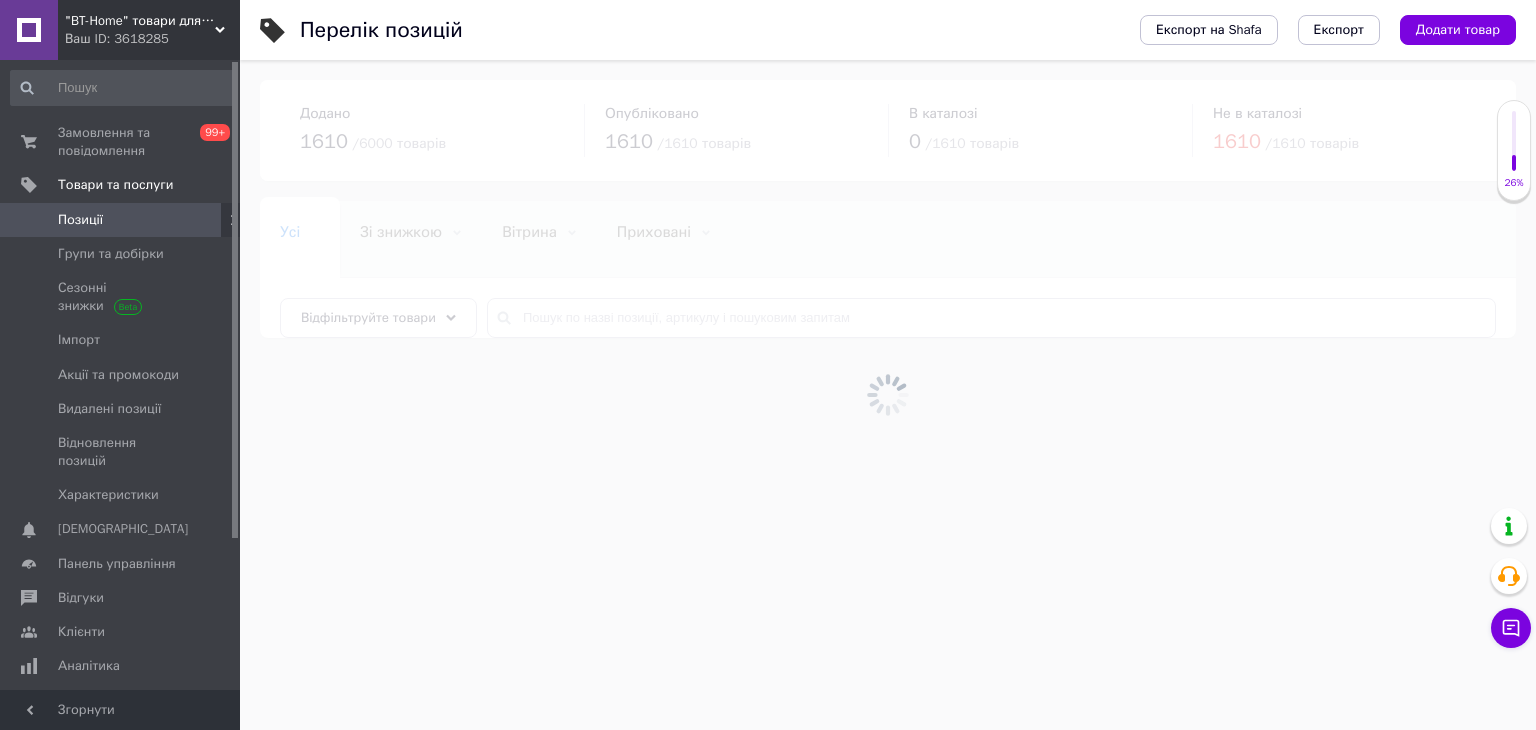 click at bounding box center [888, 395] 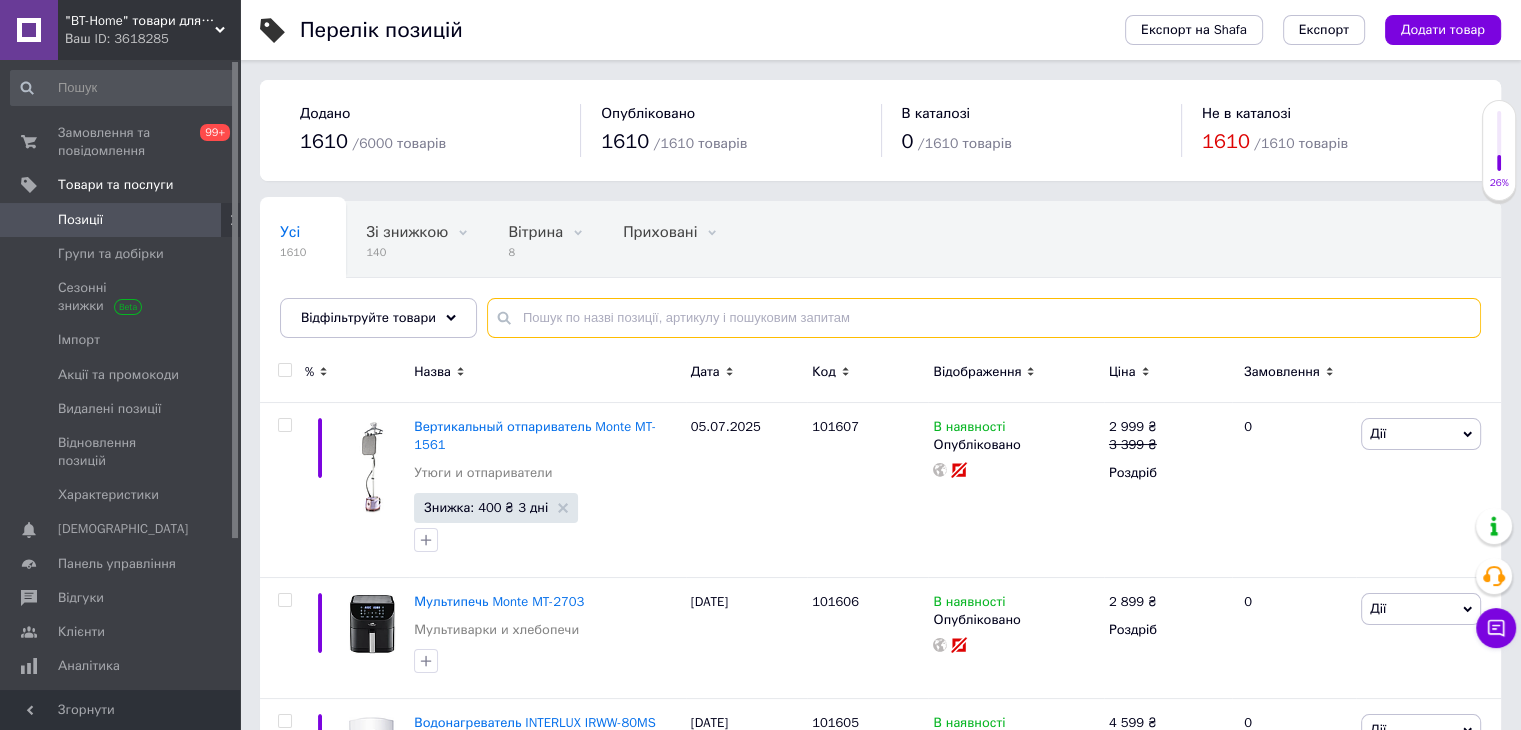 click at bounding box center [984, 318] 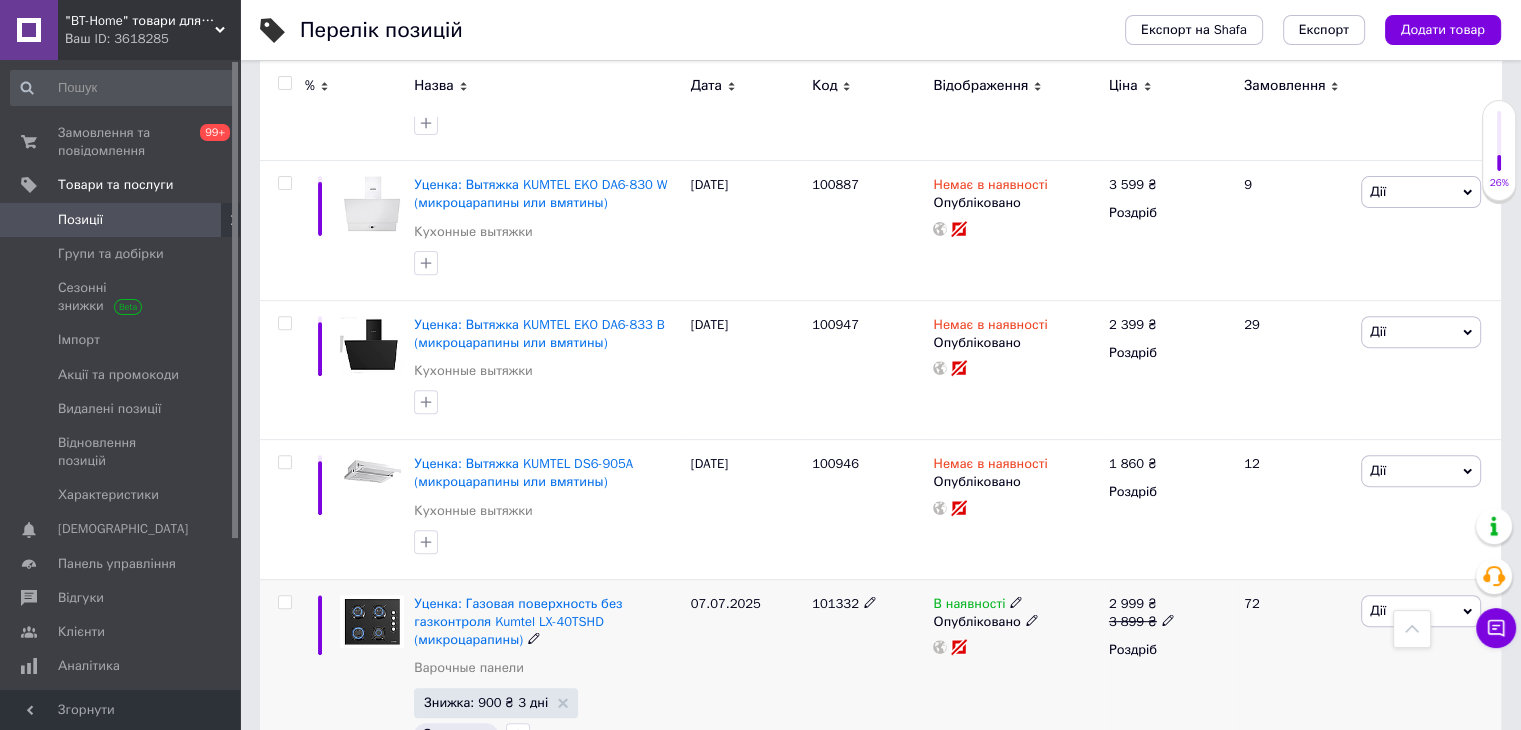 scroll, scrollTop: 900, scrollLeft: 0, axis: vertical 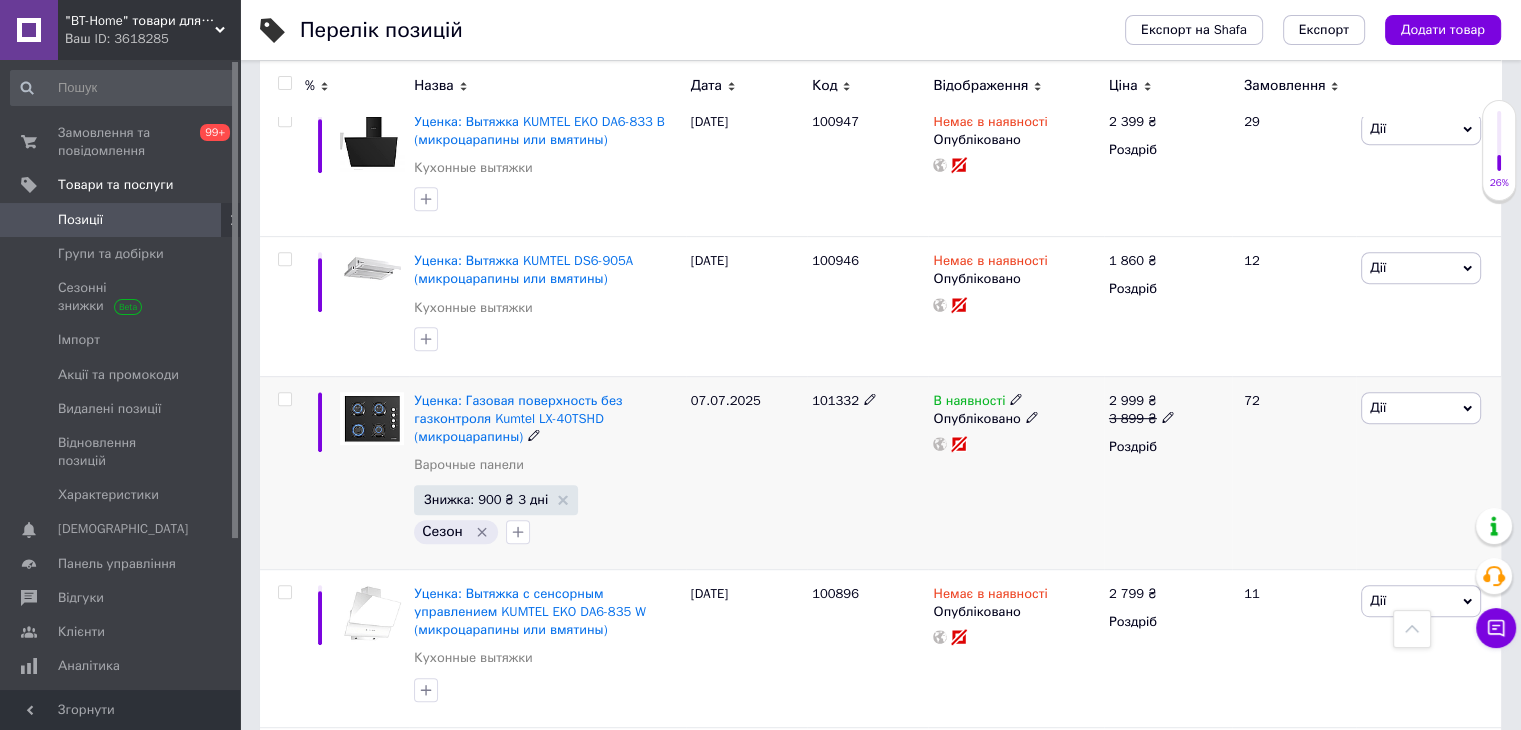 type on "уцінка" 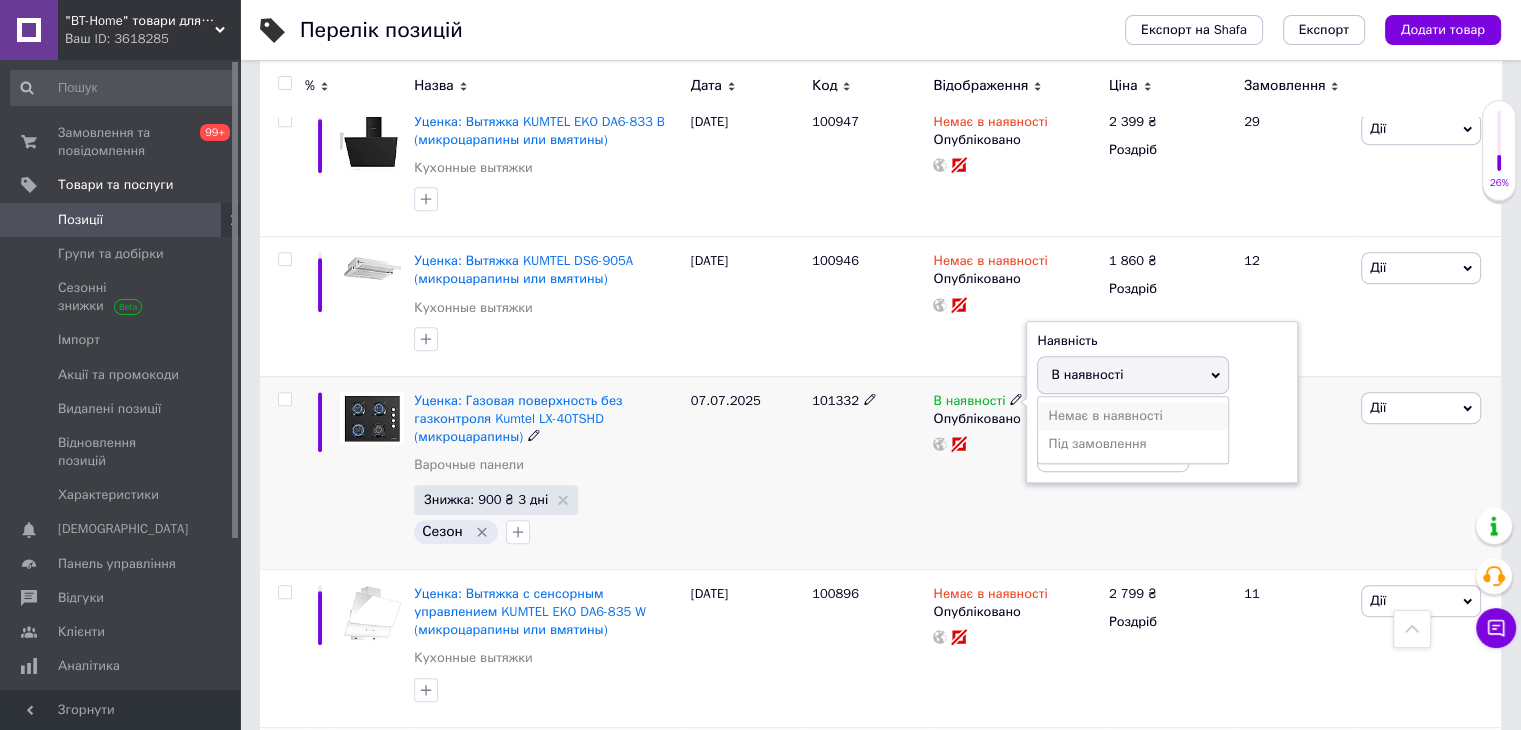 click on "Немає в наявності" at bounding box center [1133, 416] 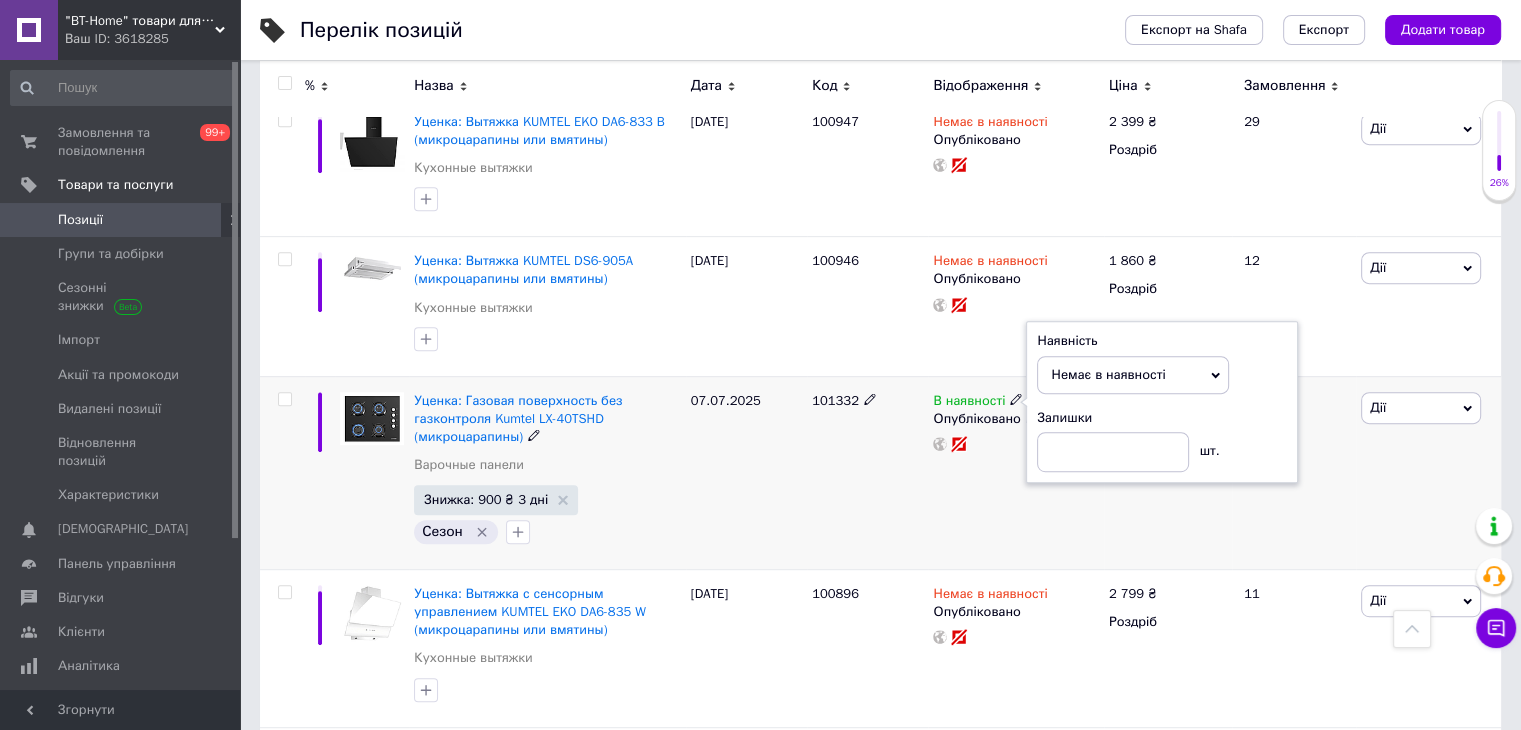 click on "101332" at bounding box center [867, 472] 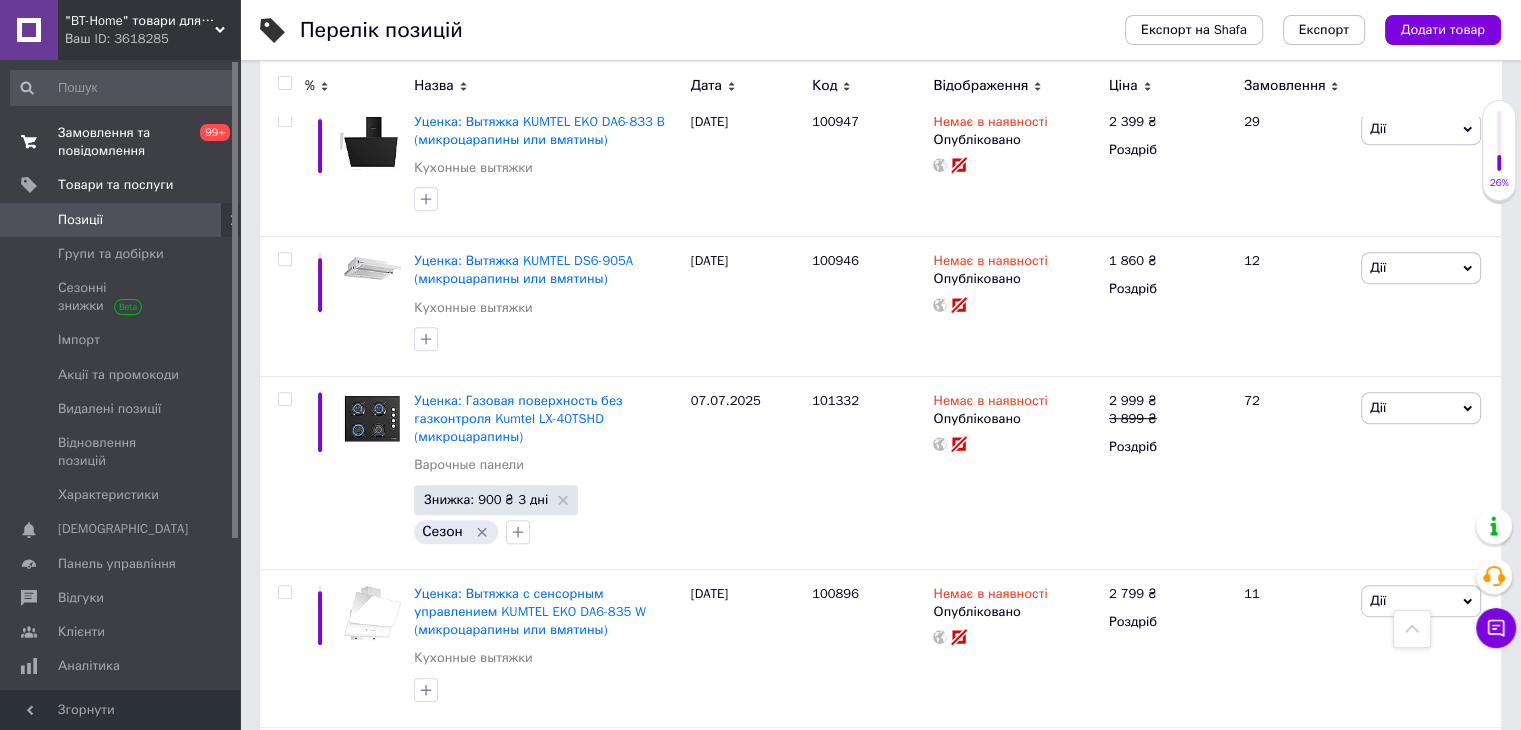 click on "0 99+" at bounding box center (212, 142) 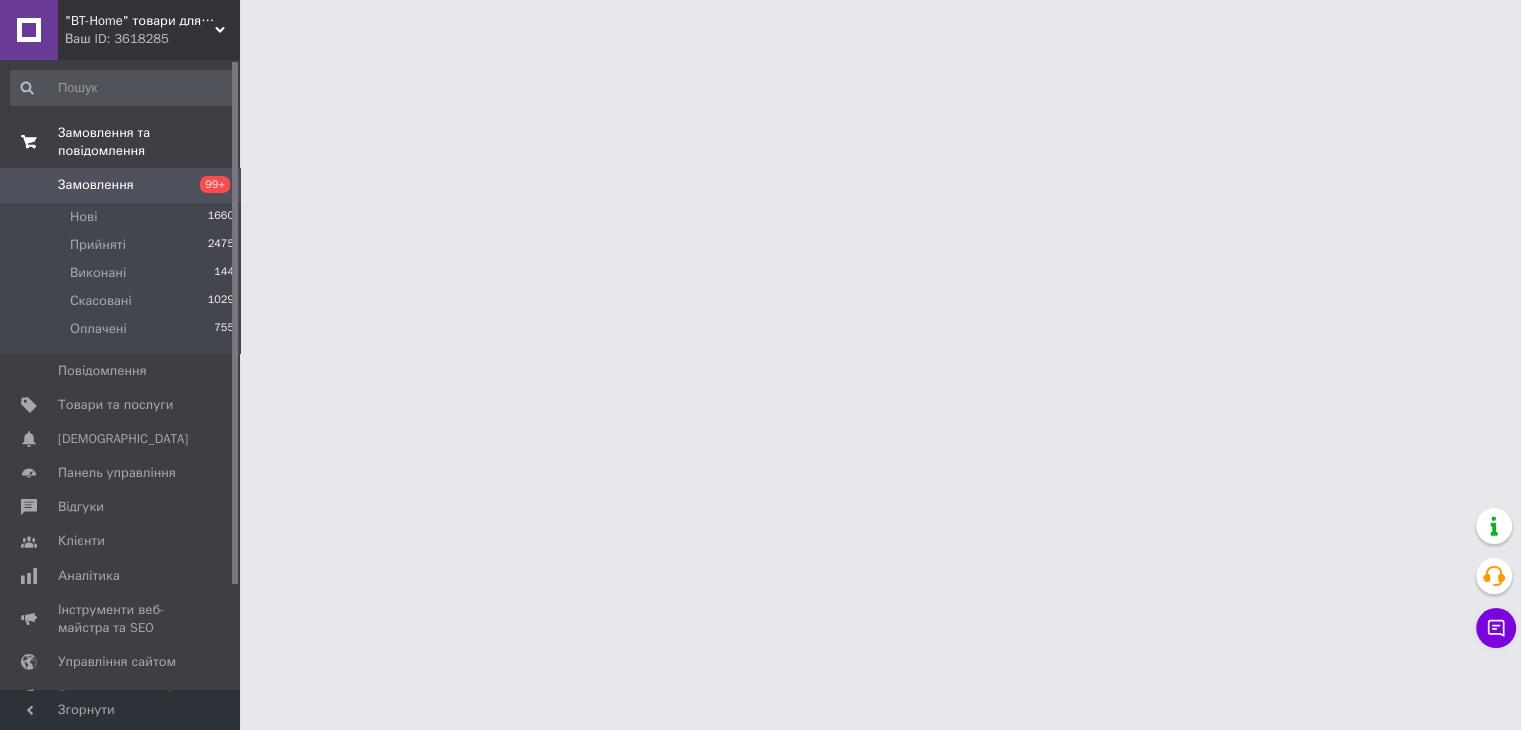 scroll, scrollTop: 0, scrollLeft: 0, axis: both 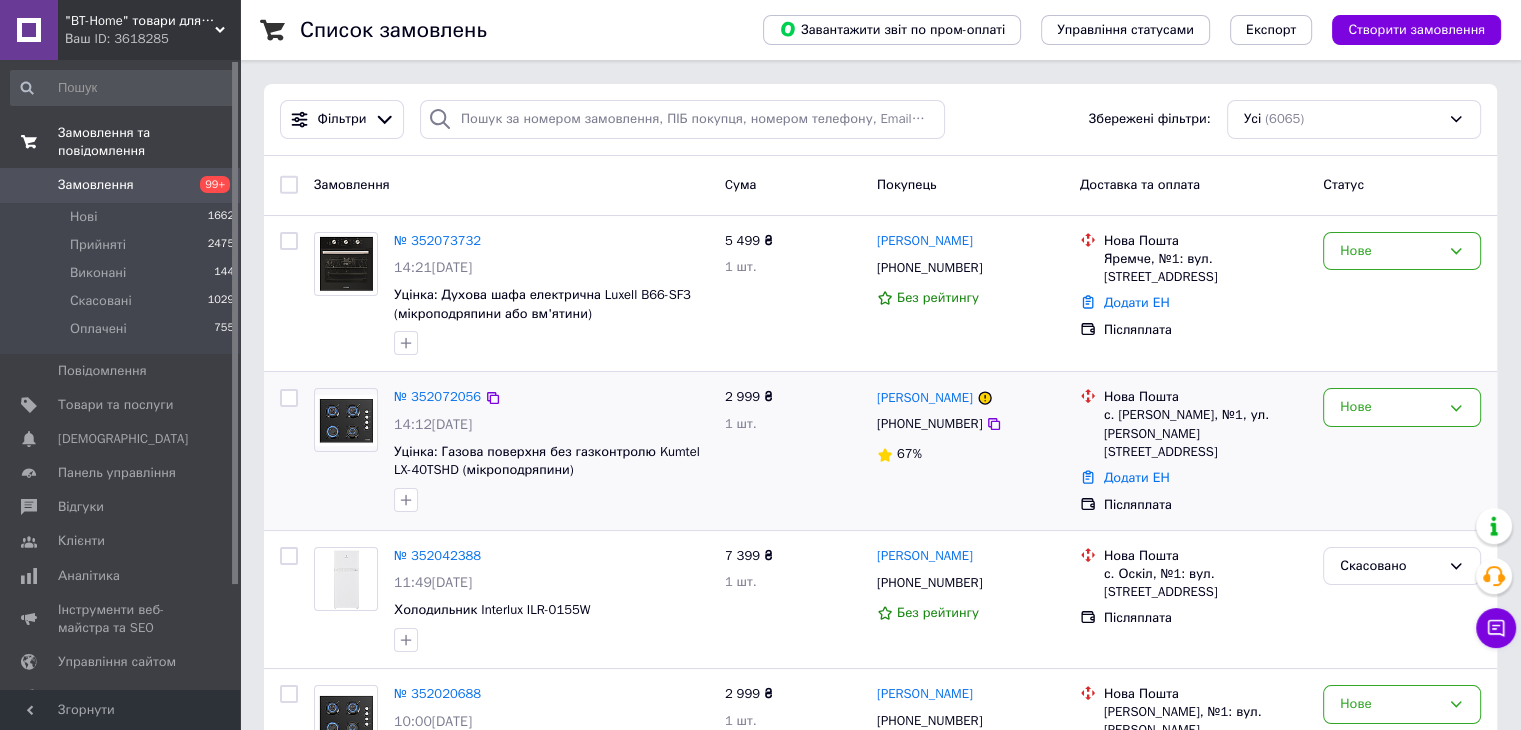 click on "[PERSON_NAME]" at bounding box center [925, 397] 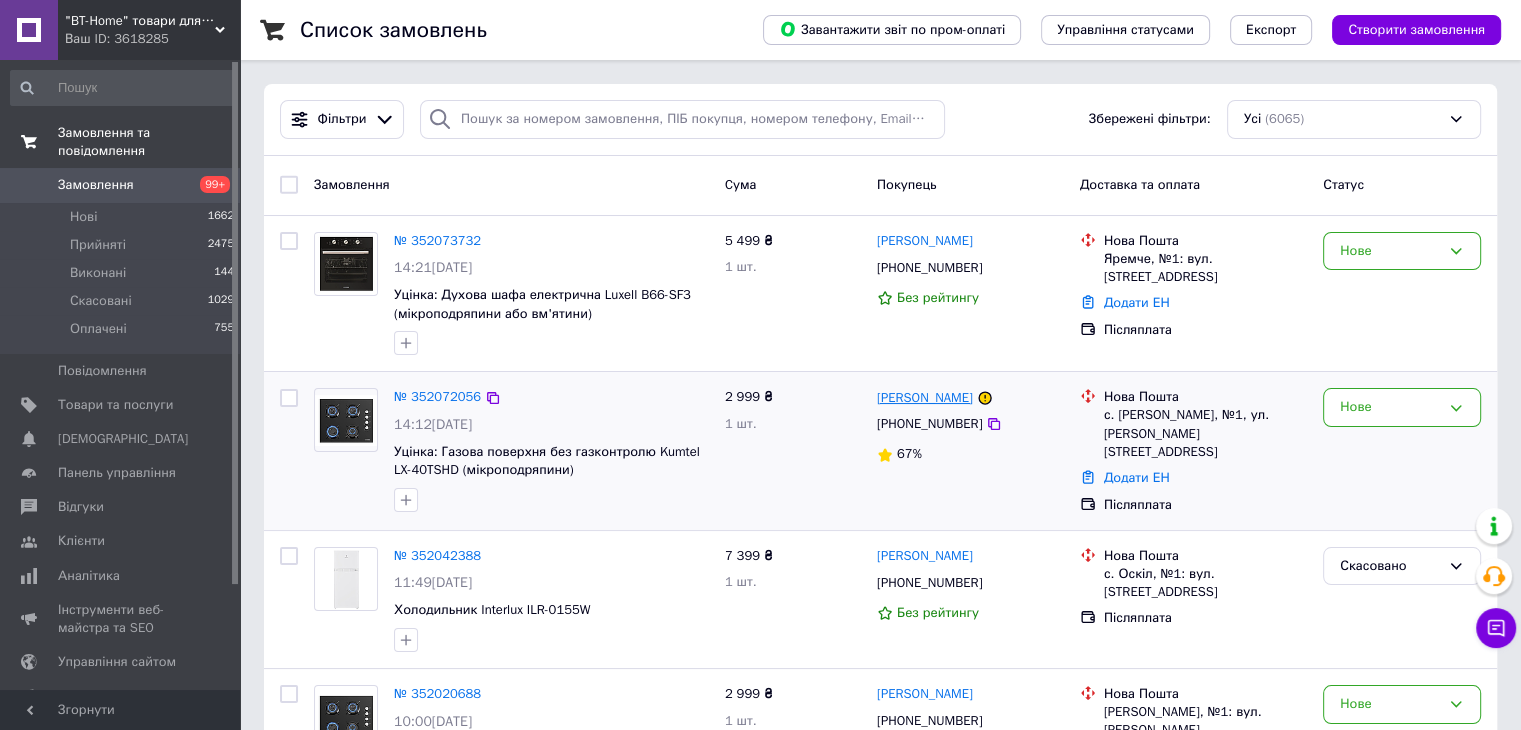 click on "[PERSON_NAME]" at bounding box center [925, 398] 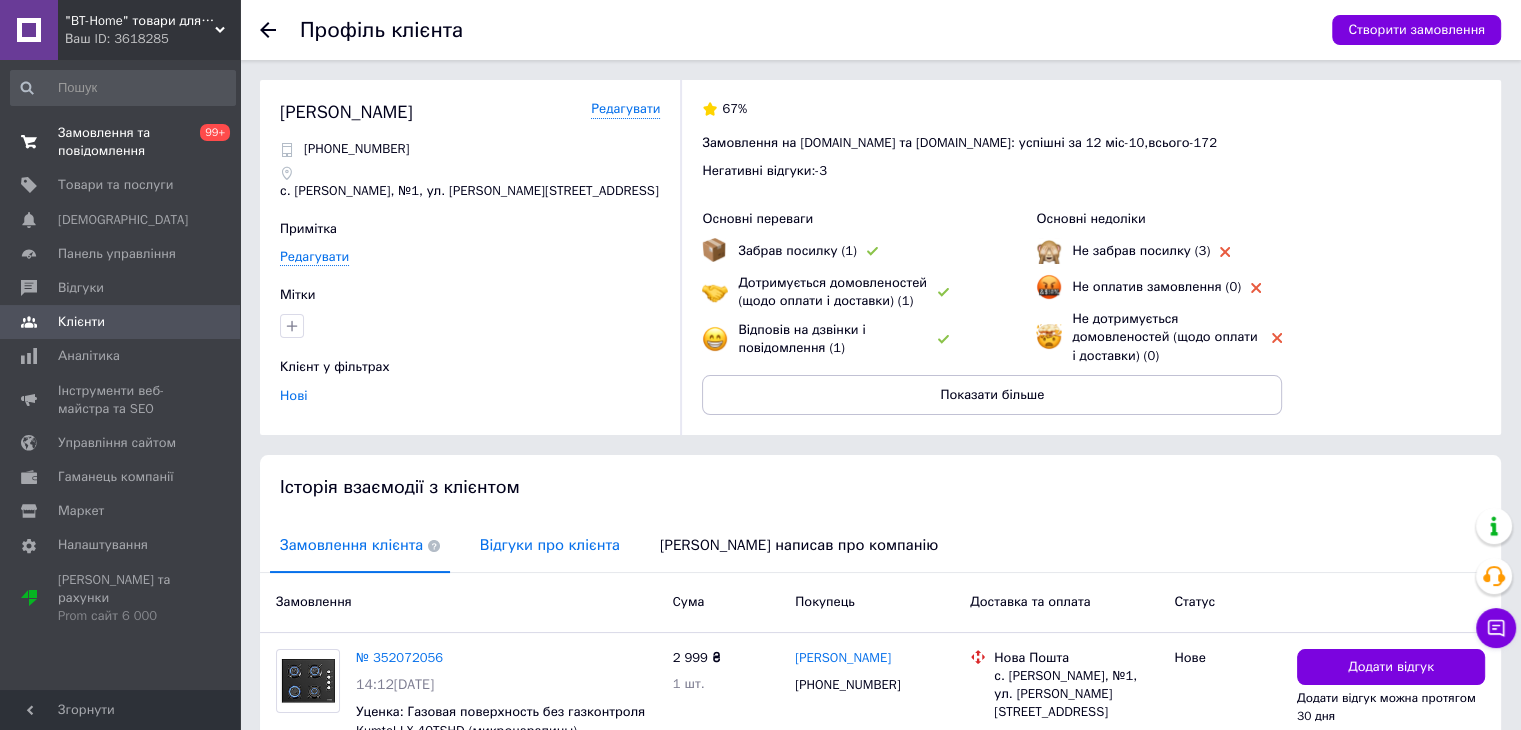 click on "Відгуки про клієнта" at bounding box center [550, 545] 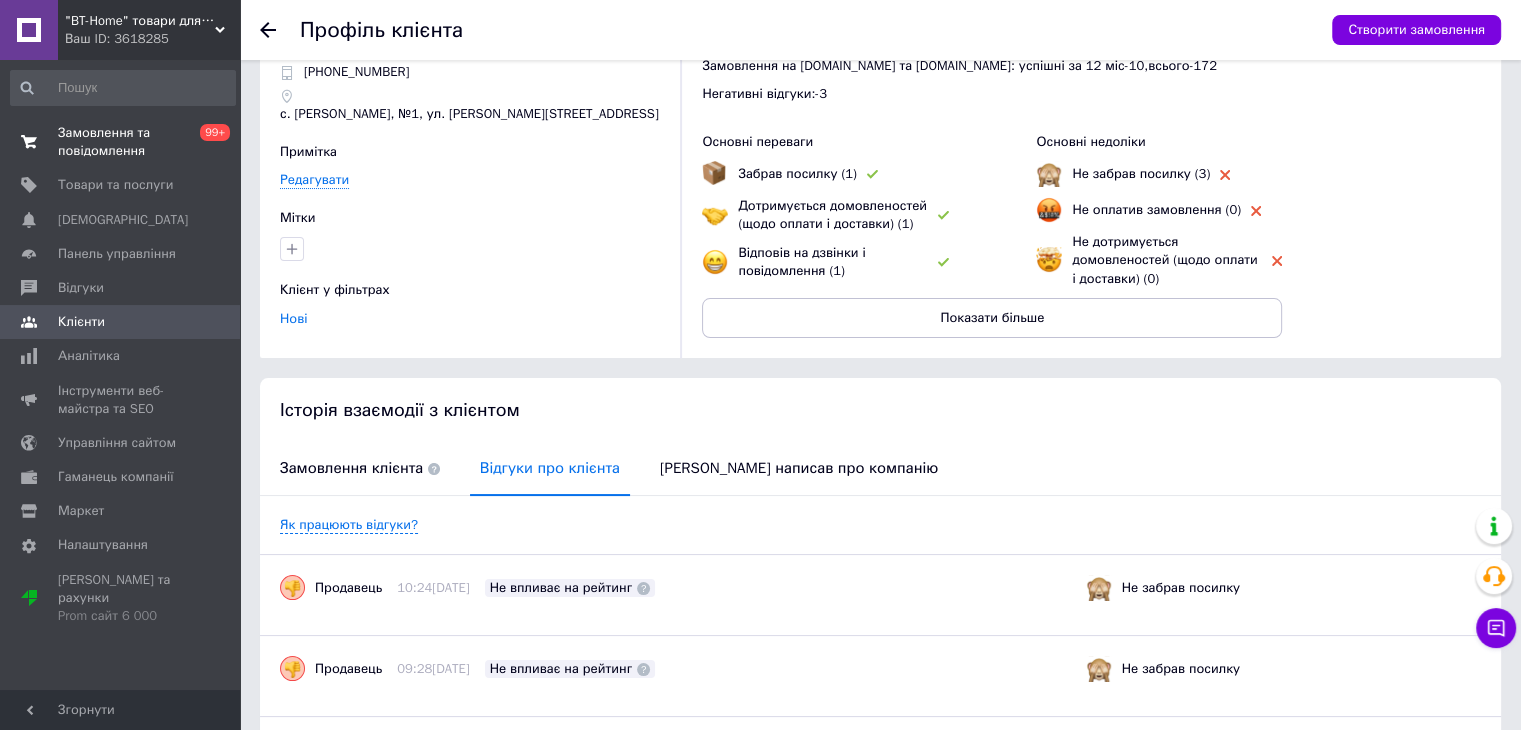 scroll, scrollTop: 0, scrollLeft: 0, axis: both 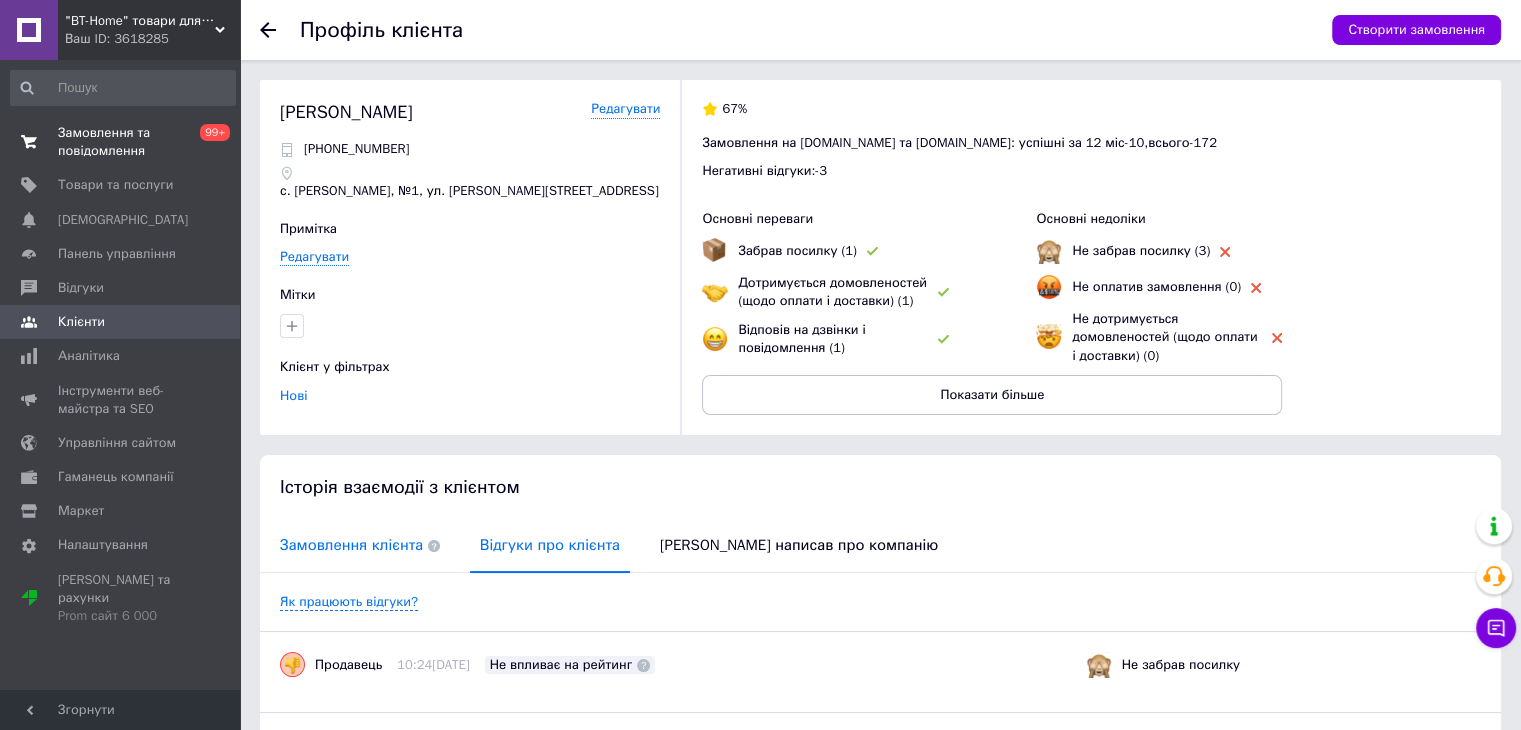 click on "Замовлення клієнта" at bounding box center (360, 545) 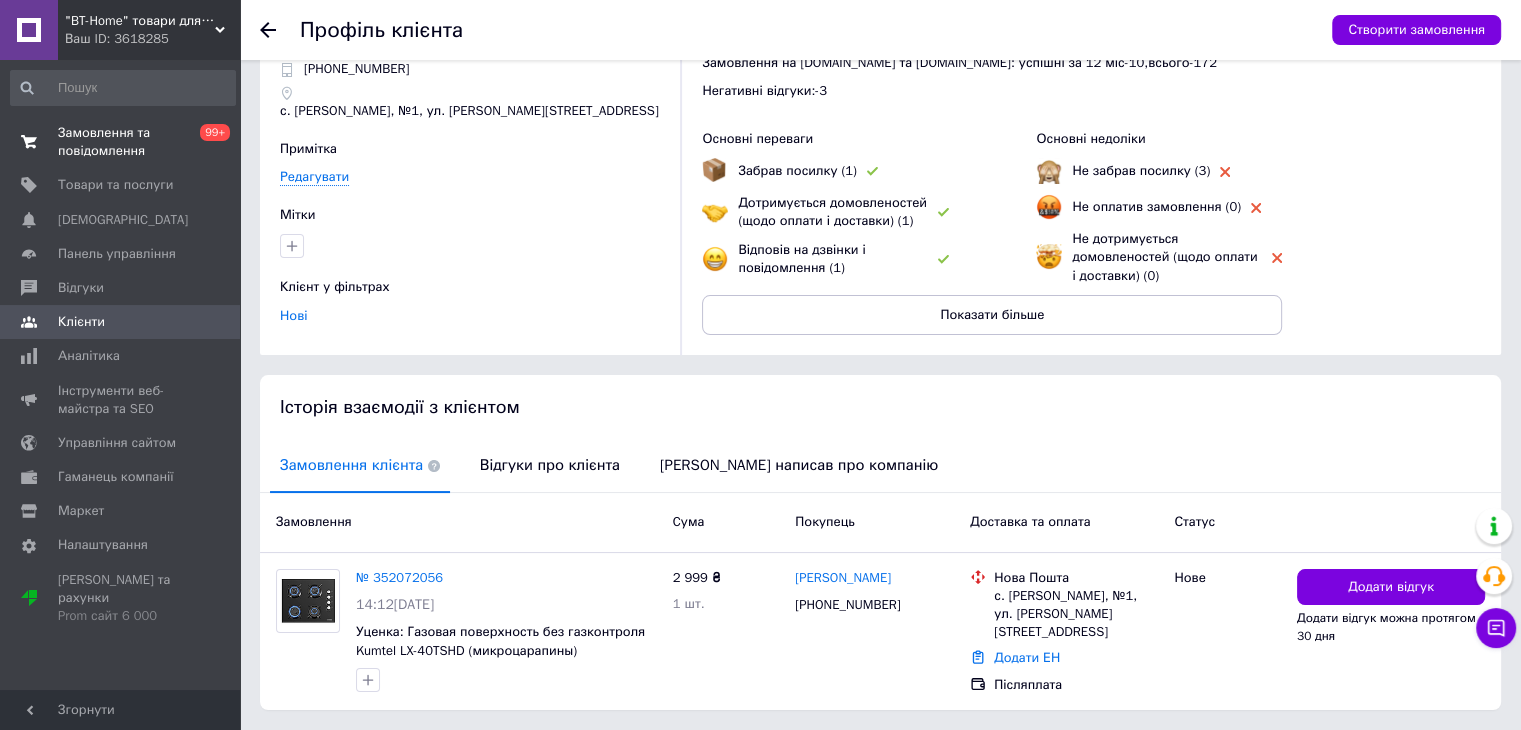 scroll, scrollTop: 137, scrollLeft: 0, axis: vertical 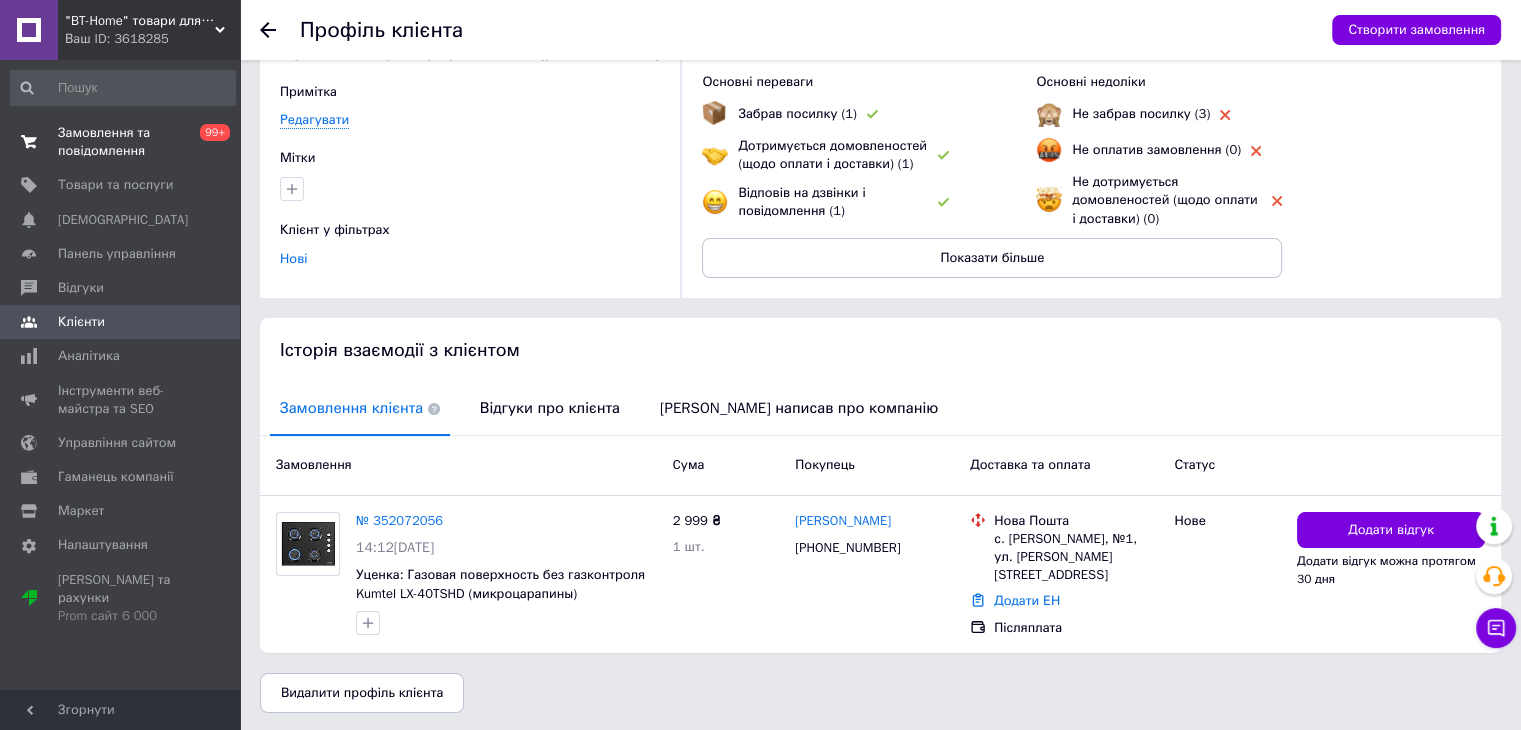 click on "Замовлення та повідомлення" at bounding box center [121, 142] 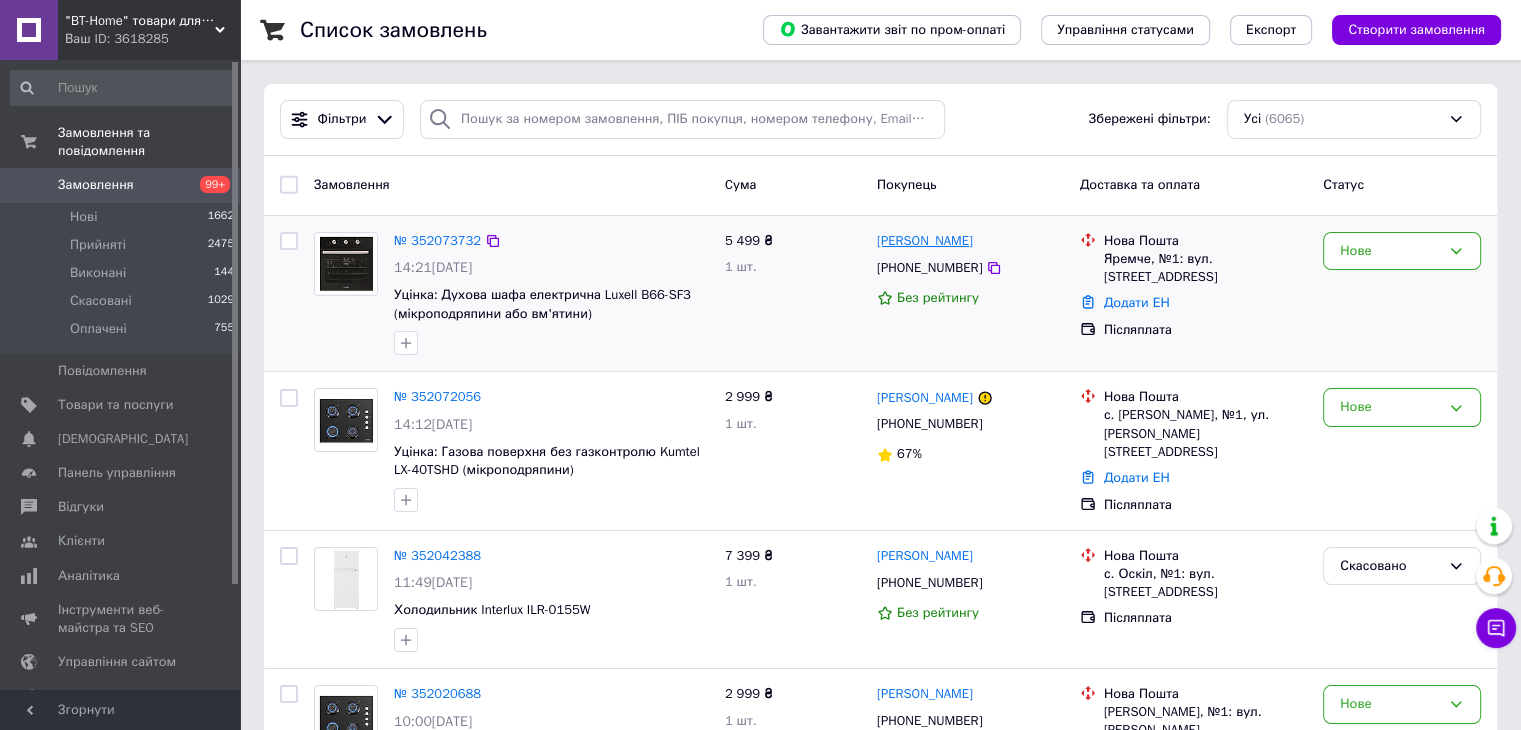drag, startPoint x: 903, startPoint y: 219, endPoint x: 906, endPoint y: 245, distance: 26.172504 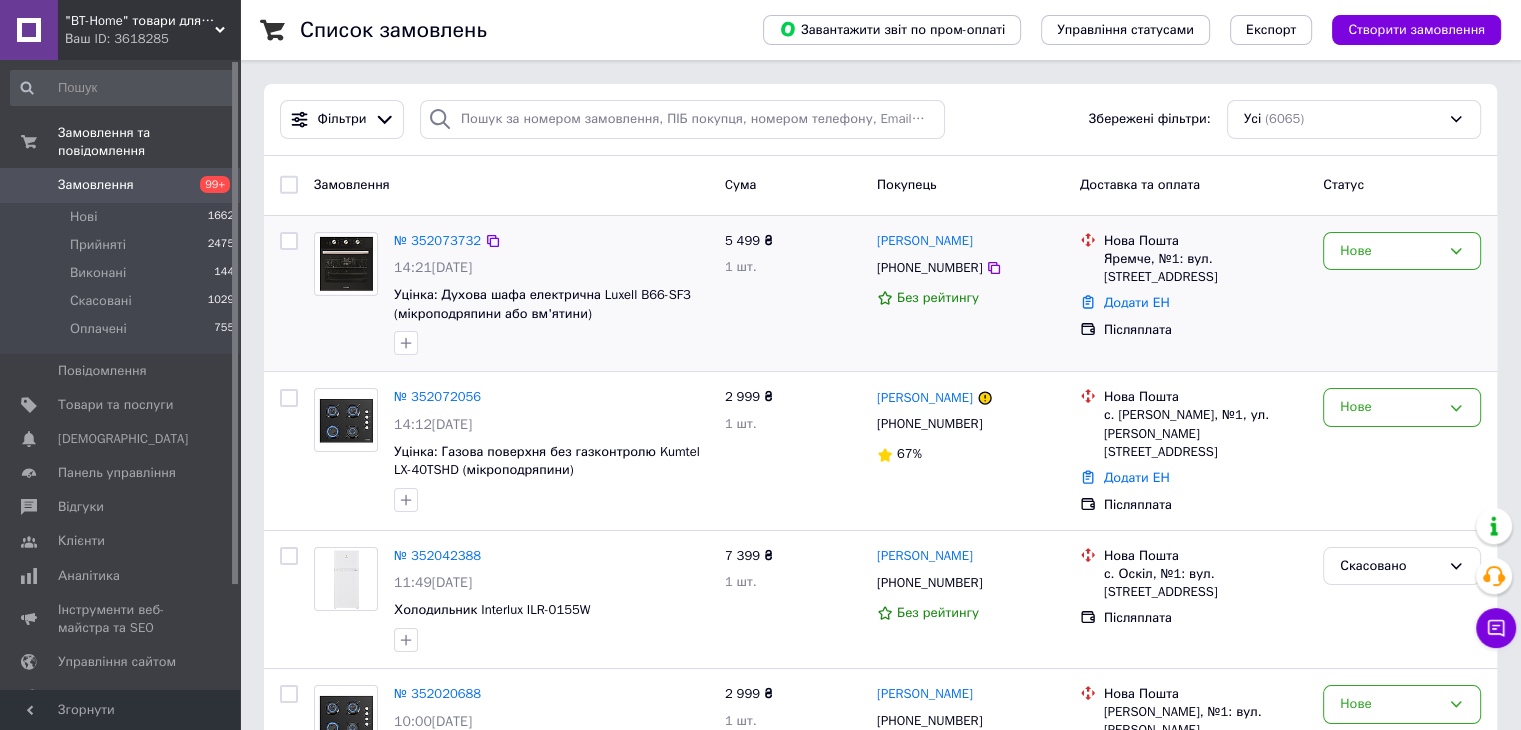 click on "[PERSON_NAME]" at bounding box center (925, 241) 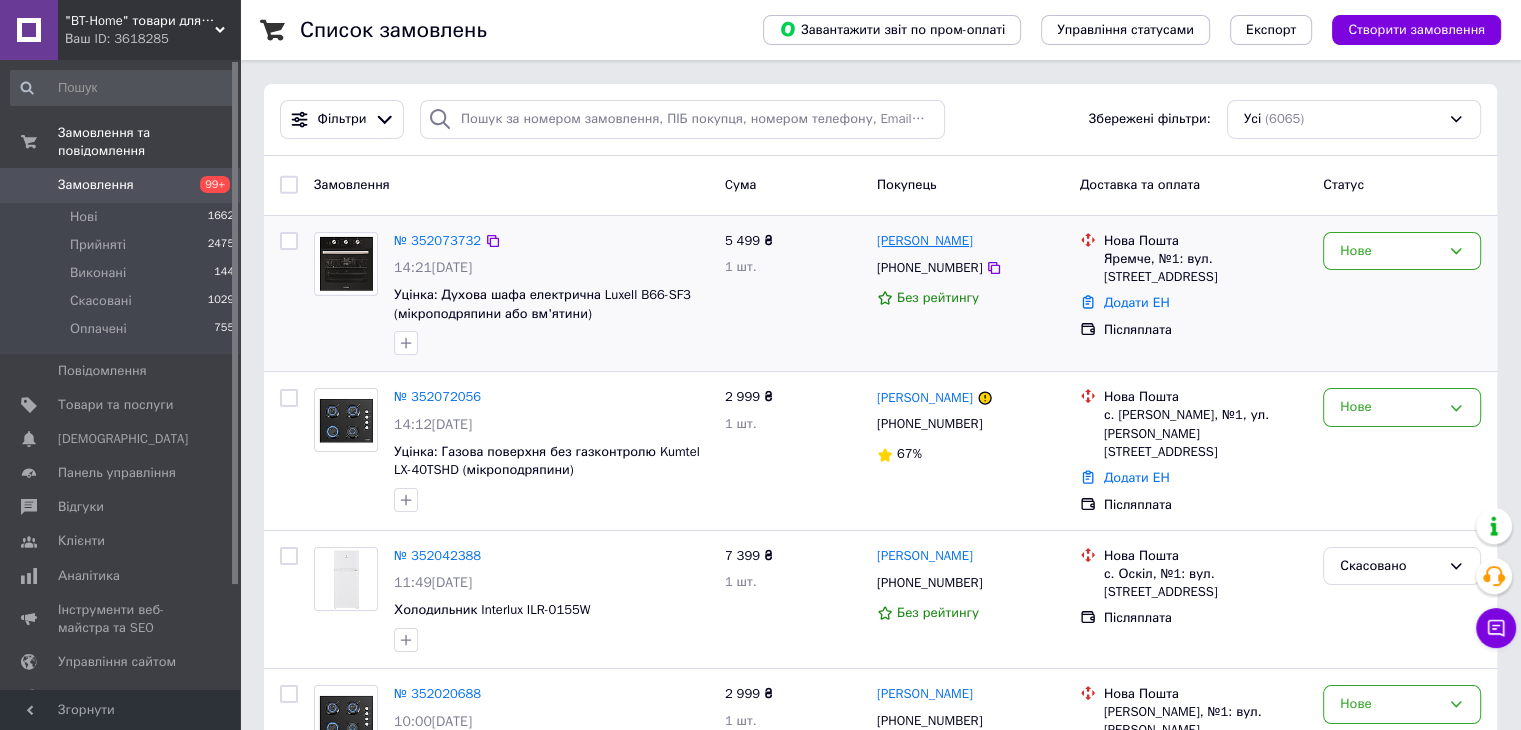 click on "[PERSON_NAME]" at bounding box center [925, 241] 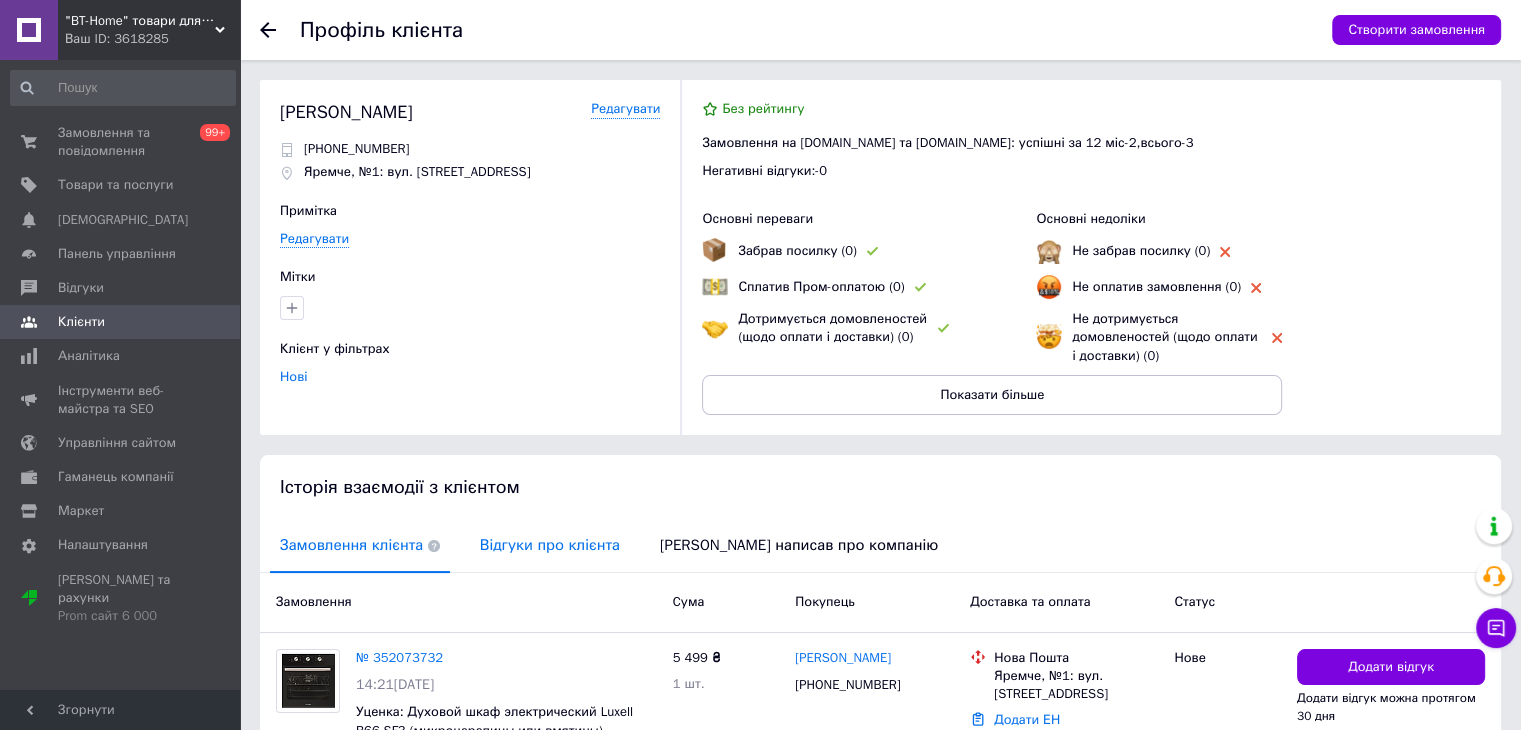 click on "Відгуки про клієнта" at bounding box center (550, 545) 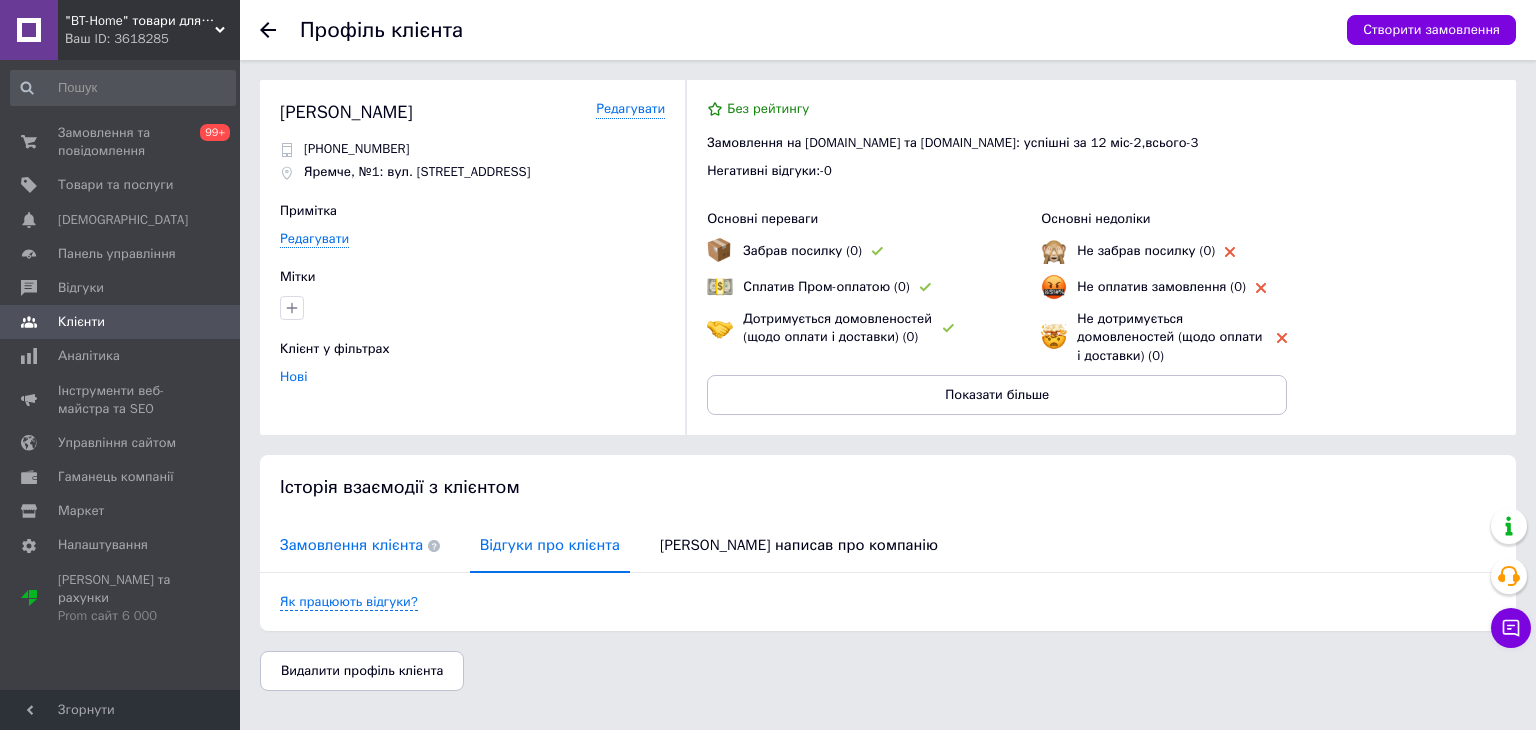 click on "Замовлення клієнта" at bounding box center [360, 545] 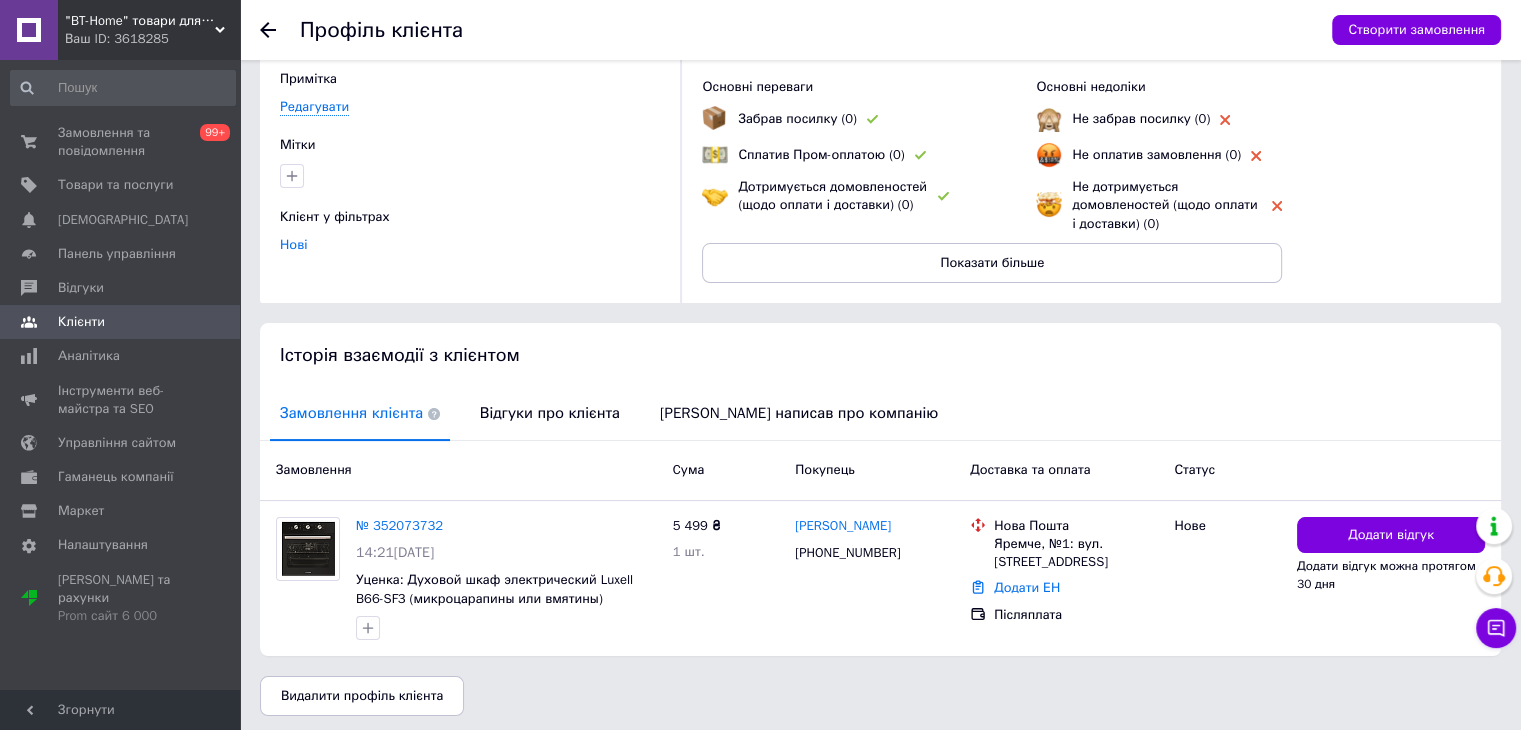 scroll, scrollTop: 137, scrollLeft: 0, axis: vertical 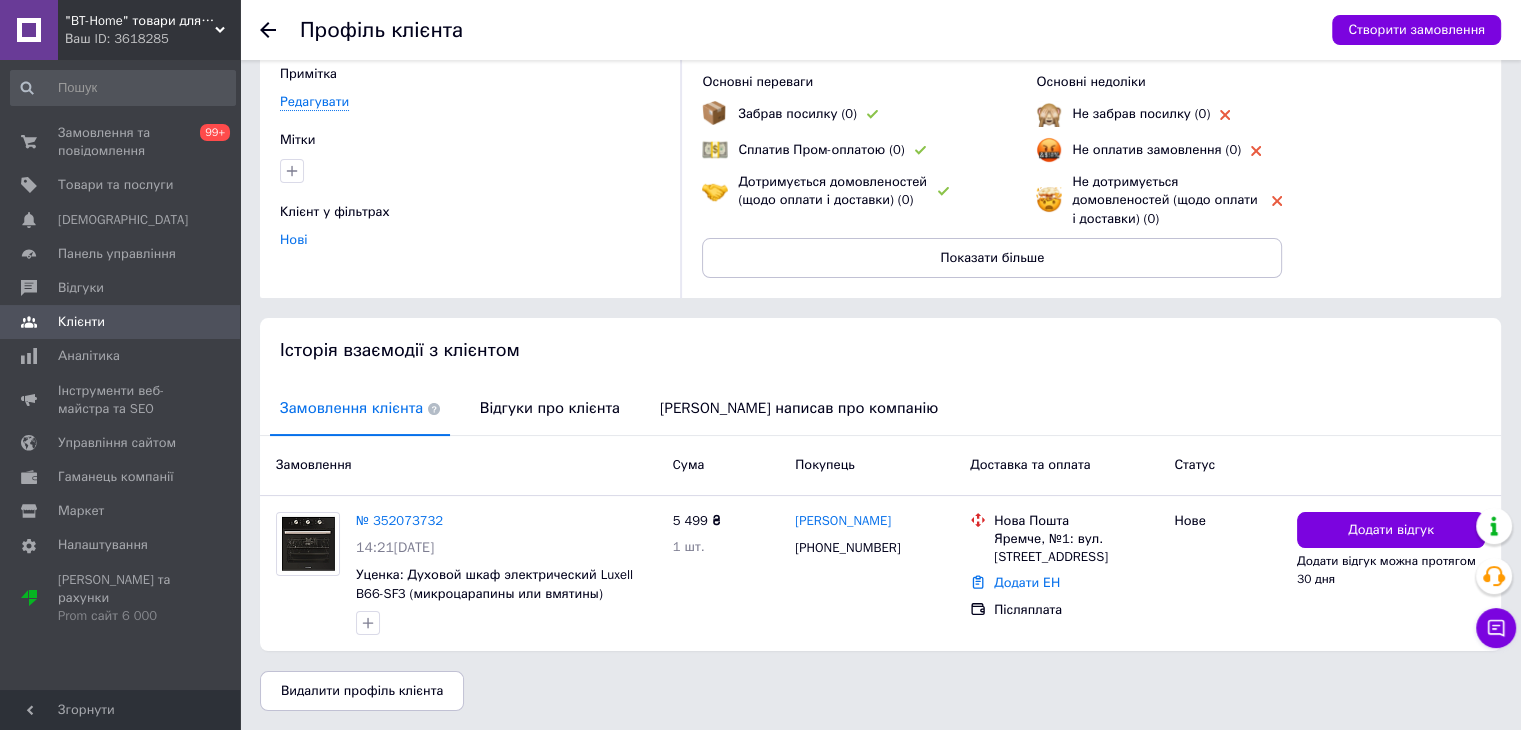 click on "Видалити профіль клієнта" at bounding box center [880, 691] 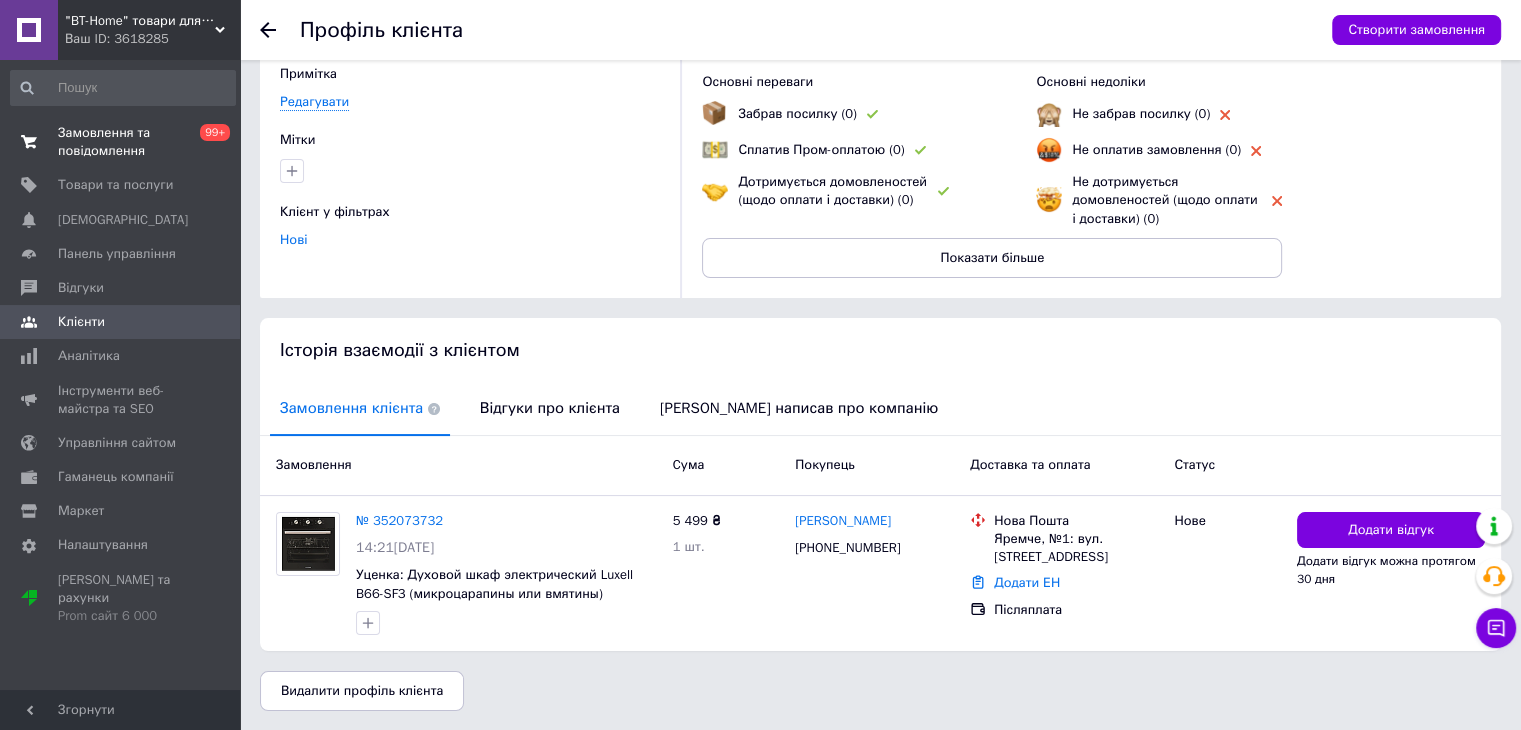 scroll, scrollTop: 0, scrollLeft: 0, axis: both 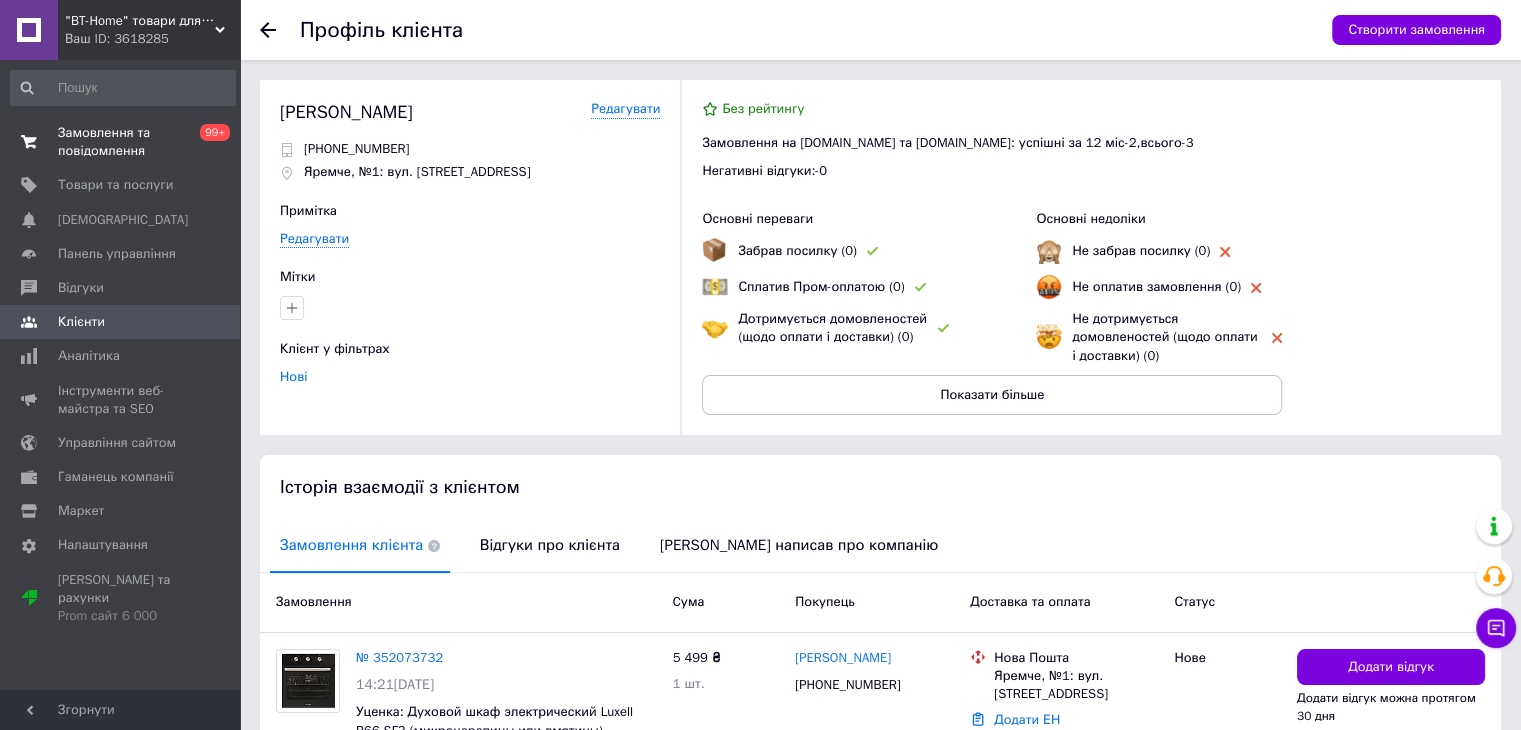 click on "Замовлення та повідомлення" at bounding box center [121, 142] 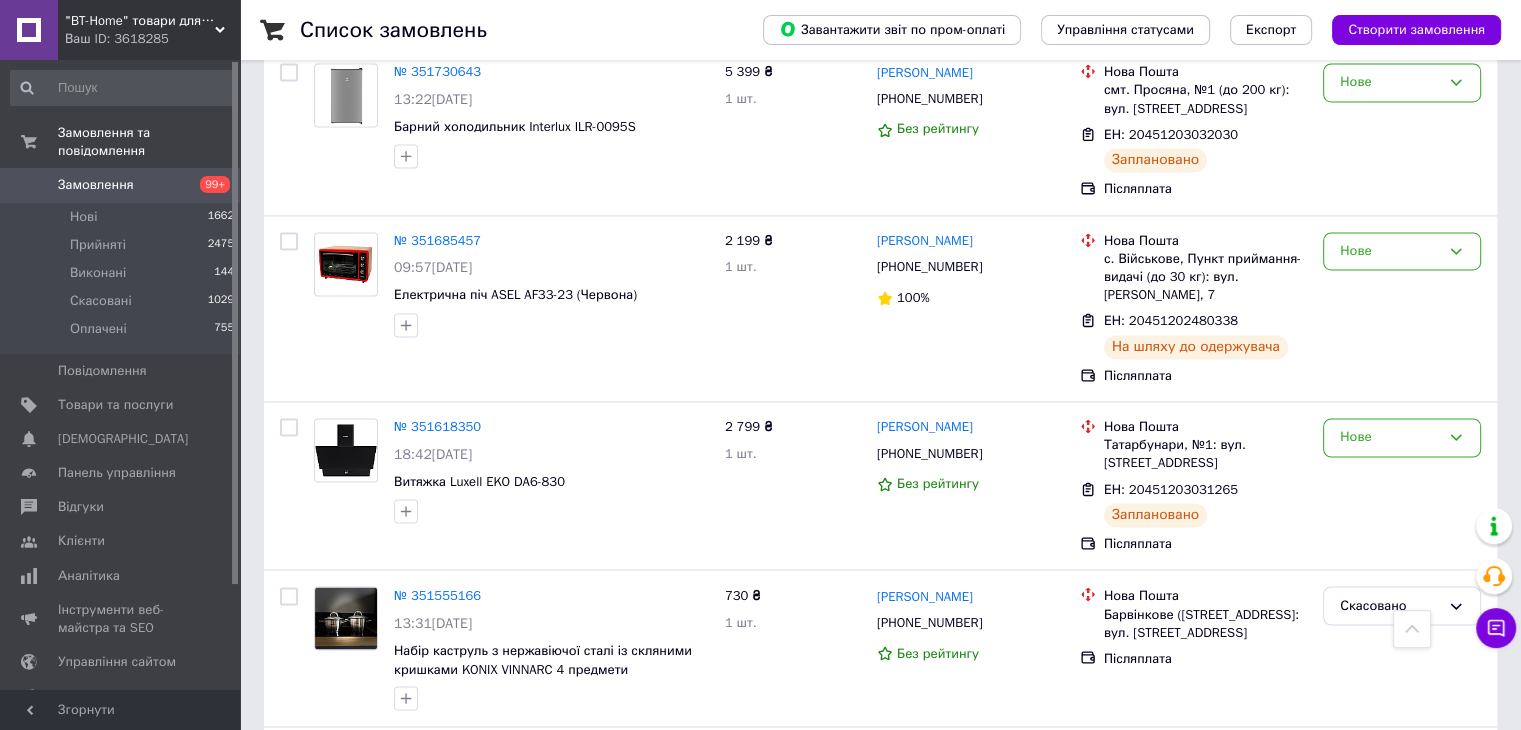 scroll, scrollTop: 3200, scrollLeft: 0, axis: vertical 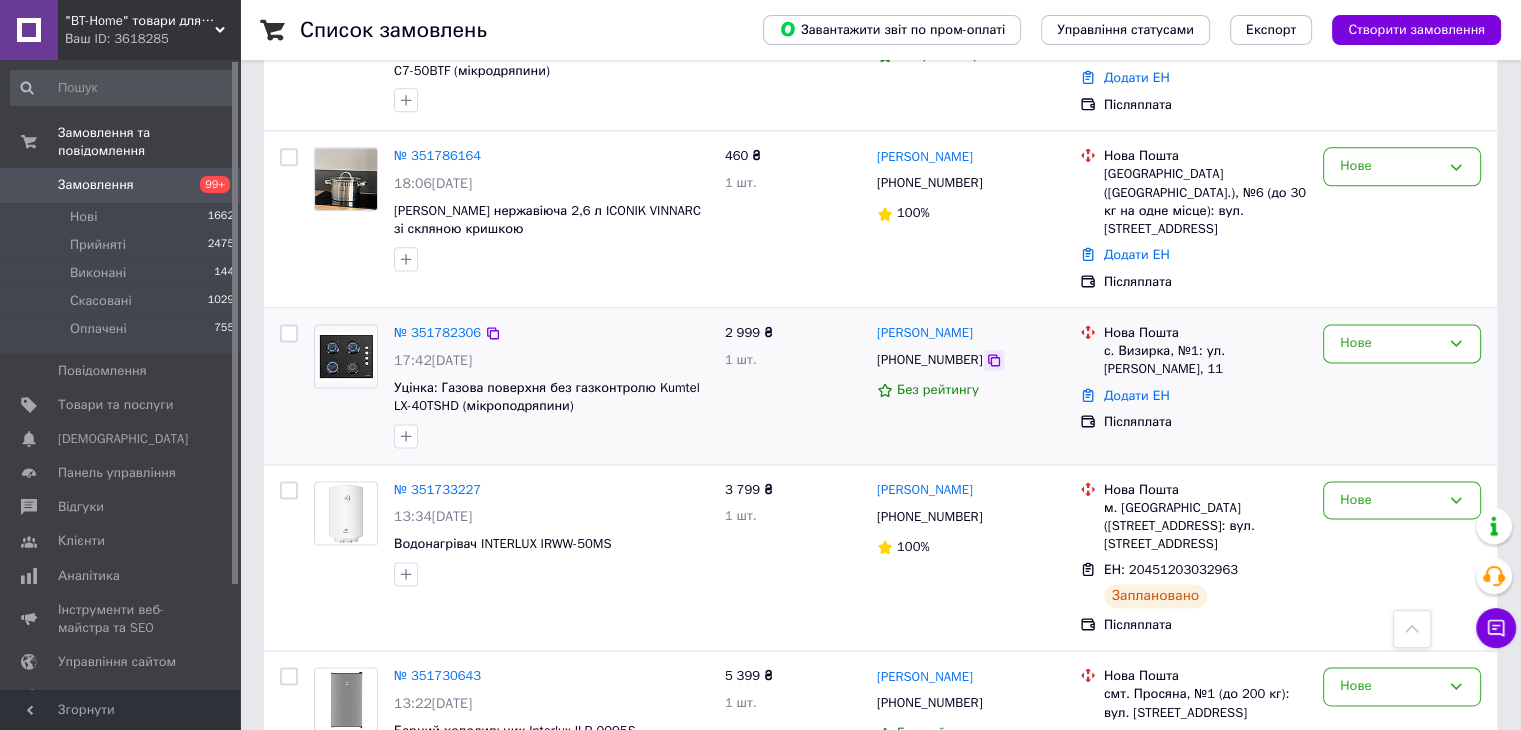 click 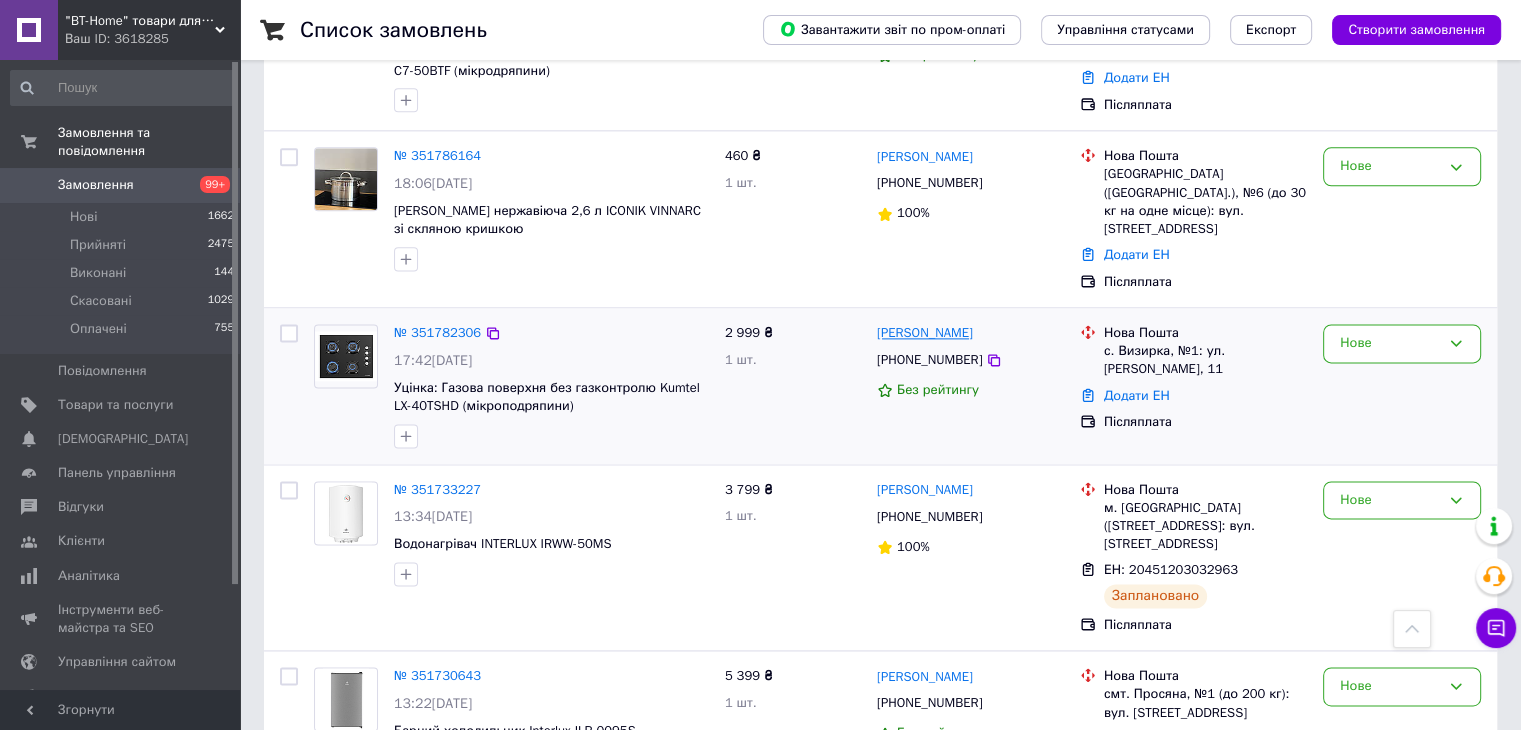 click on "[PERSON_NAME]" at bounding box center (925, 333) 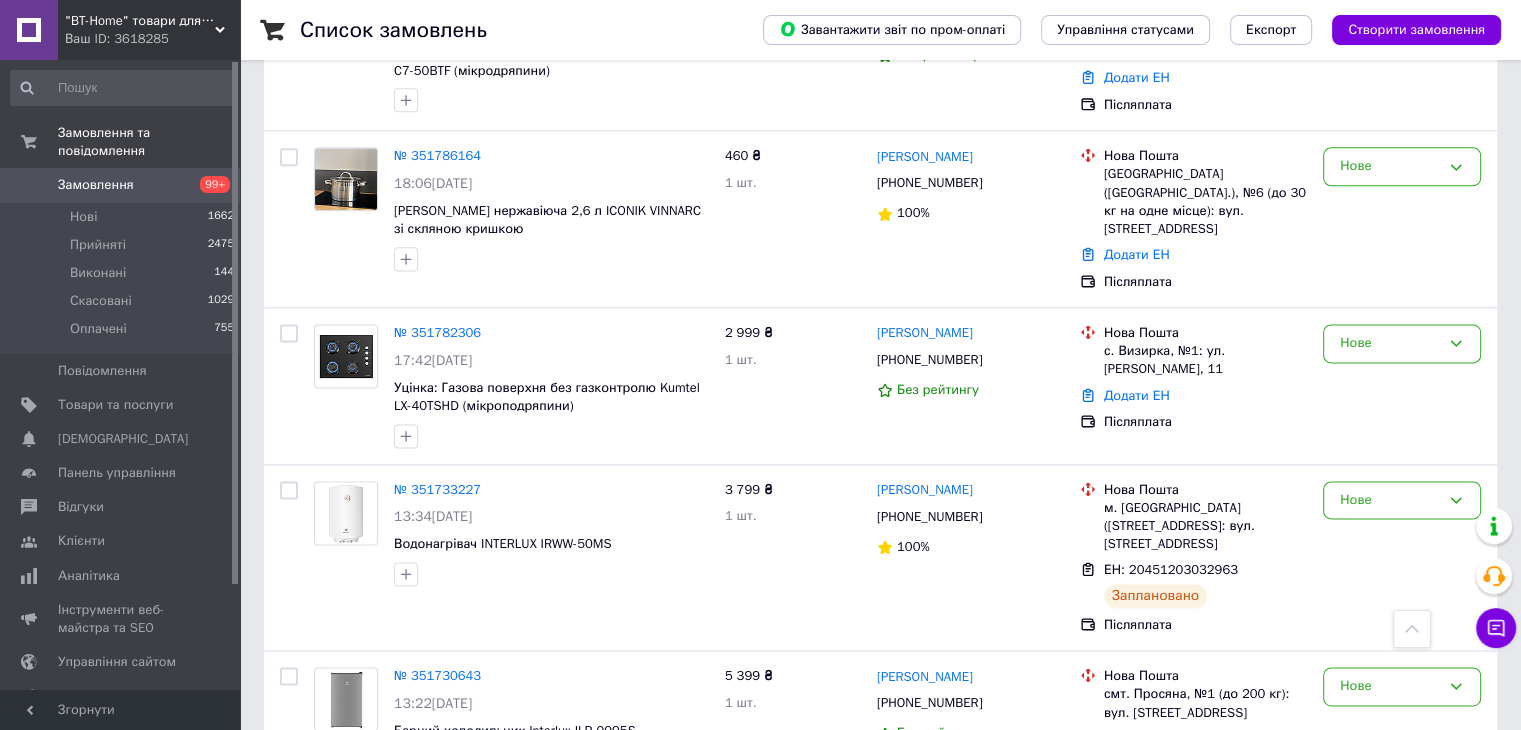 scroll, scrollTop: 0, scrollLeft: 0, axis: both 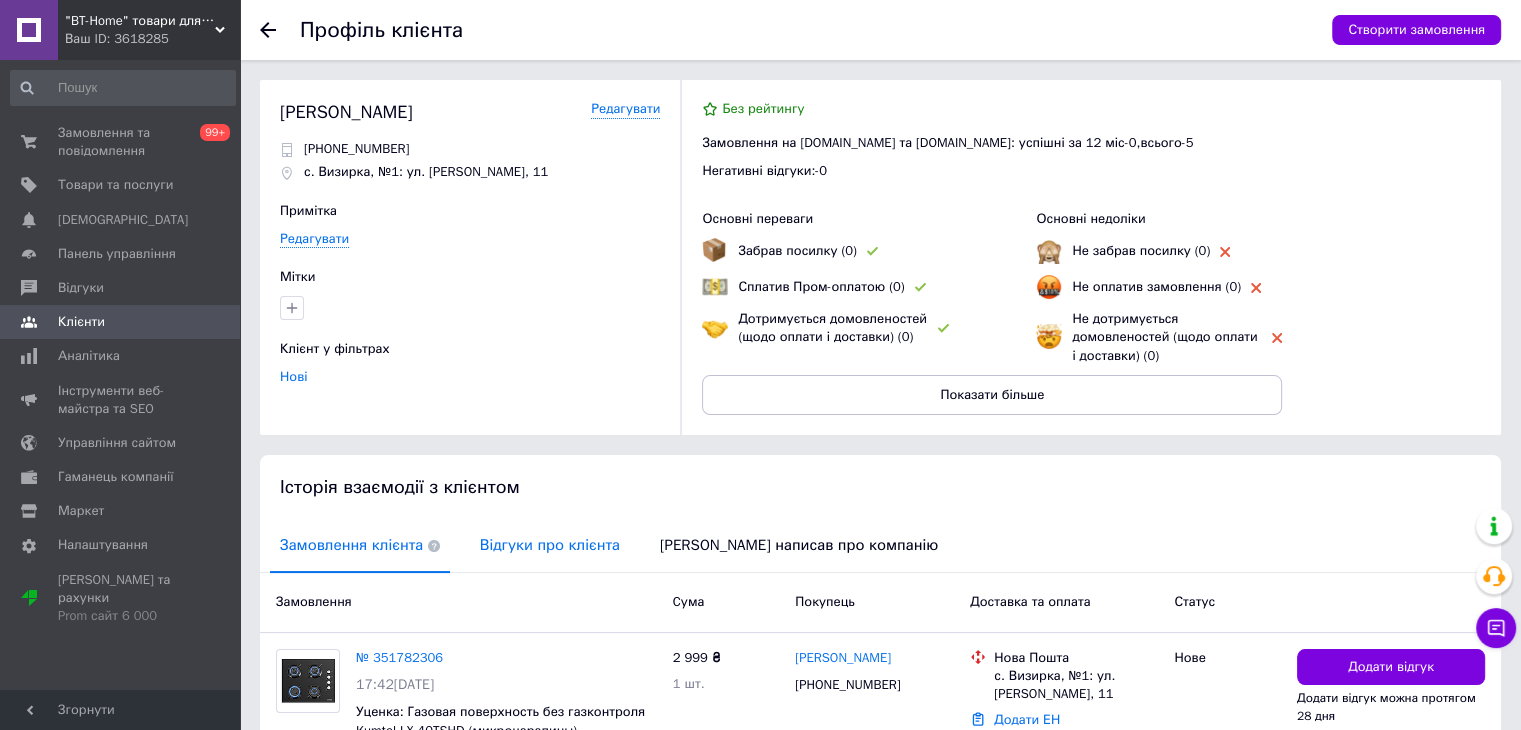 click on "Відгуки про клієнта" at bounding box center [550, 545] 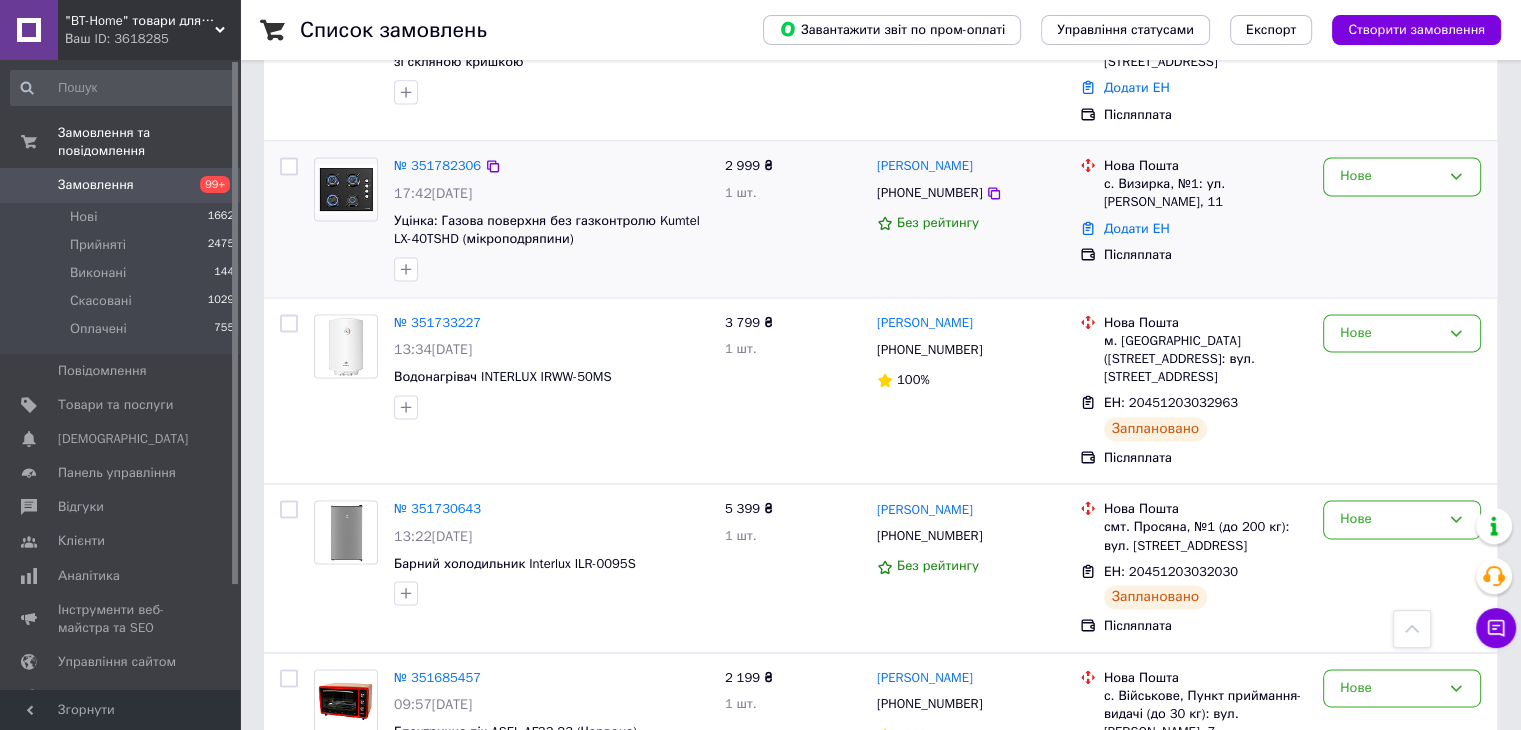 scroll, scrollTop: 2600, scrollLeft: 0, axis: vertical 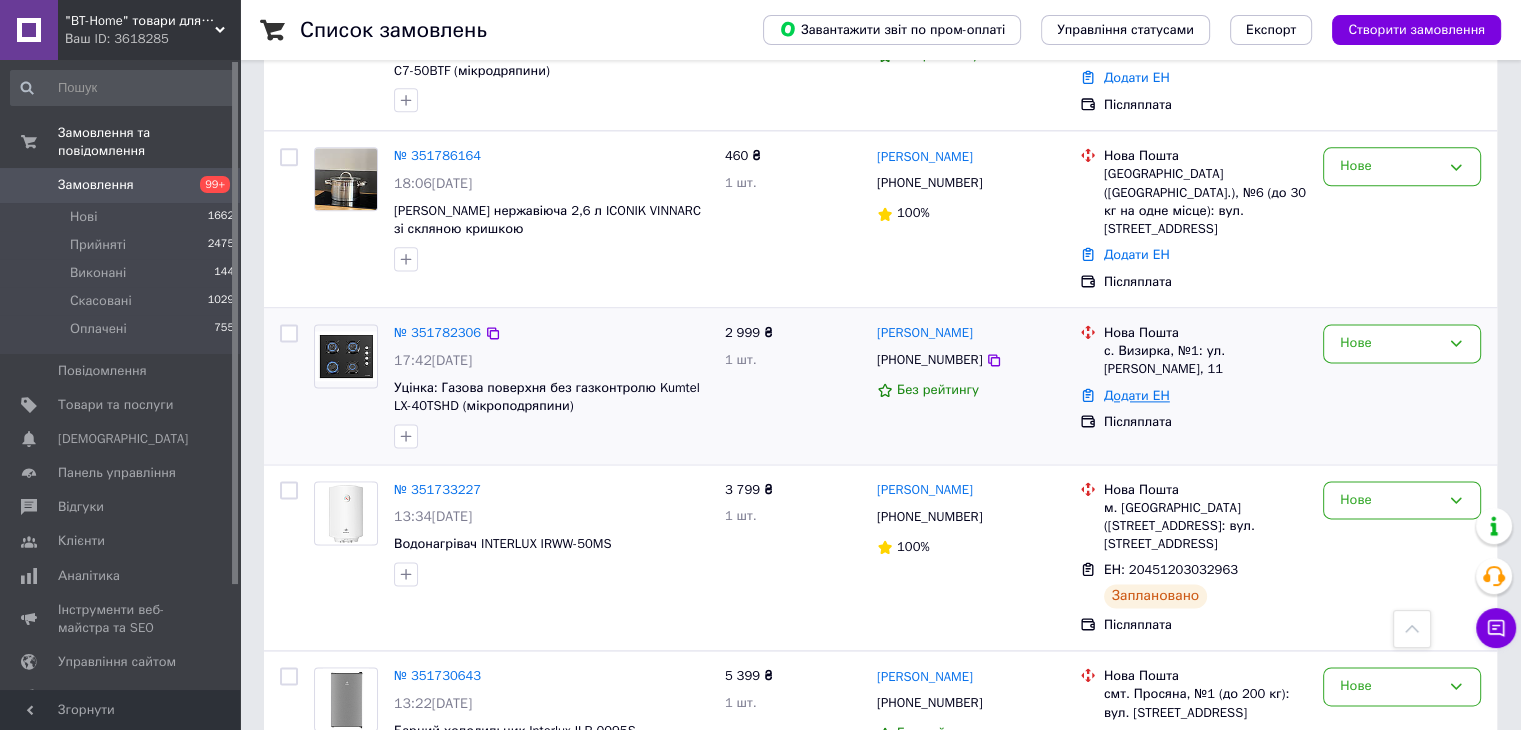 click on "Додати ЕН" at bounding box center [1137, 395] 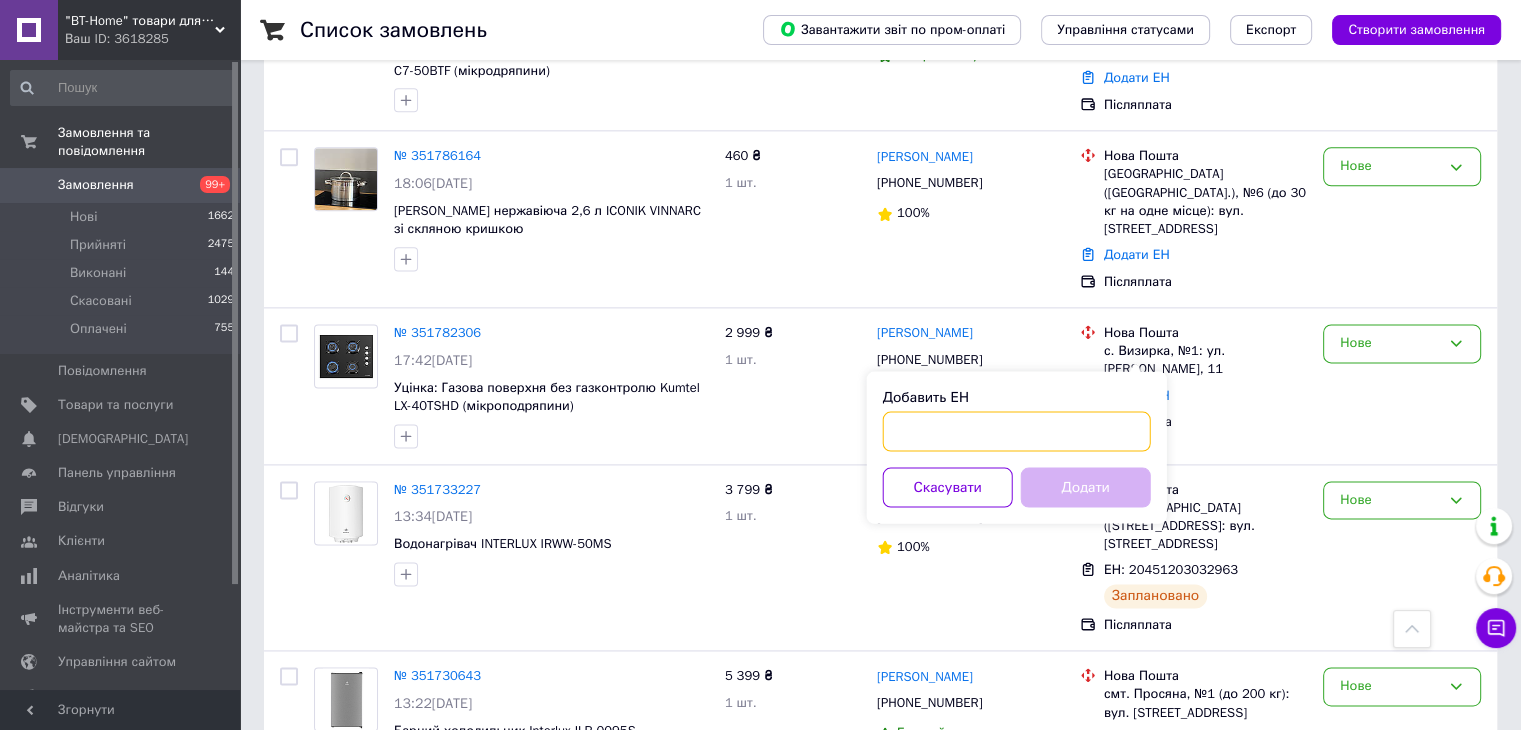 click on "Добавить ЕН" at bounding box center (1017, 431) 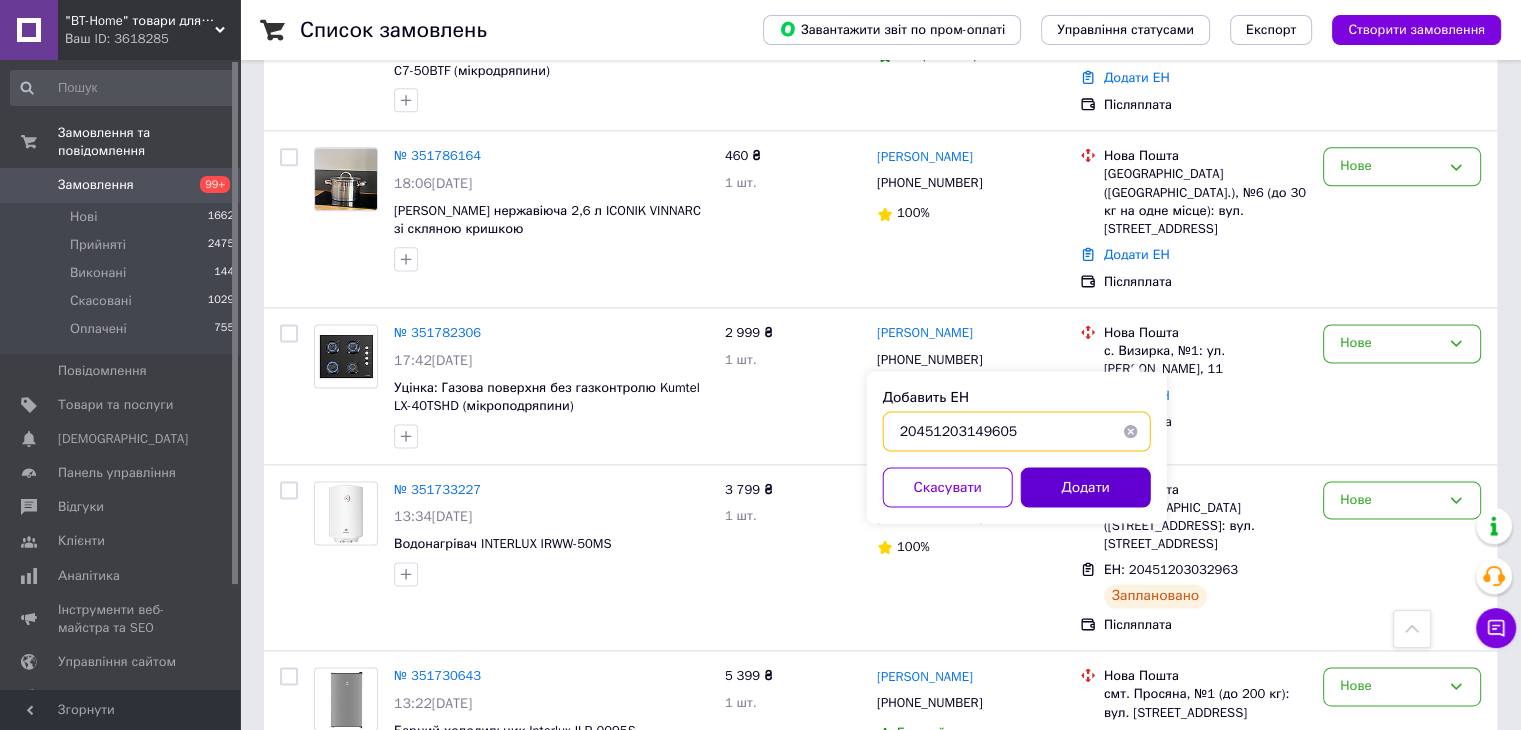 type on "20451203149605" 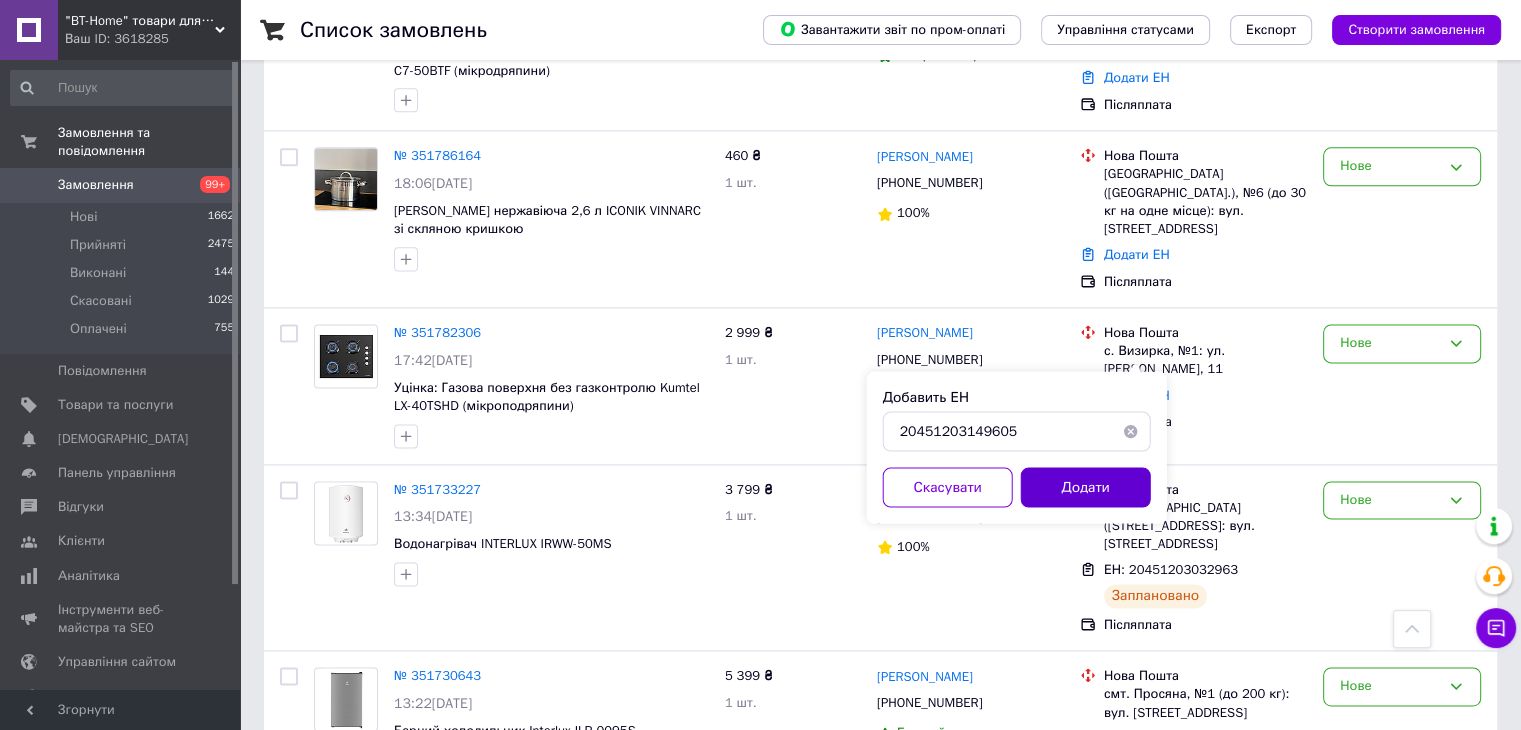 click on "Додати" at bounding box center (1086, 487) 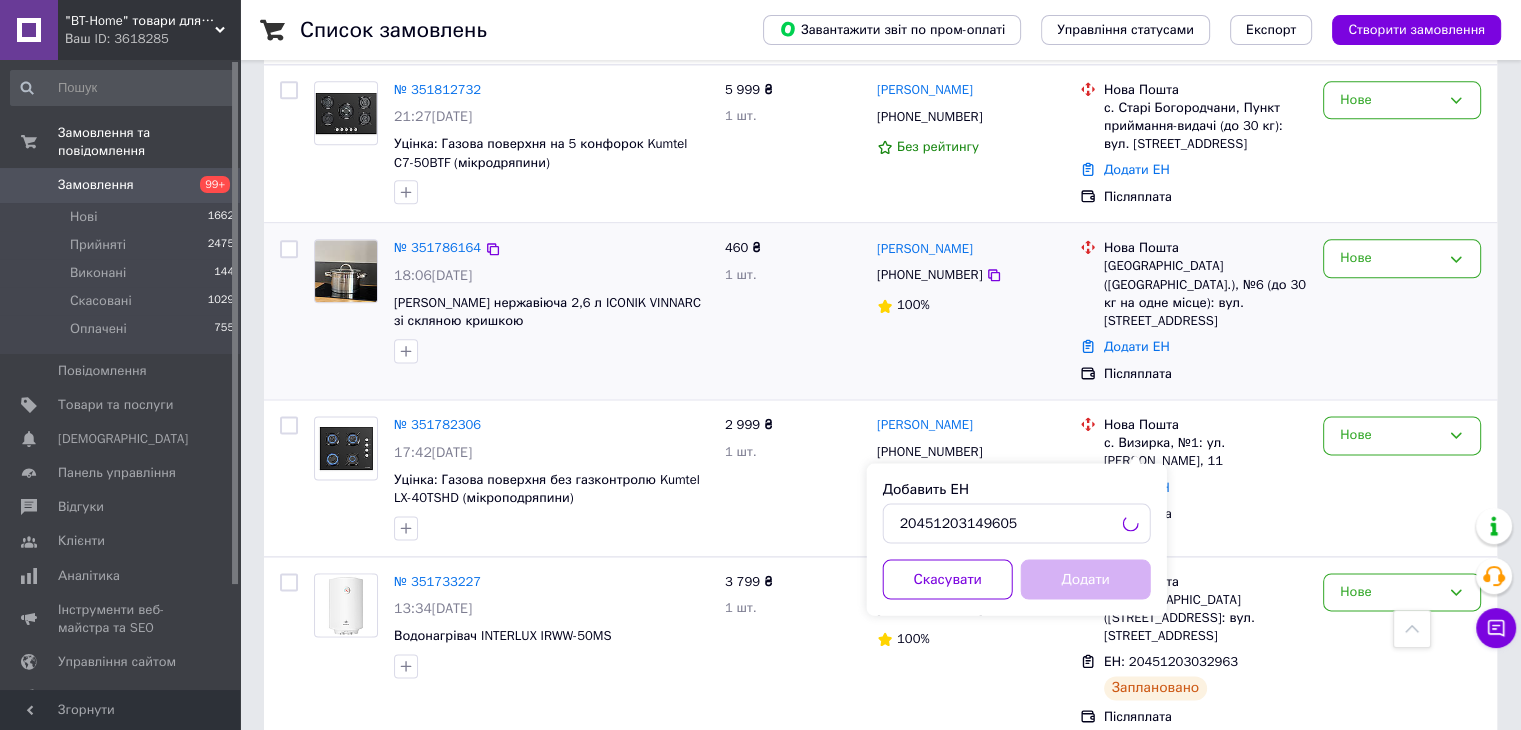 scroll, scrollTop: 2500, scrollLeft: 0, axis: vertical 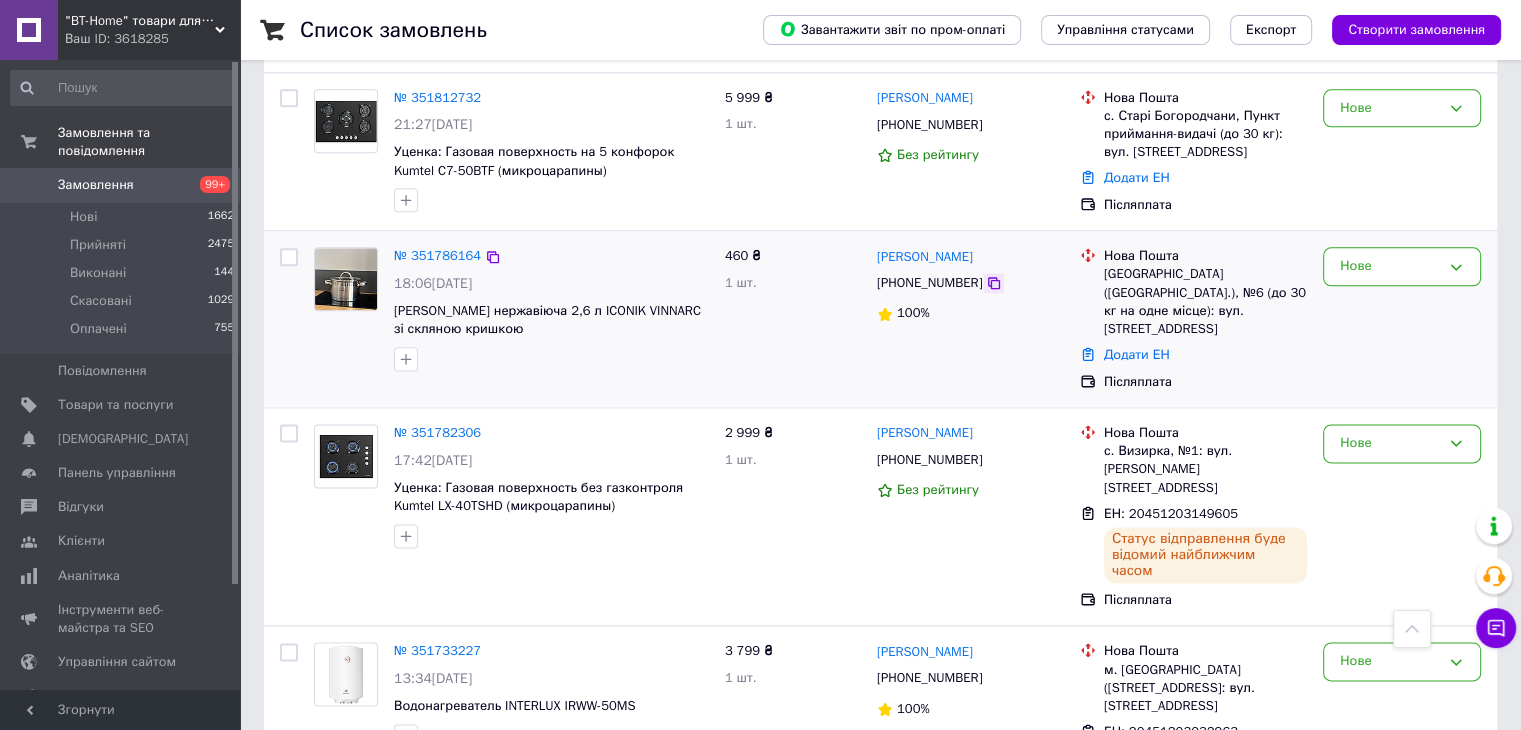 click 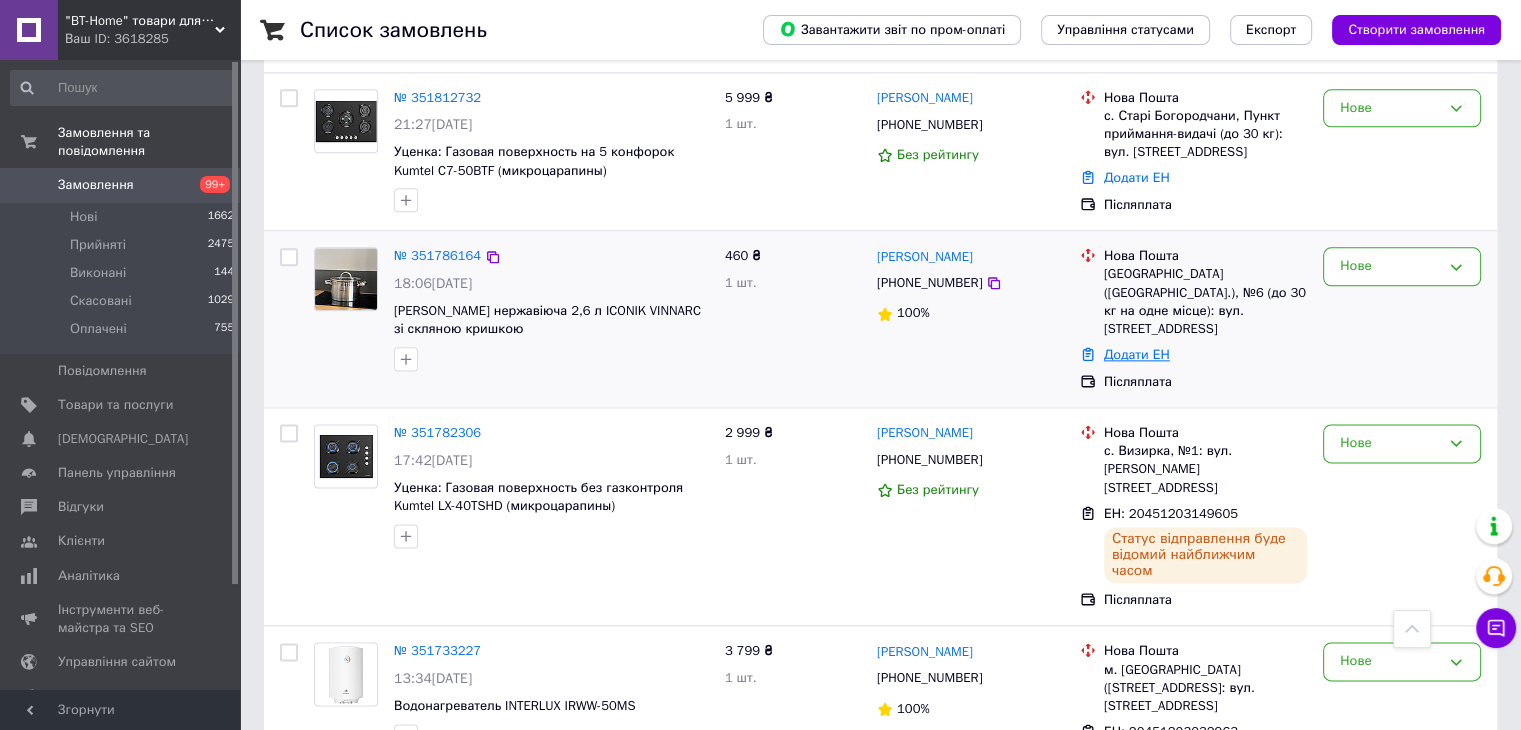 click on "Додати ЕН" at bounding box center [1137, 354] 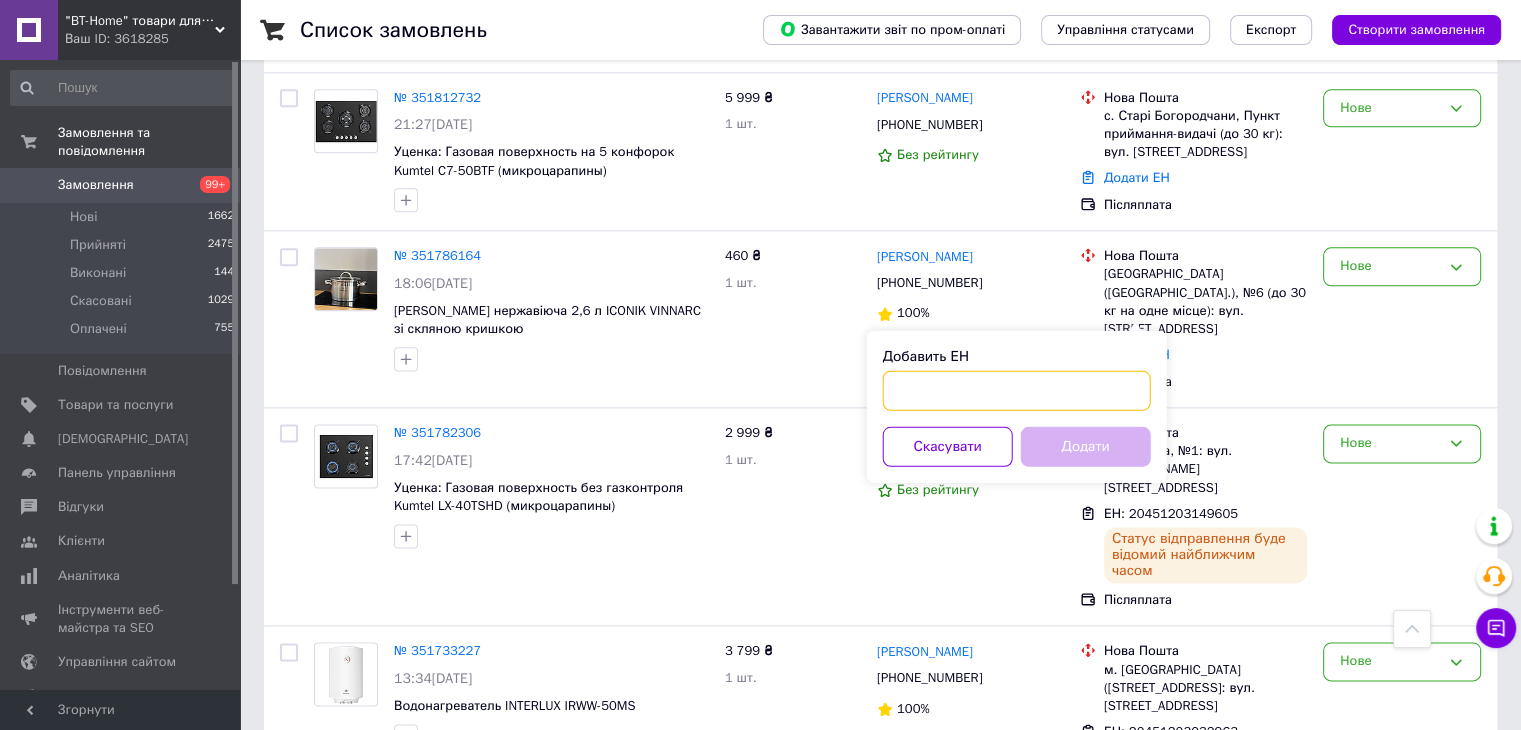 click on "Добавить ЕН" at bounding box center [1017, 390] 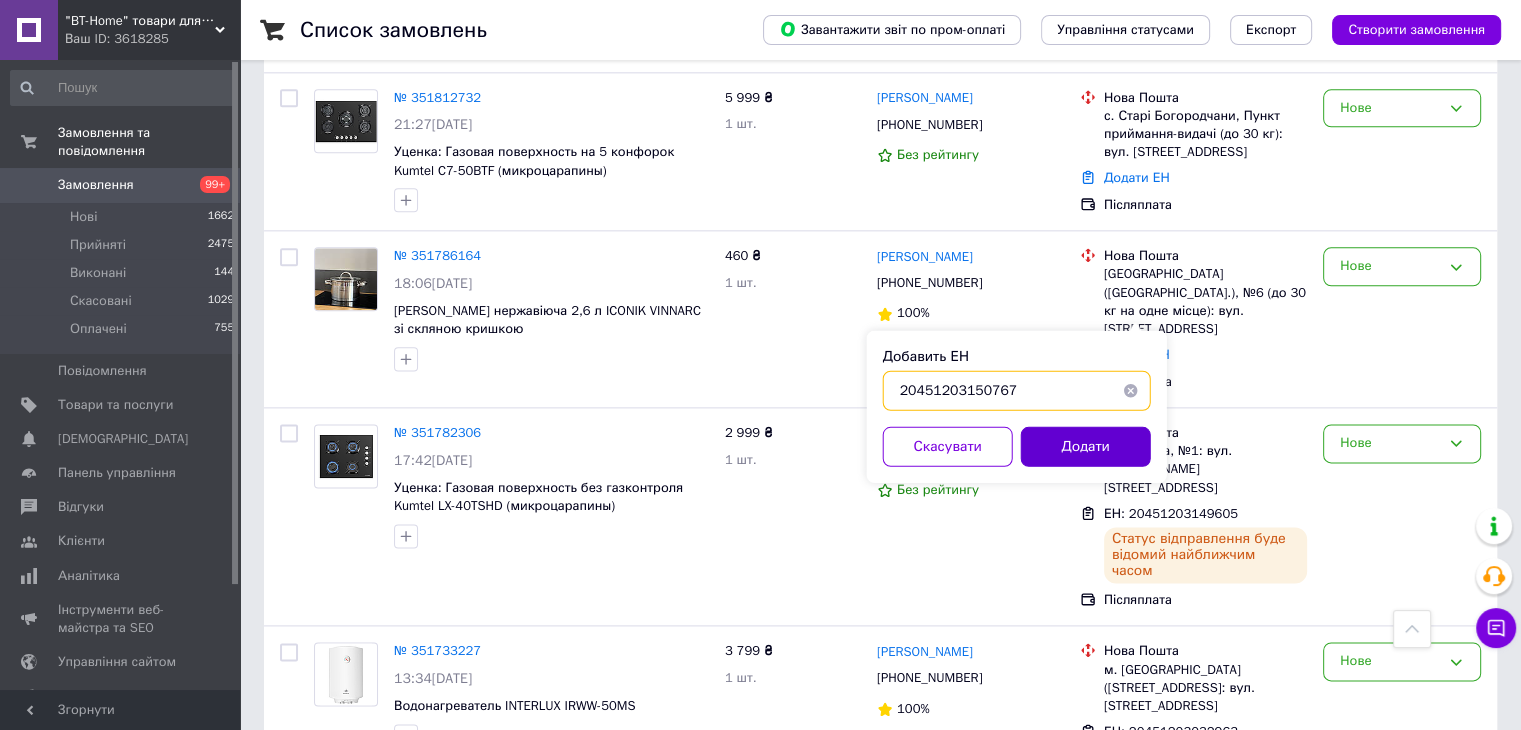 type on "20451203150767" 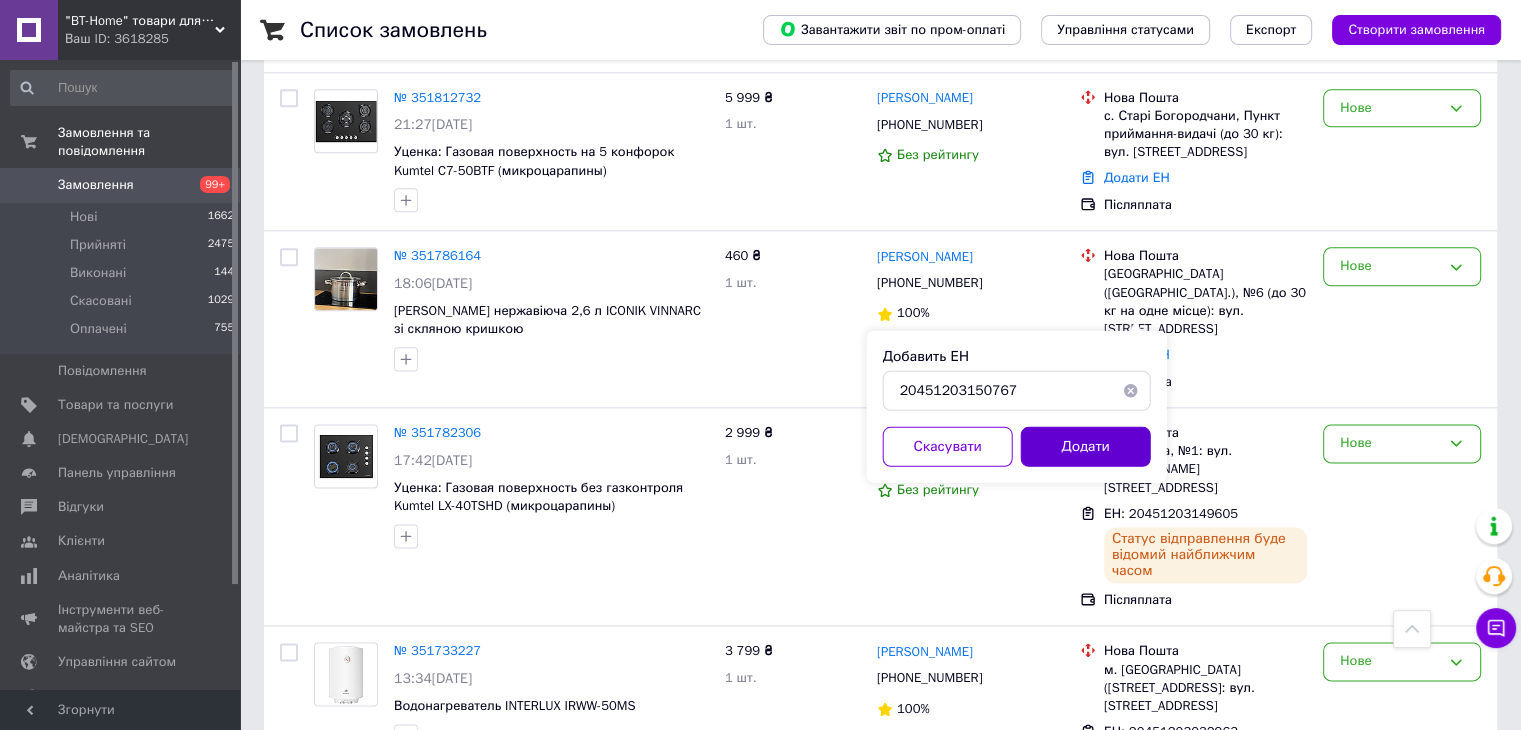 click on "Додати" at bounding box center [1086, 446] 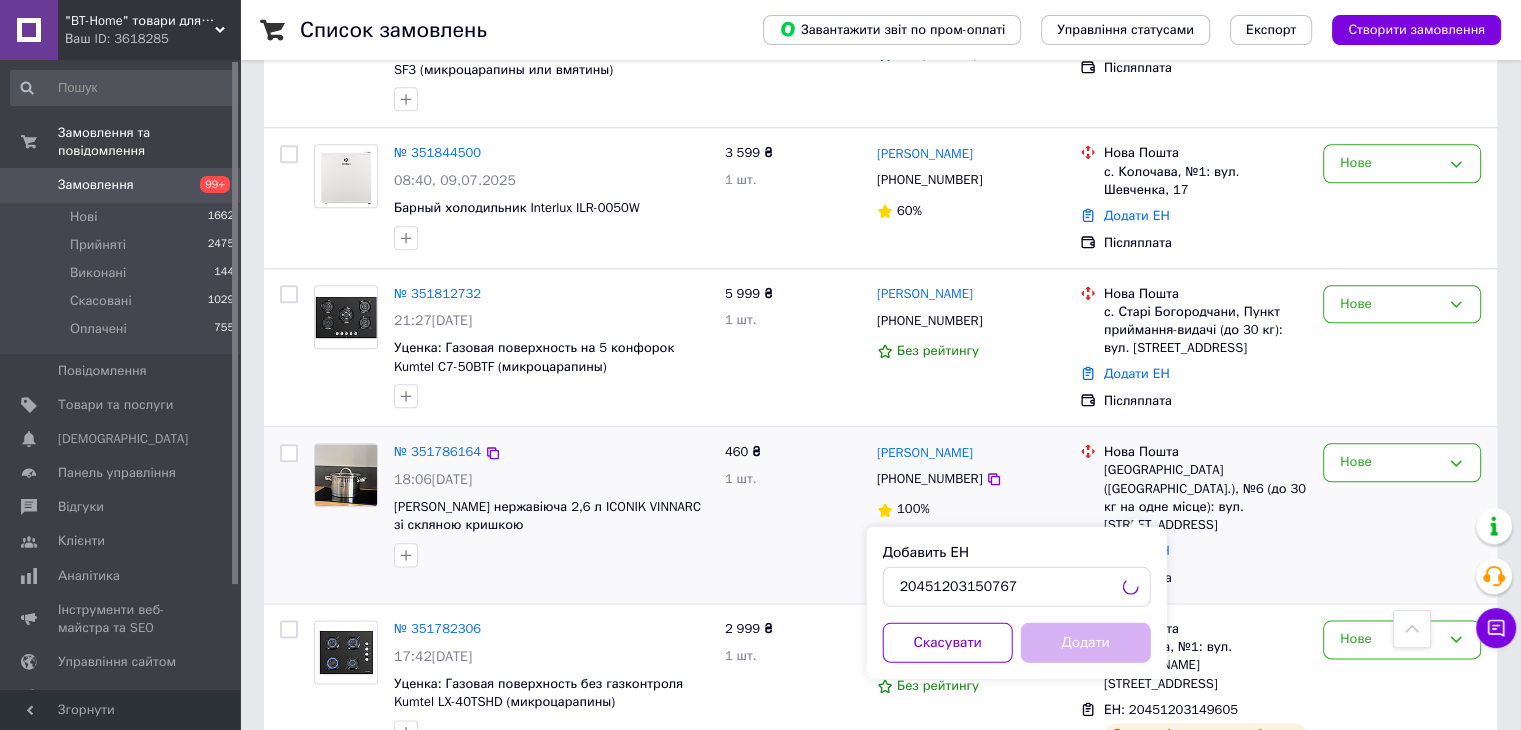scroll, scrollTop: 2300, scrollLeft: 0, axis: vertical 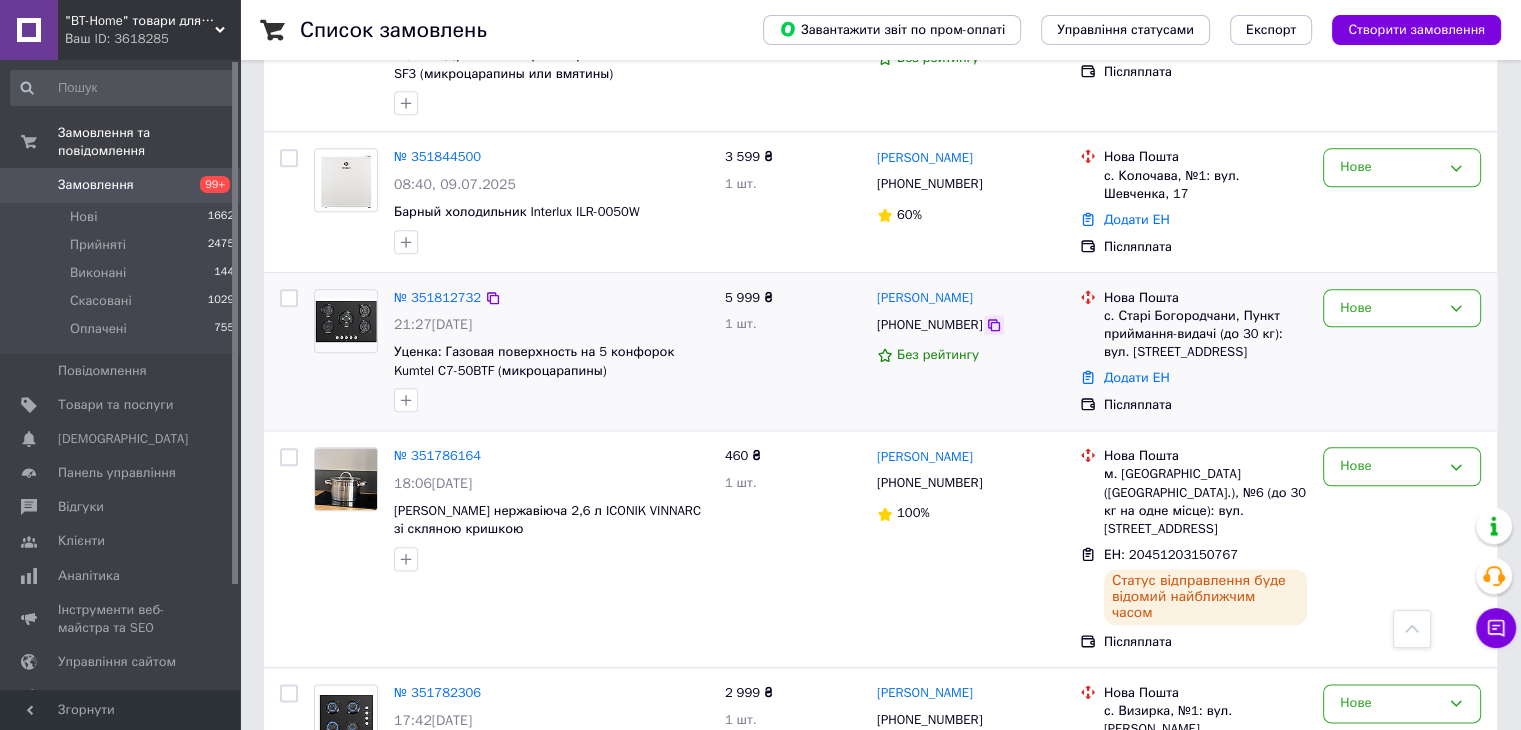 click 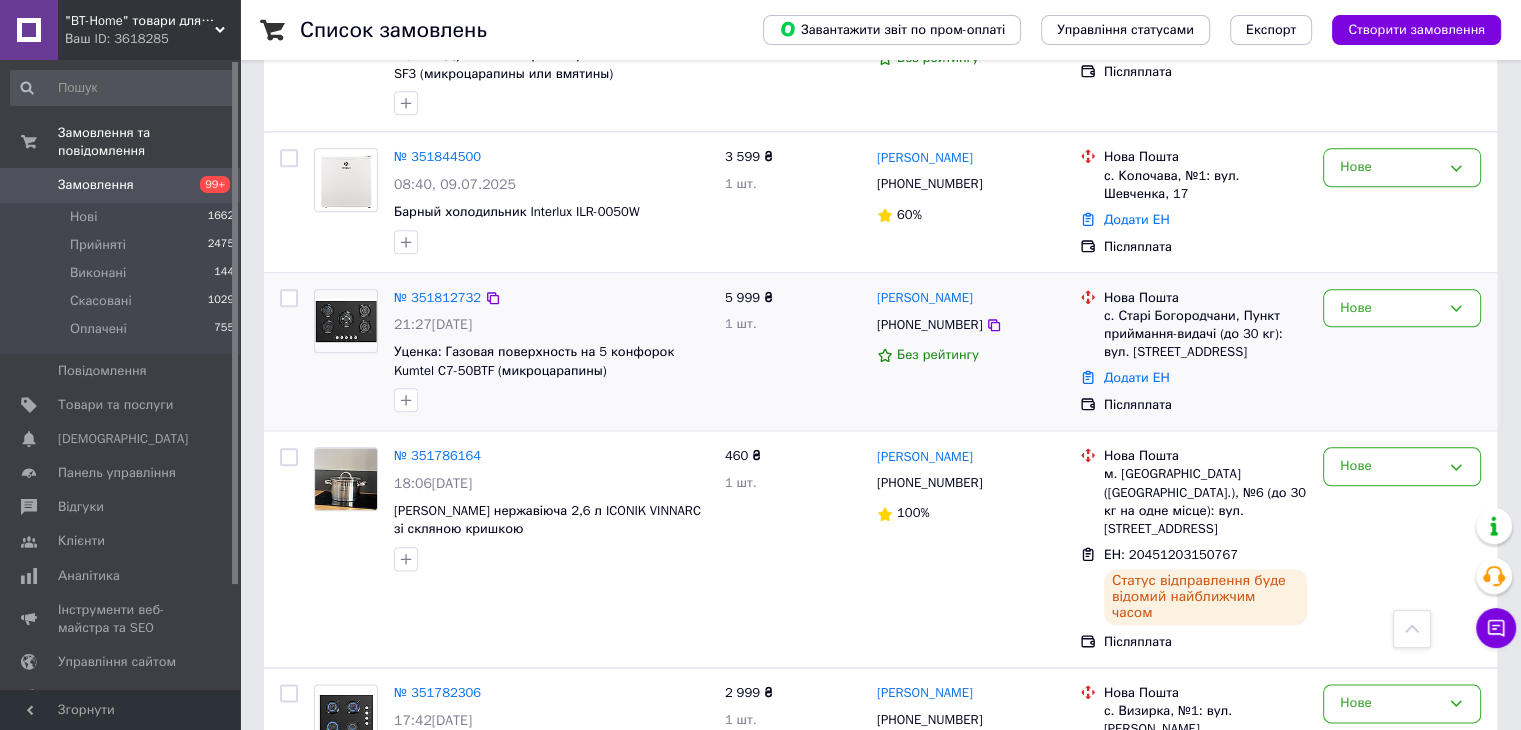 click on "Додати ЕН" at bounding box center (1205, 378) 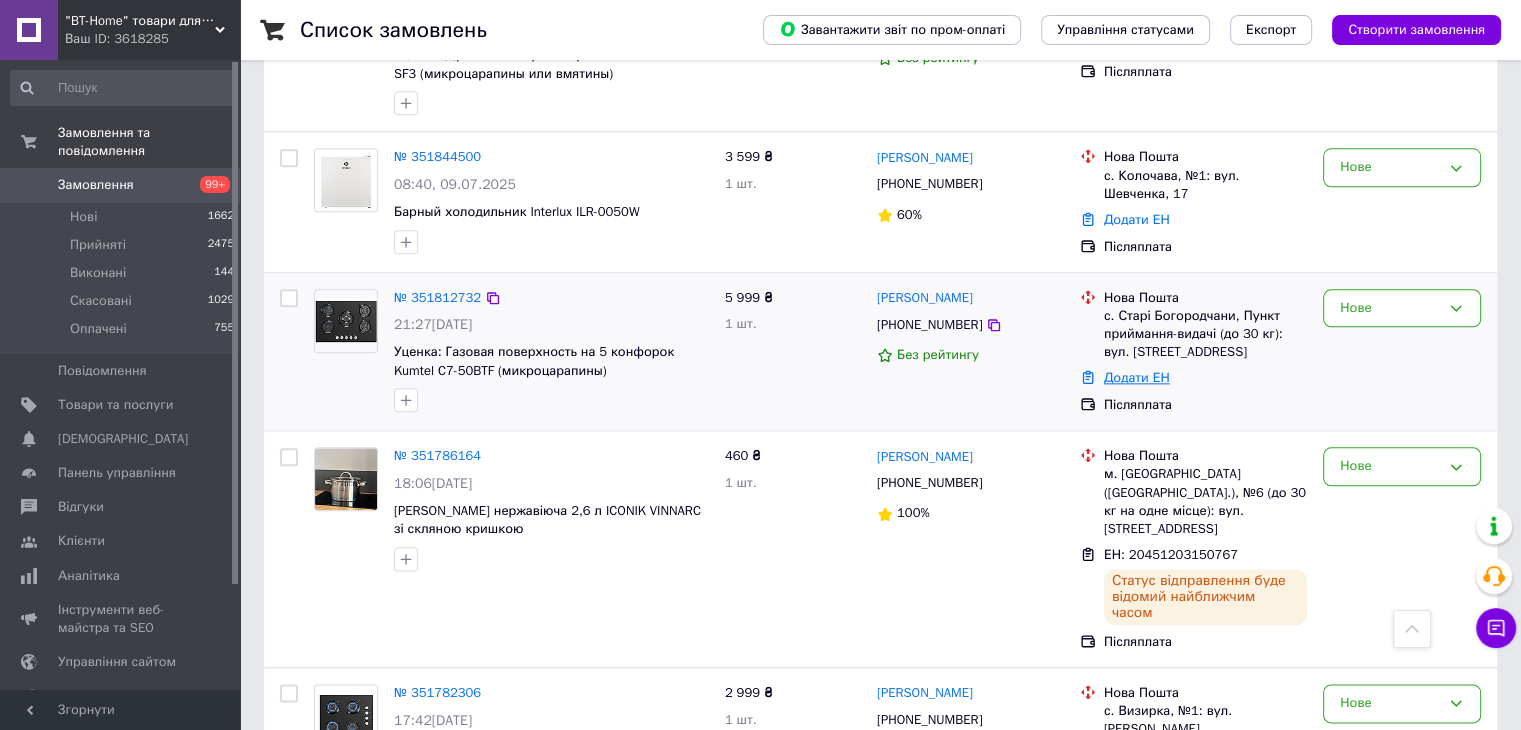 click on "Додати ЕН" at bounding box center [1137, 377] 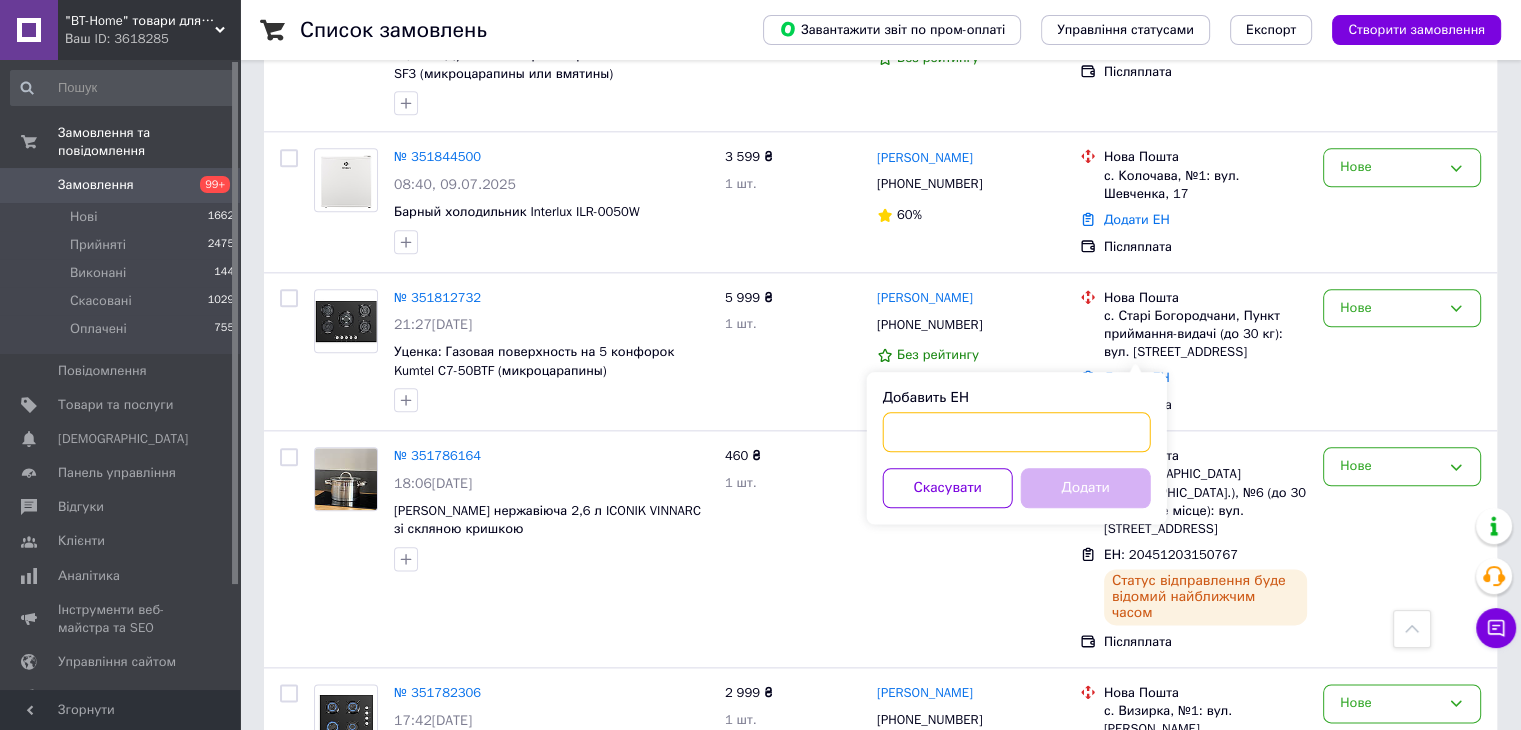 click on "Добавить ЕН" at bounding box center (1017, 432) 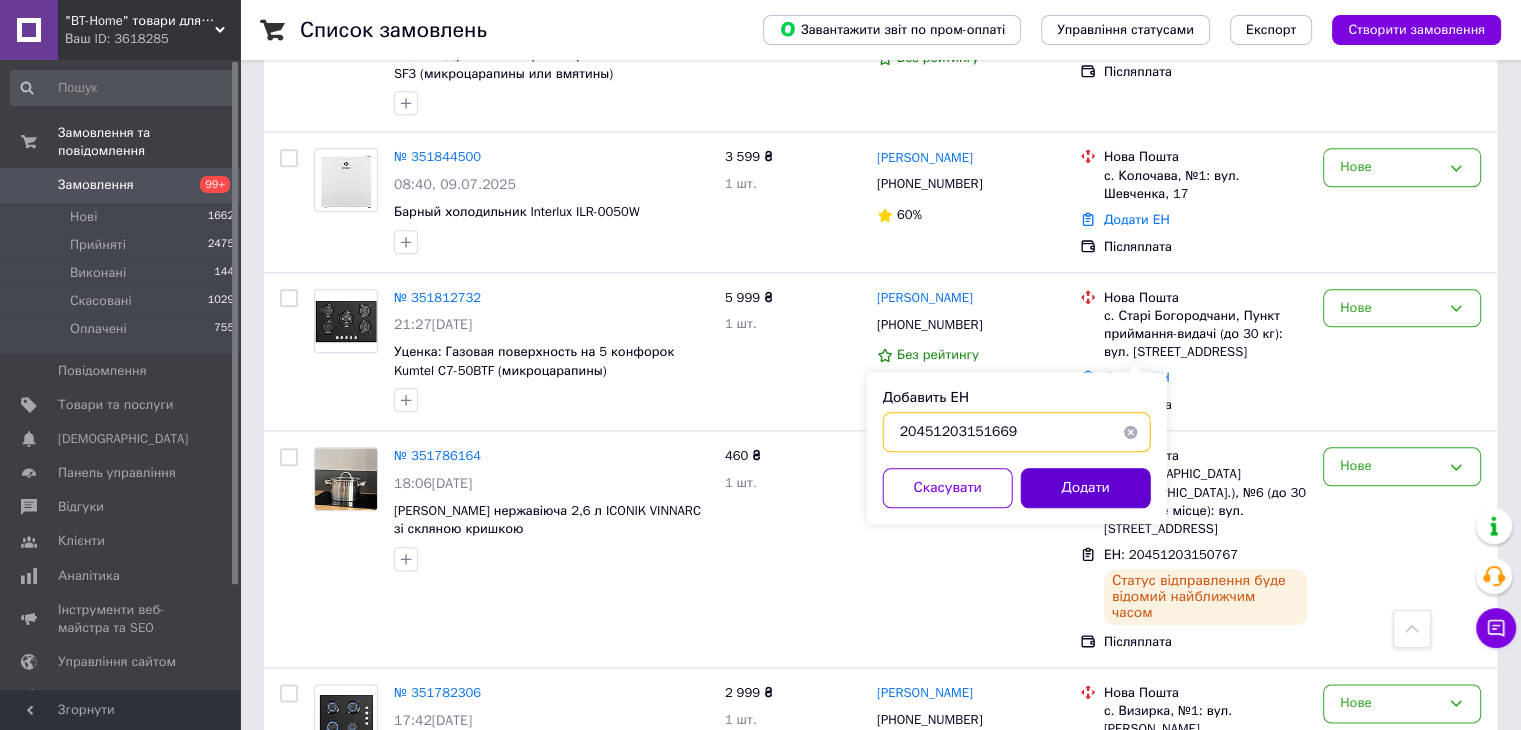 type on "20451203151669" 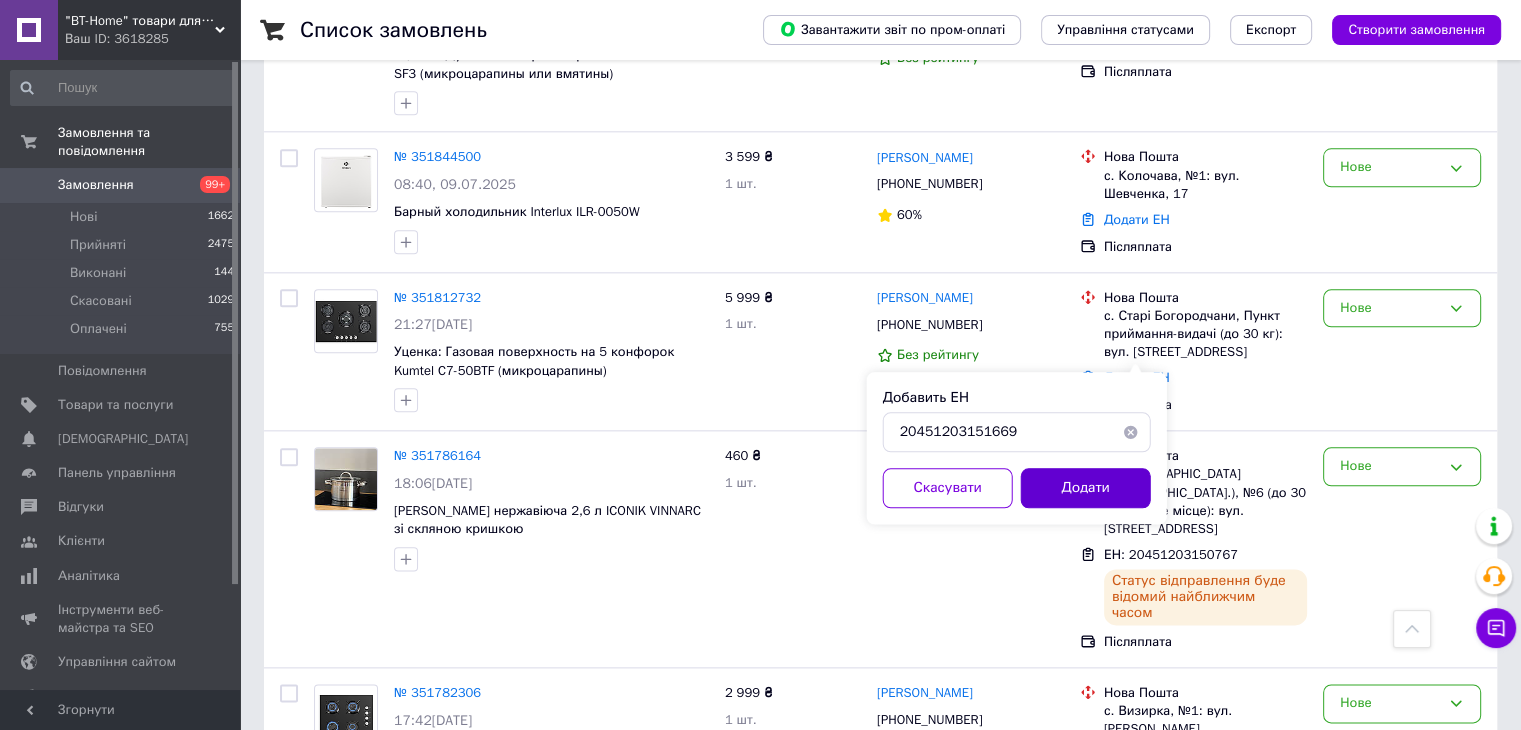 click on "Додати" at bounding box center (1086, 488) 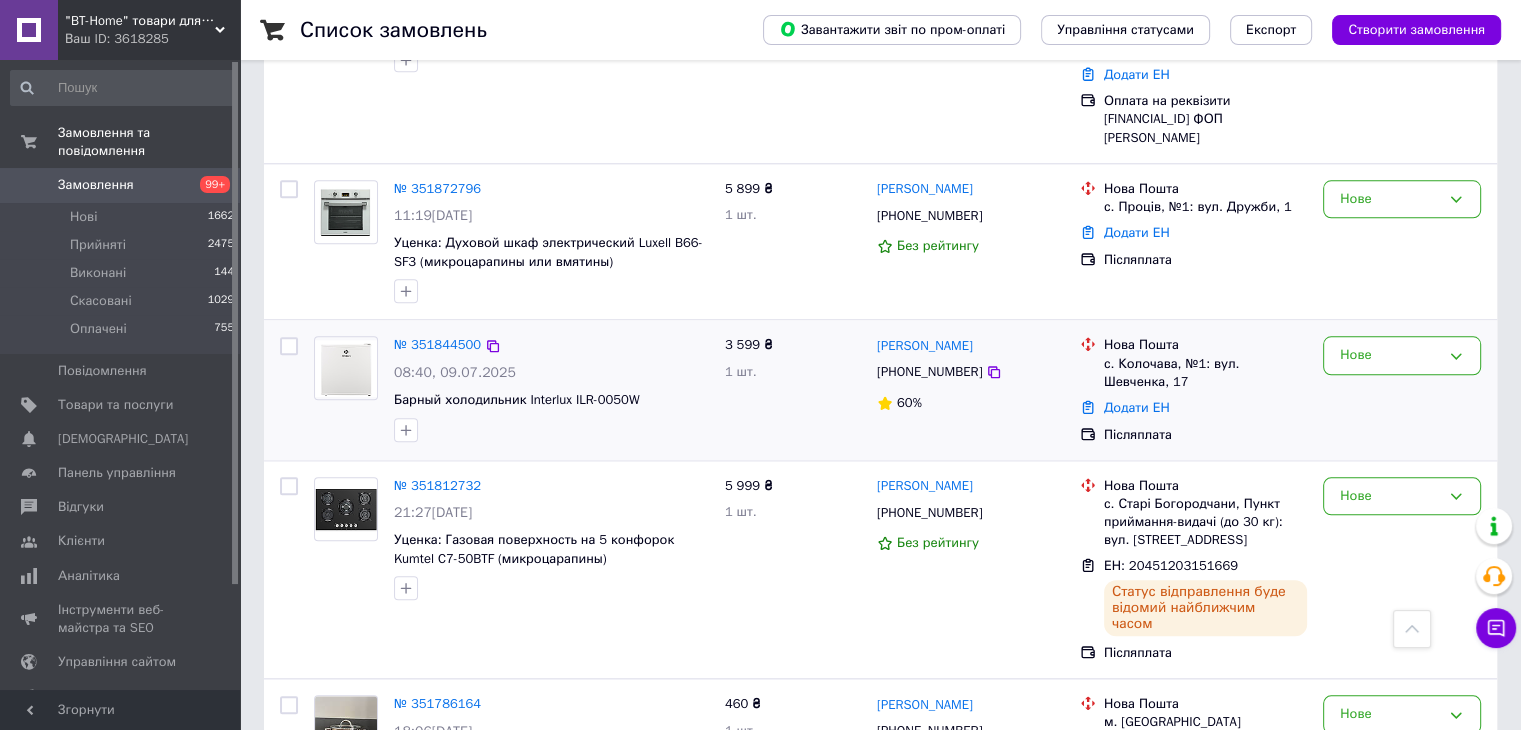 scroll, scrollTop: 2000, scrollLeft: 0, axis: vertical 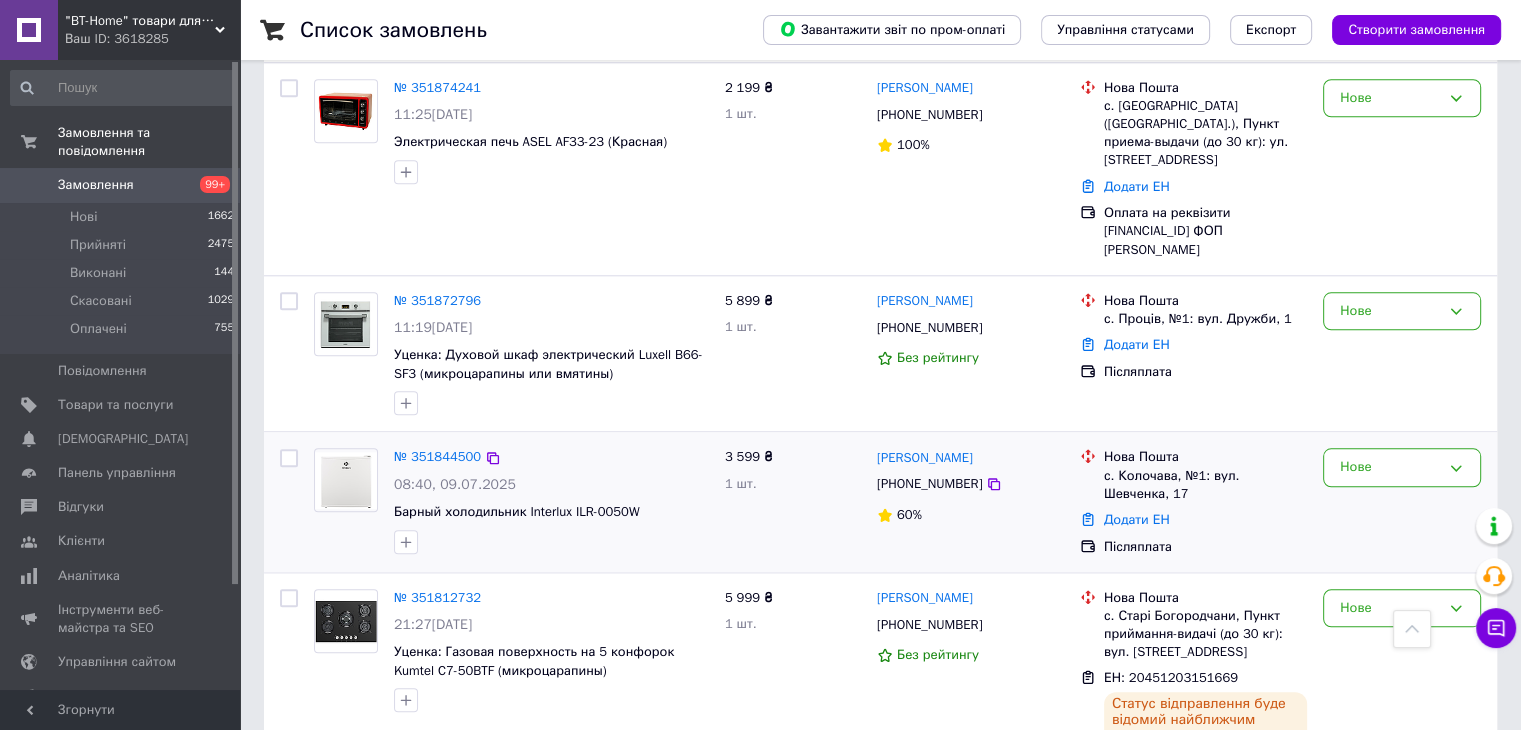 click on "[PHONE_NUMBER]" at bounding box center [970, 484] 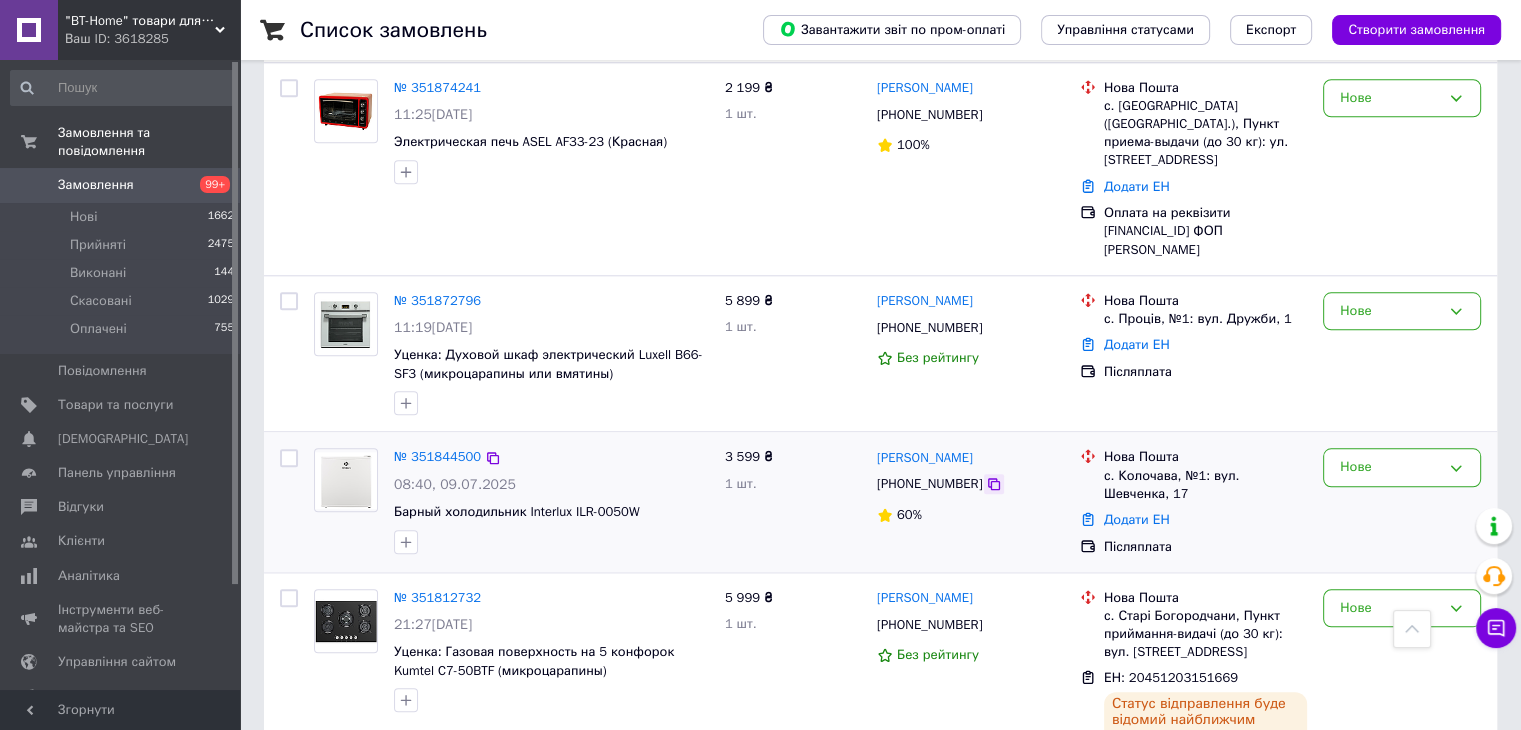 click 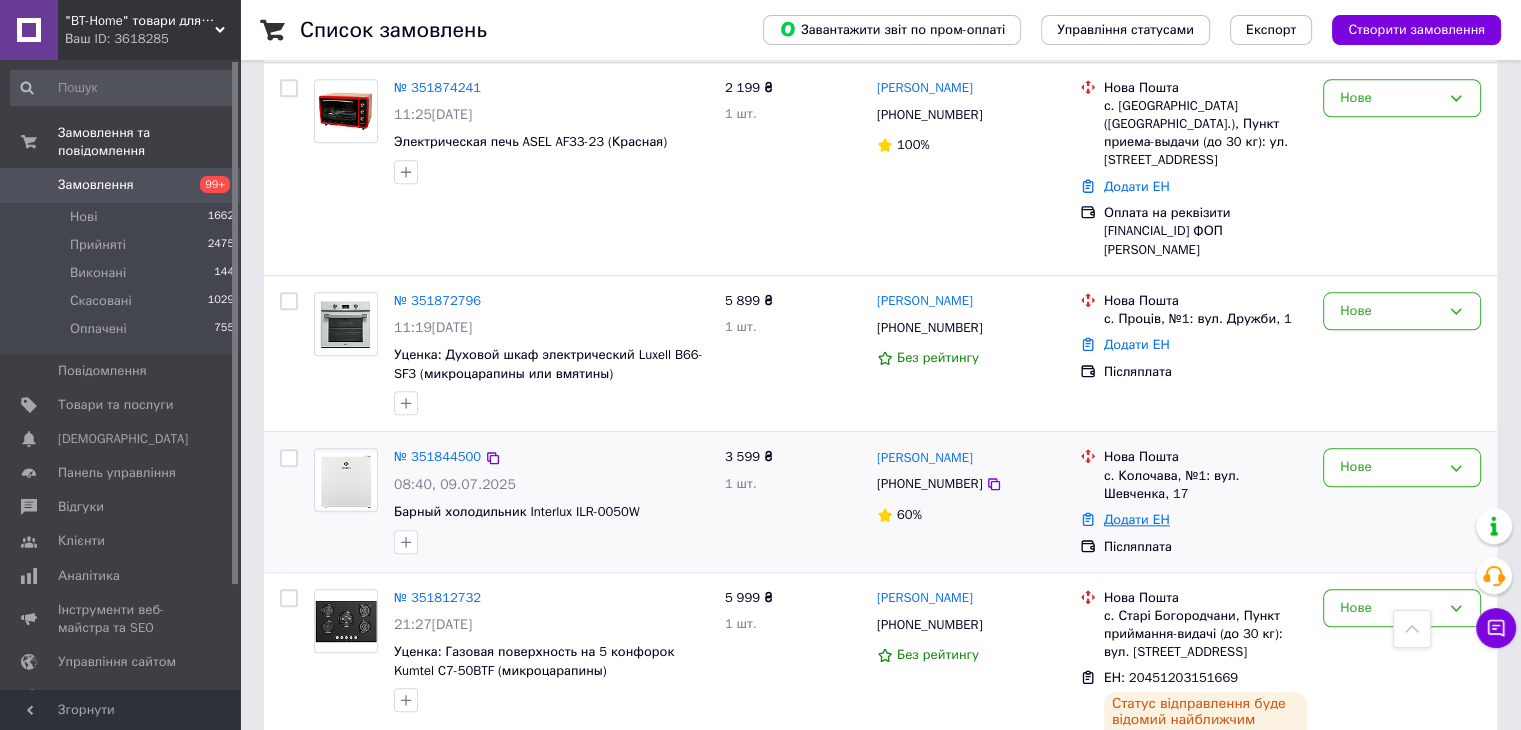 click on "Додати ЕН" at bounding box center (1137, 519) 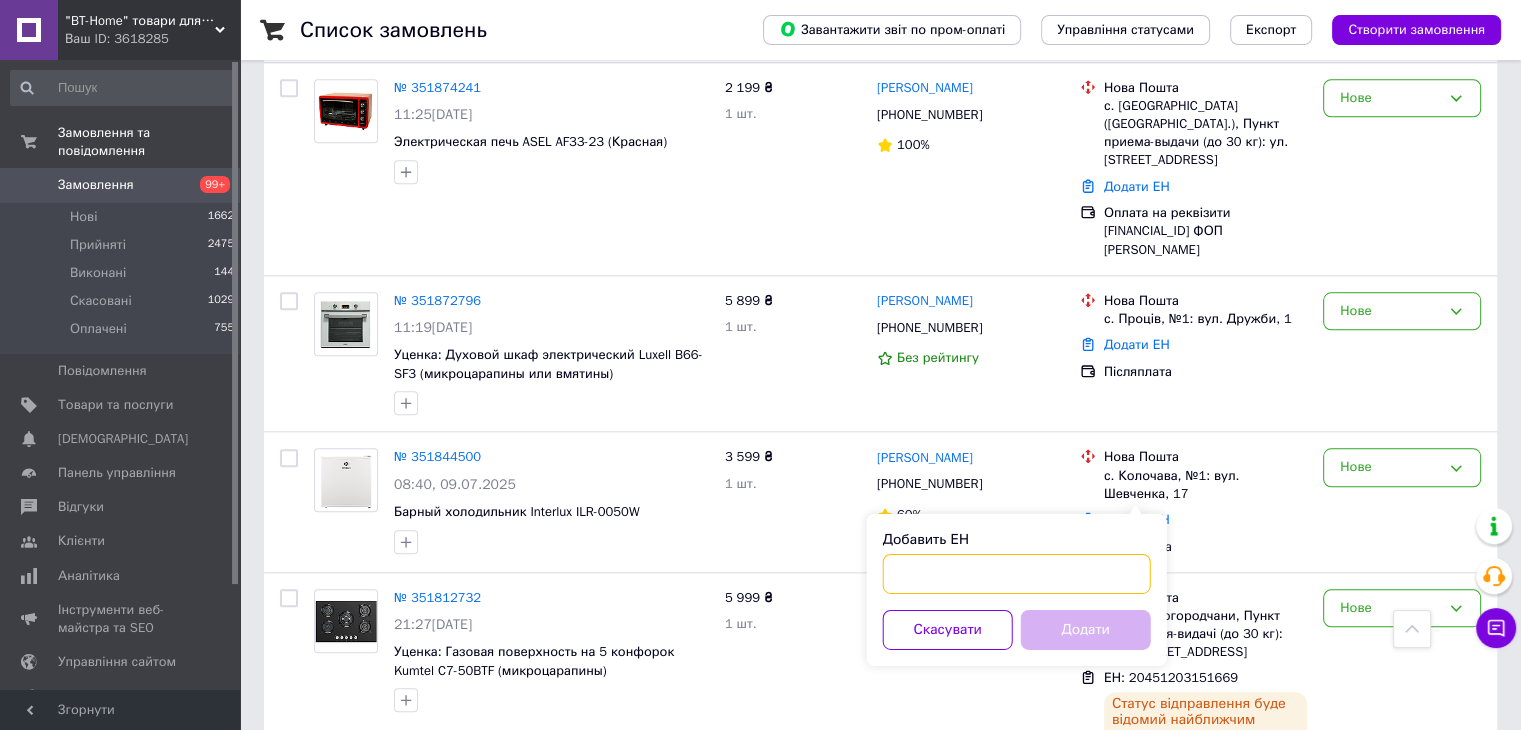 click on "Добавить ЕН" at bounding box center [1017, 574] 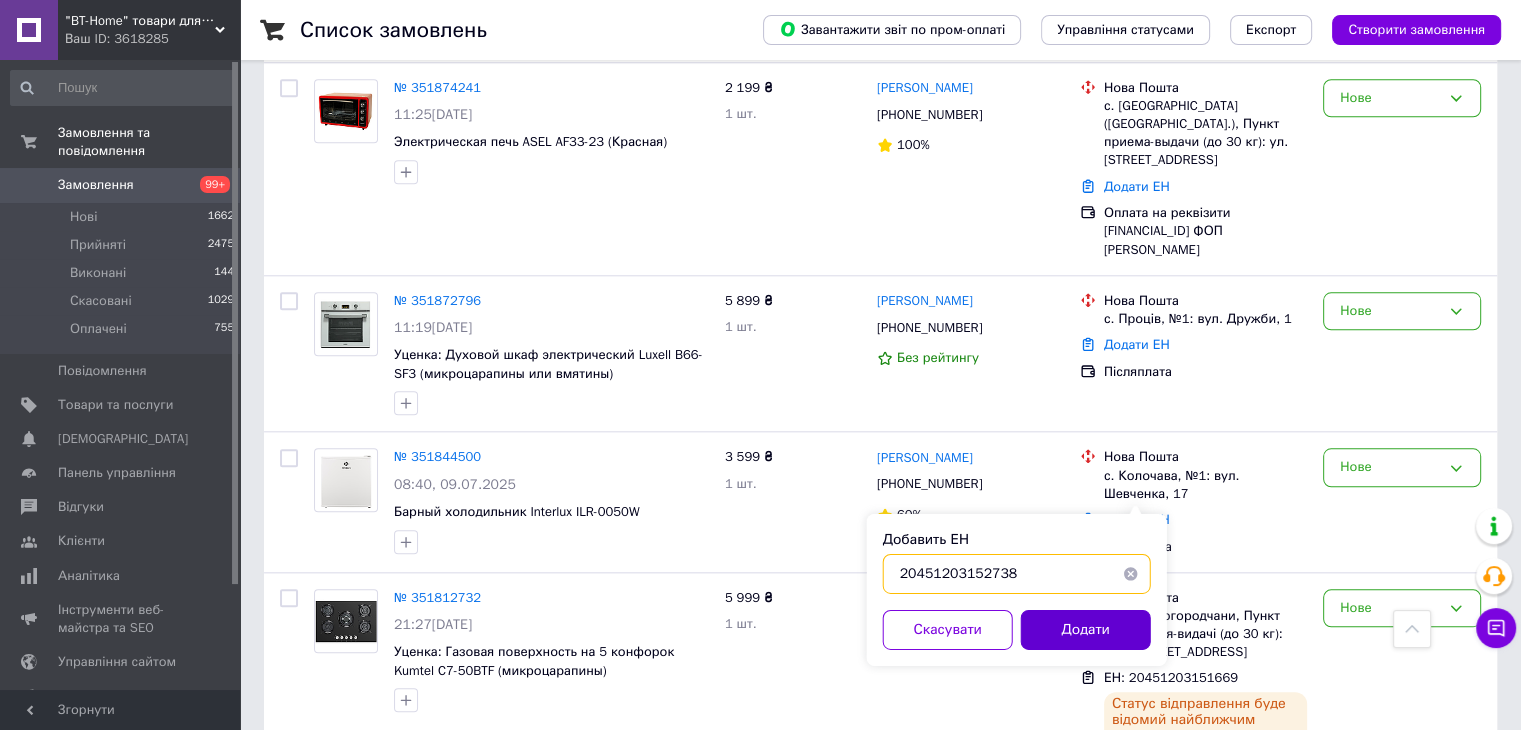 type on "20451203152738" 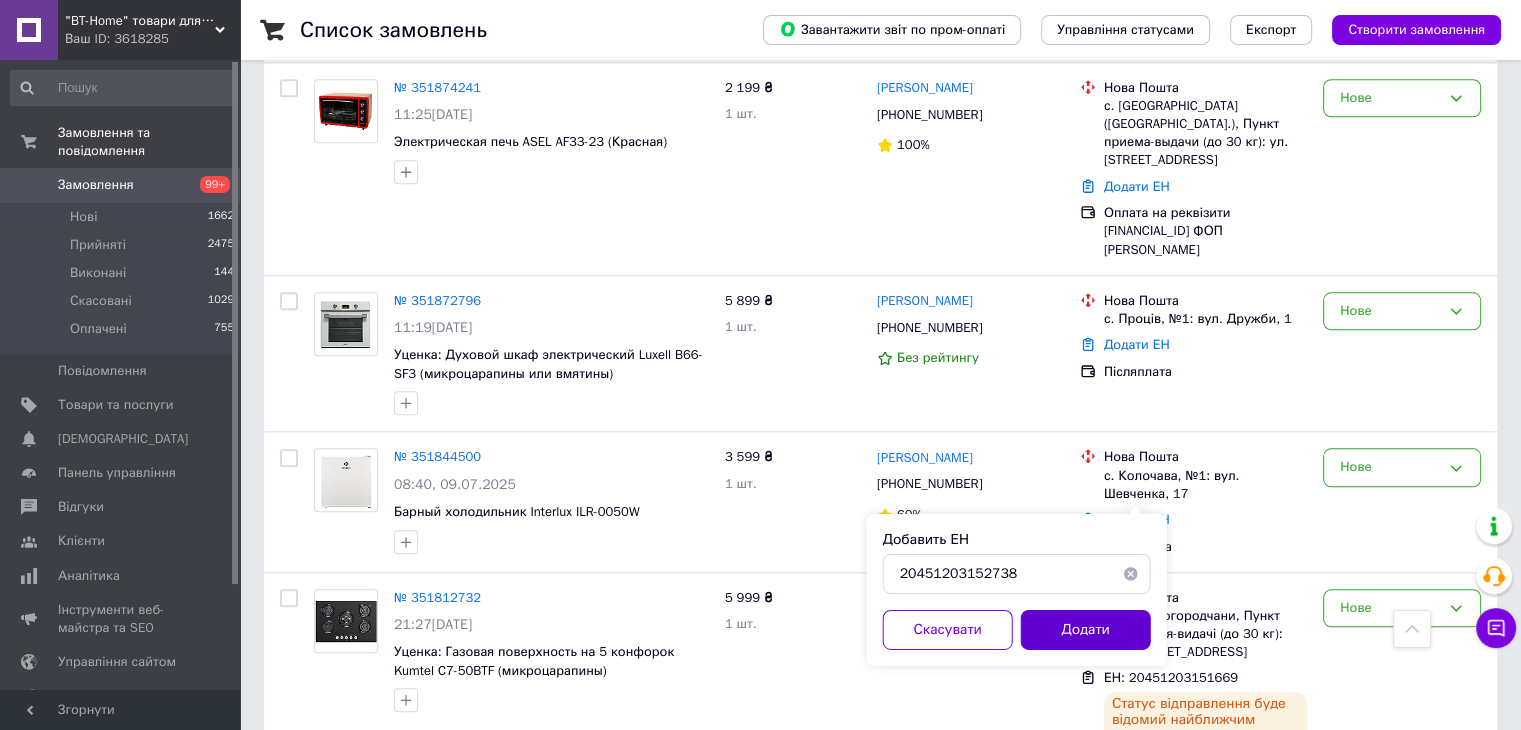 click on "Додати" at bounding box center (1086, 630) 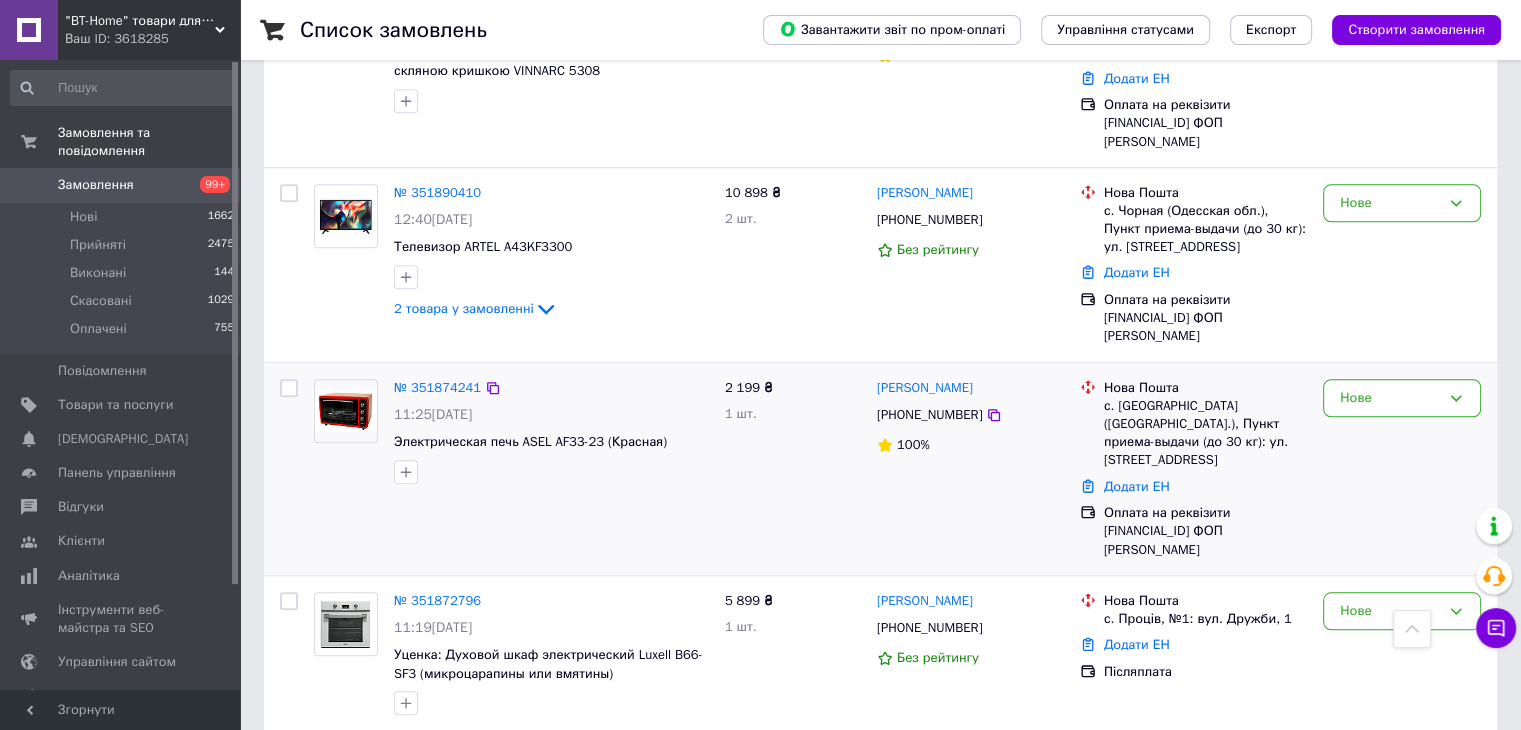 scroll, scrollTop: 1700, scrollLeft: 0, axis: vertical 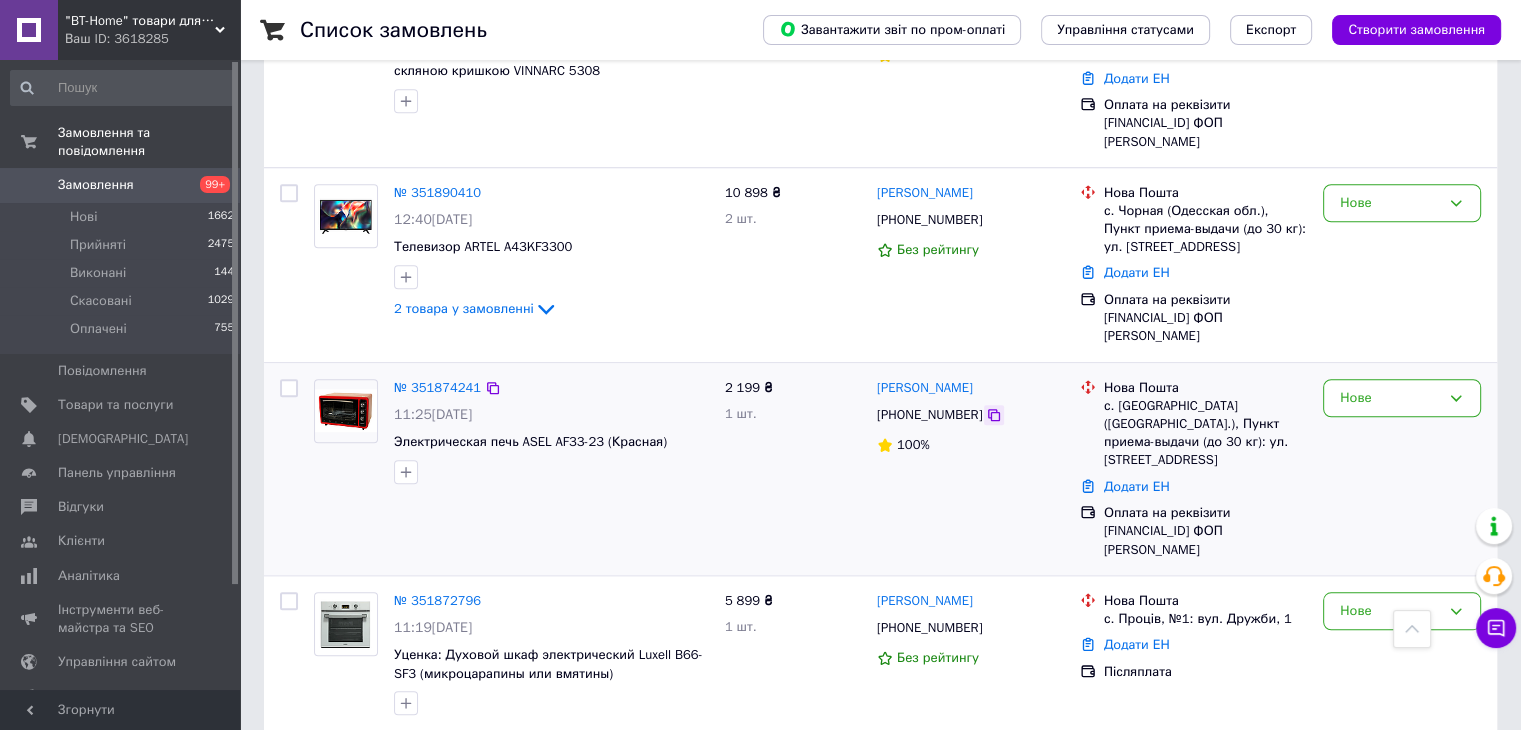 click 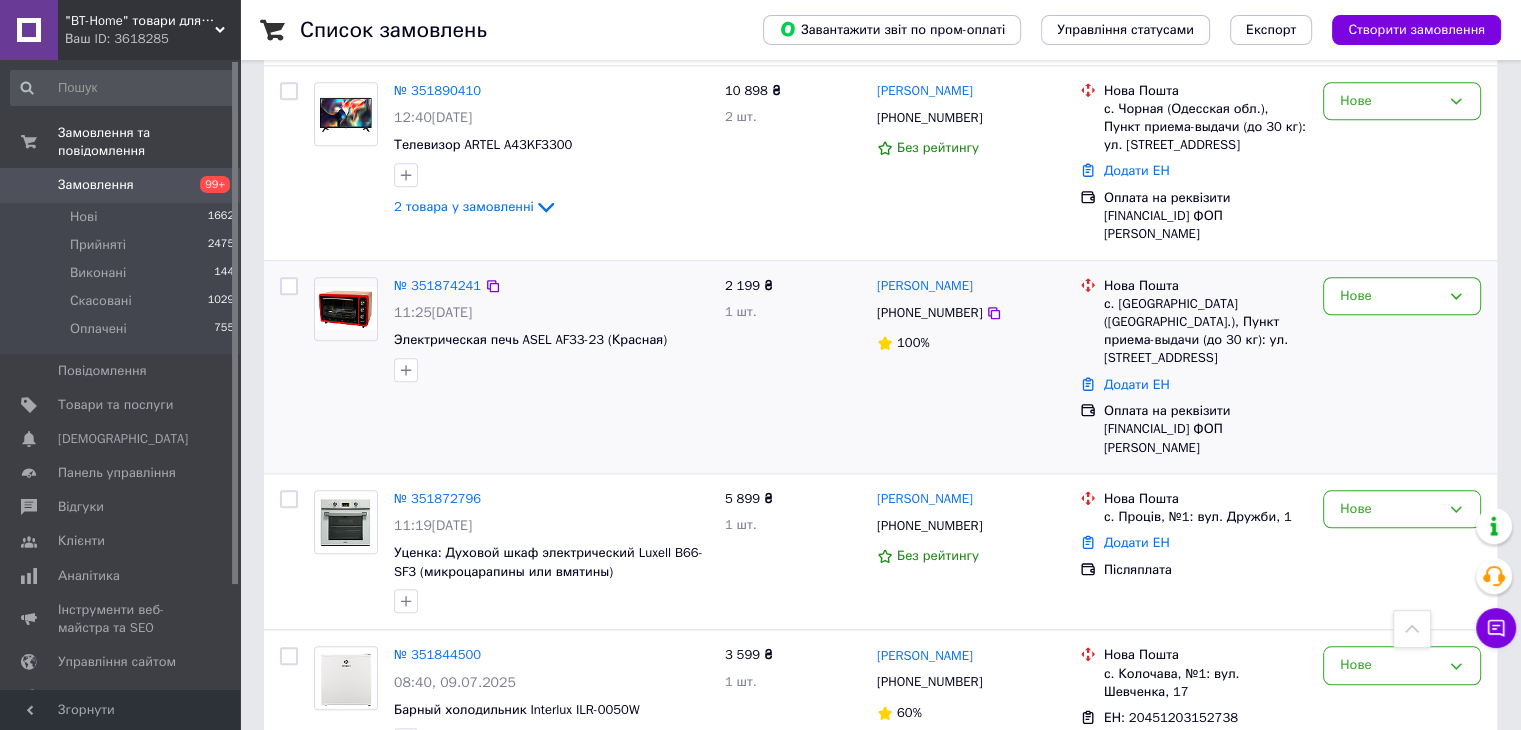 scroll, scrollTop: 1800, scrollLeft: 0, axis: vertical 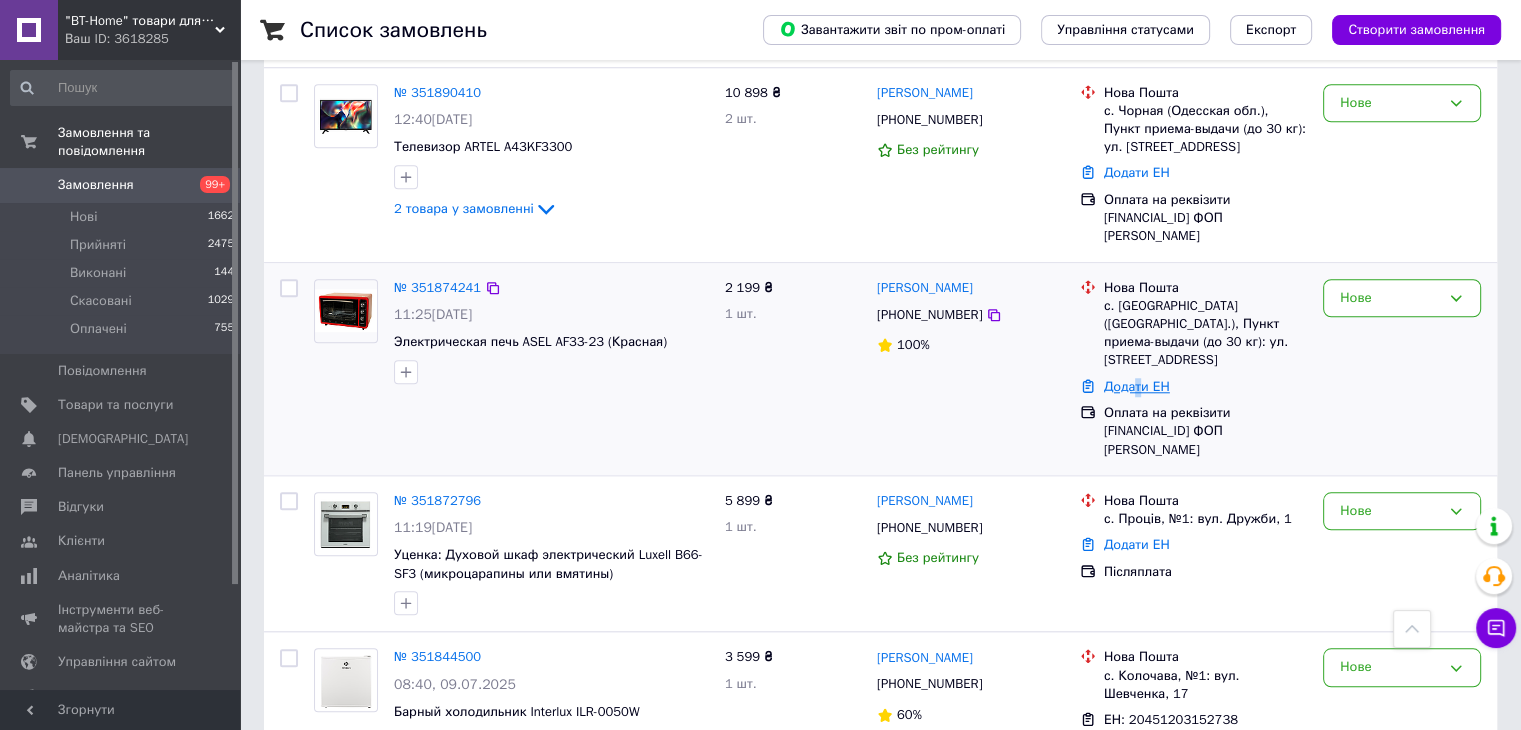 click on "Додати ЕН" at bounding box center [1137, 386] 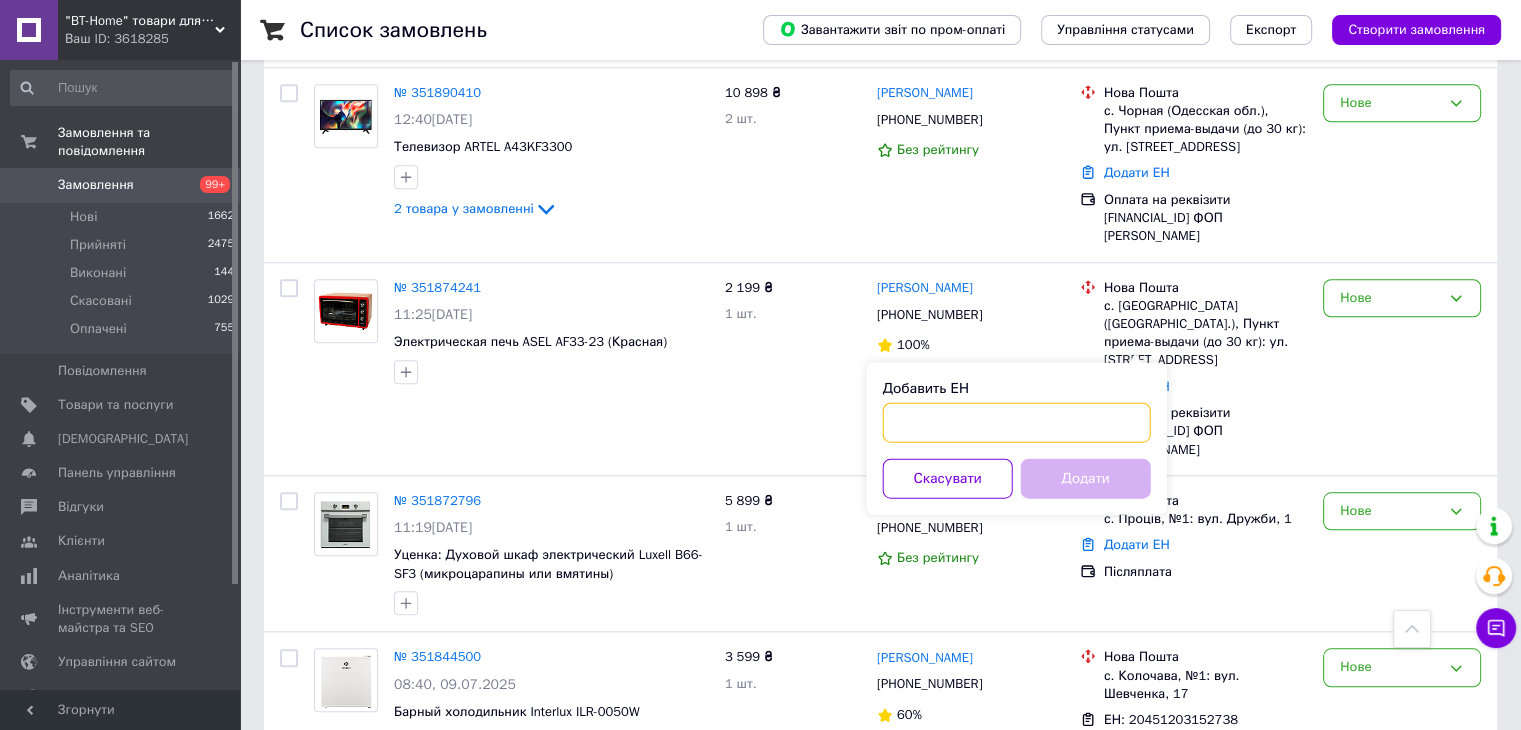 click on "Добавить ЕН" at bounding box center (1017, 422) 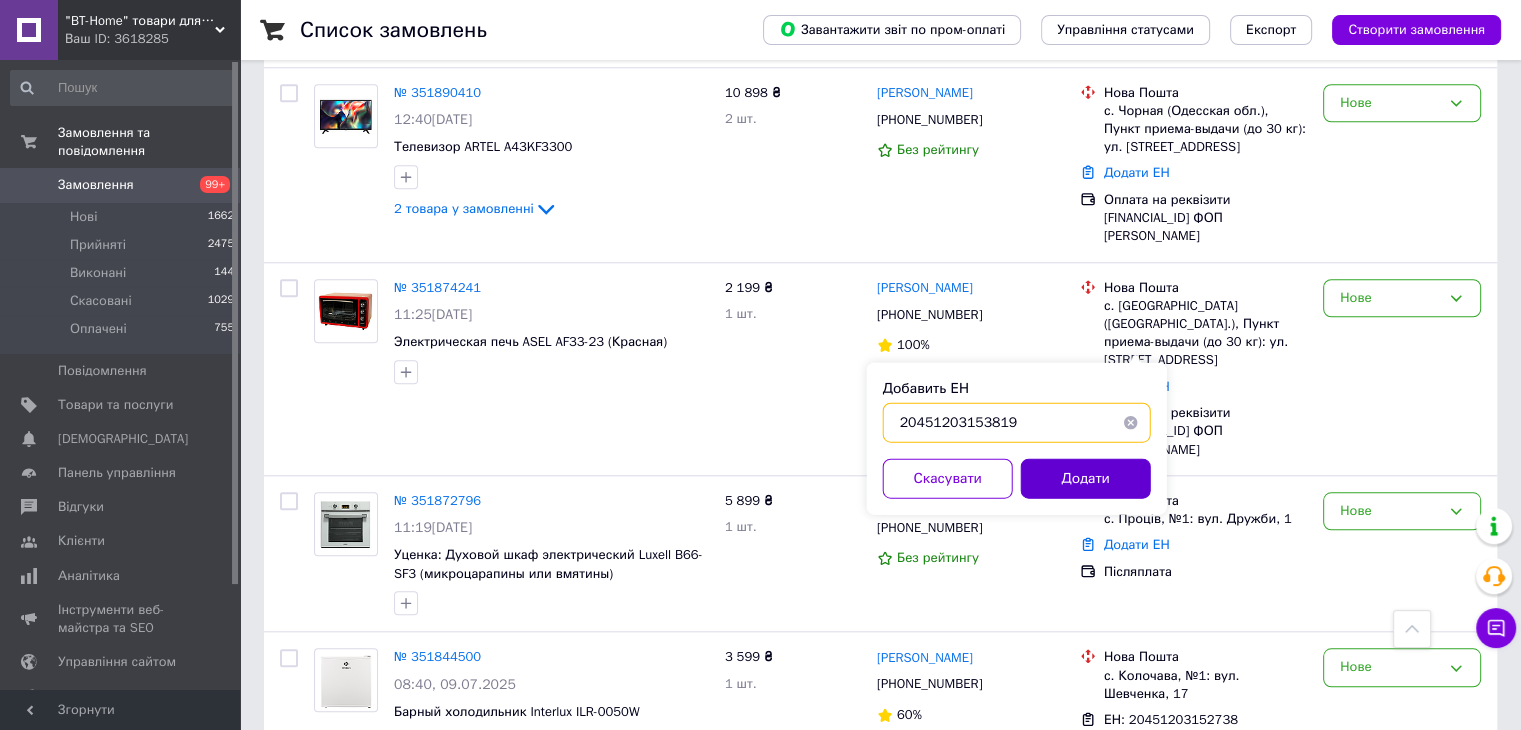 type on "20451203153819" 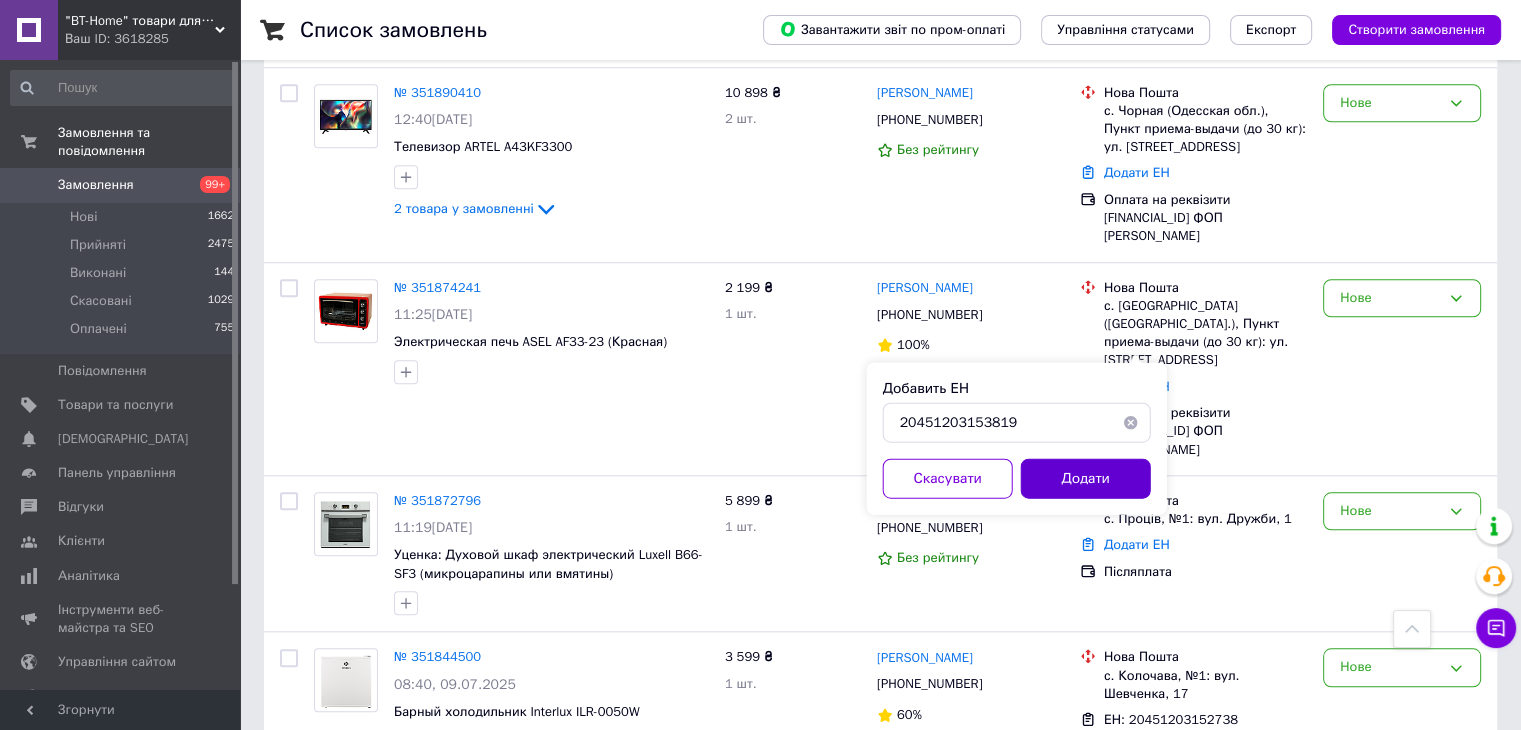 click on "Додати" at bounding box center [1086, 478] 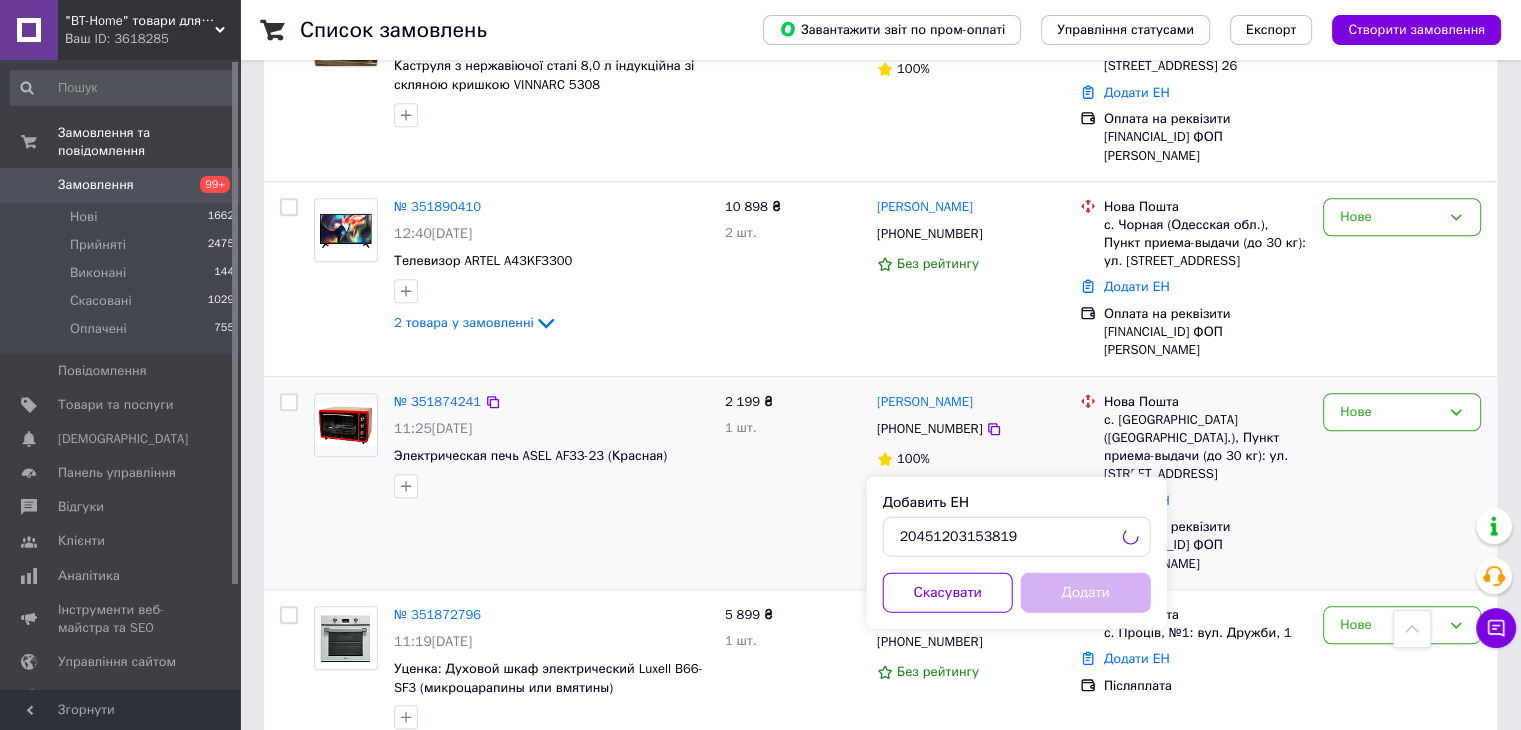 scroll, scrollTop: 1600, scrollLeft: 0, axis: vertical 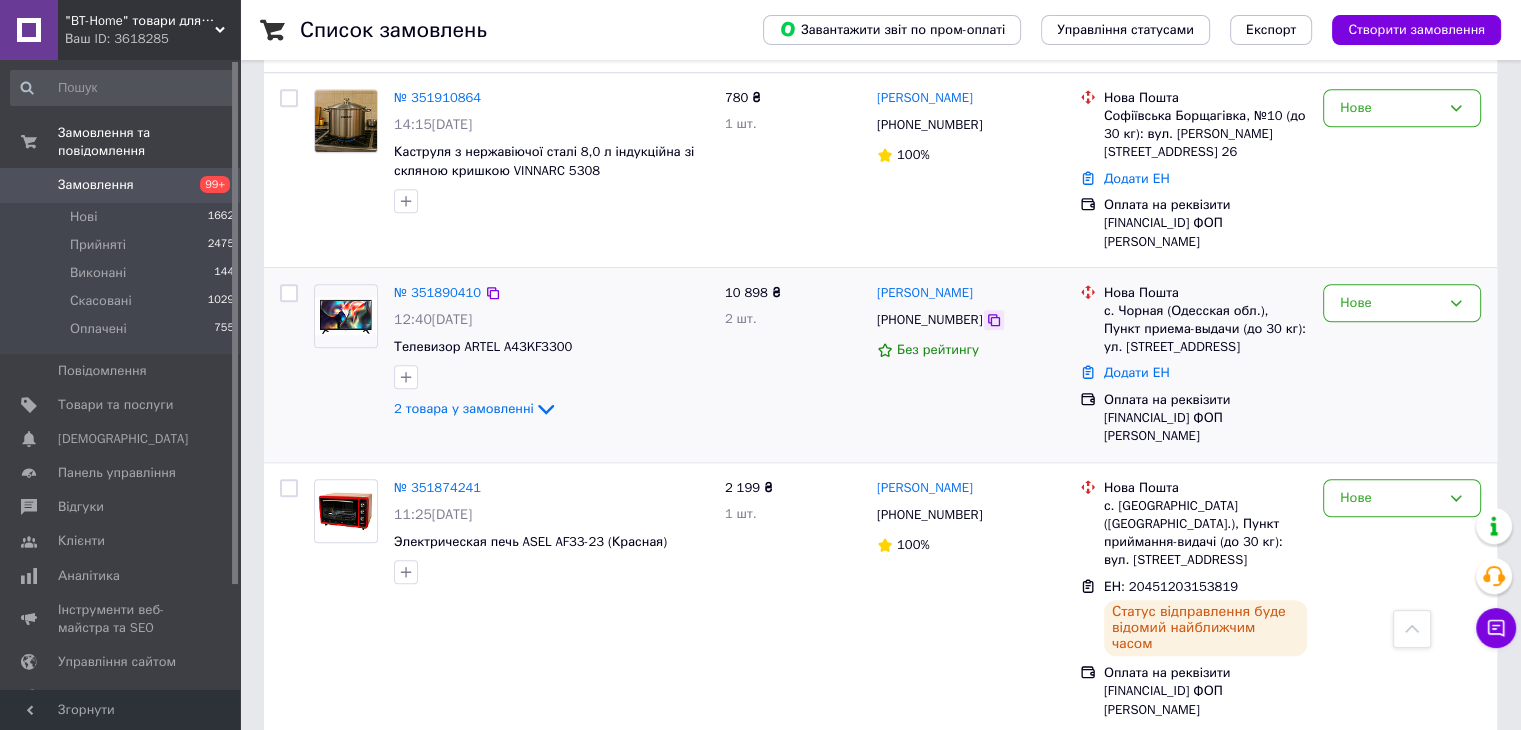 click 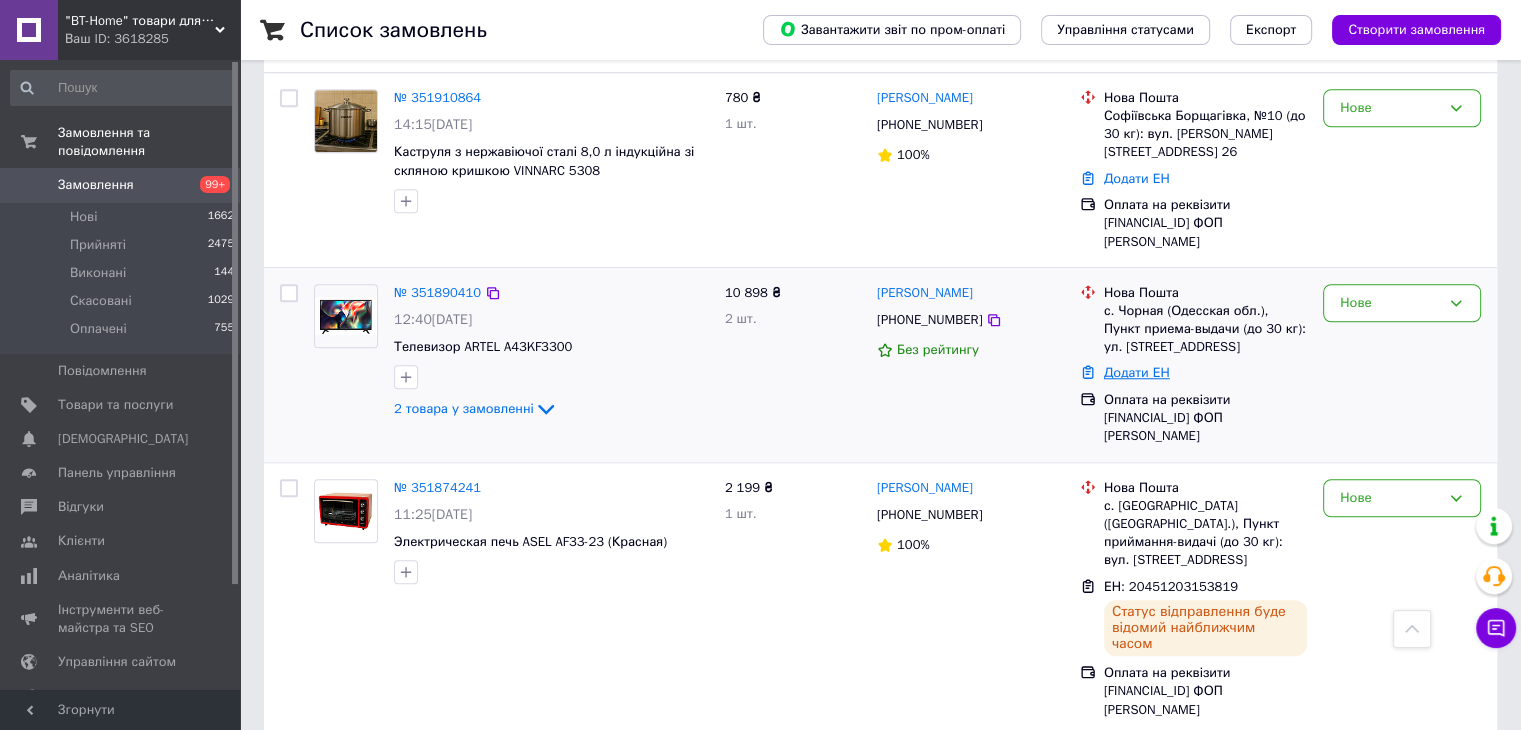 click on "Додати ЕН" at bounding box center [1137, 372] 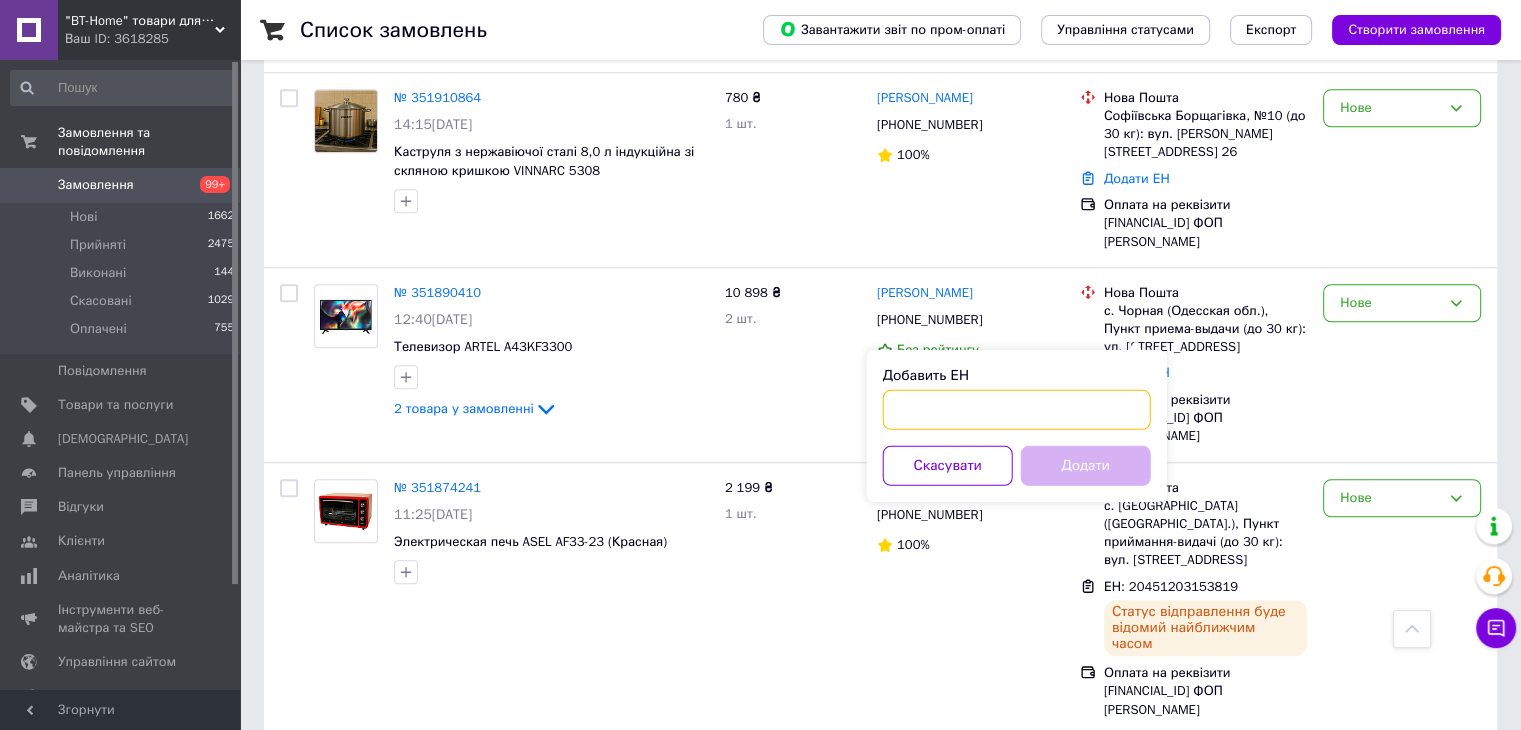 click on "Добавить ЕН" at bounding box center [1017, 410] 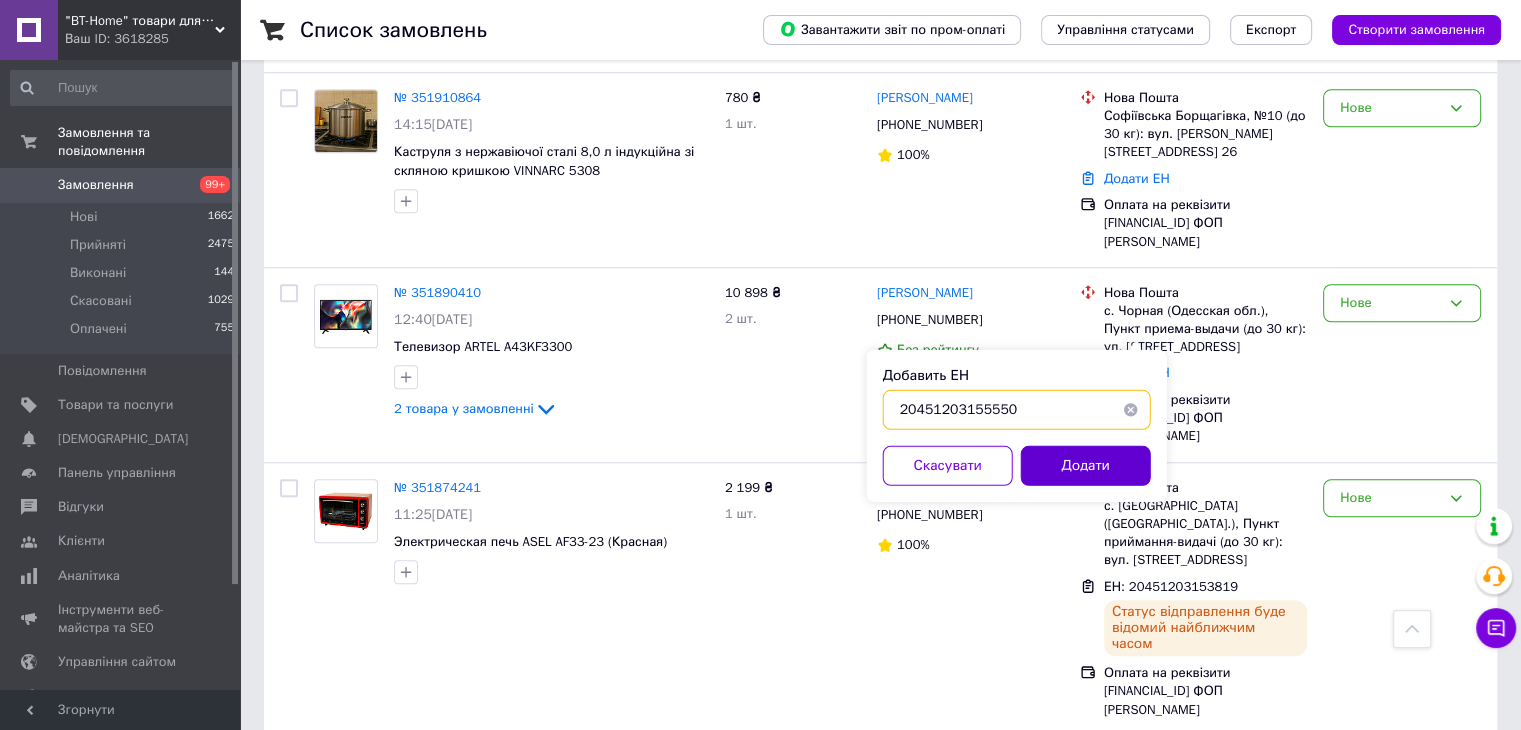 type on "20451203155550" 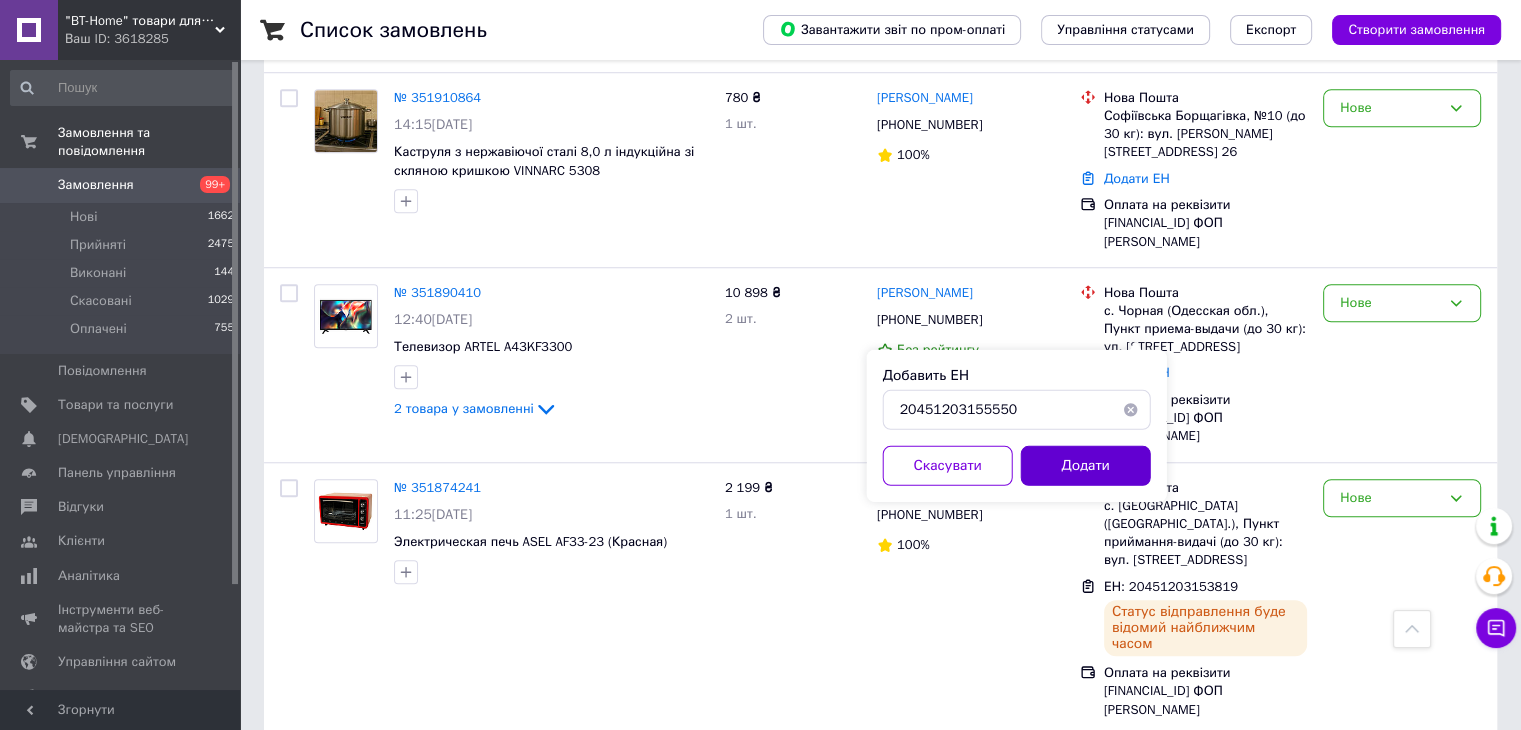 click on "Додати" at bounding box center (1086, 466) 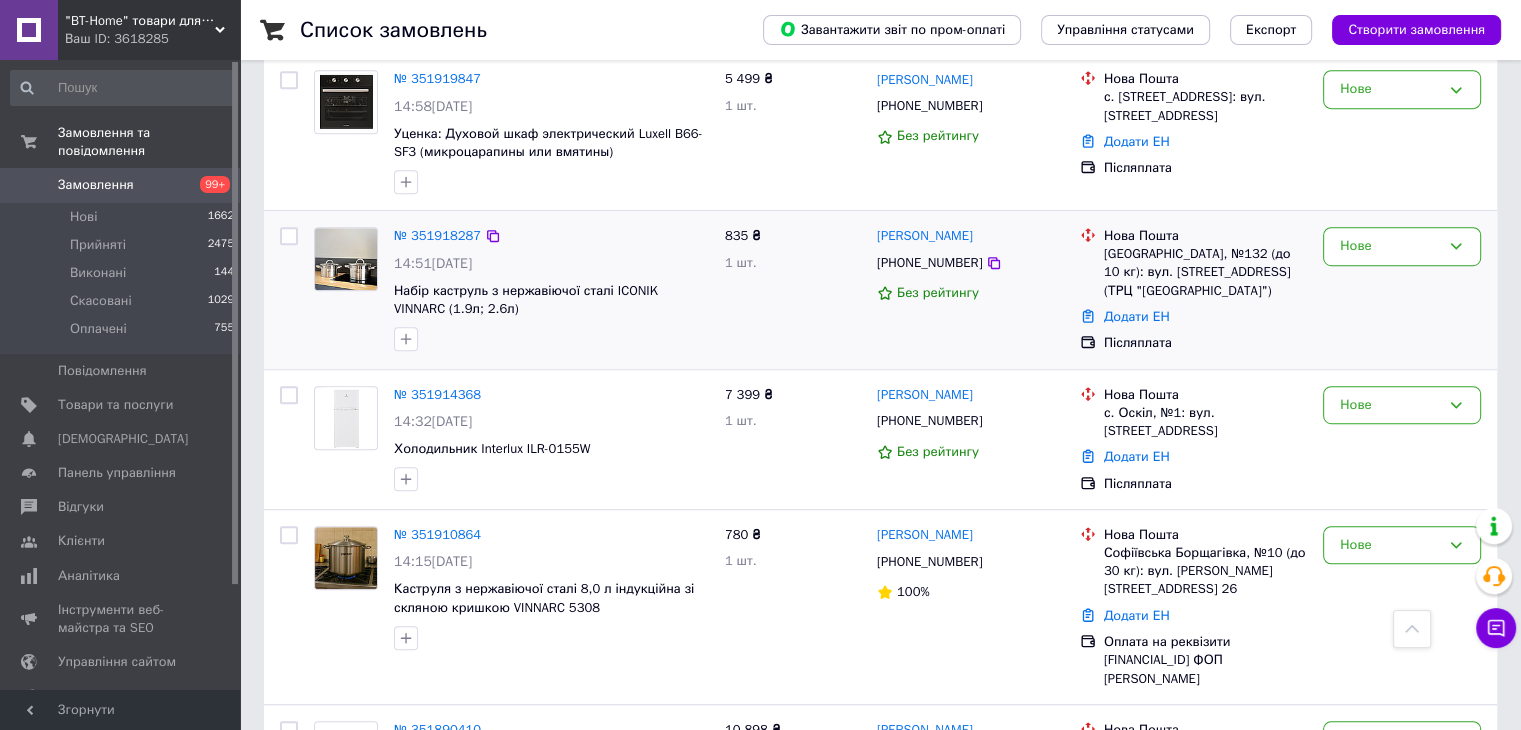 scroll, scrollTop: 1100, scrollLeft: 0, axis: vertical 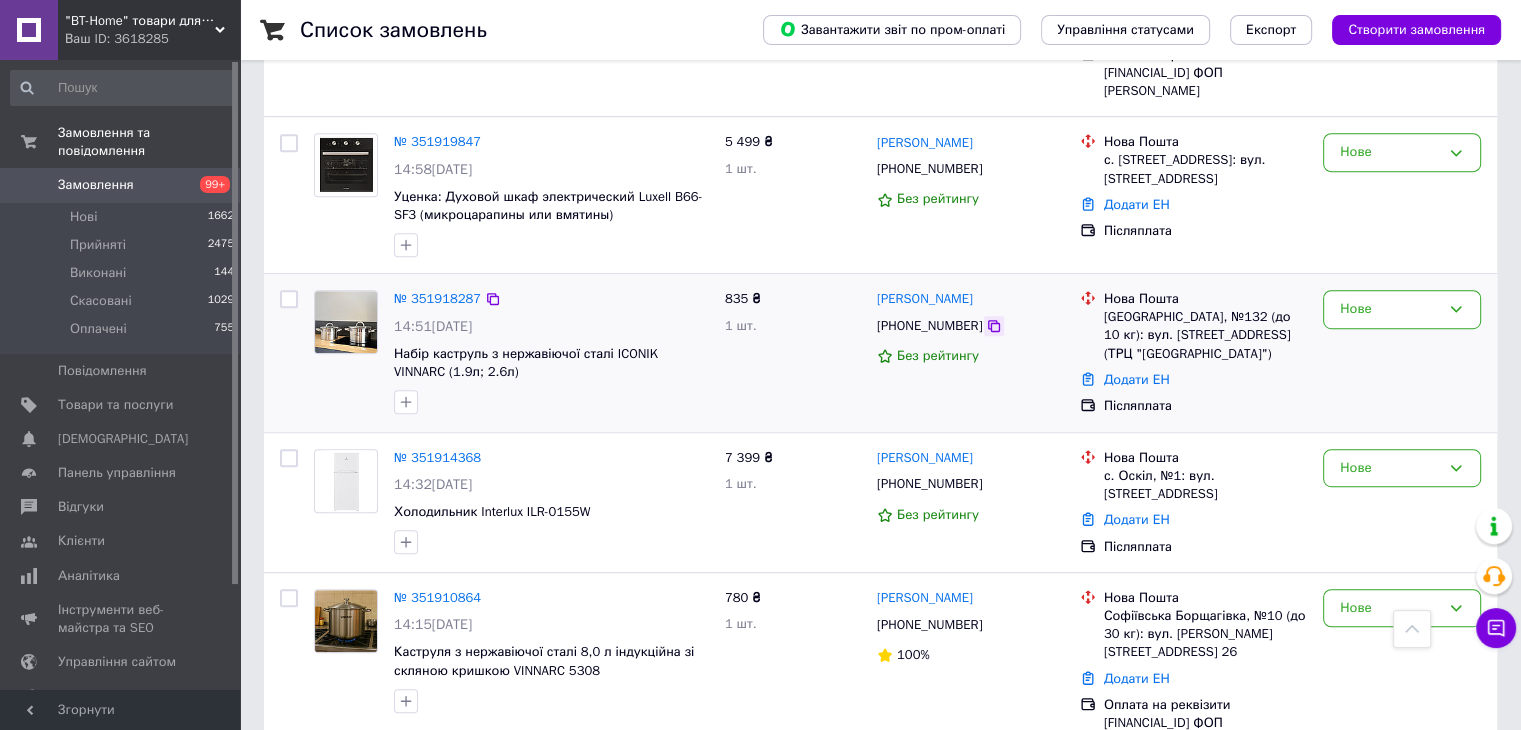 click 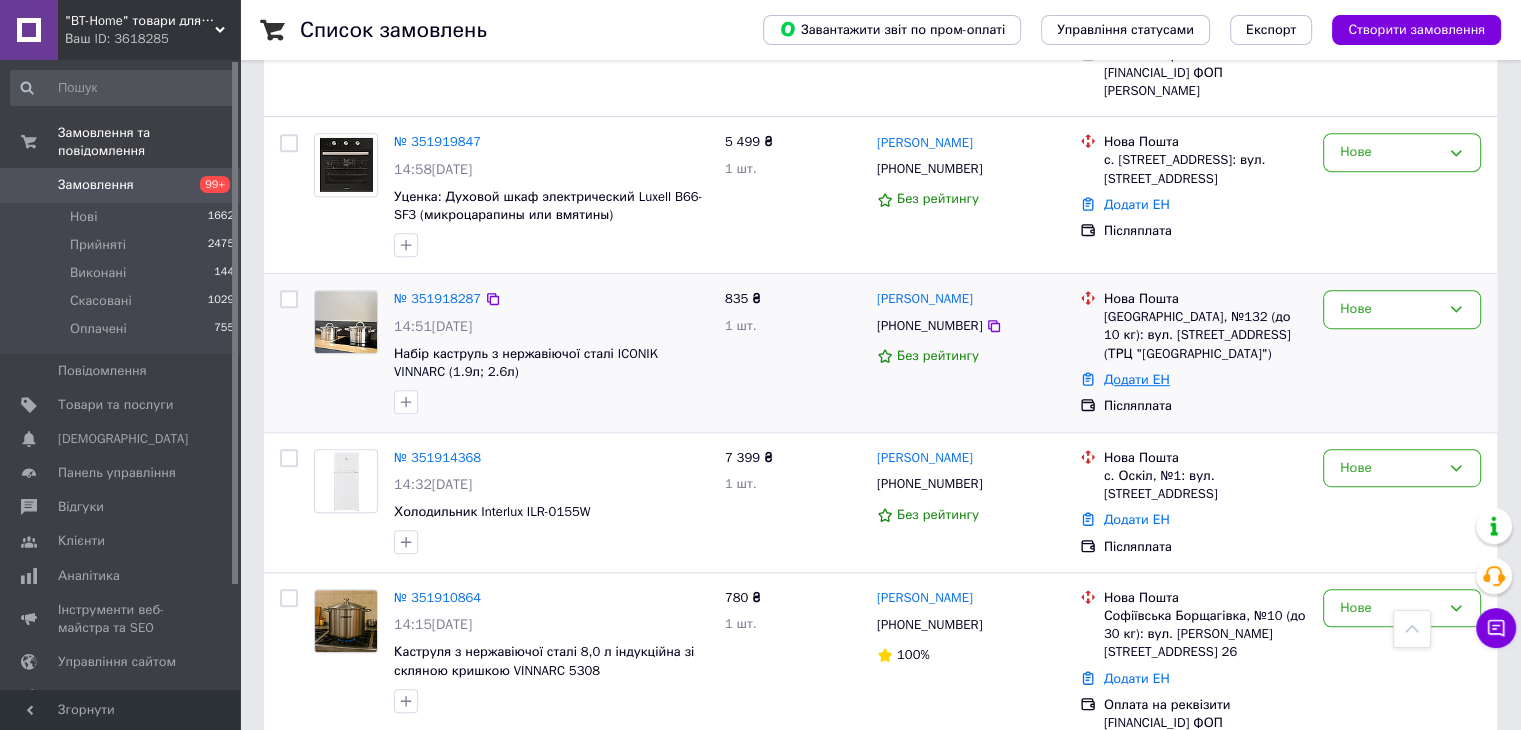 click on "Додати ЕН" at bounding box center [1137, 379] 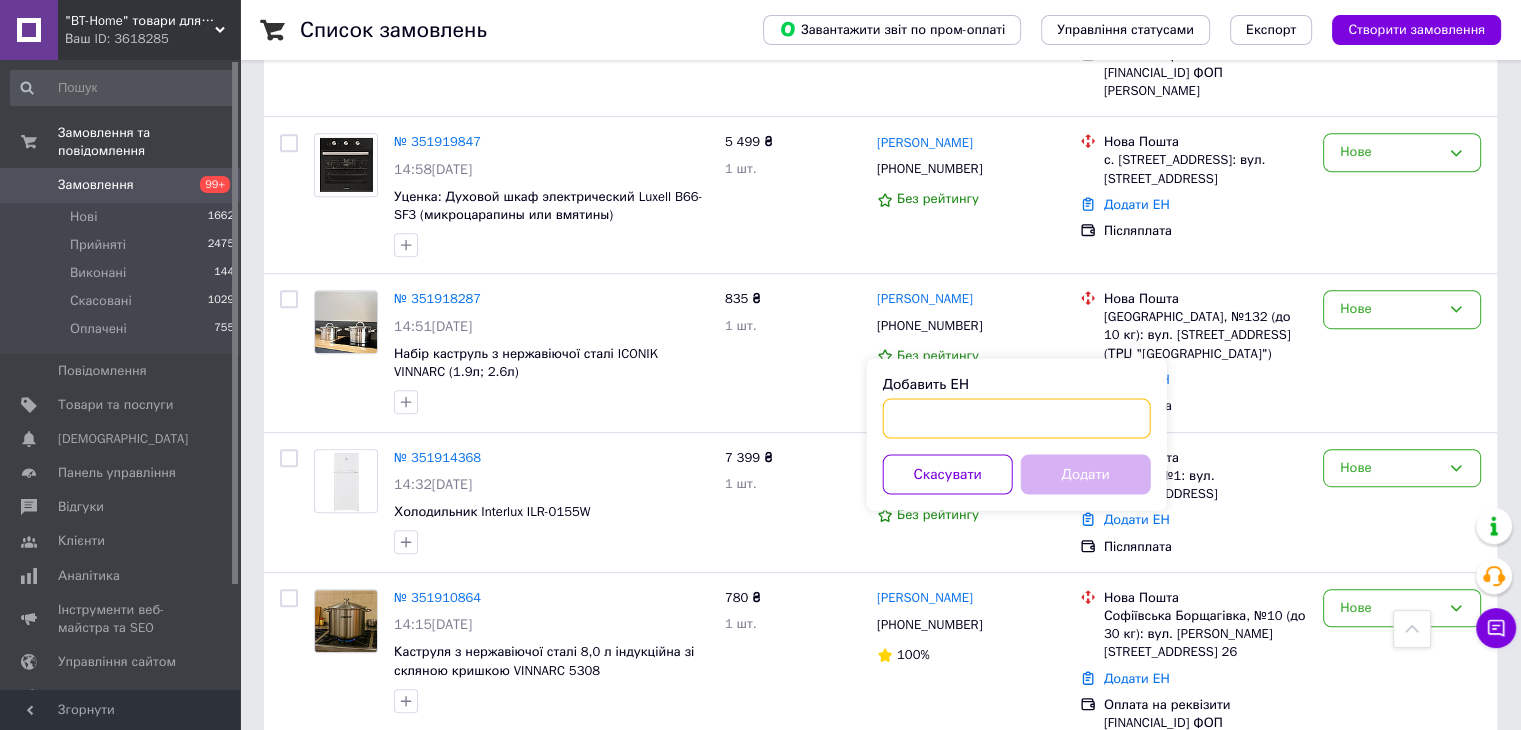 click on "Добавить ЕН" at bounding box center [1017, 418] 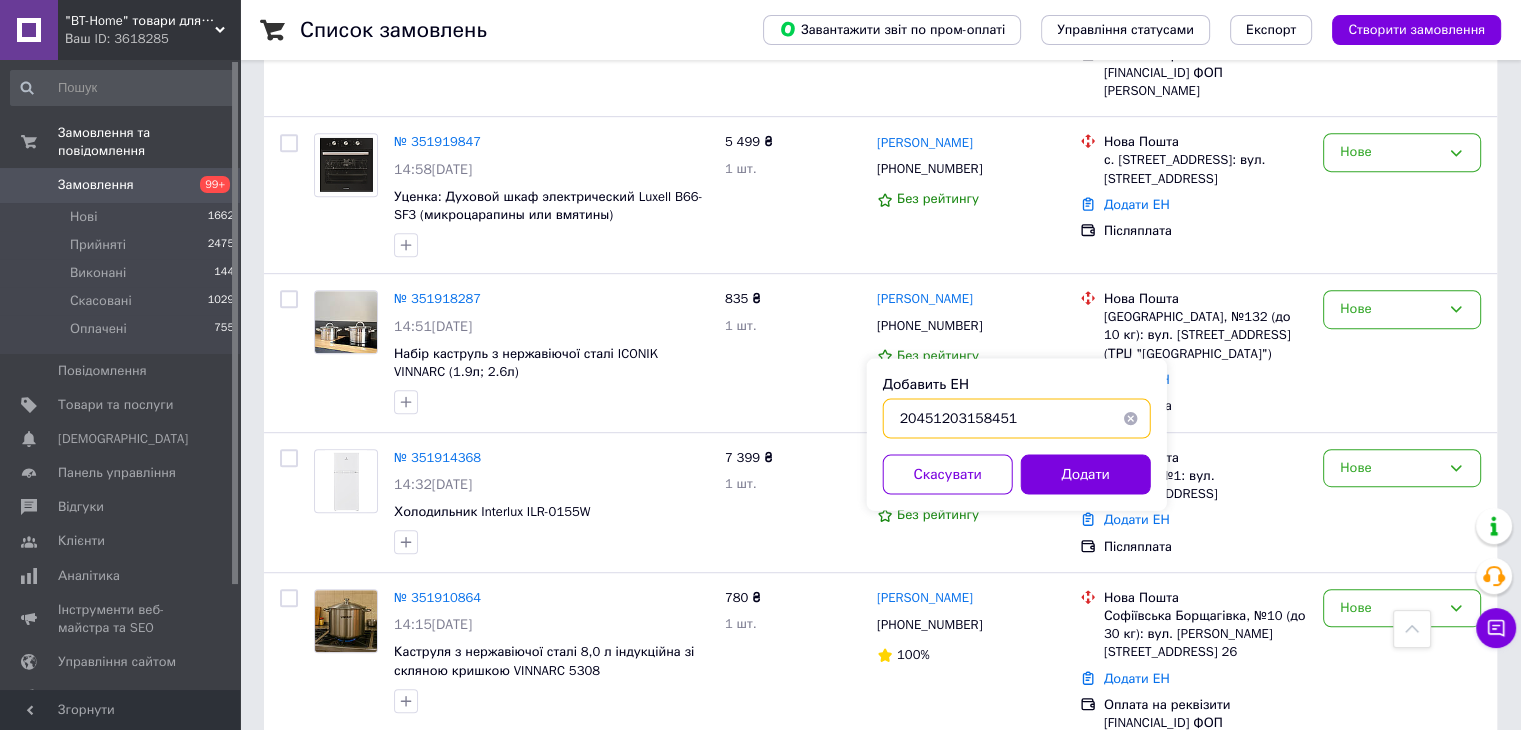 type on "20451203158451" 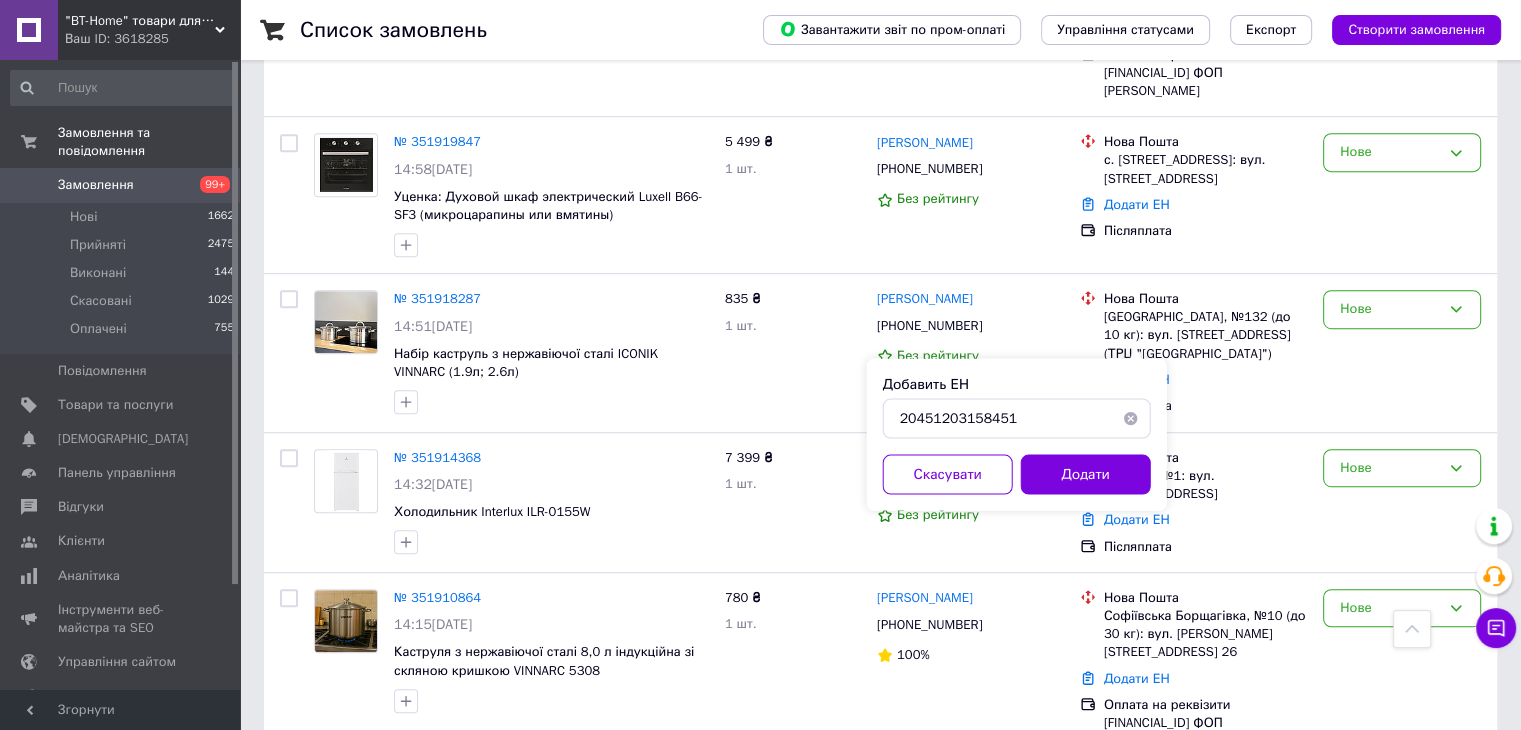 click on "Добавить ЕН 20451203158451 Скасувати Додати" at bounding box center (1017, 434) 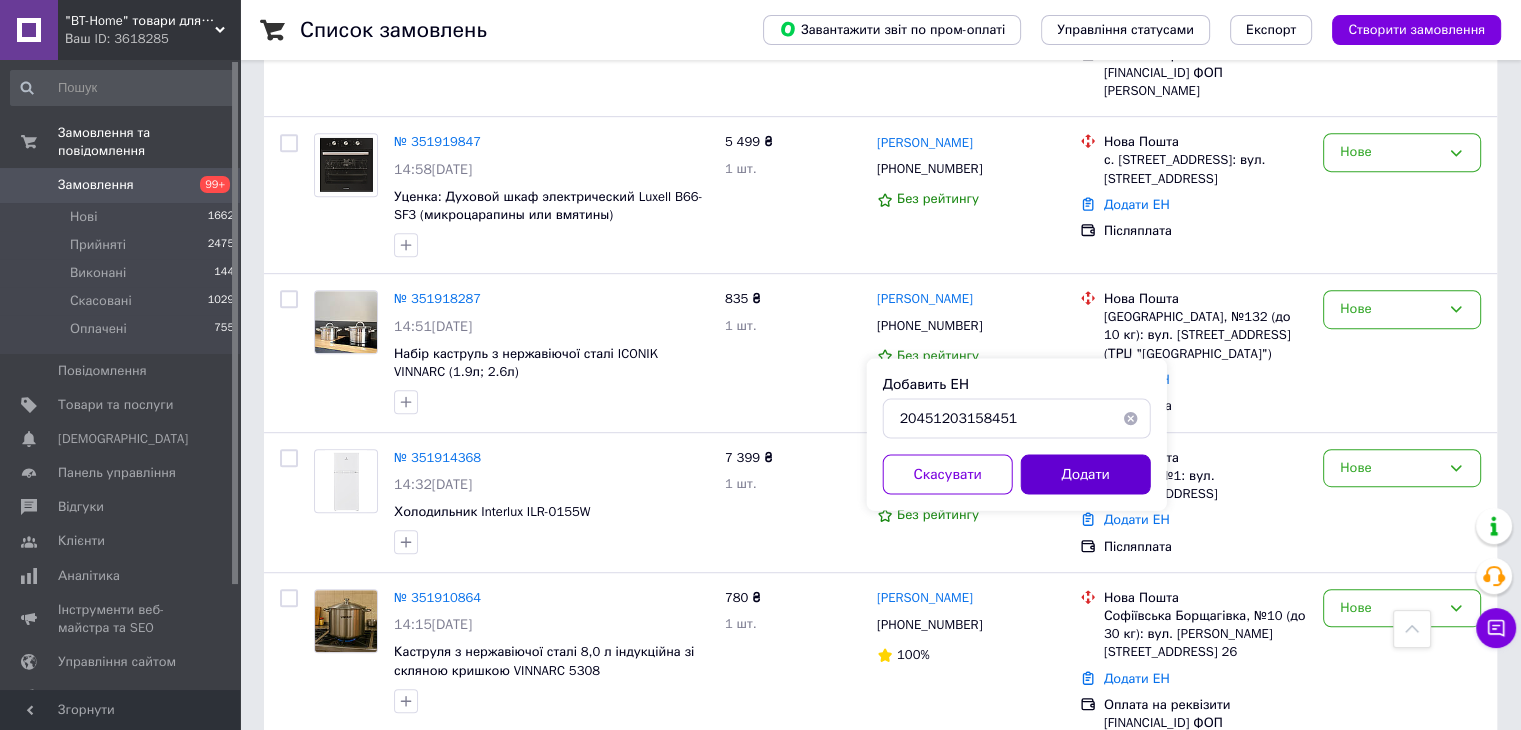 click on "Додати" at bounding box center [1086, 474] 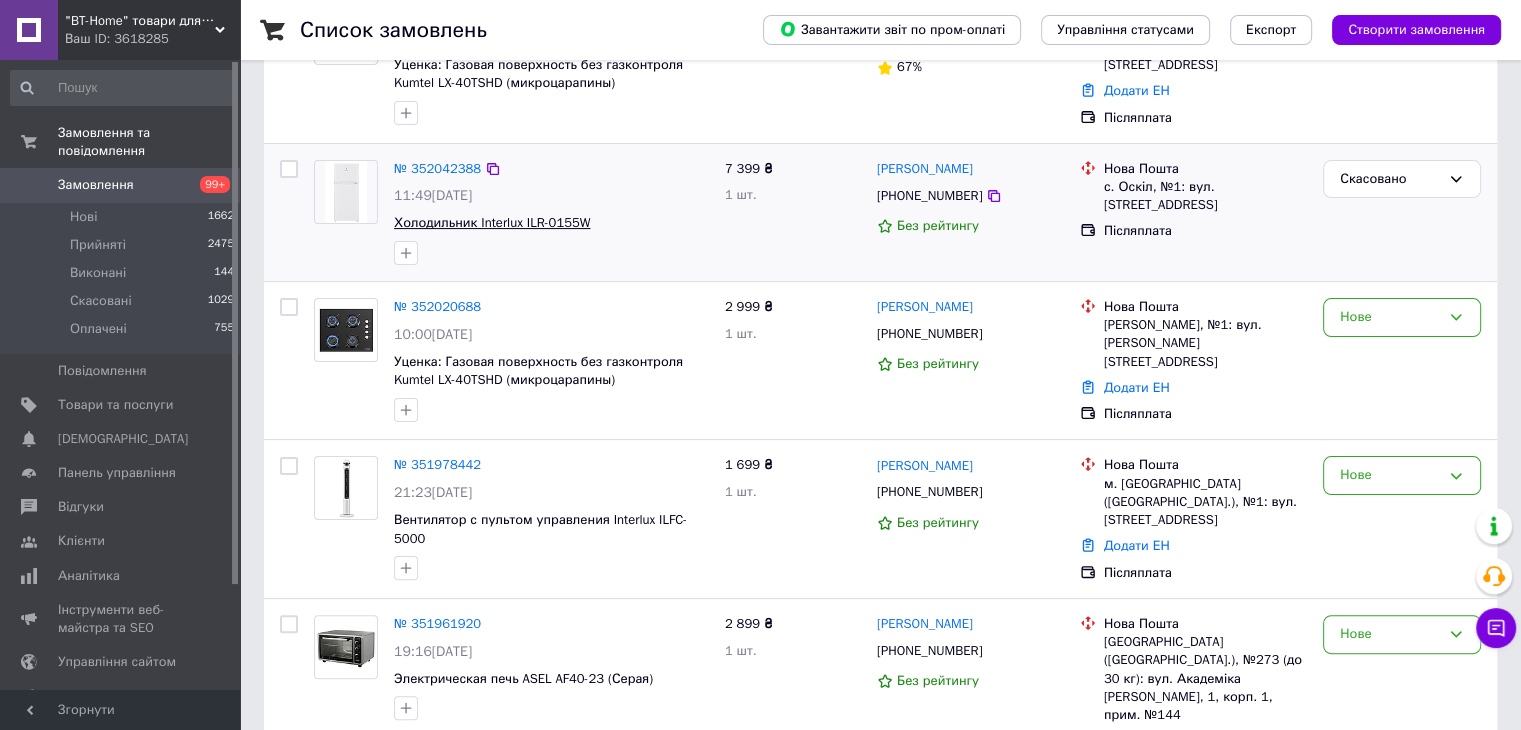 scroll, scrollTop: 400, scrollLeft: 0, axis: vertical 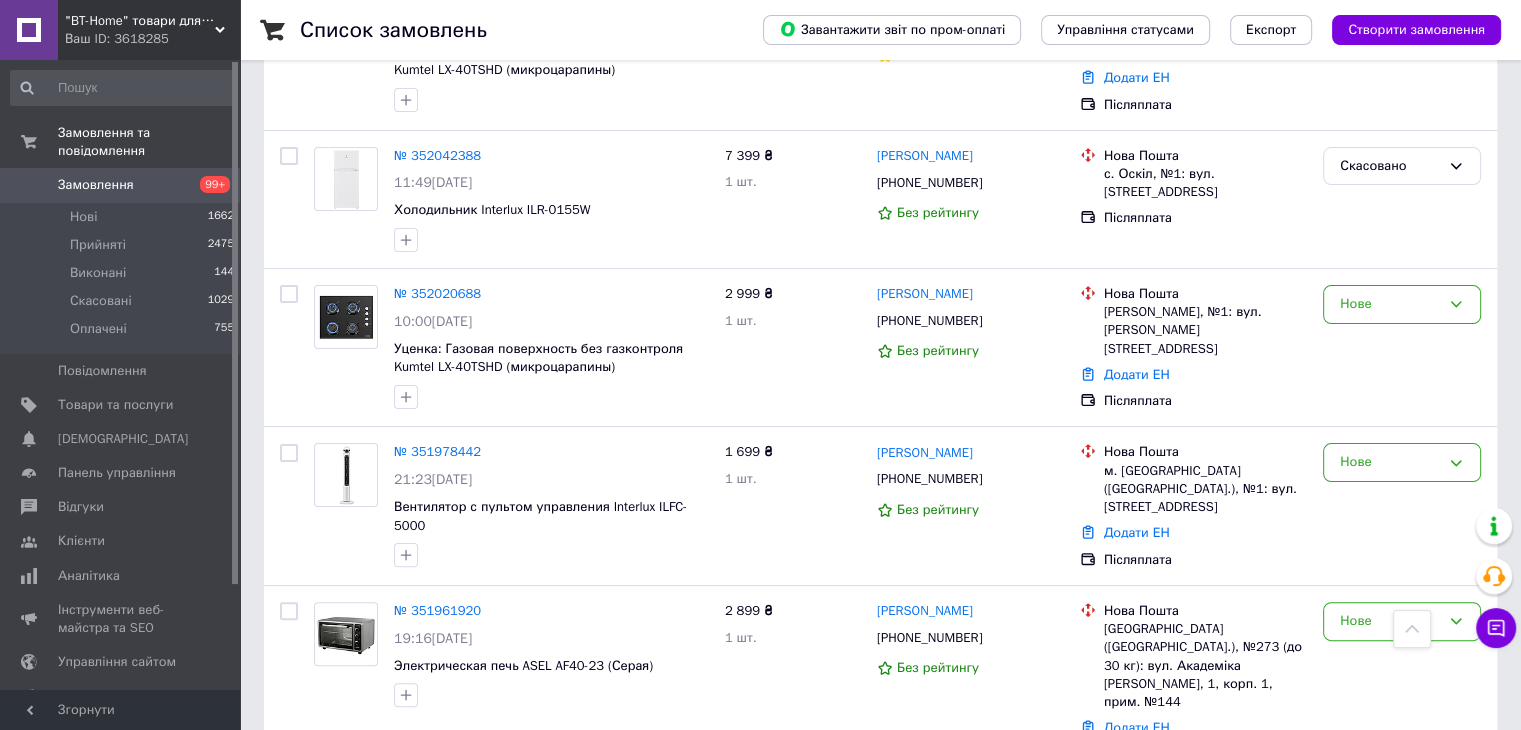 click on "Замовлення 99+" at bounding box center (123, 185) 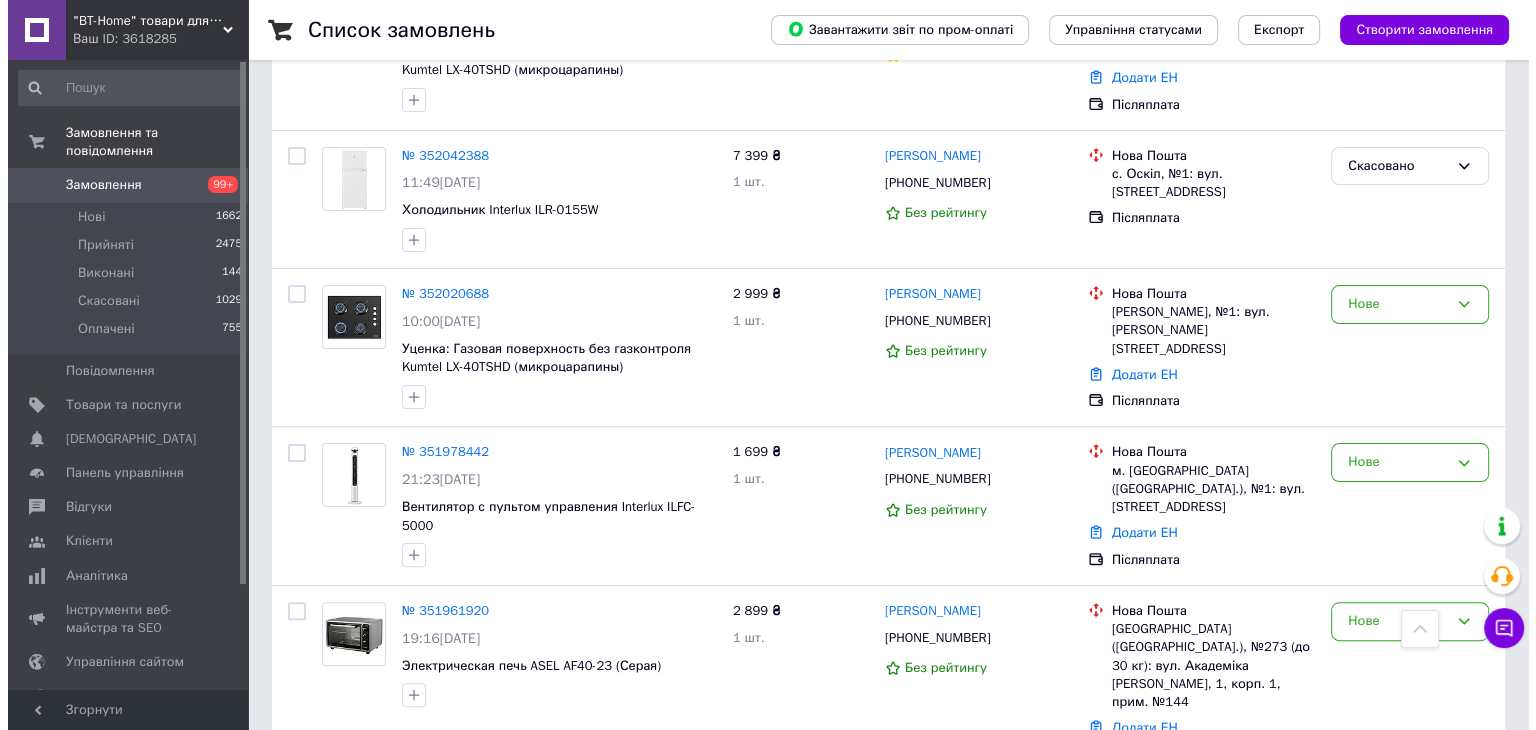 scroll, scrollTop: 0, scrollLeft: 0, axis: both 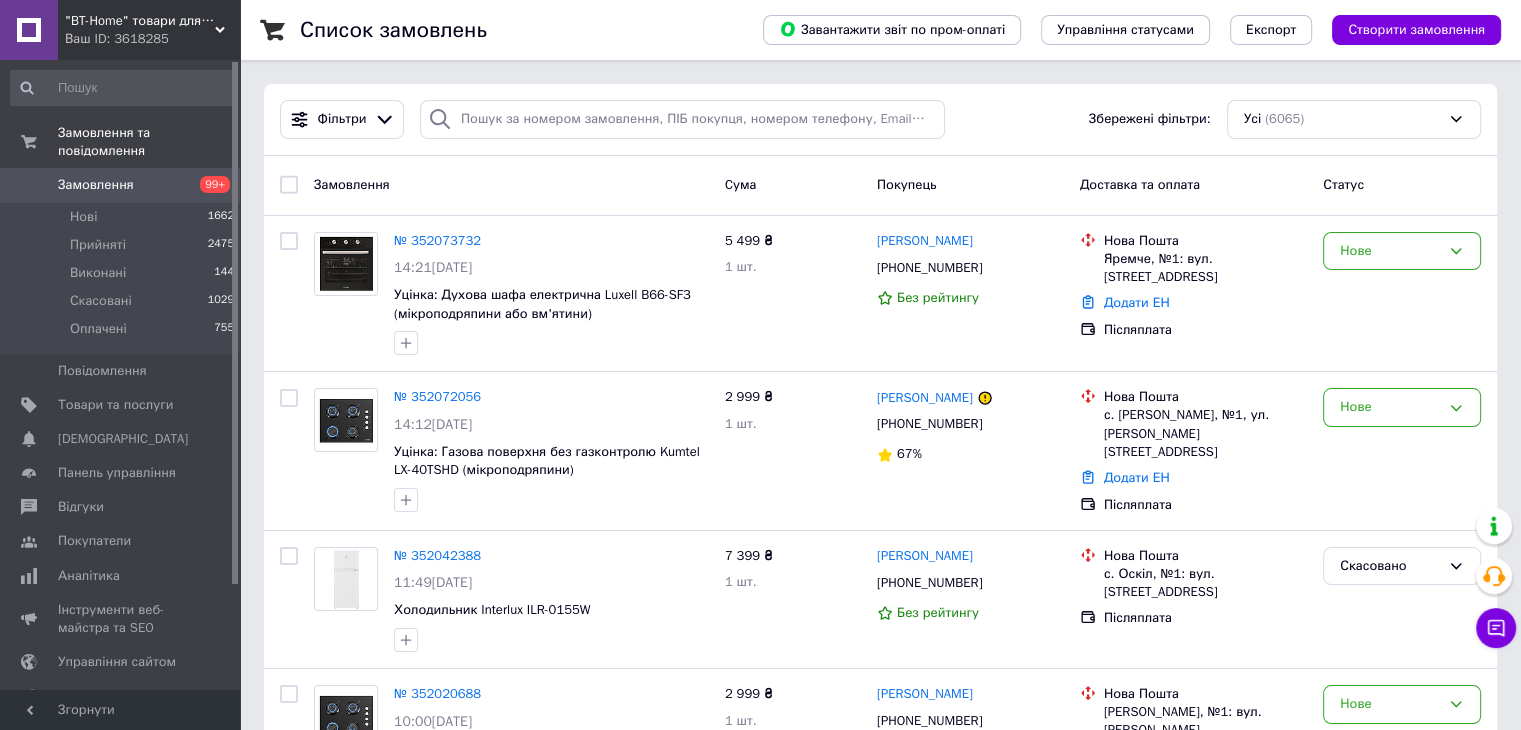 click on "Замовлення" at bounding box center (96, 185) 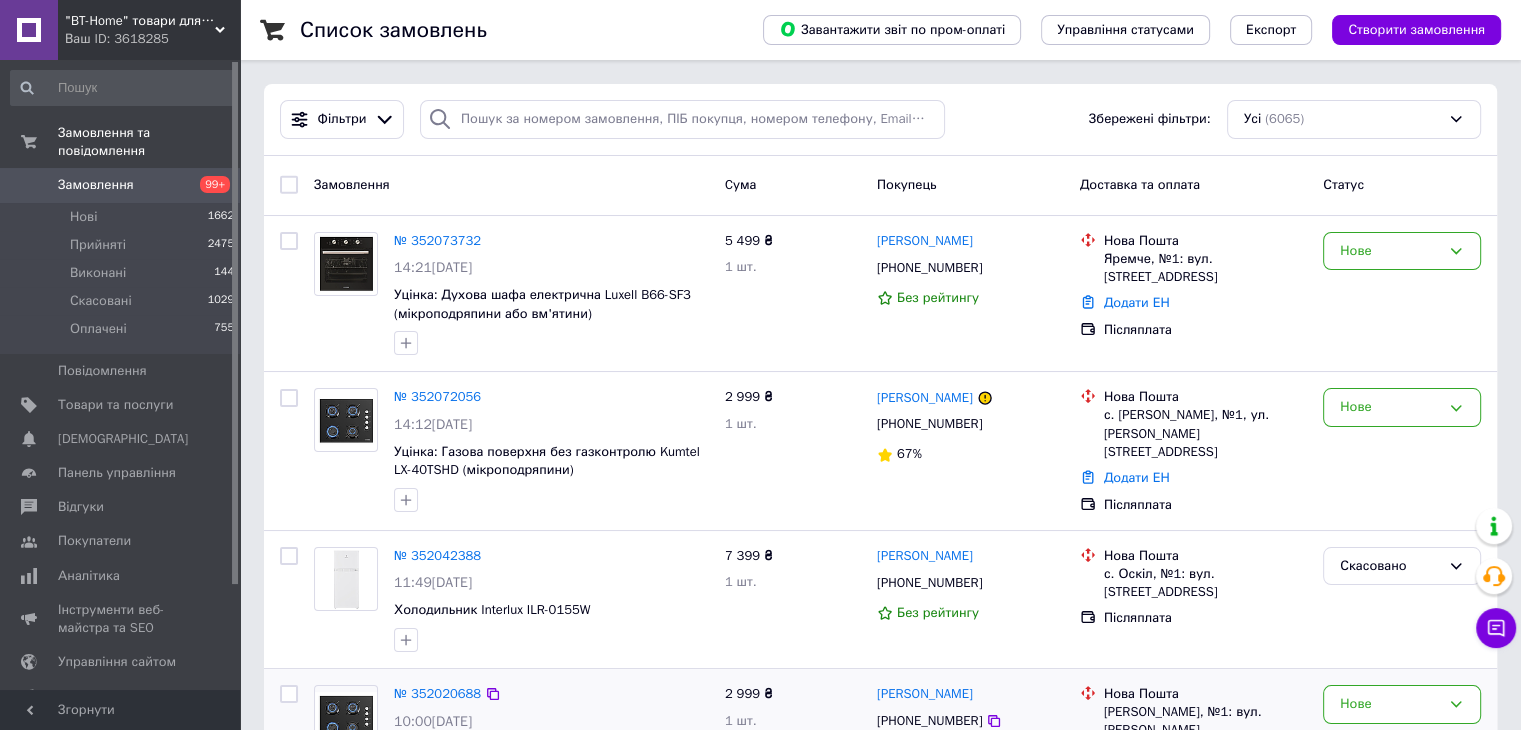 click on "№ 352020688 10:00[DATE] Уцінка: Газова поверхня без газконтролю Kumtel LX-40TSHD (мікроподряпини)" at bounding box center [551, 747] 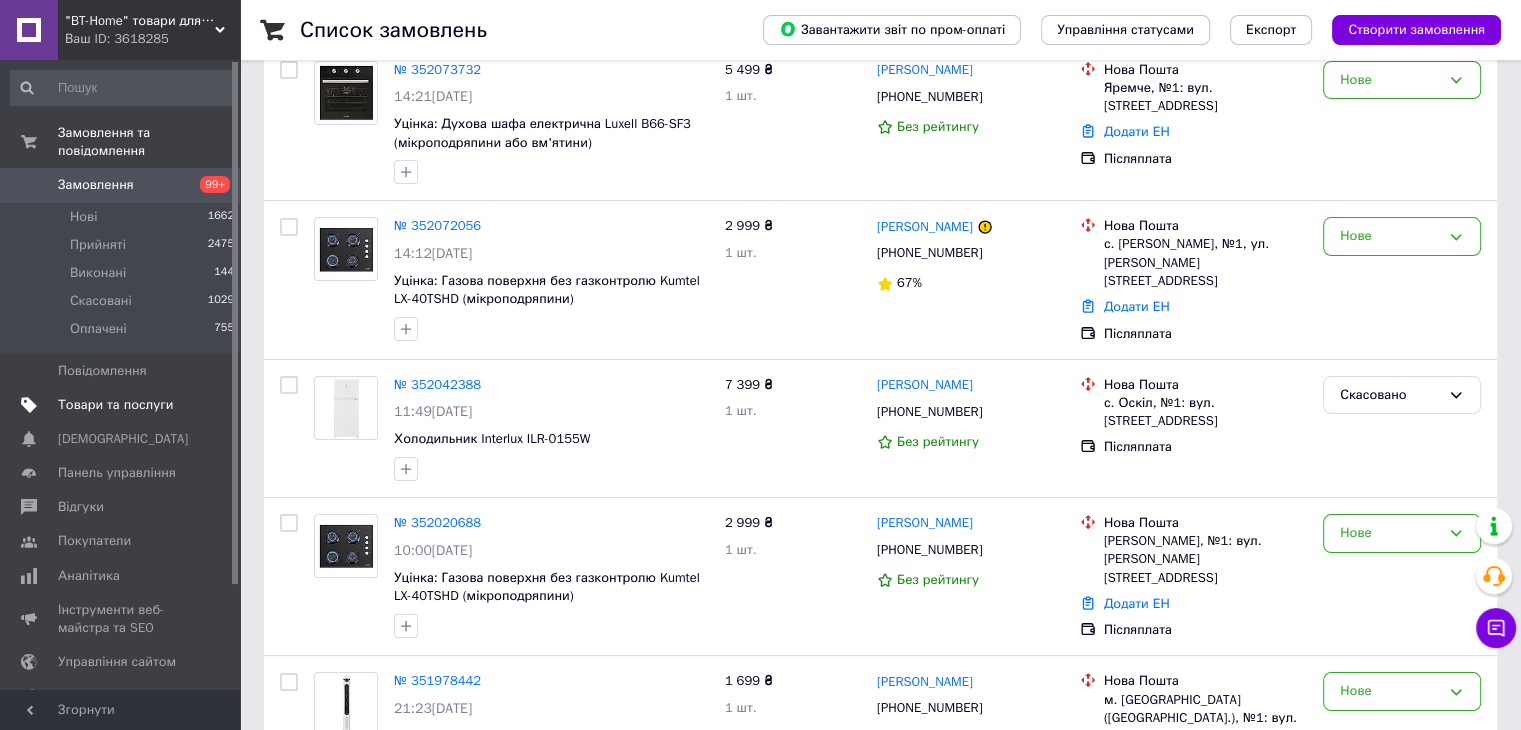scroll, scrollTop: 0, scrollLeft: 0, axis: both 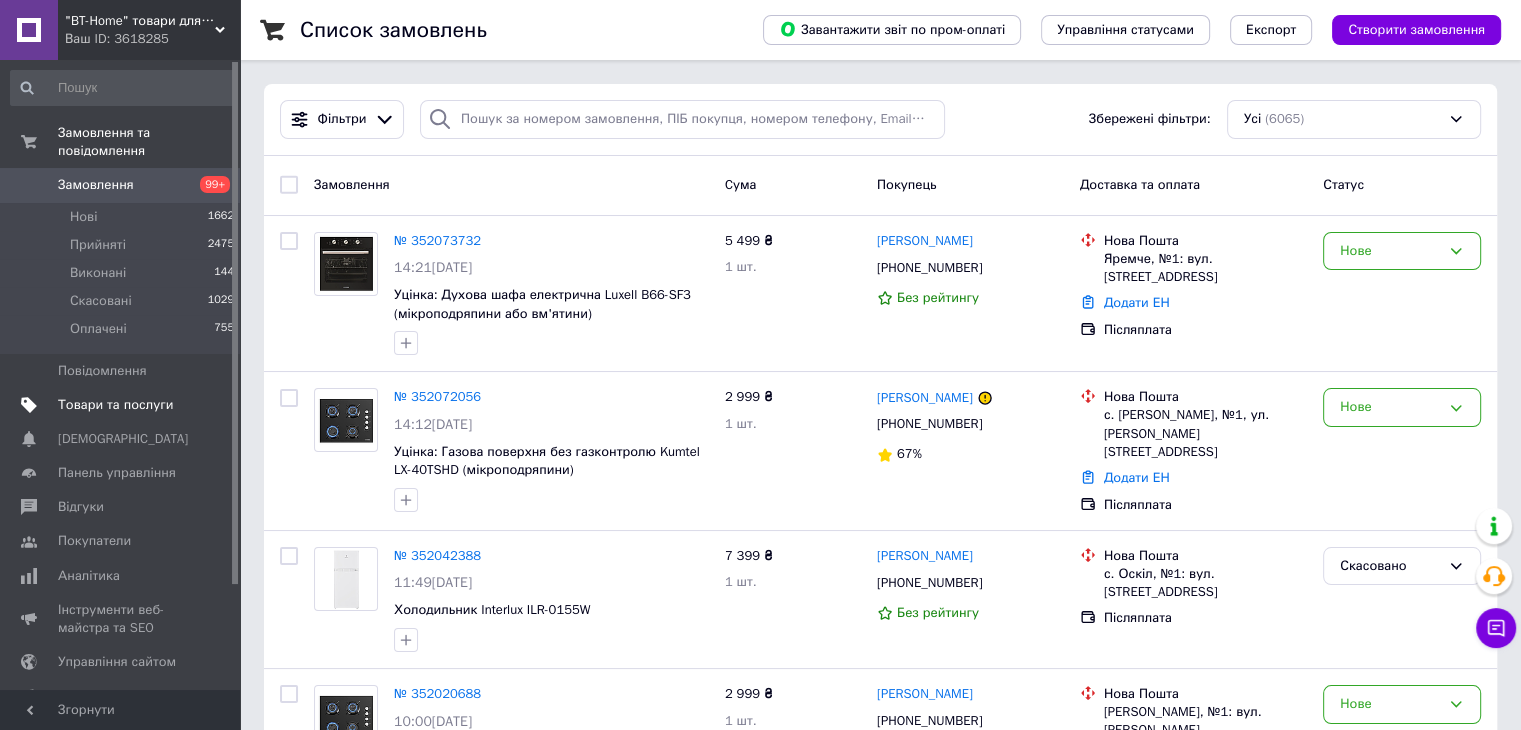 click on "Товари та послуги" at bounding box center [115, 405] 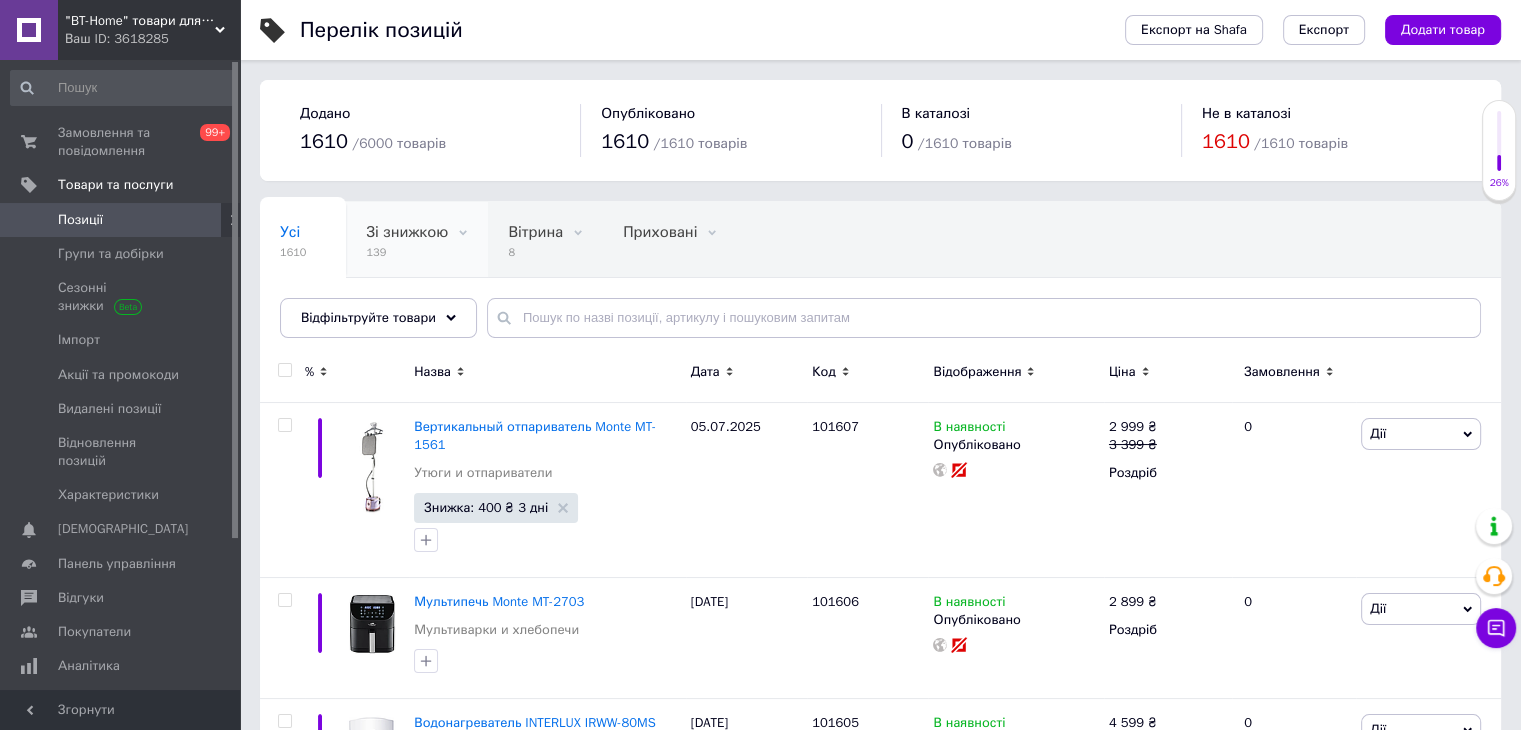 click on "Зі знижкою 139" at bounding box center [417, 240] 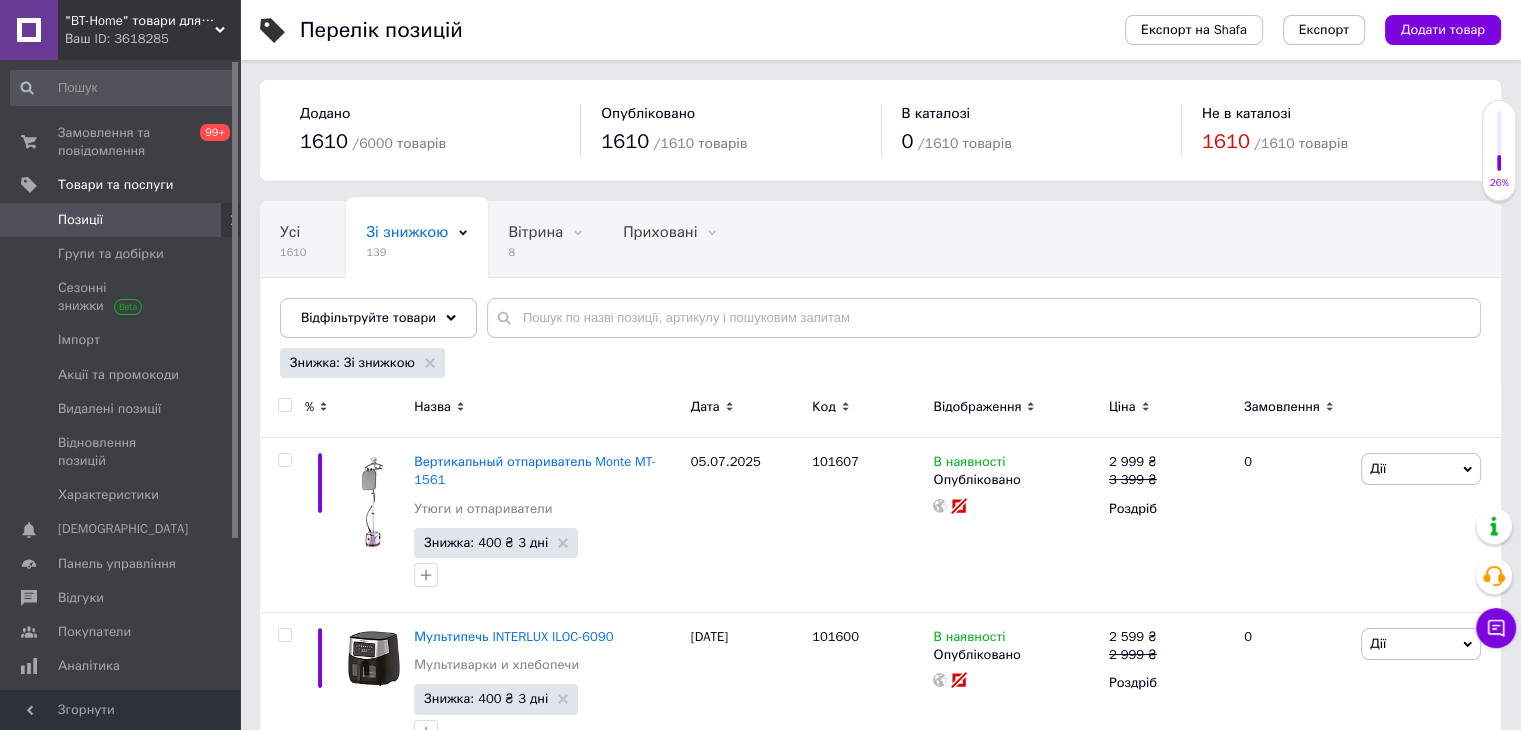 click at bounding box center [284, 405] 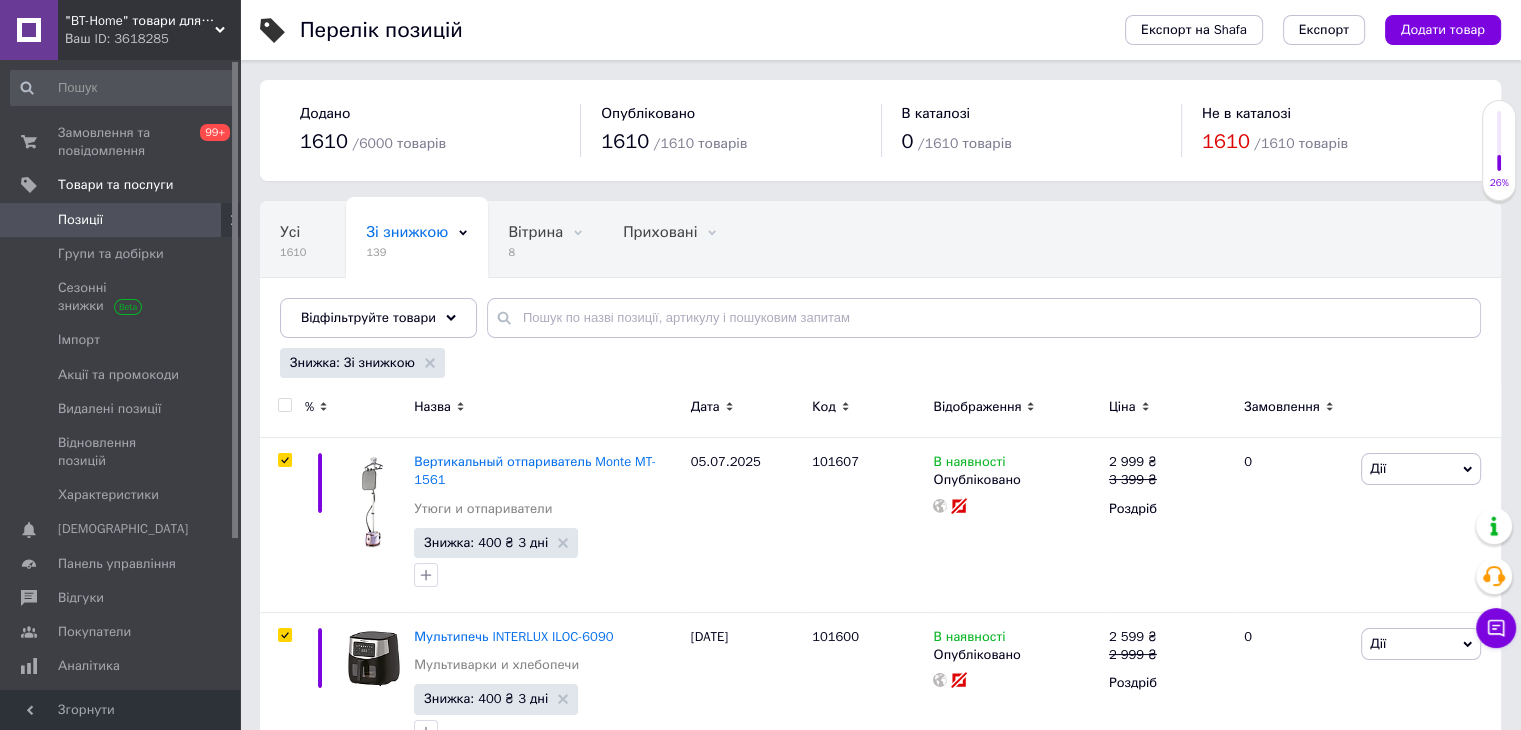checkbox on "true" 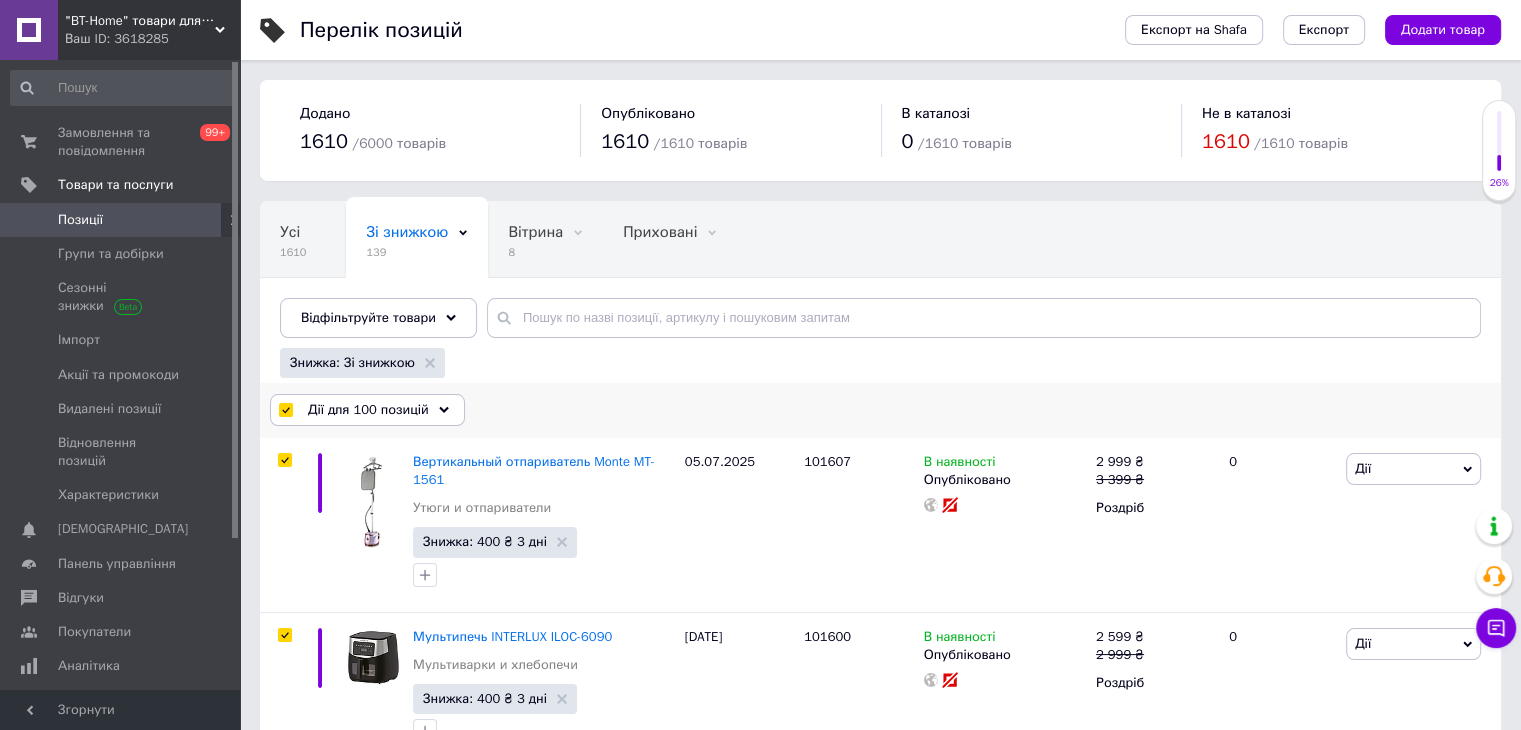 click on "Дії для 100 позицій" at bounding box center [368, 410] 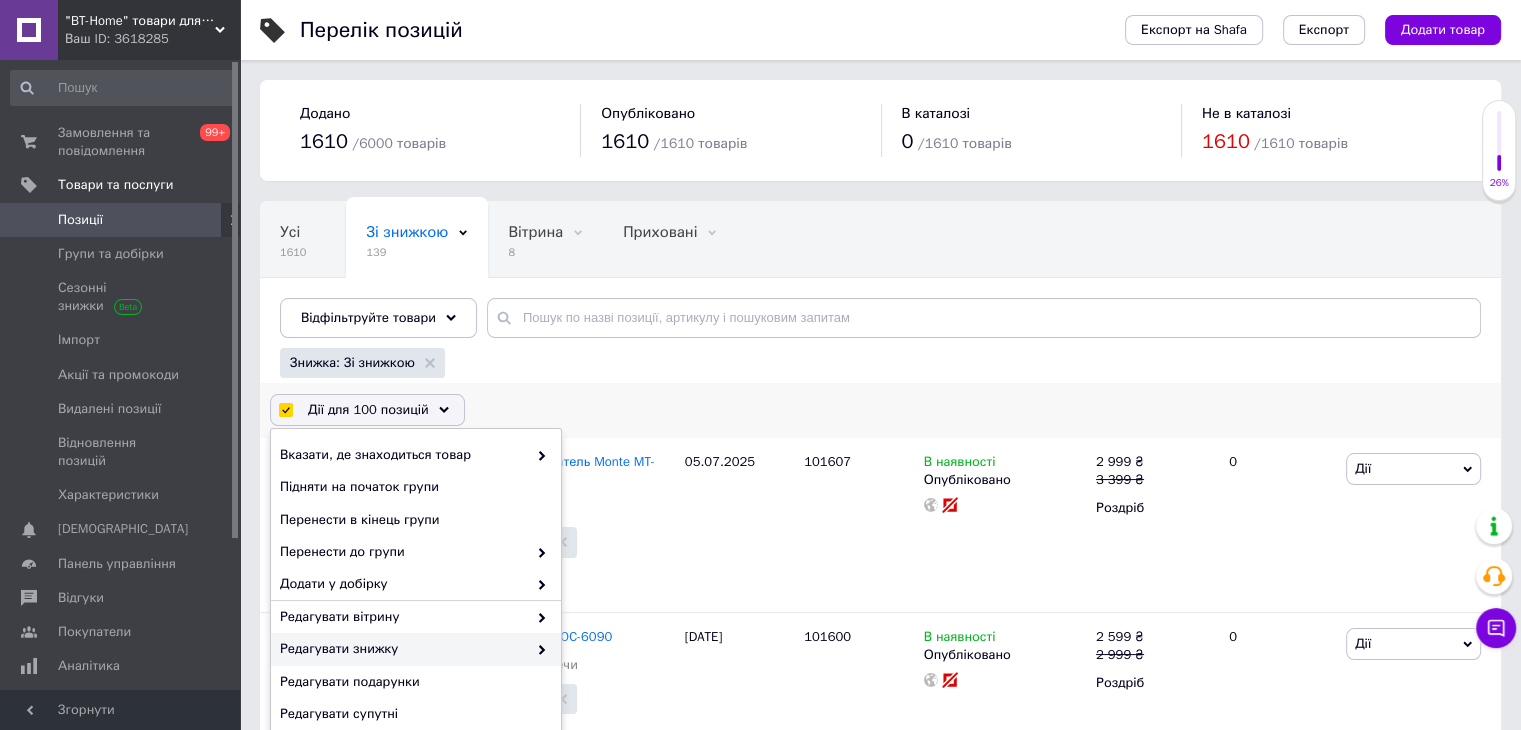 click on "Редагувати знижку" at bounding box center (403, 649) 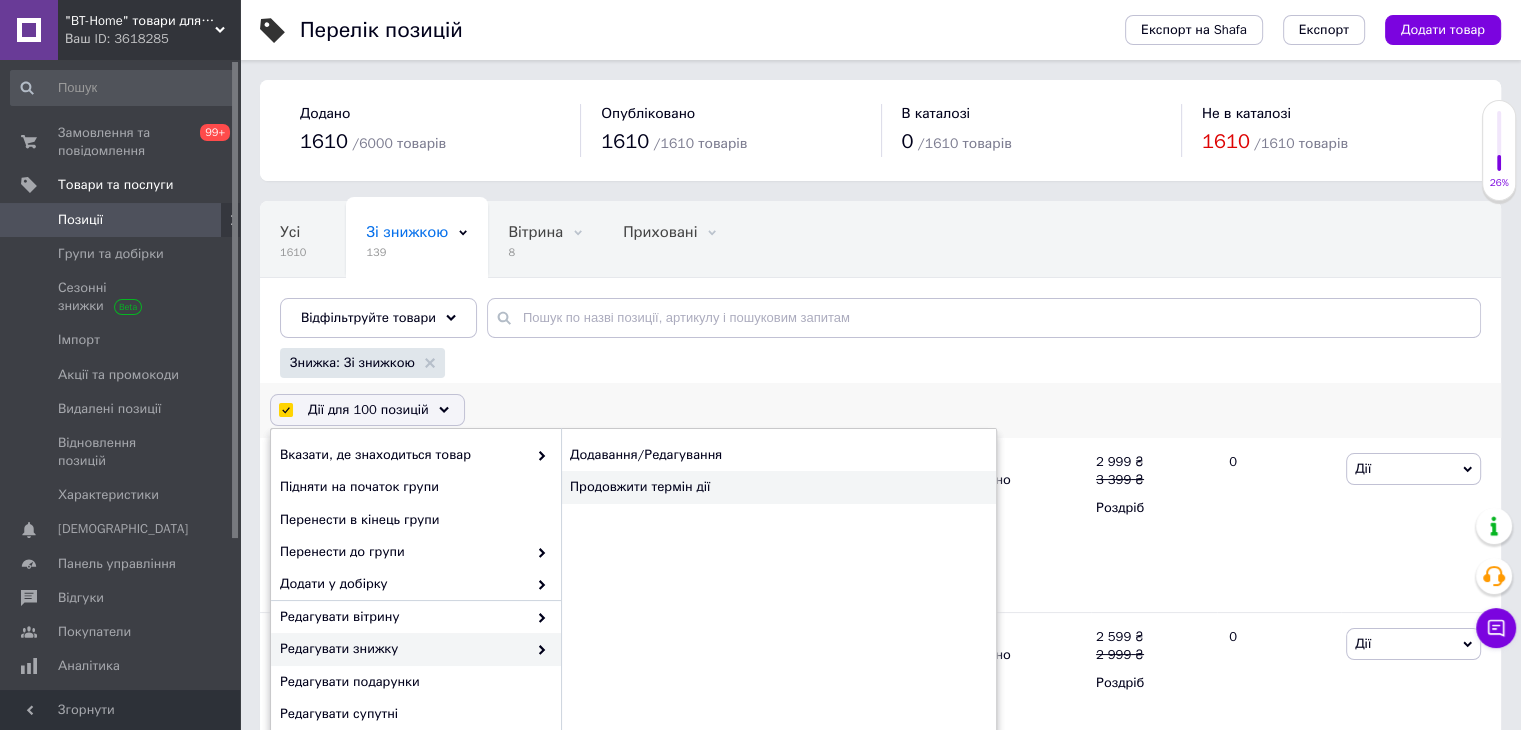 click on "Продовжити термін дії" at bounding box center [778, 487] 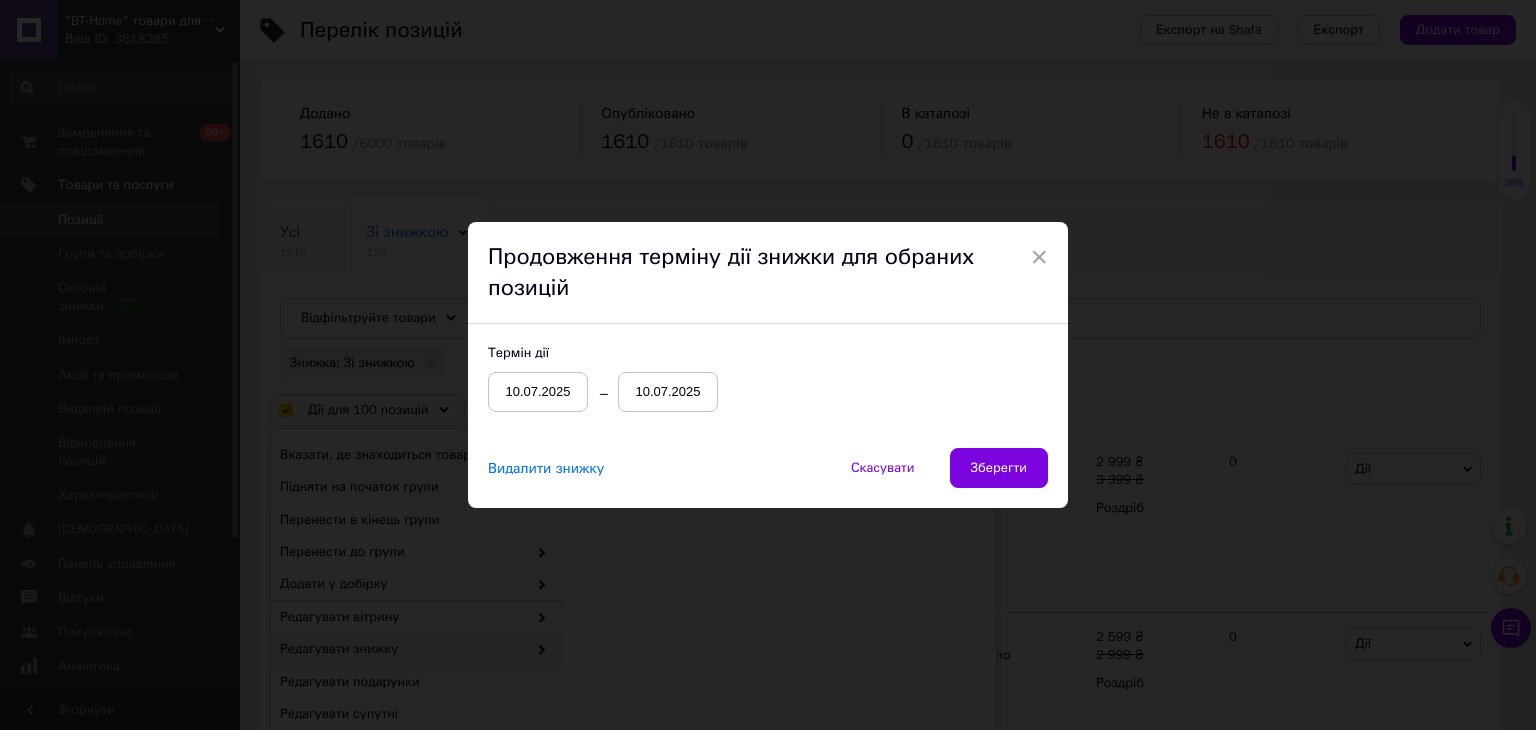 click on "Термін дії 10.07.2025 10.07.2025" at bounding box center [768, 386] 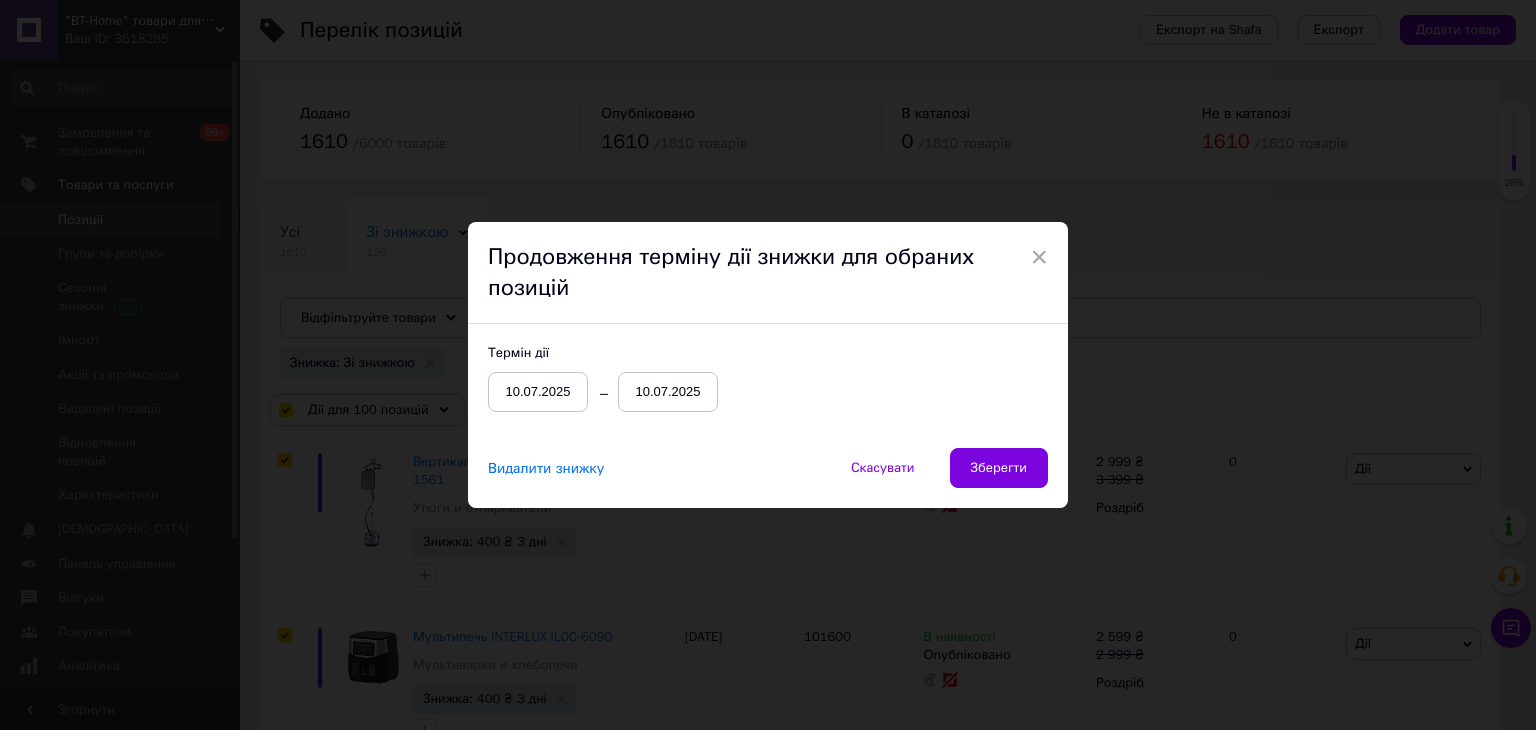 click on "10.07.2025" at bounding box center [668, 392] 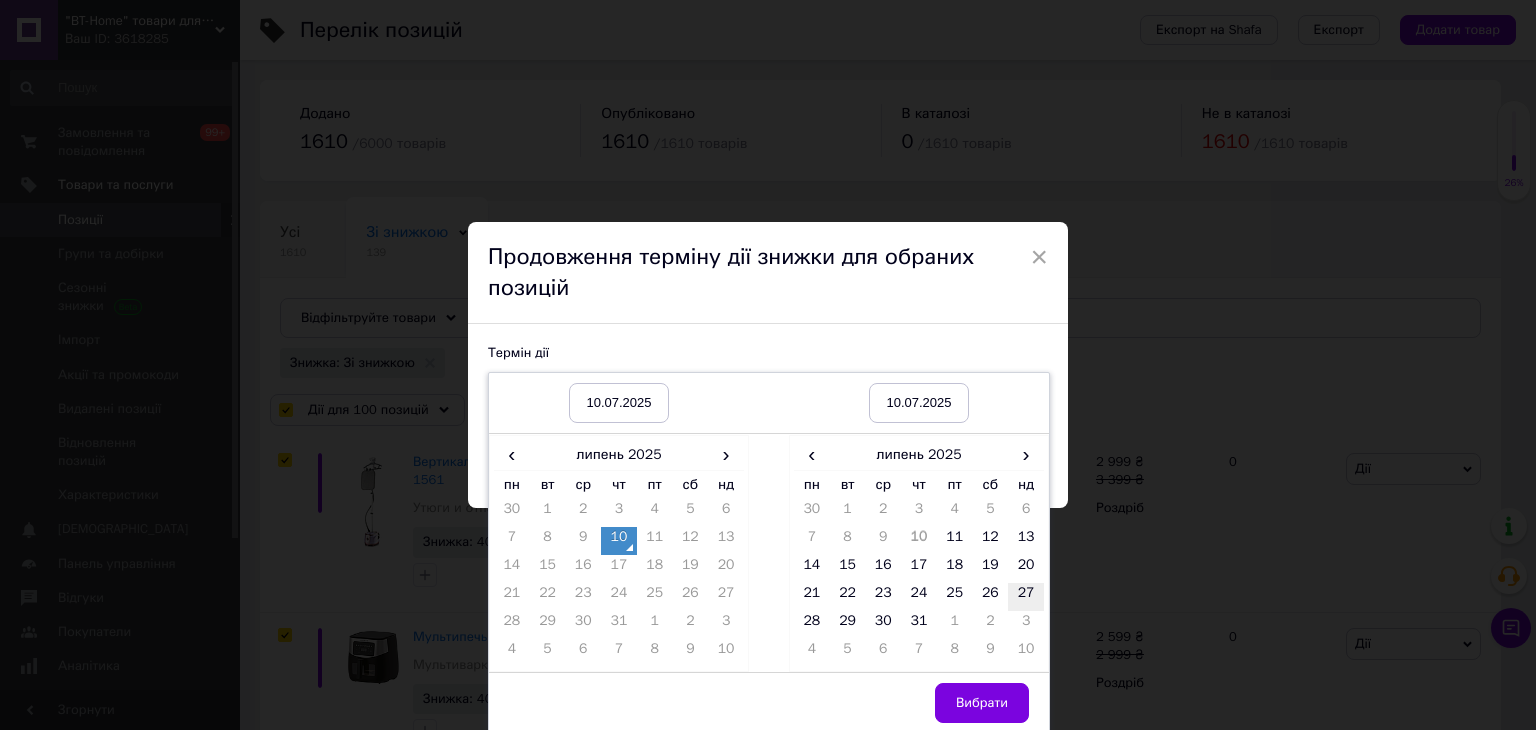 click on "27" at bounding box center (1026, 597) 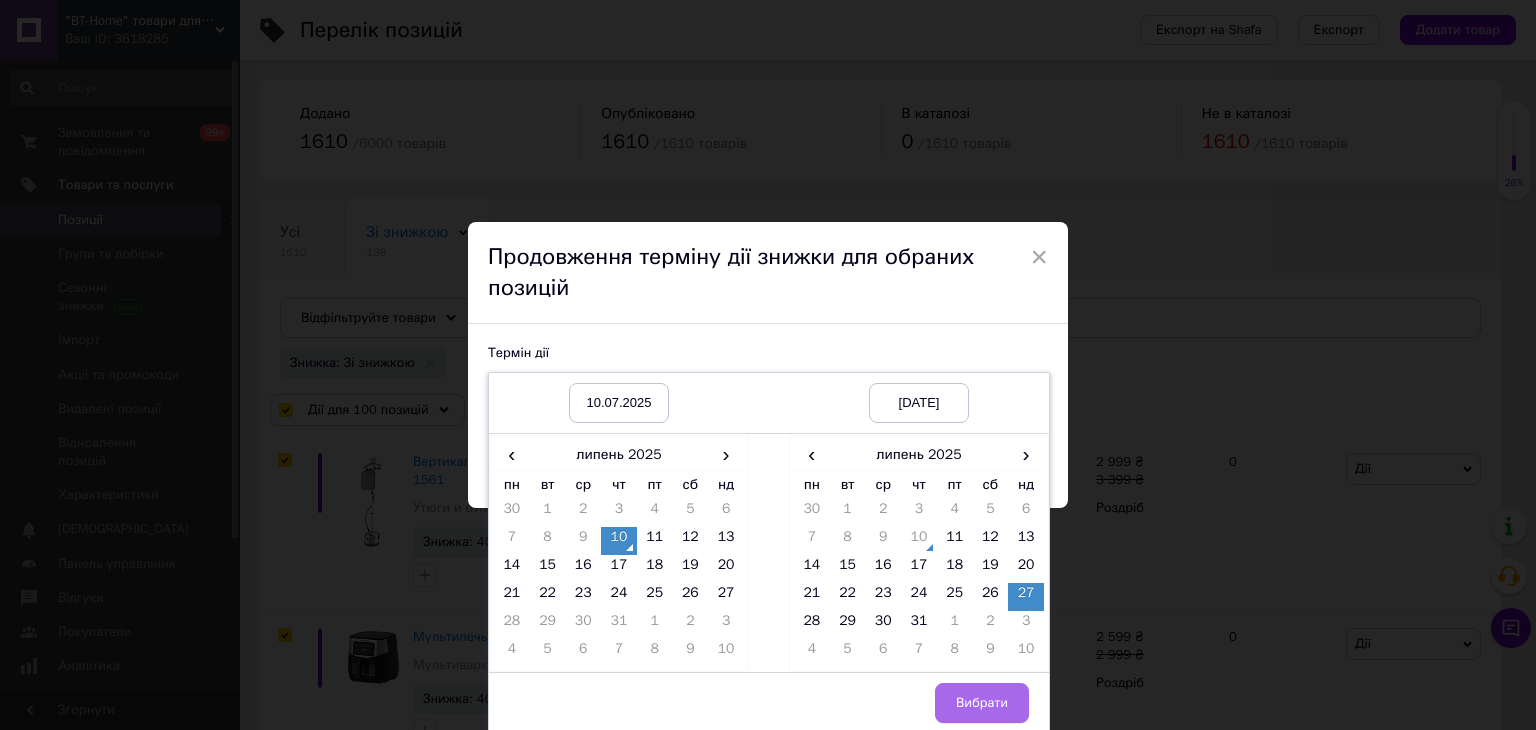 click on "Вибрати" at bounding box center (982, 703) 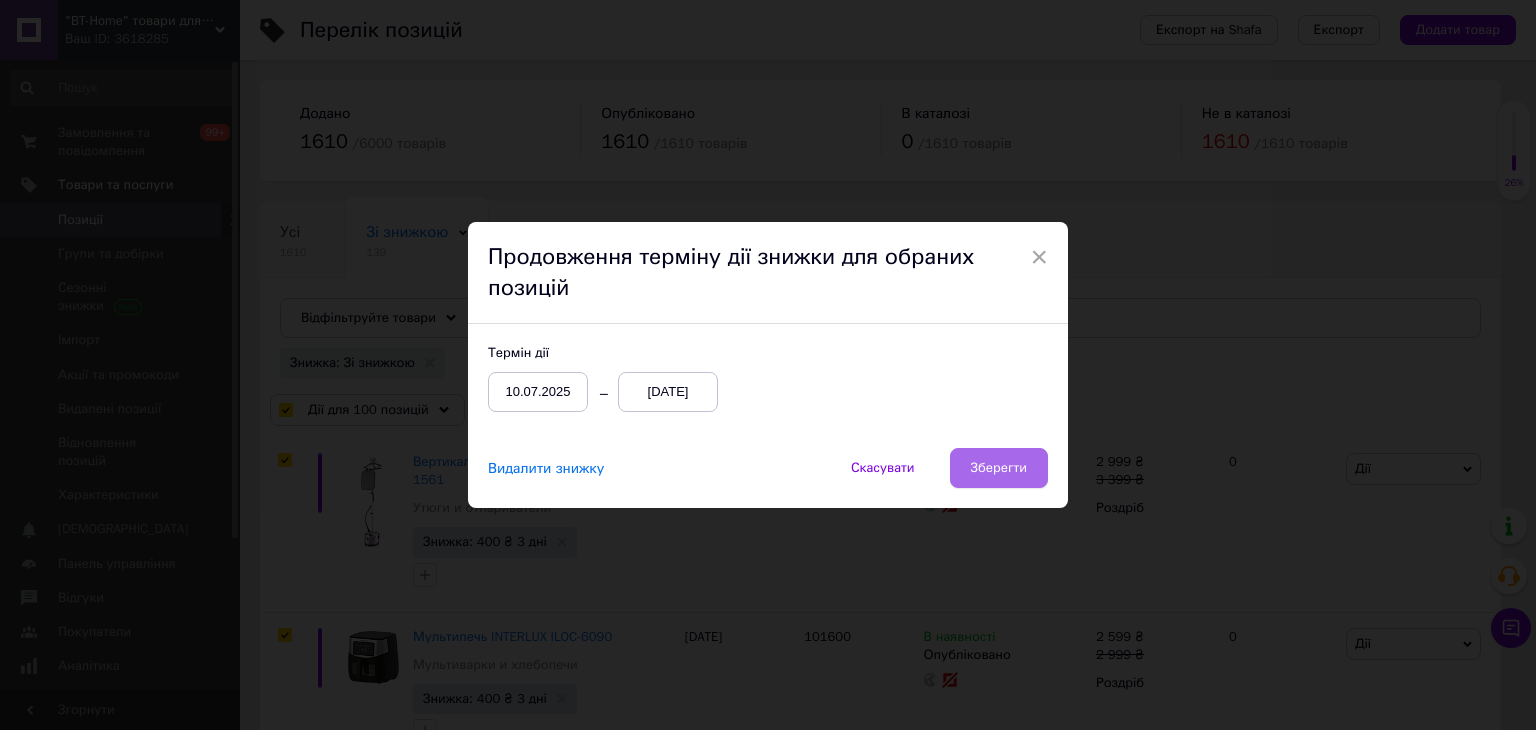 click on "Зберегти" at bounding box center (999, 468) 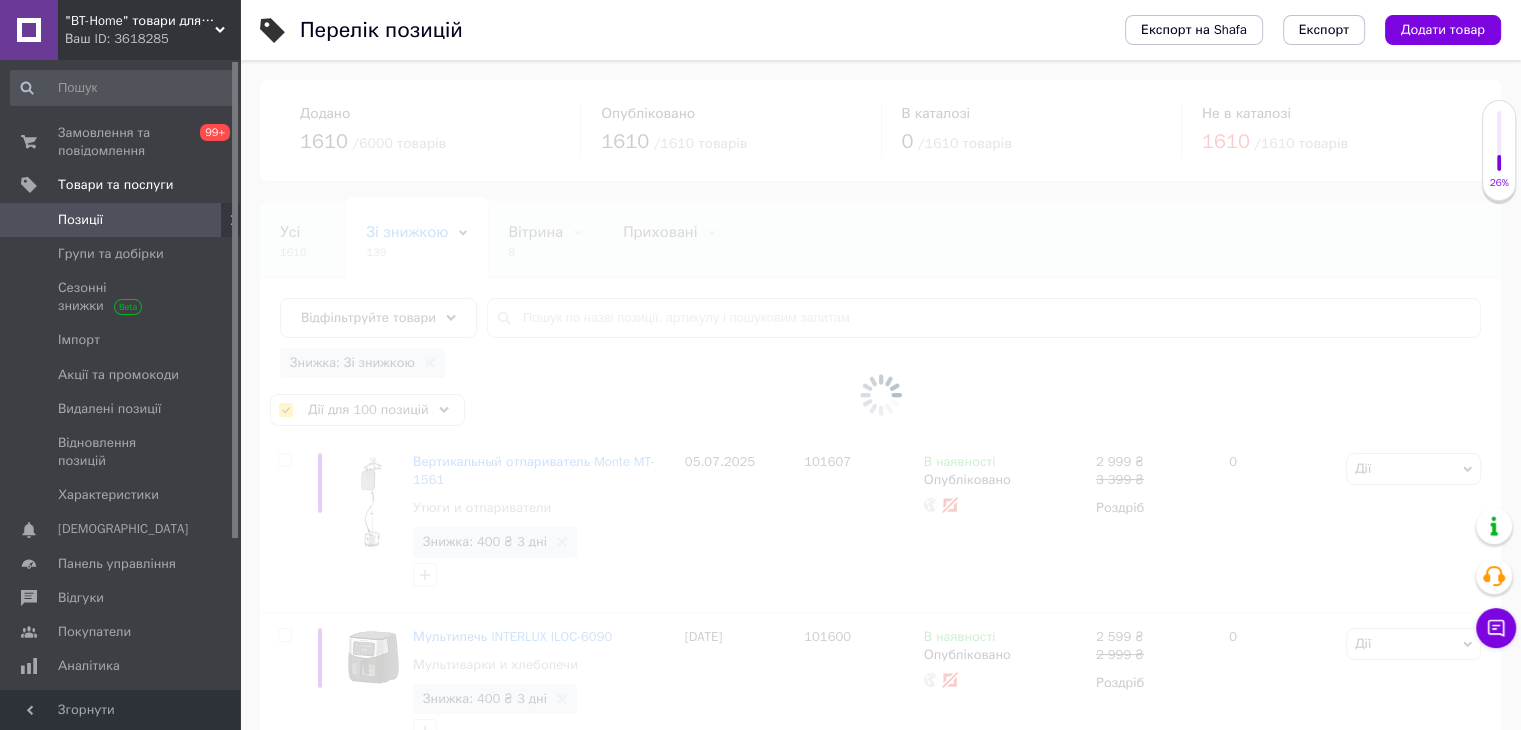 checkbox on "false" 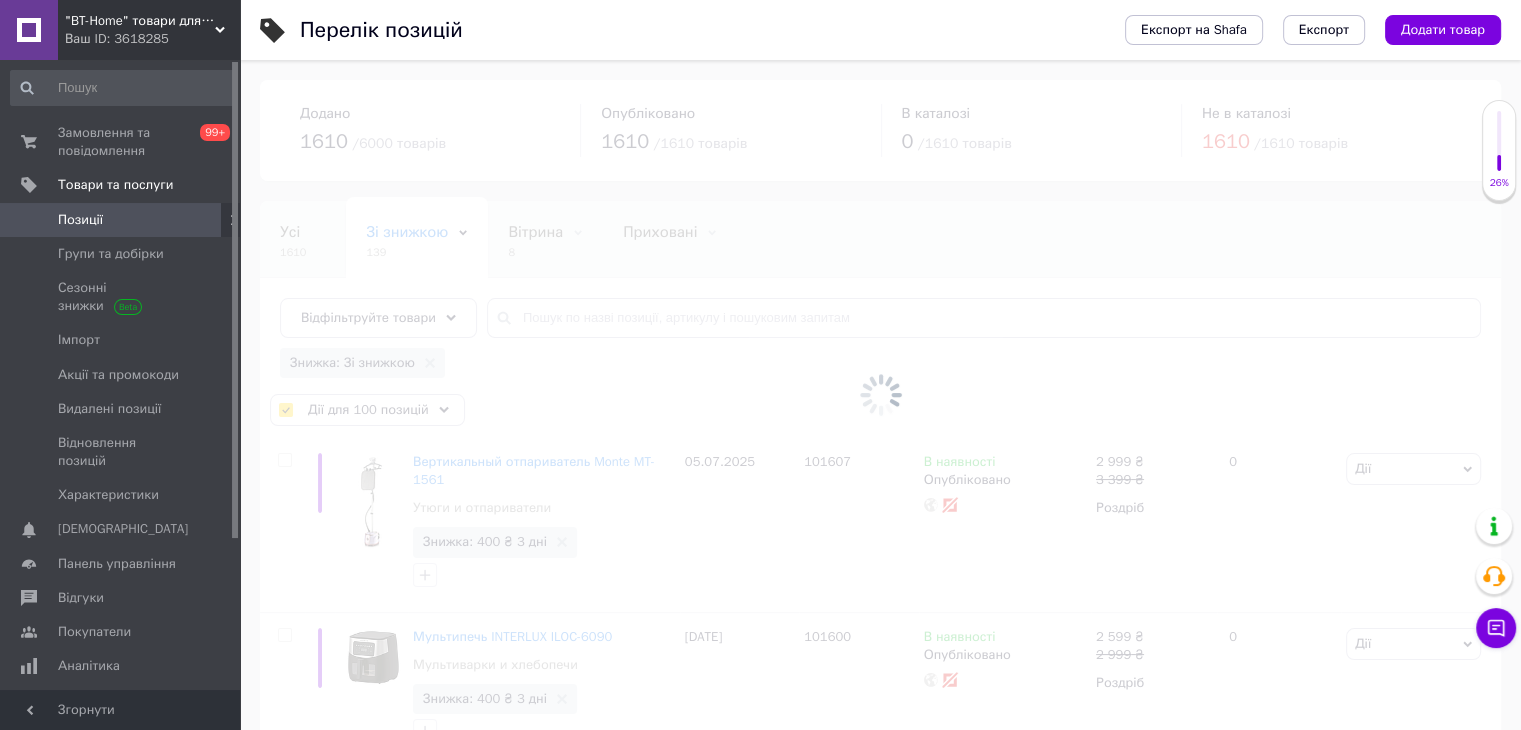 checkbox on "false" 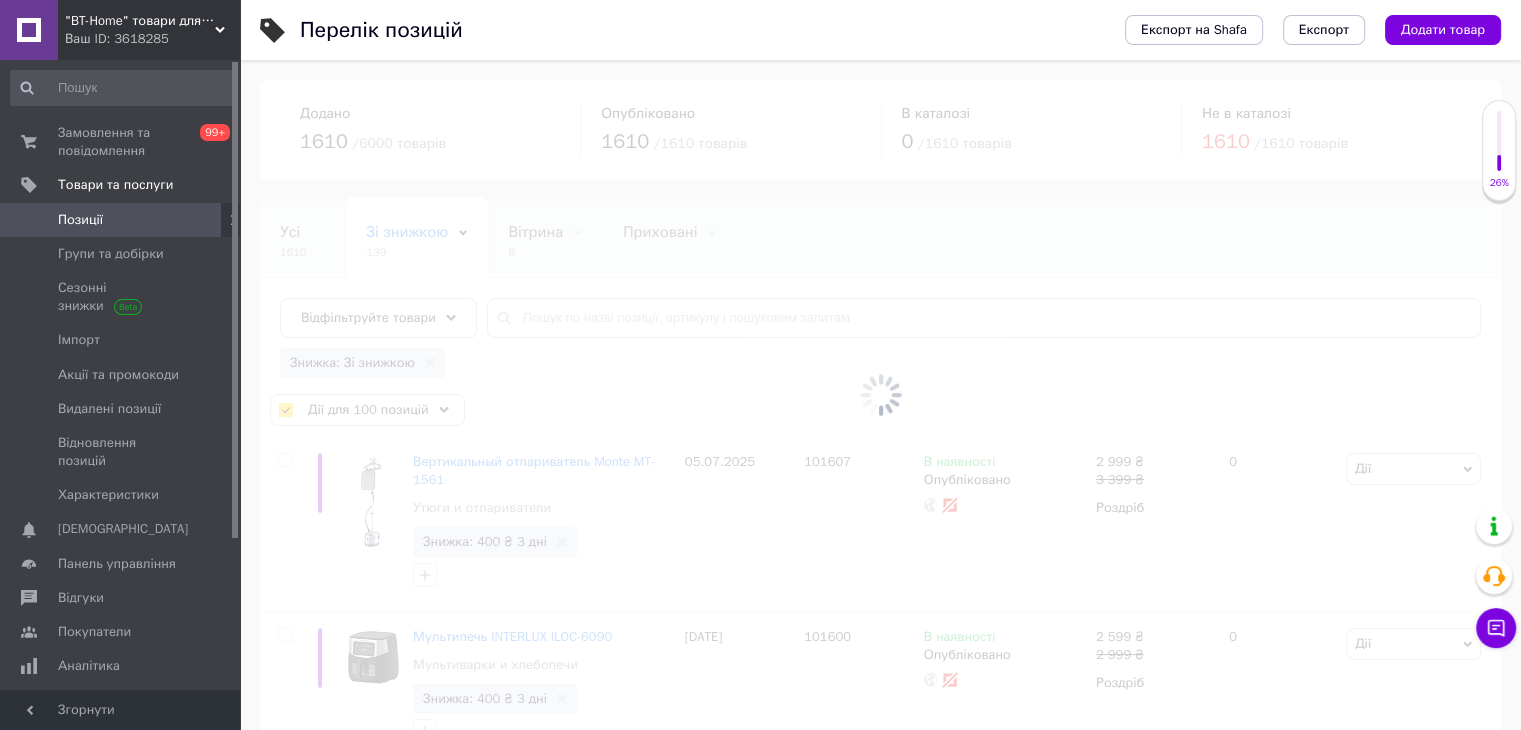 checkbox on "false" 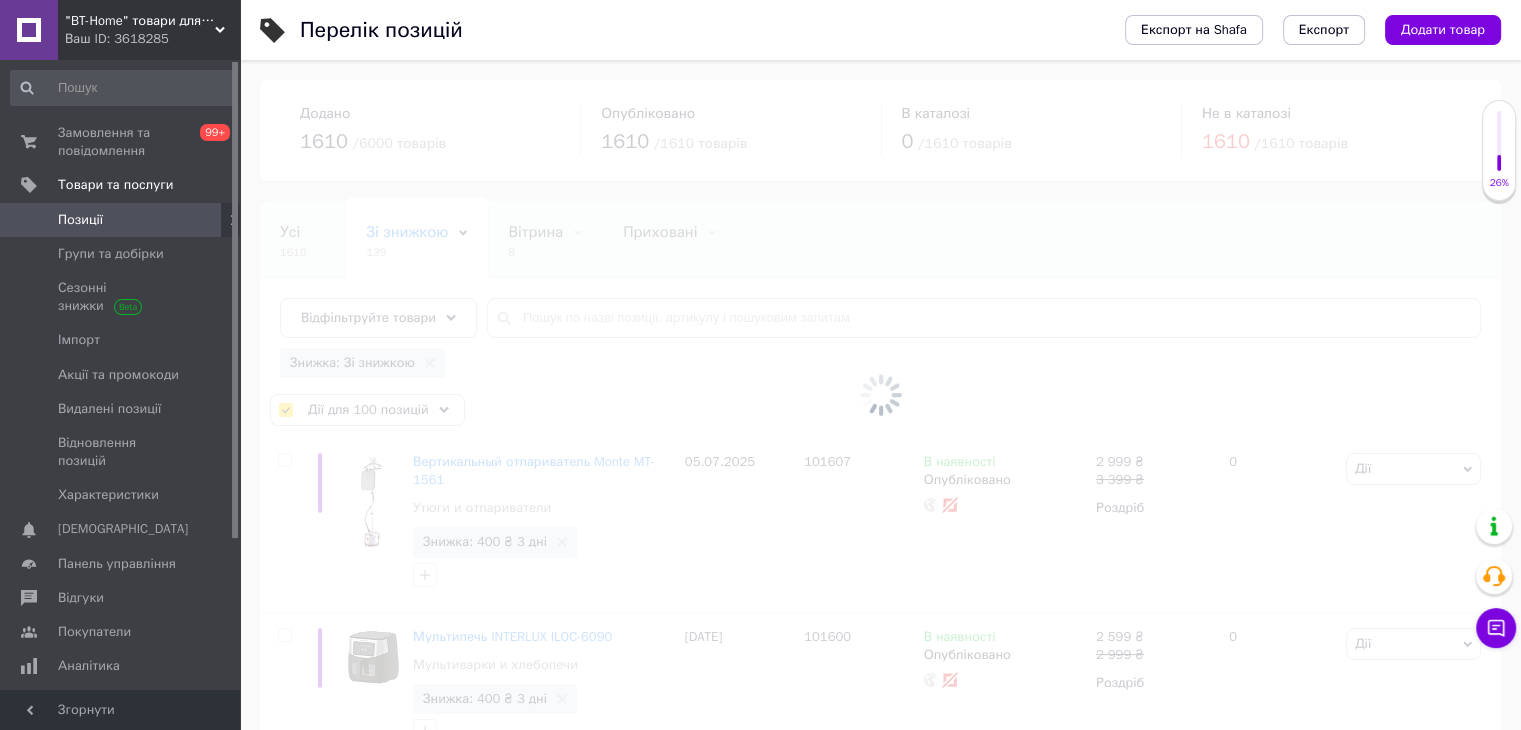 checkbox on "false" 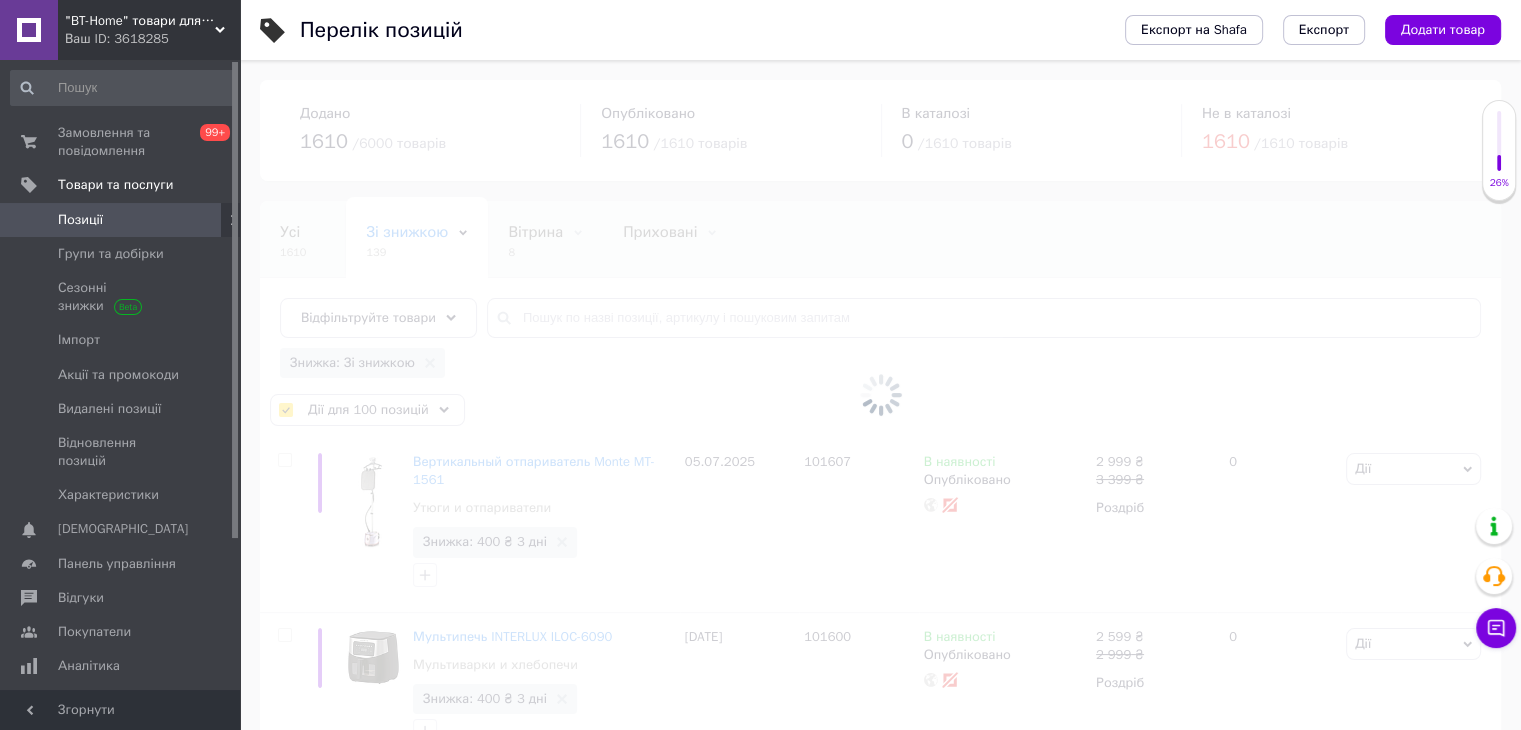 checkbox on "false" 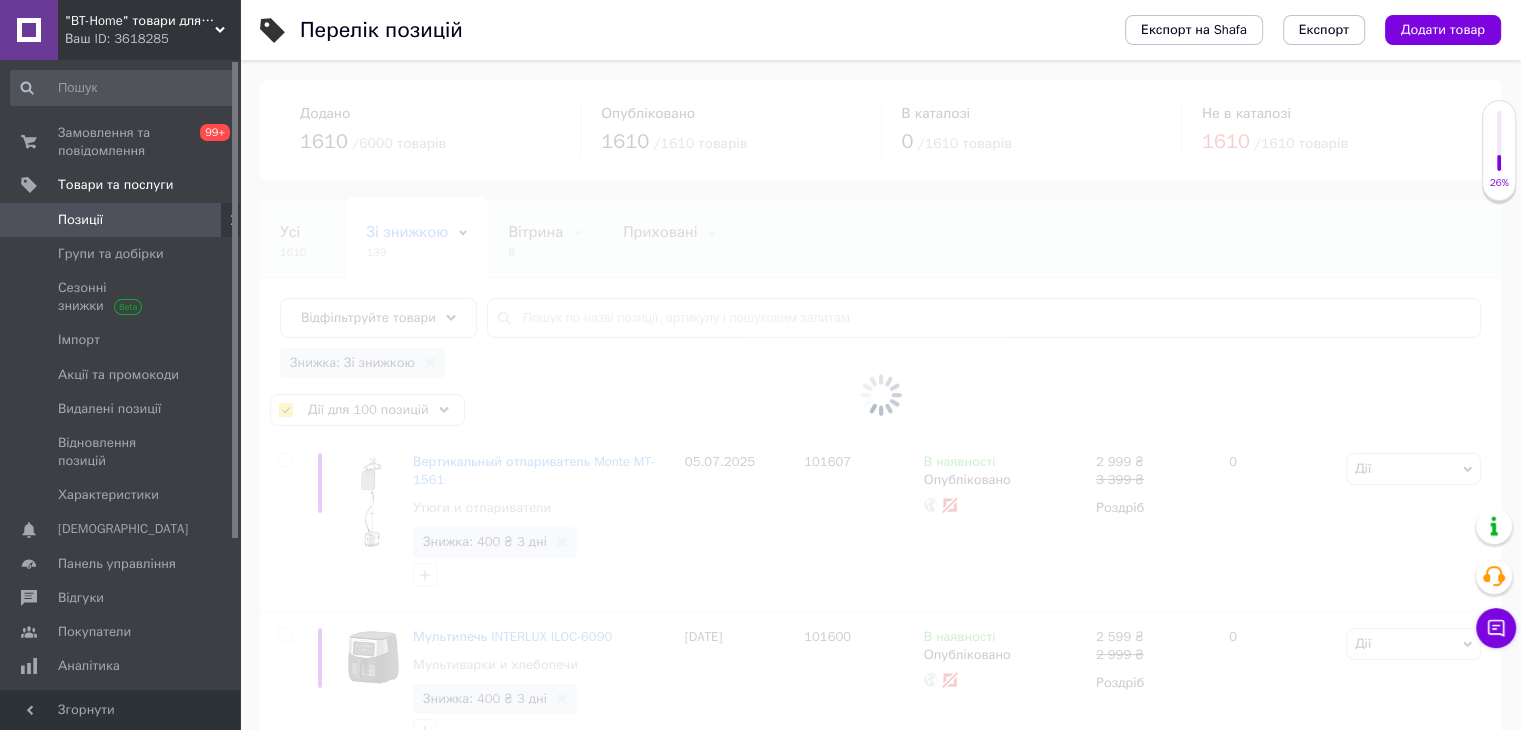 checkbox on "false" 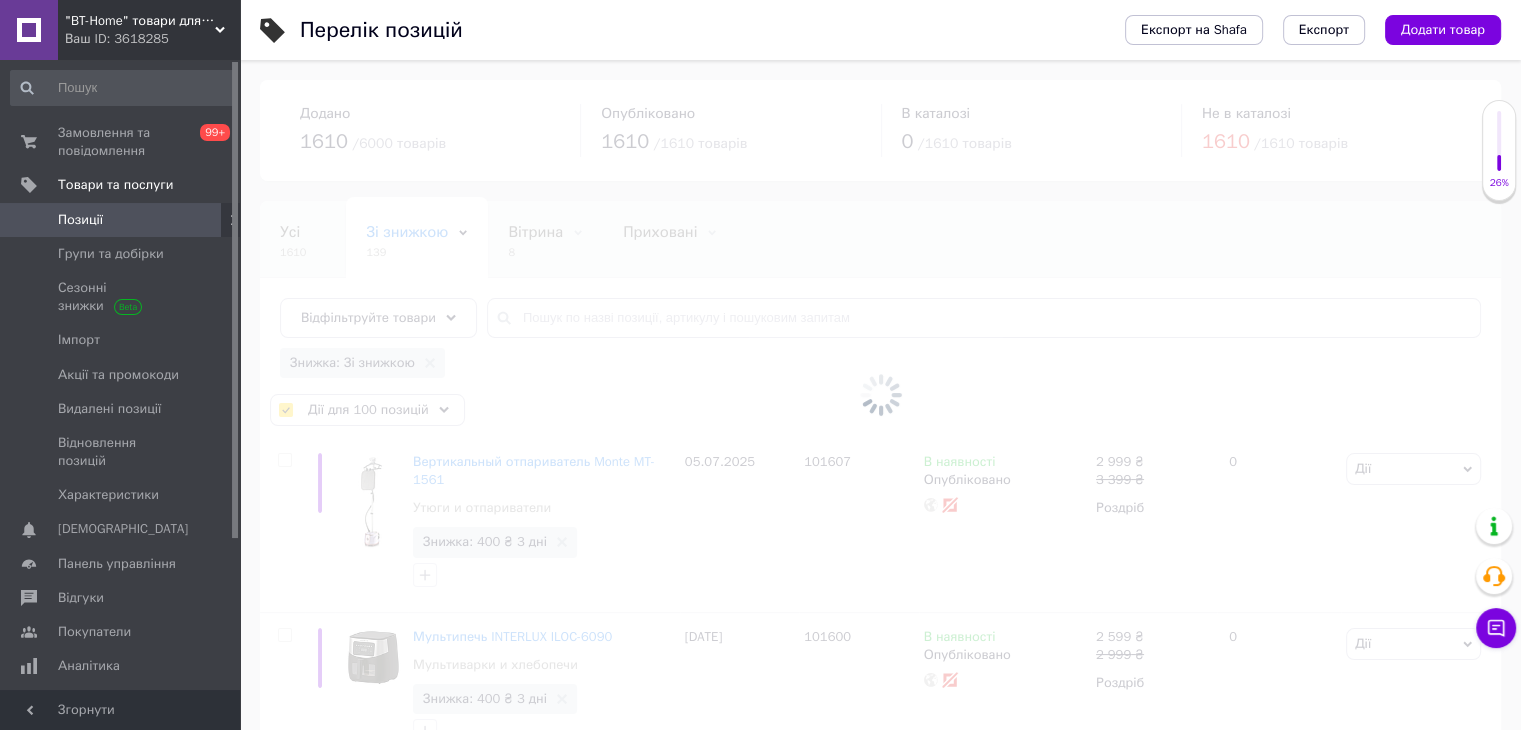 checkbox on "false" 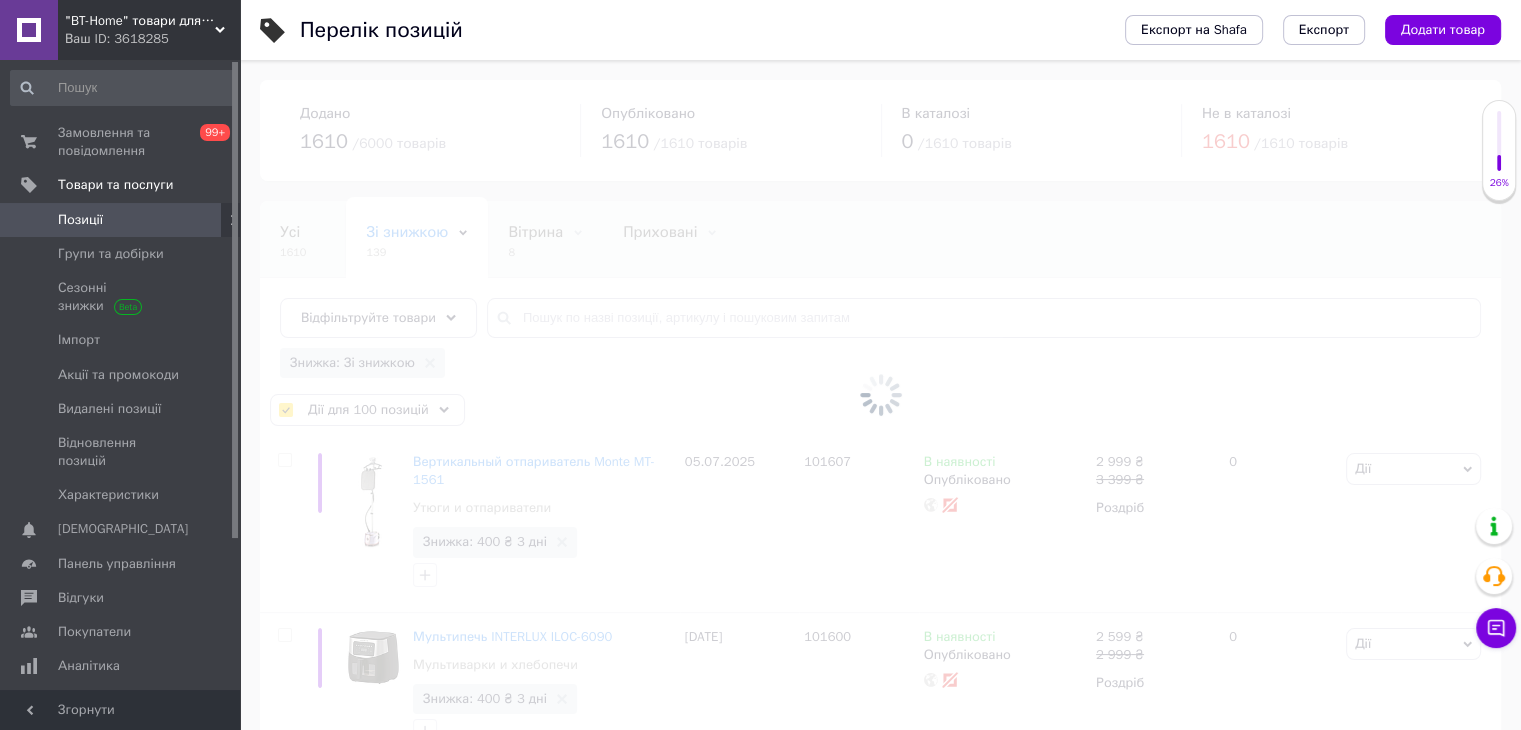 checkbox on "false" 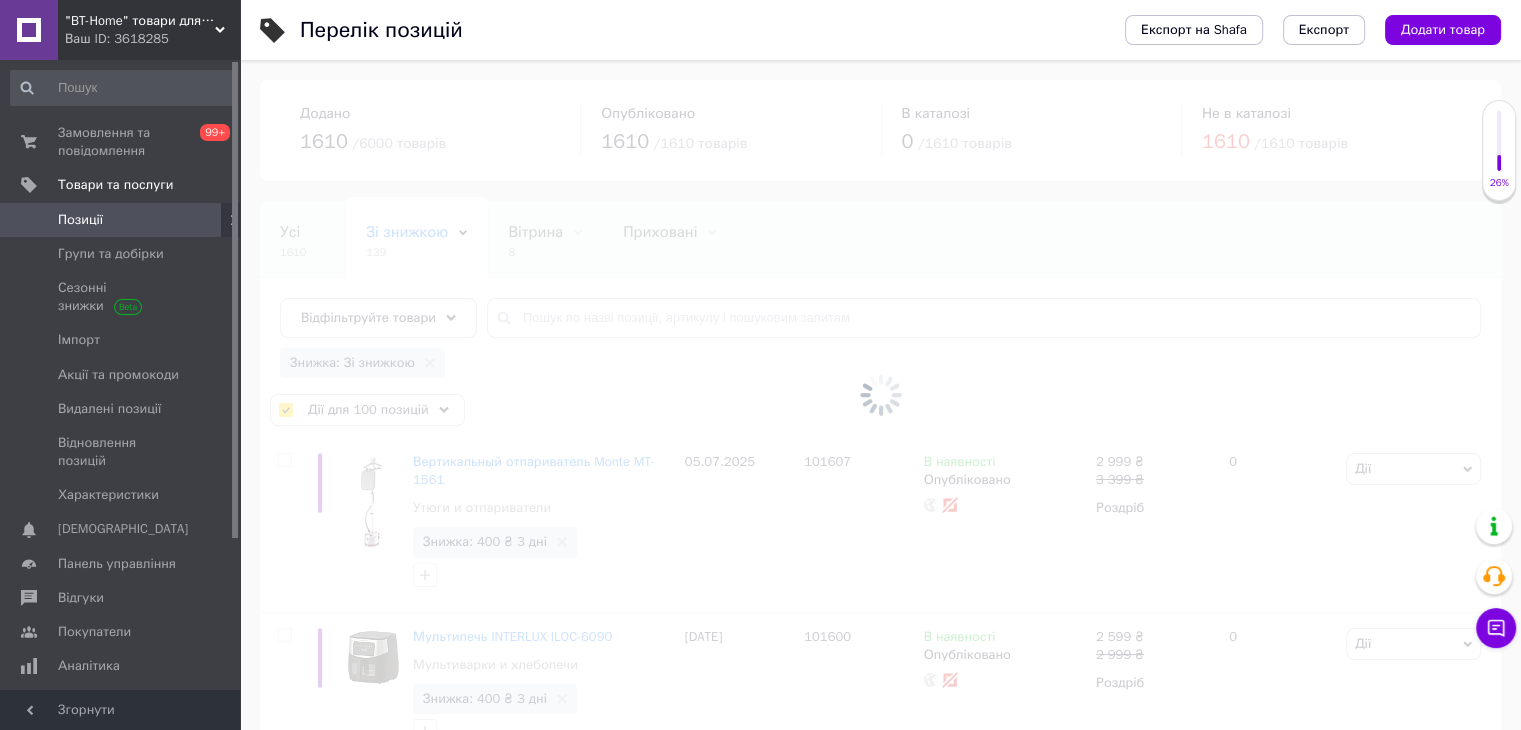 checkbox on "false" 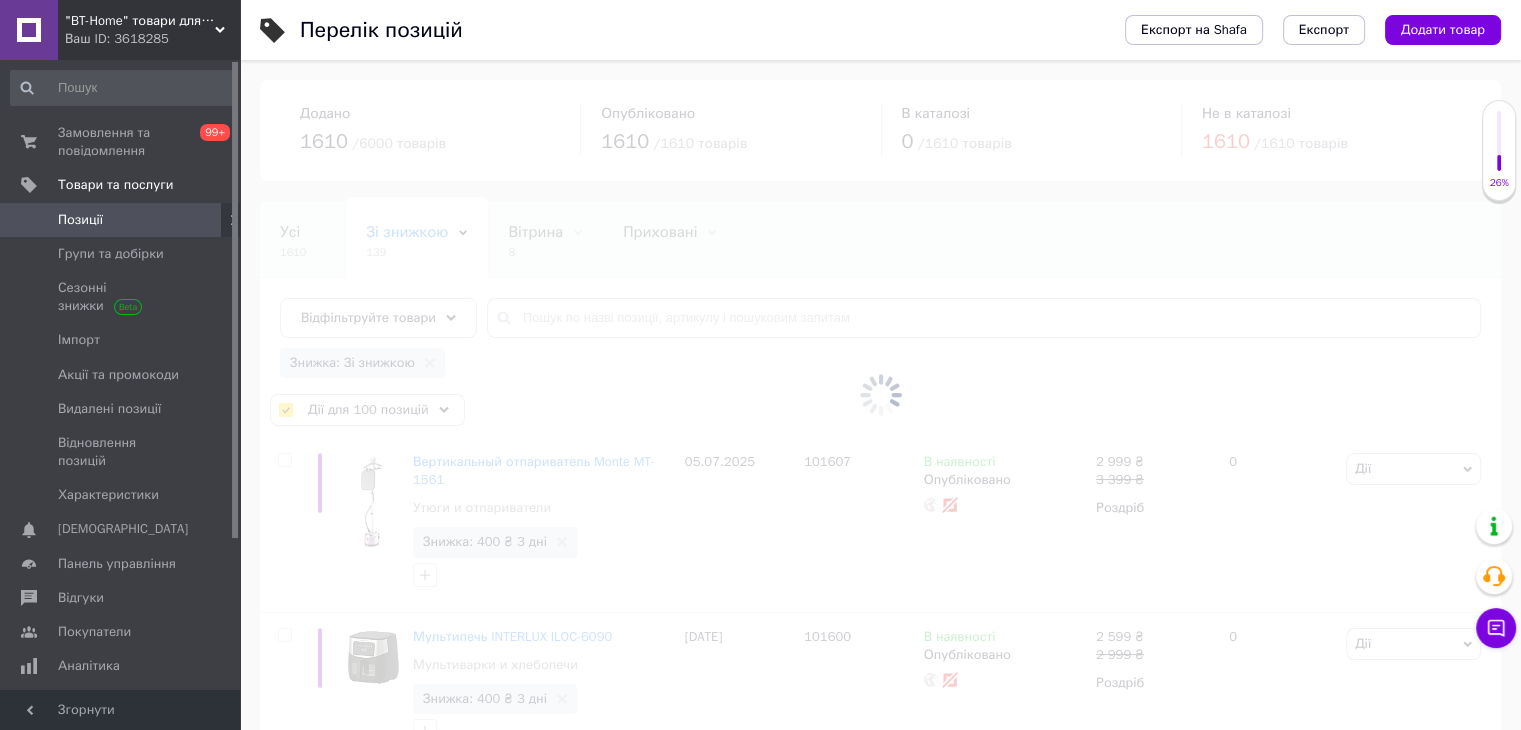 checkbox on "false" 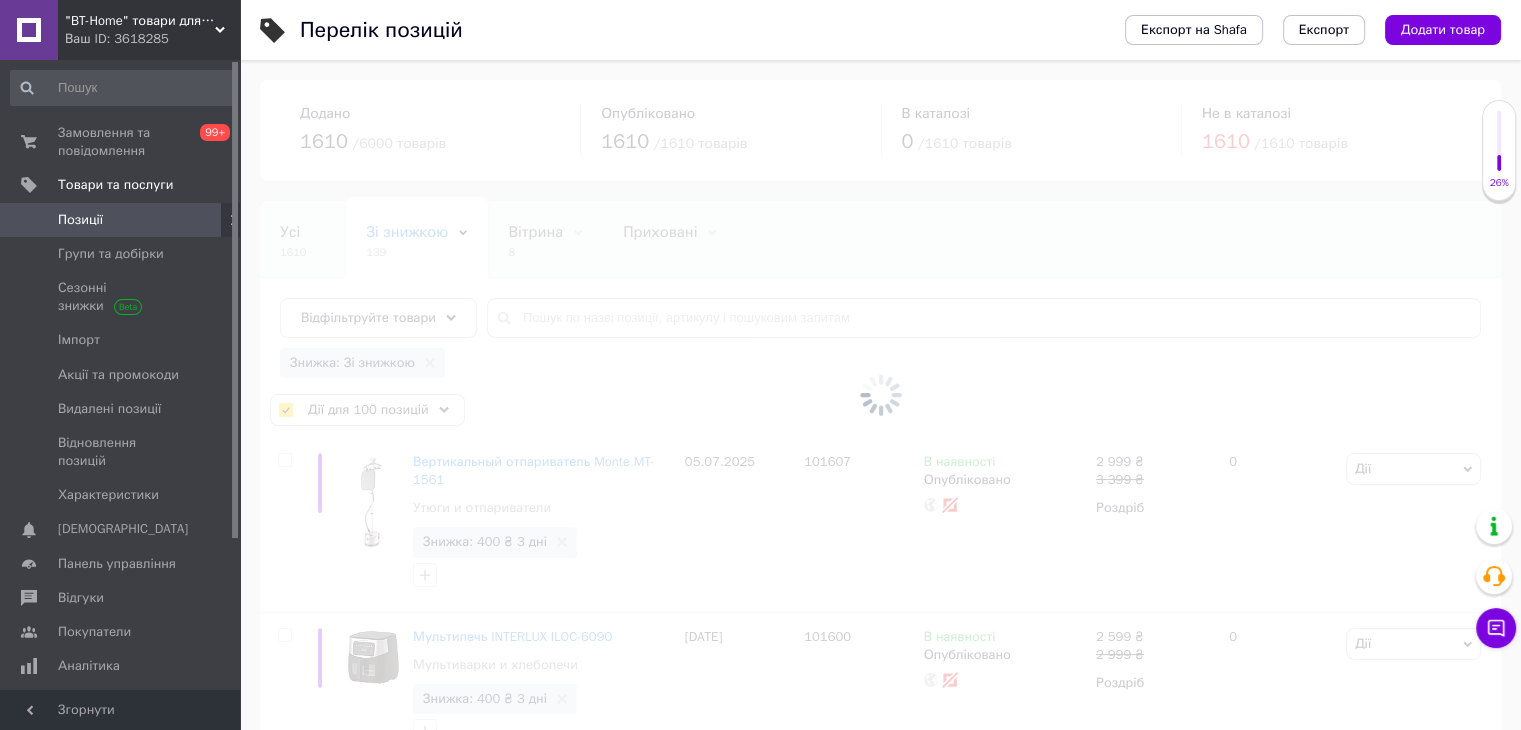checkbox on "false" 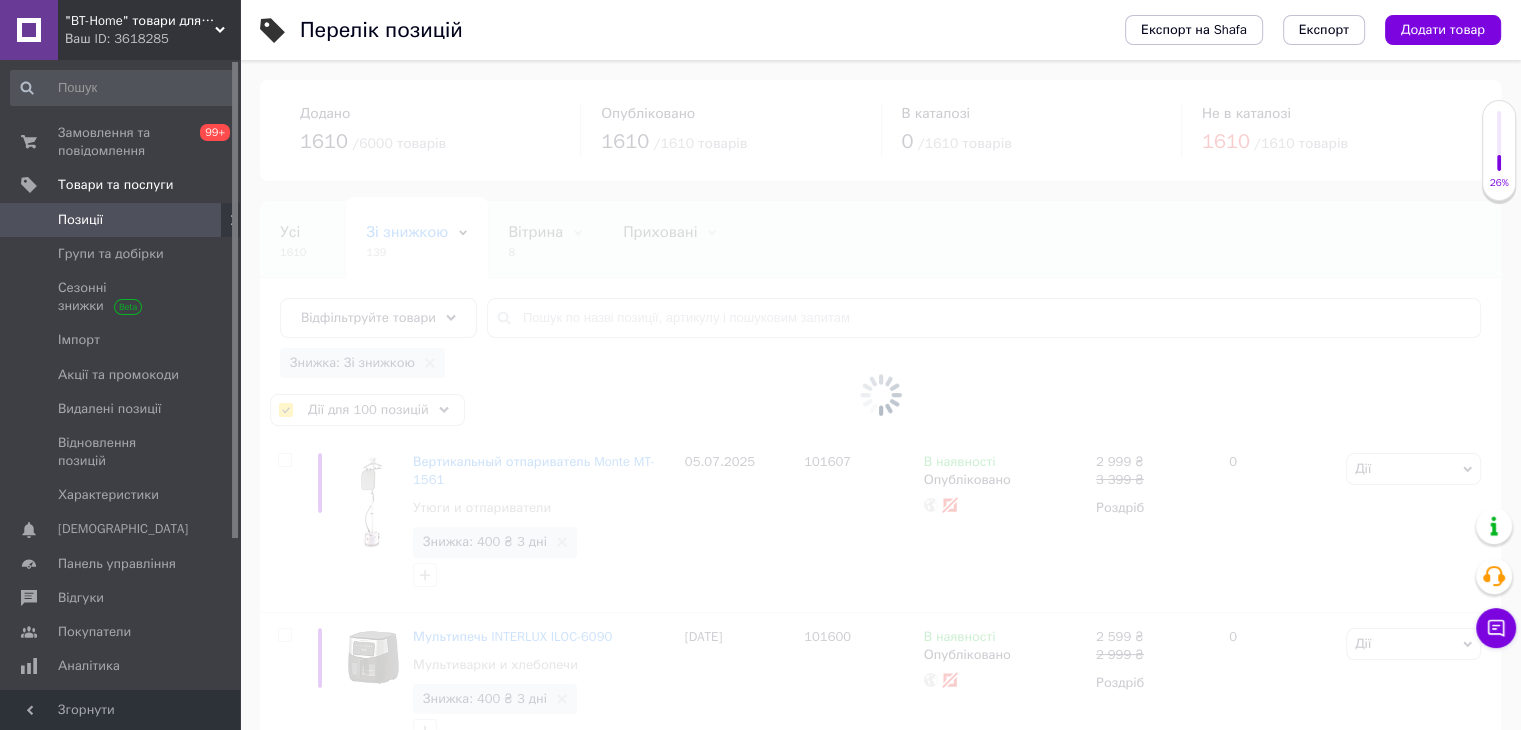 checkbox on "false" 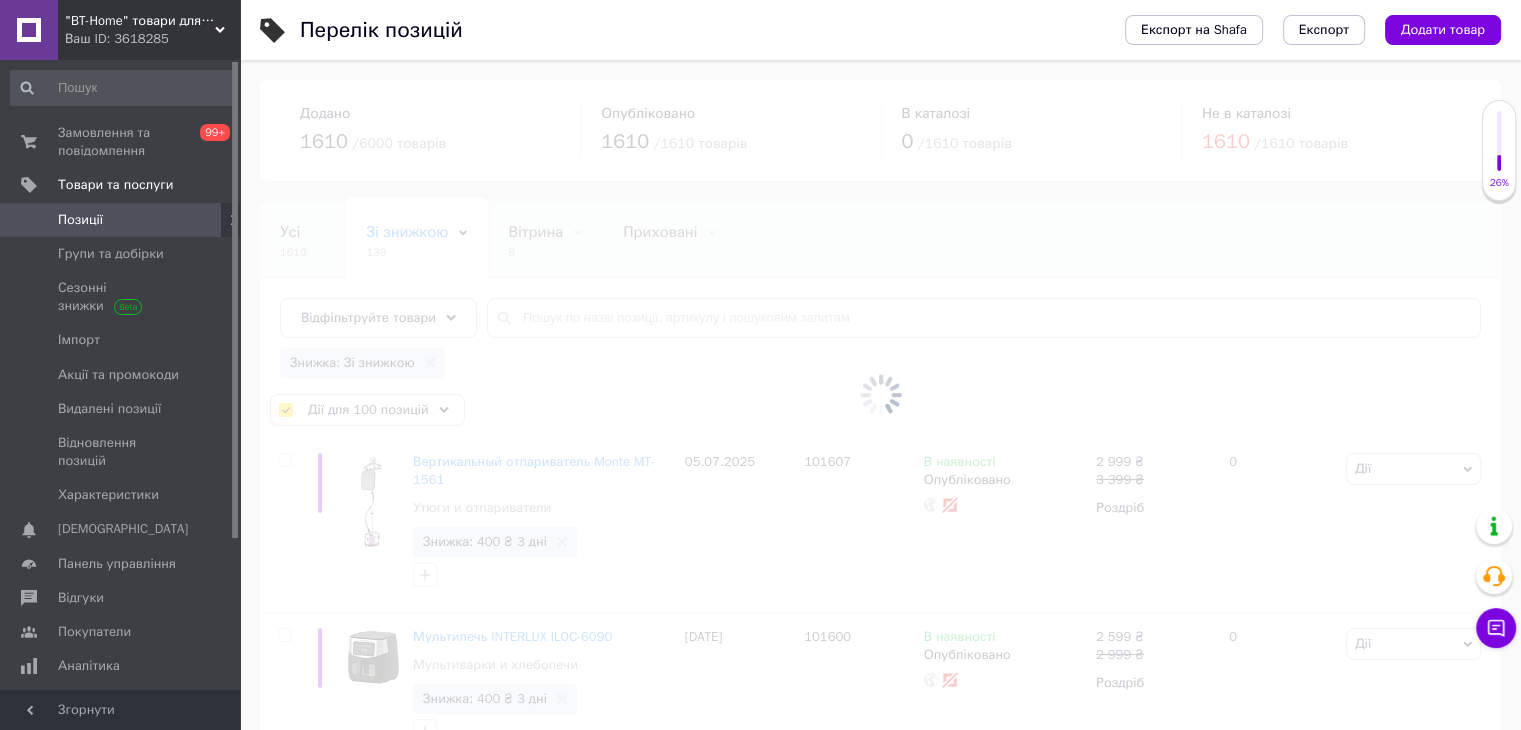 checkbox on "false" 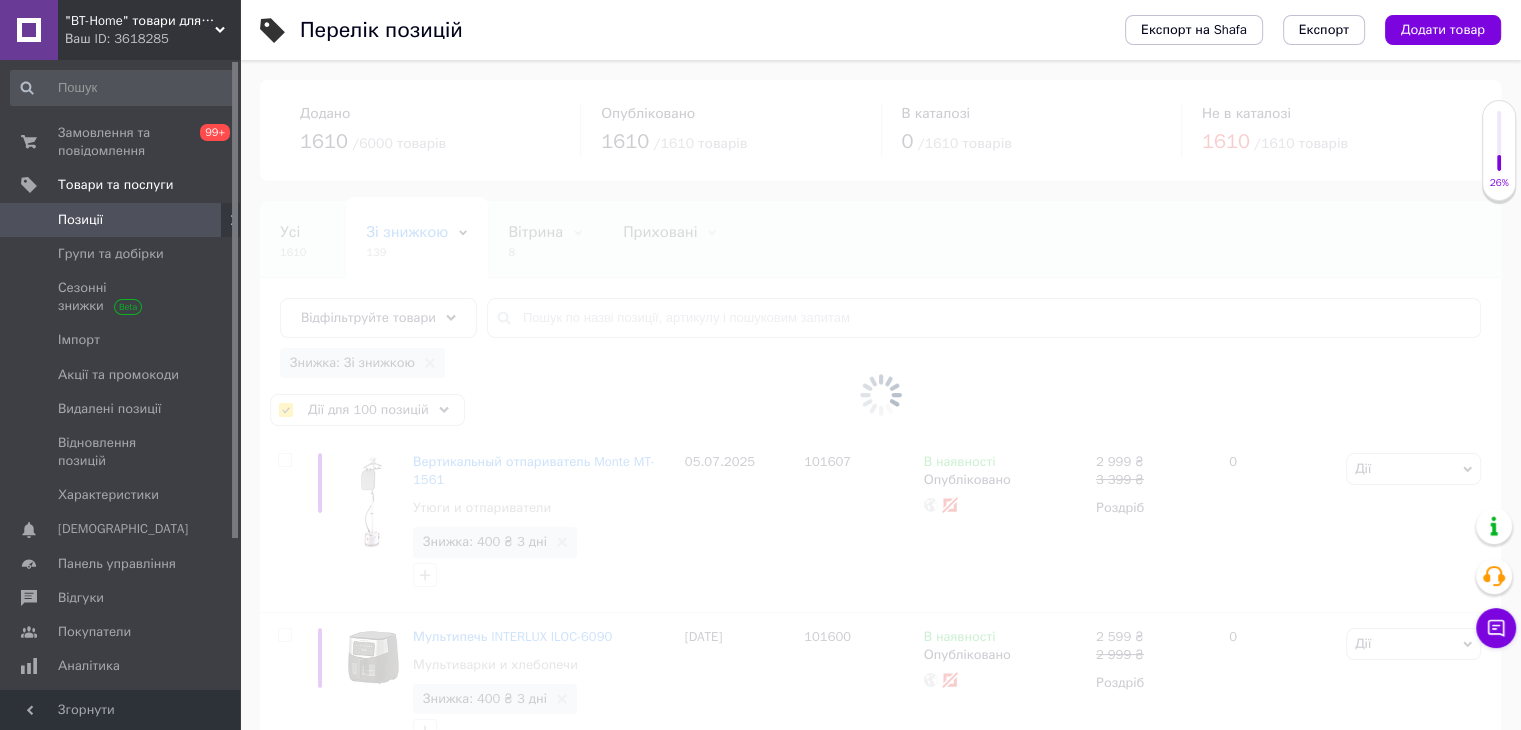 checkbox on "false" 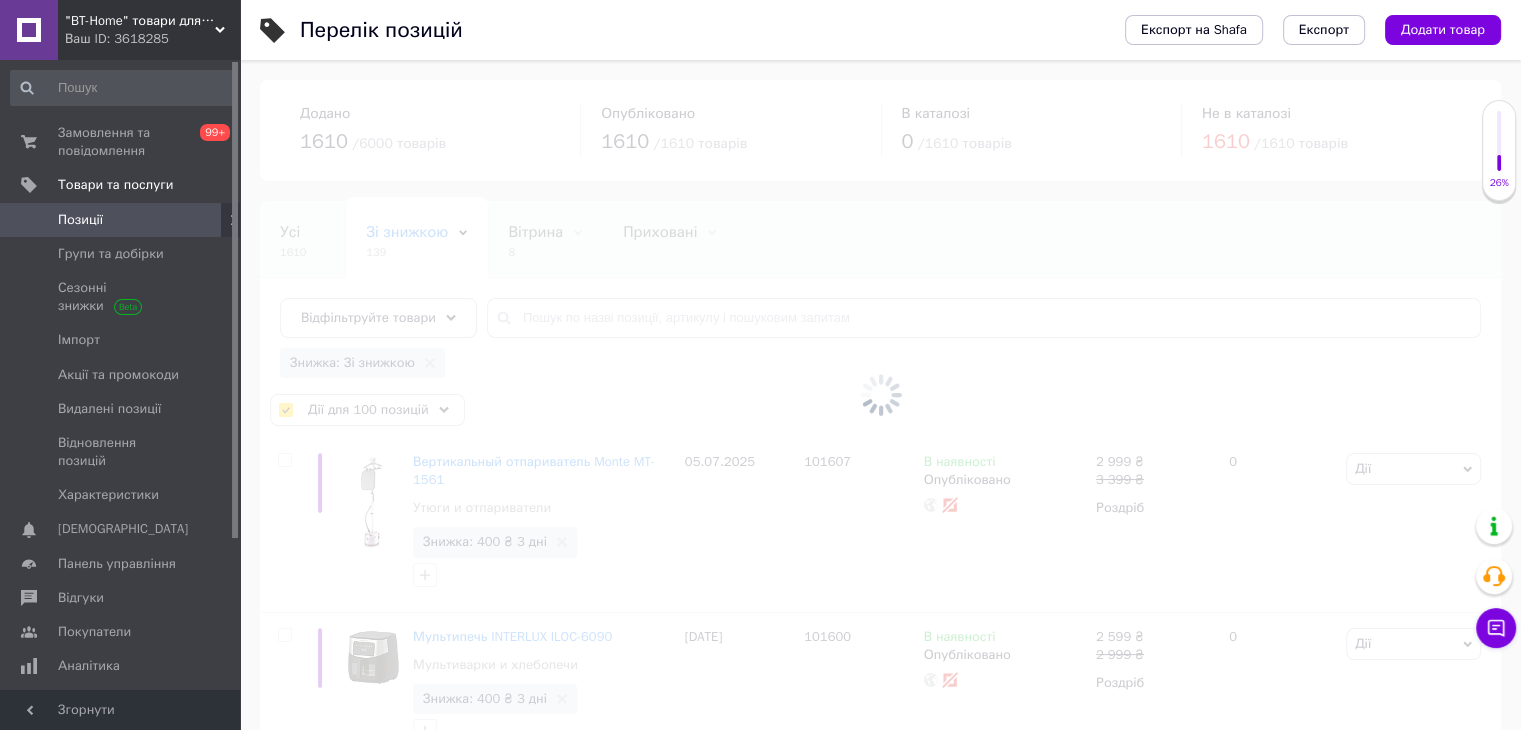 checkbox on "false" 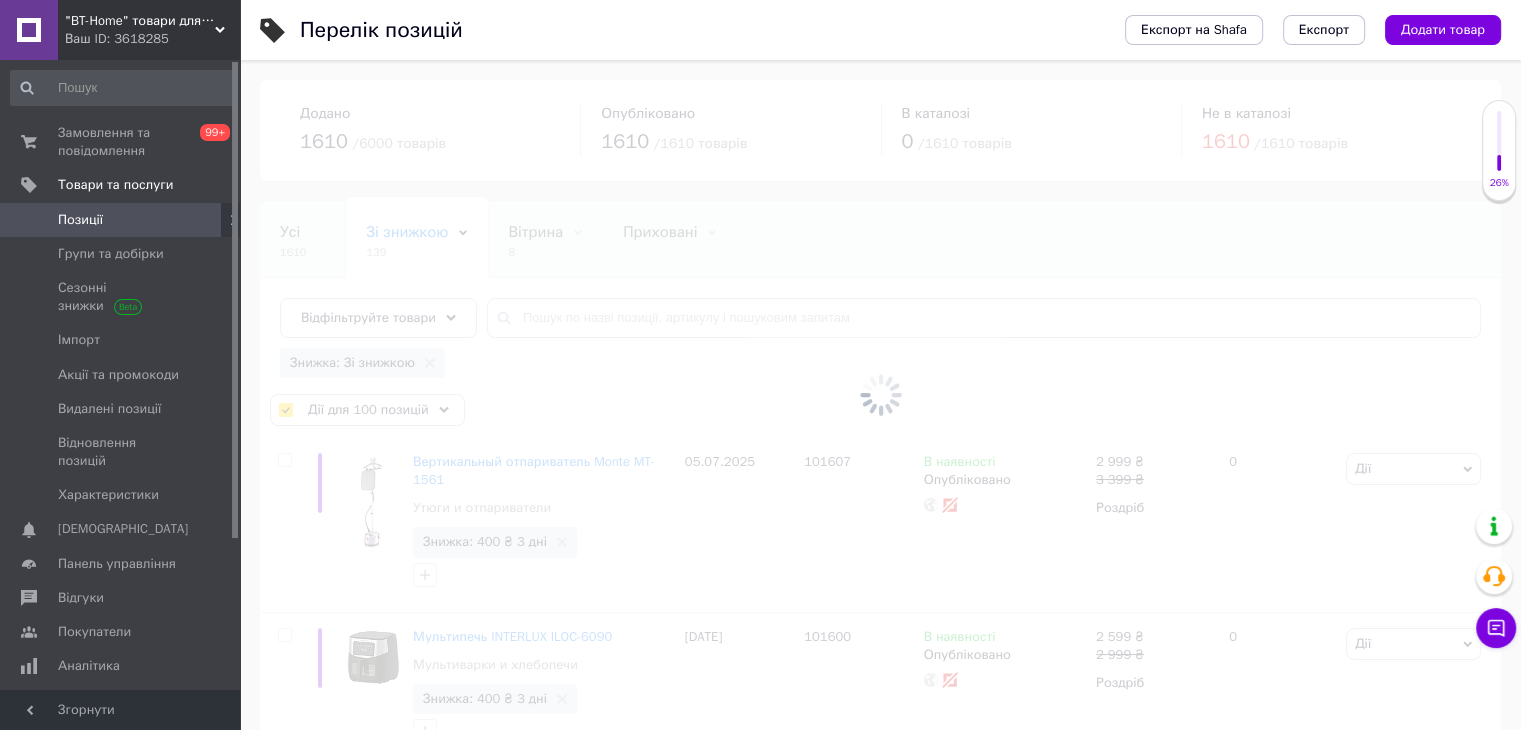 checkbox on "false" 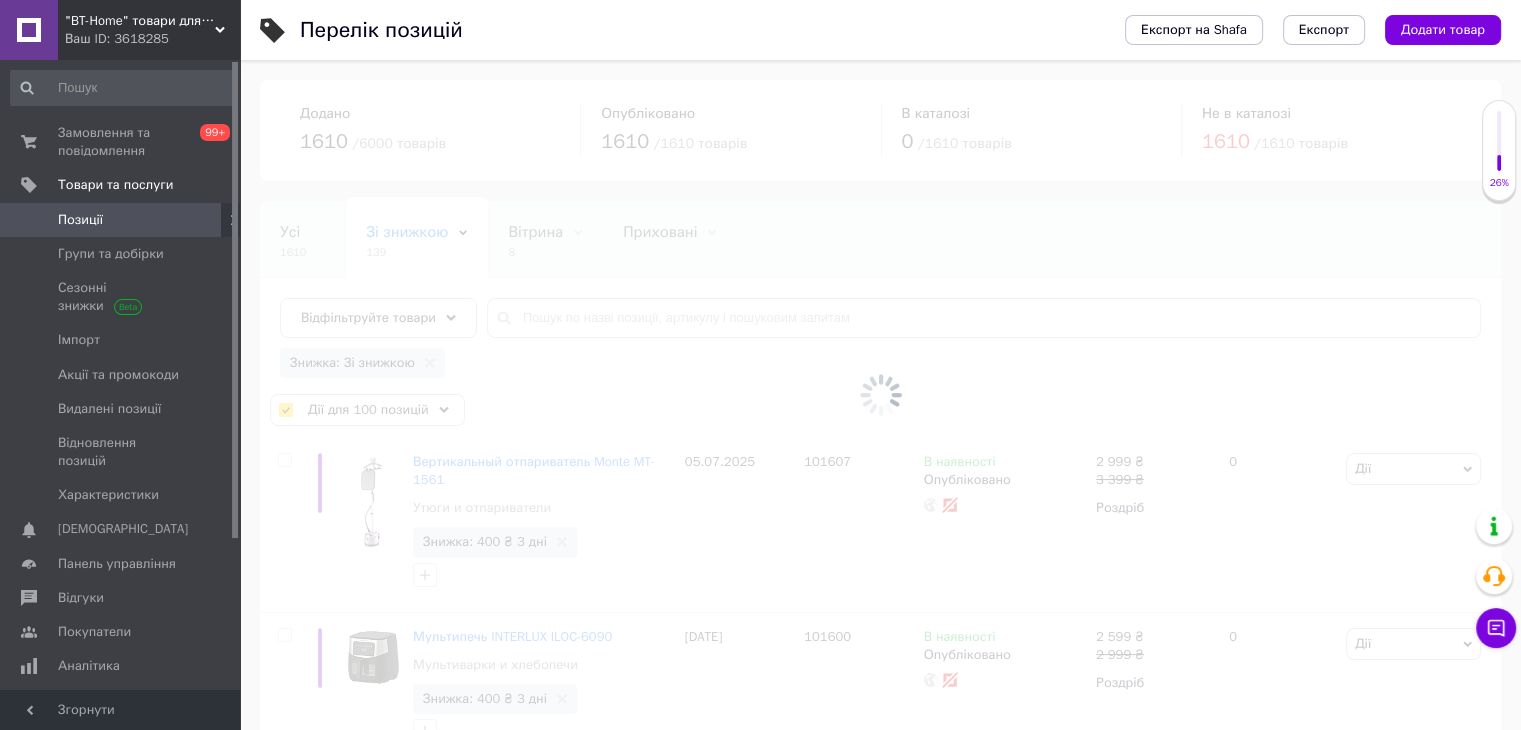 checkbox on "false" 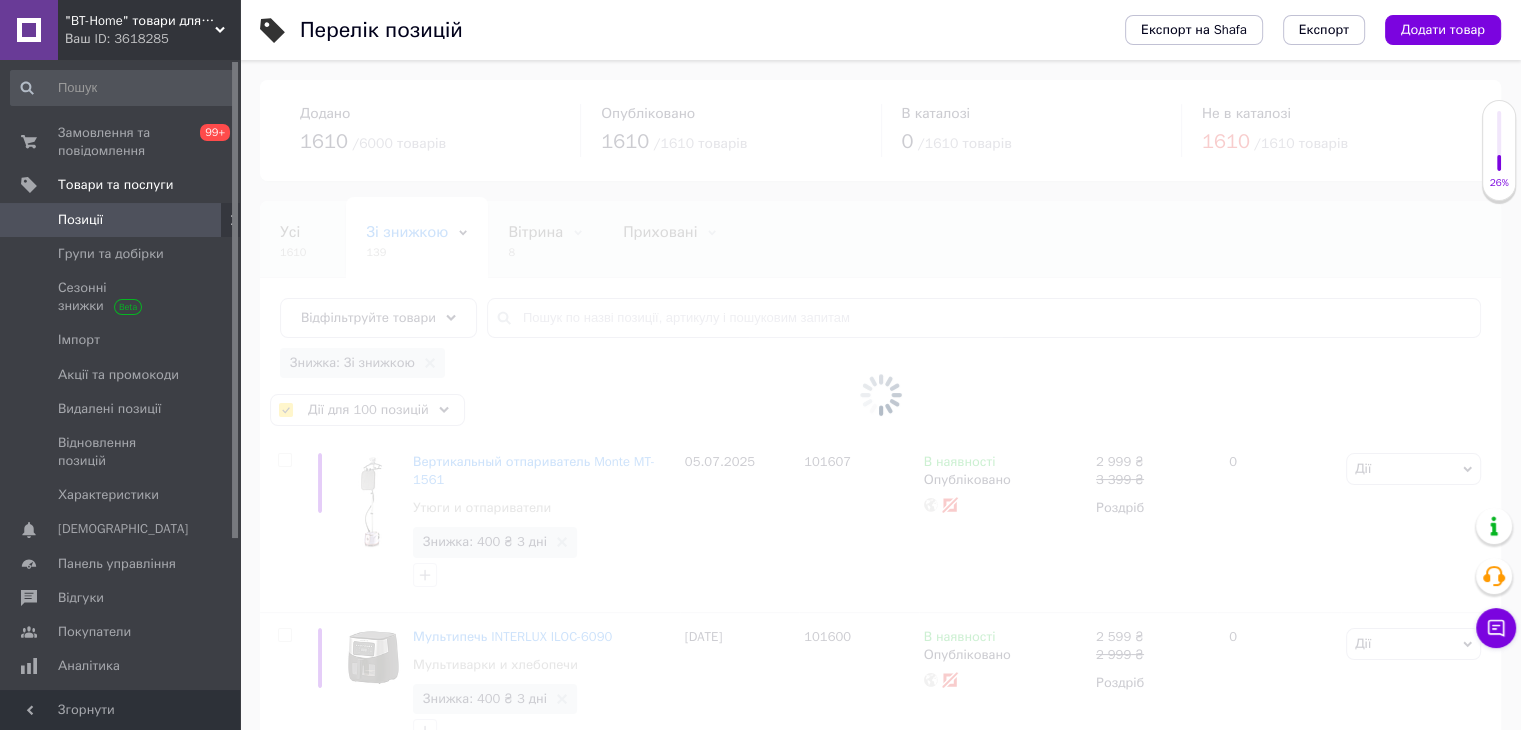 checkbox on "false" 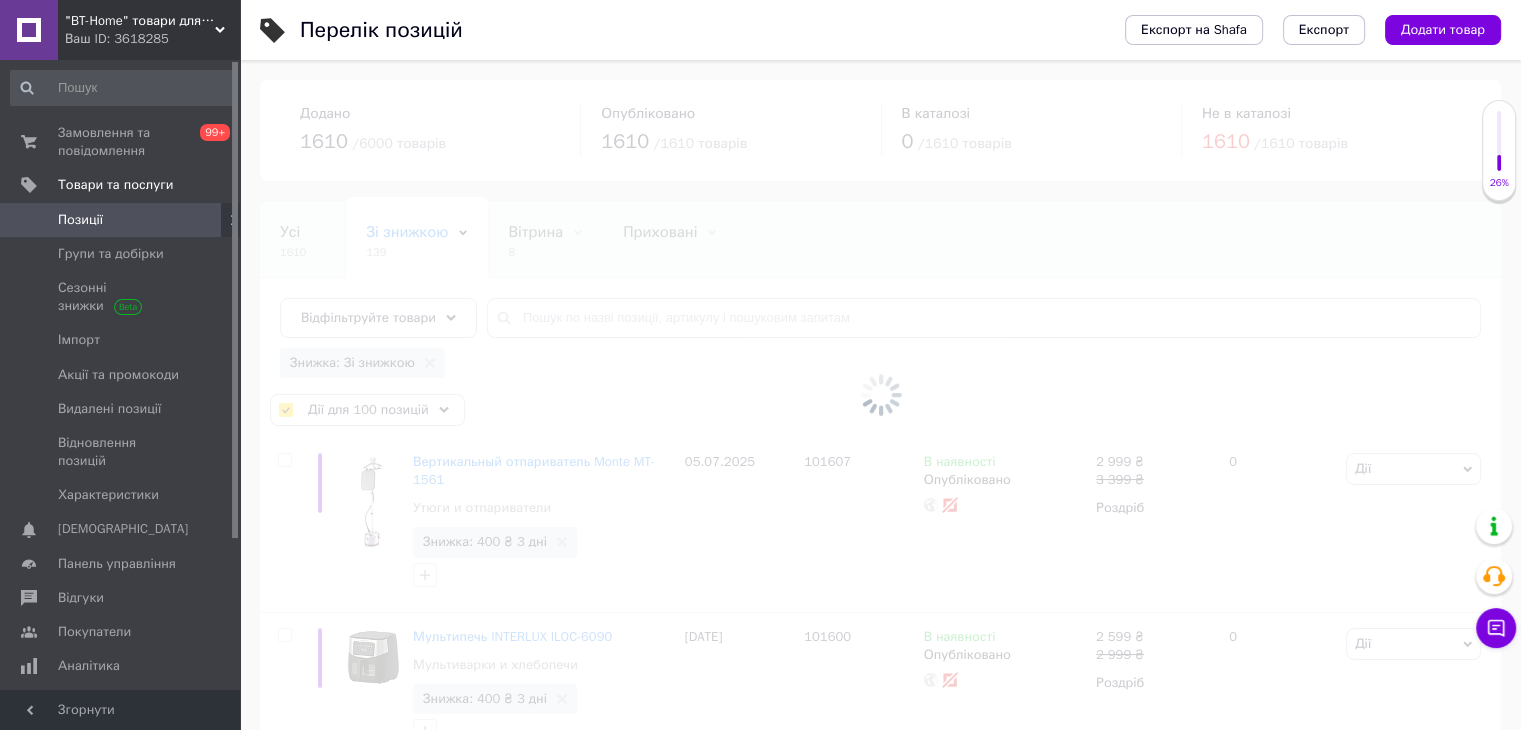 checkbox on "false" 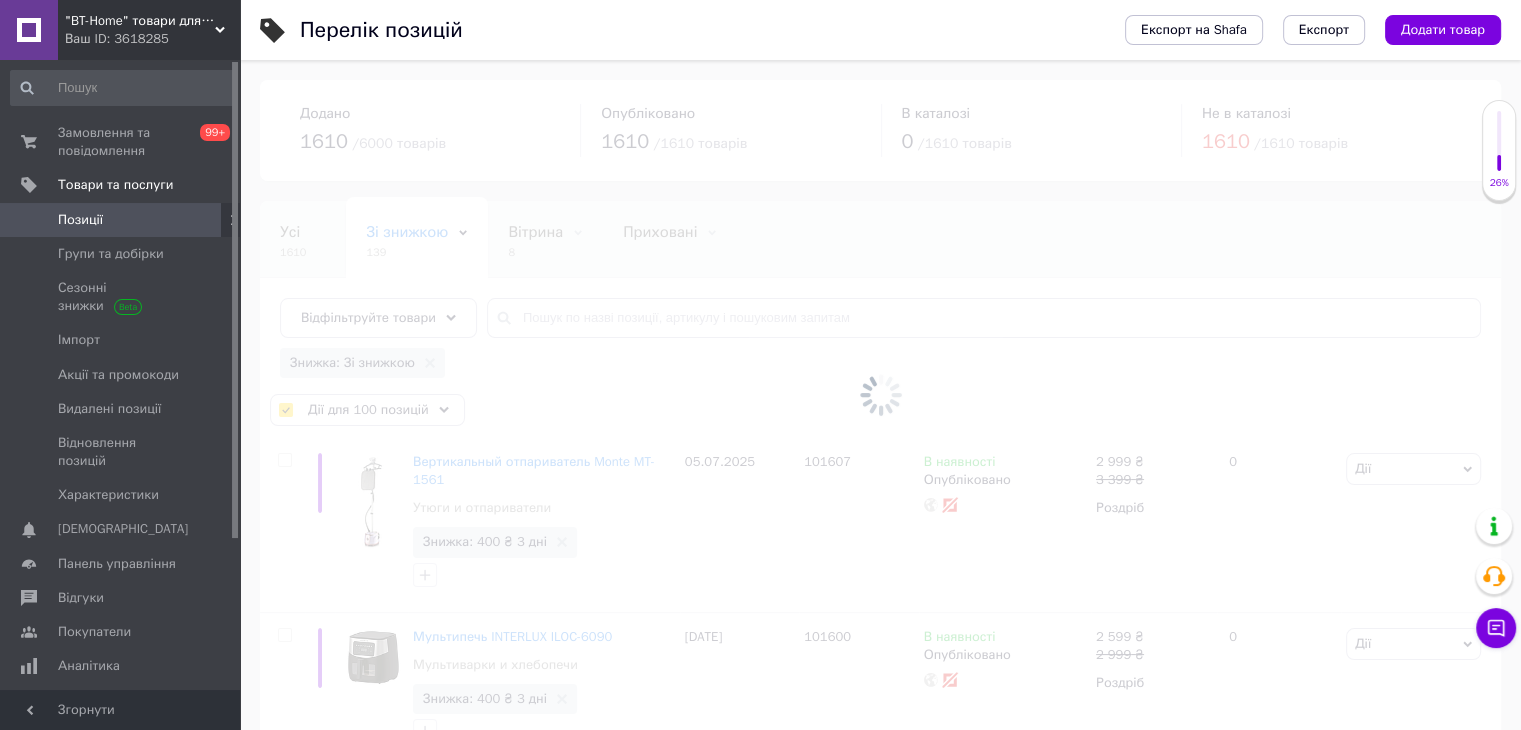 checkbox on "false" 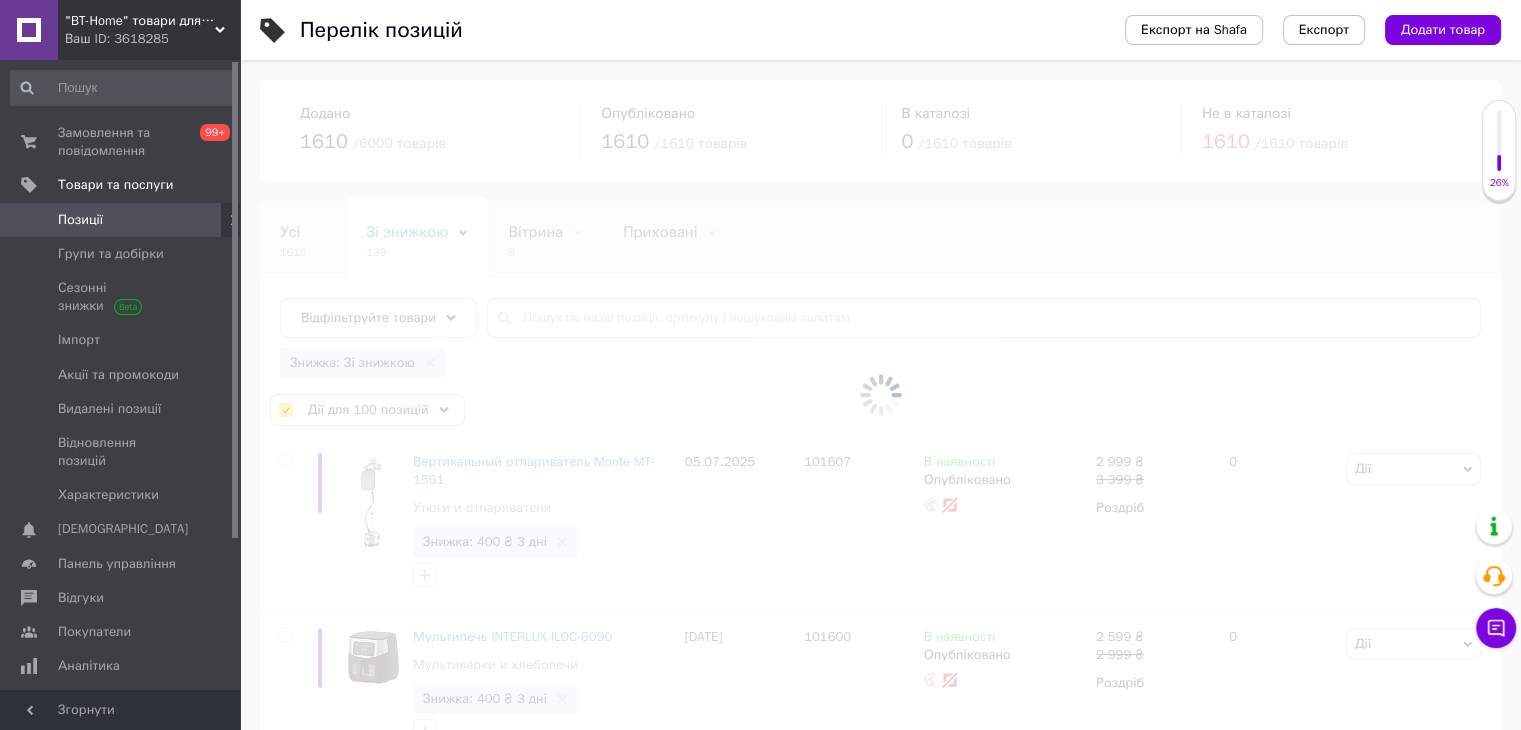 checkbox on "false" 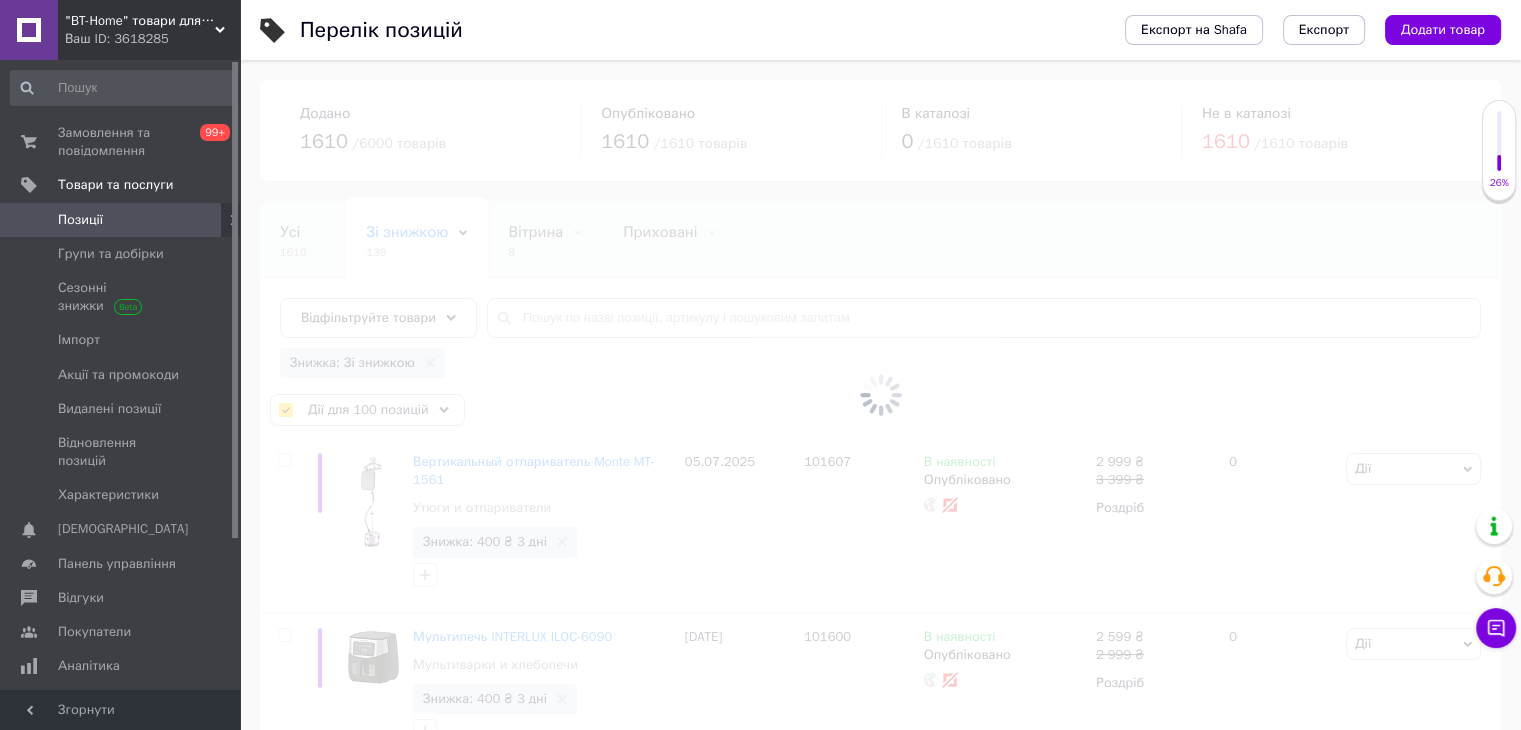 checkbox on "false" 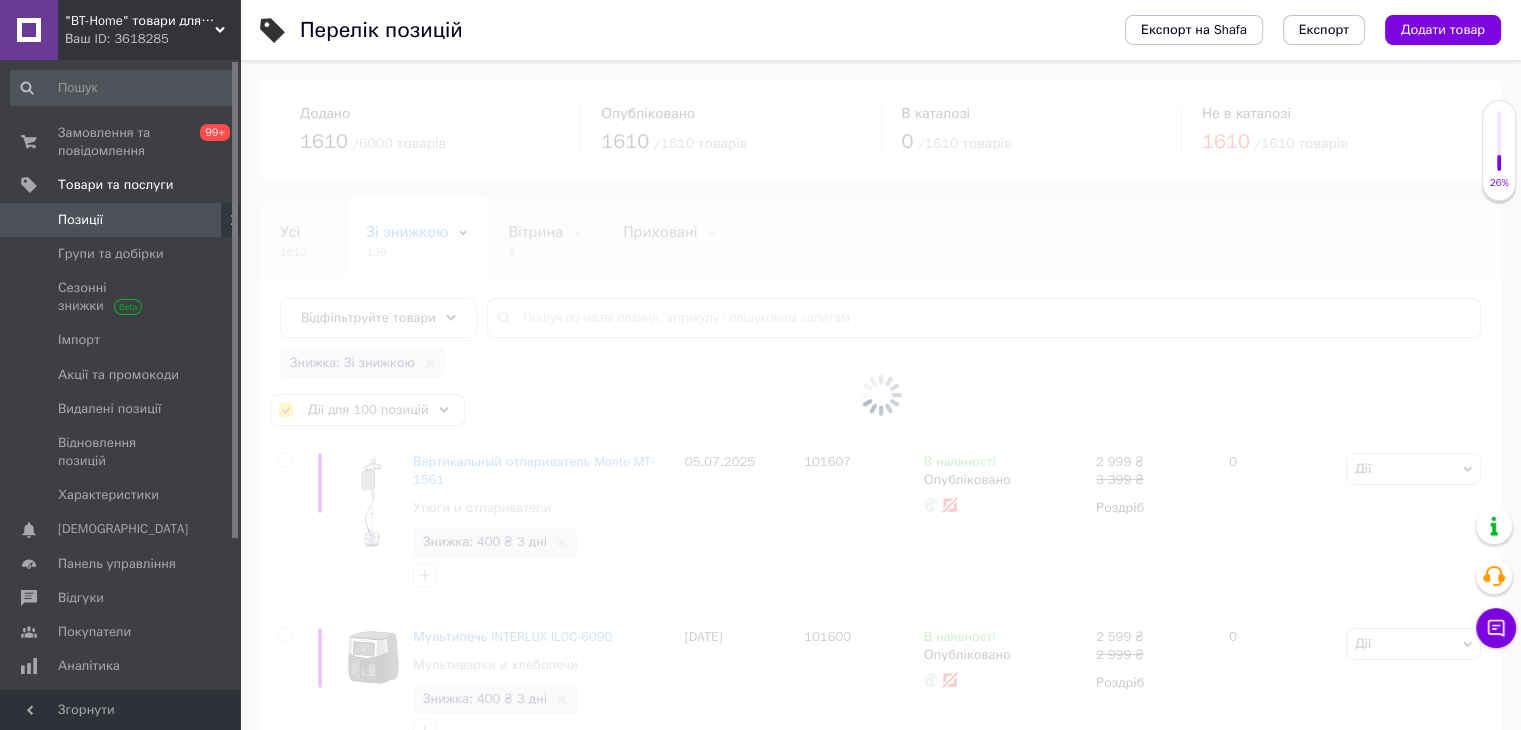 checkbox on "false" 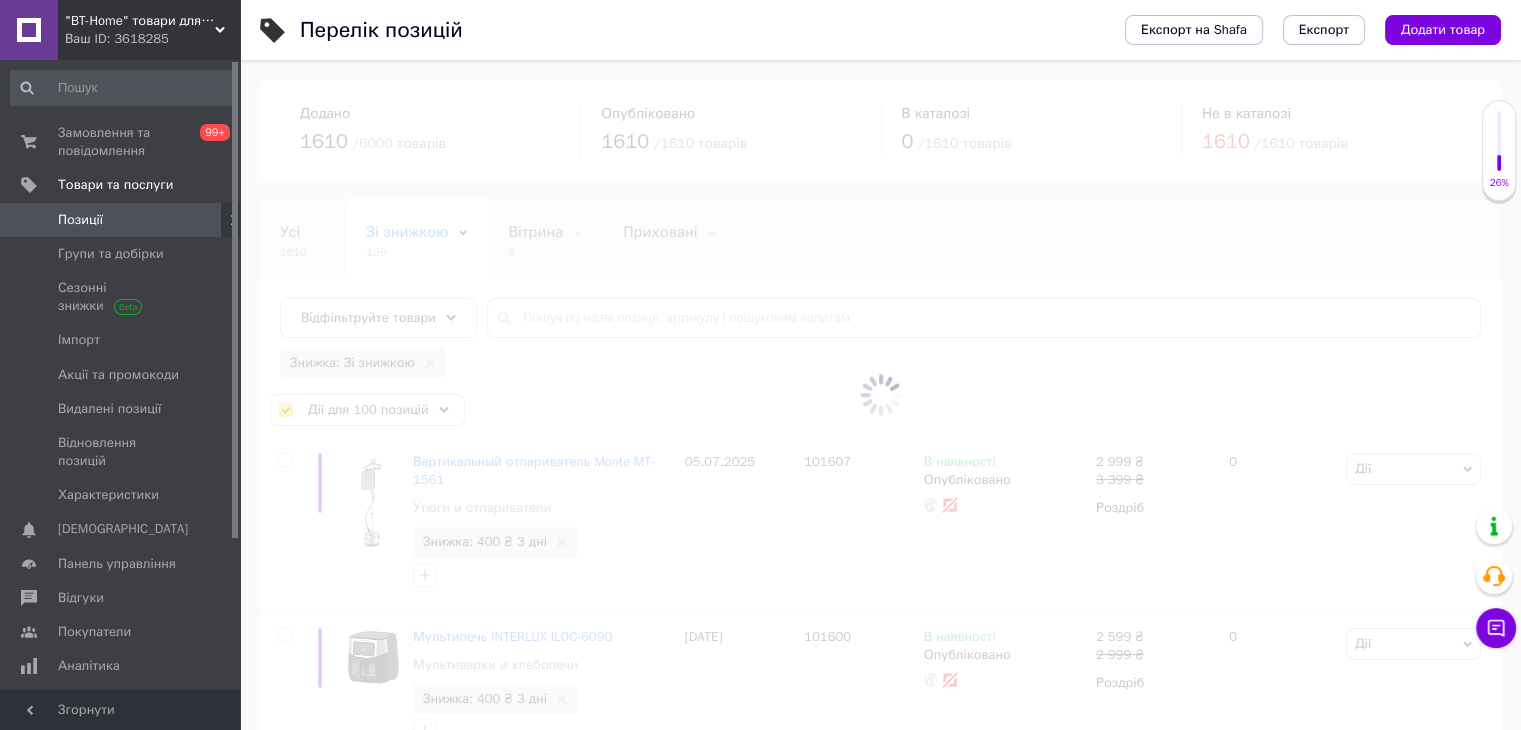 checkbox on "false" 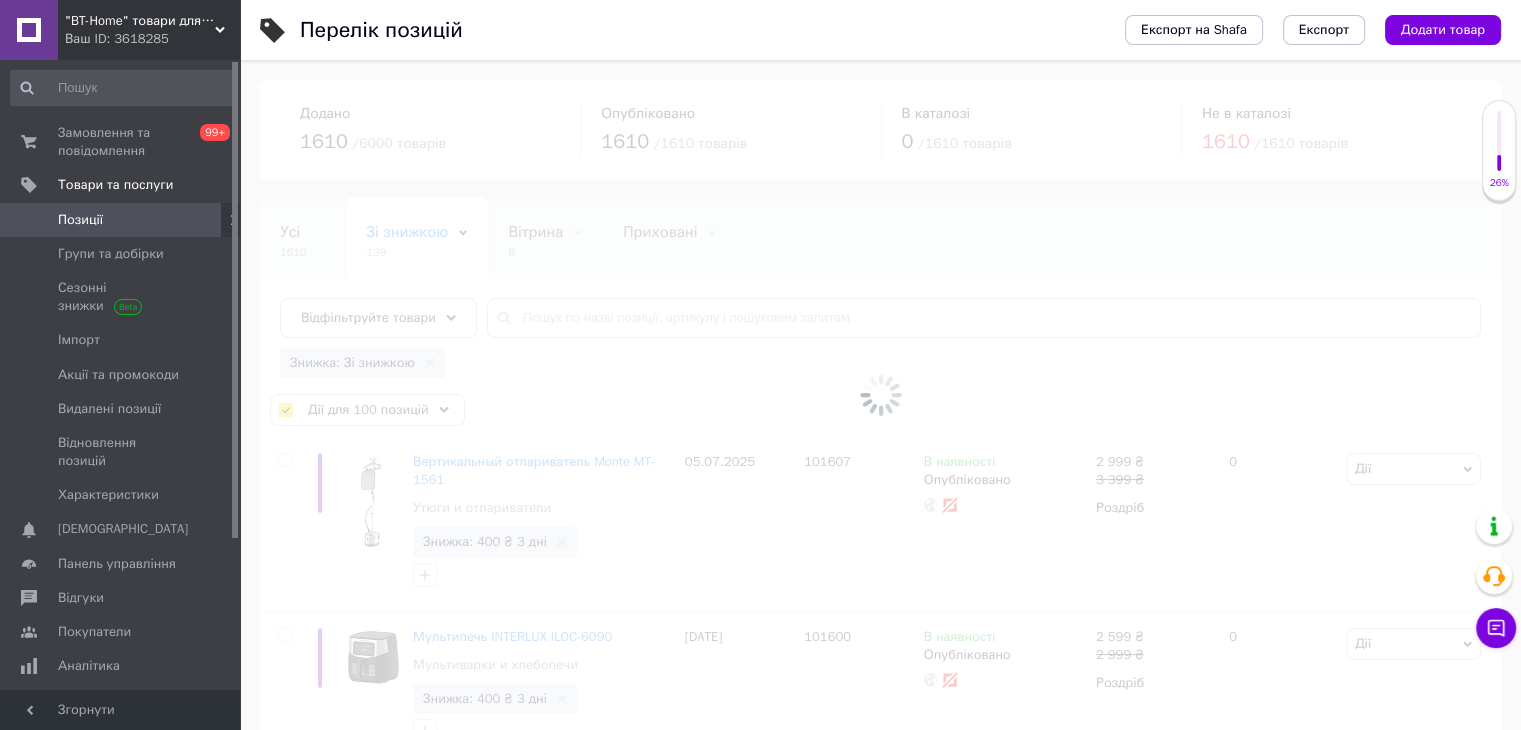 checkbox on "false" 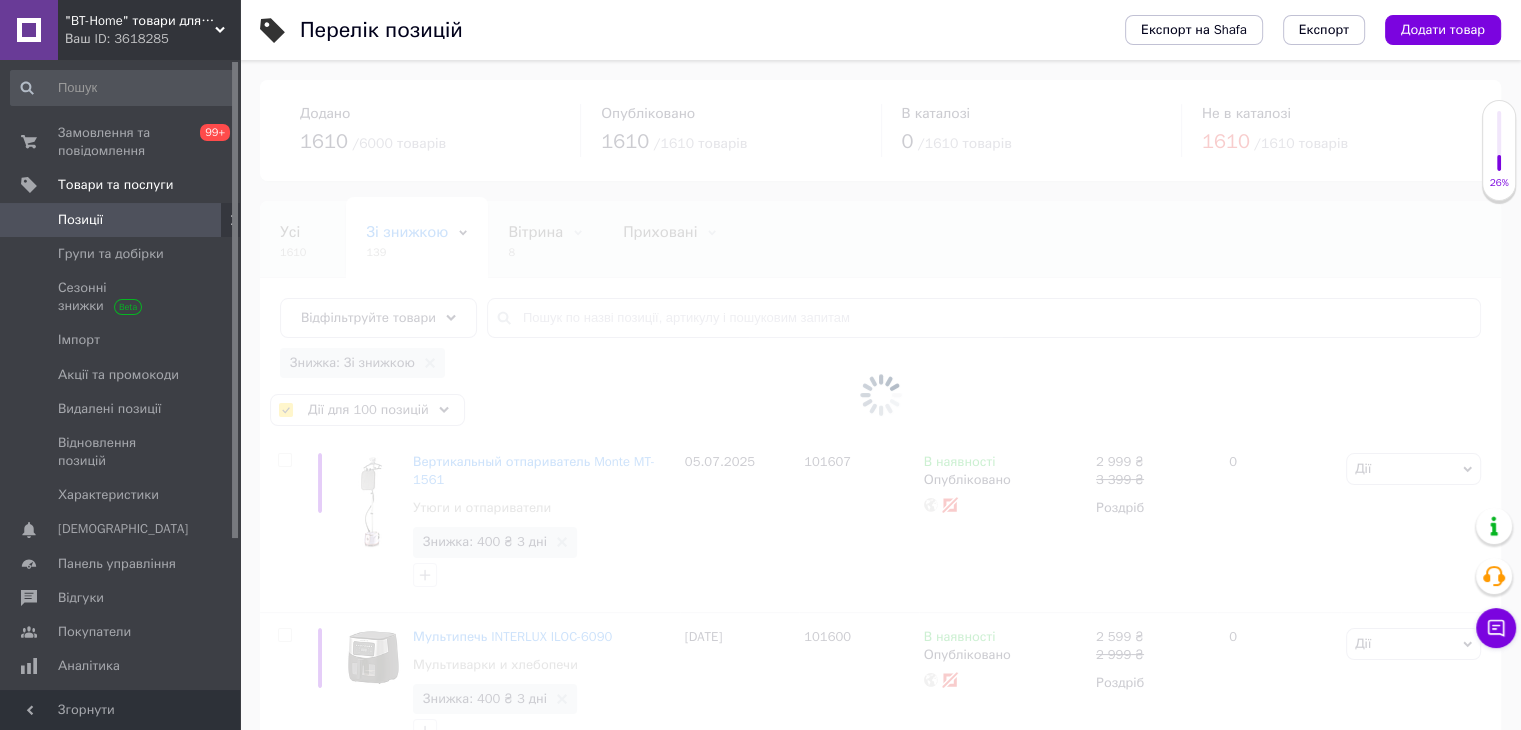 checkbox on "false" 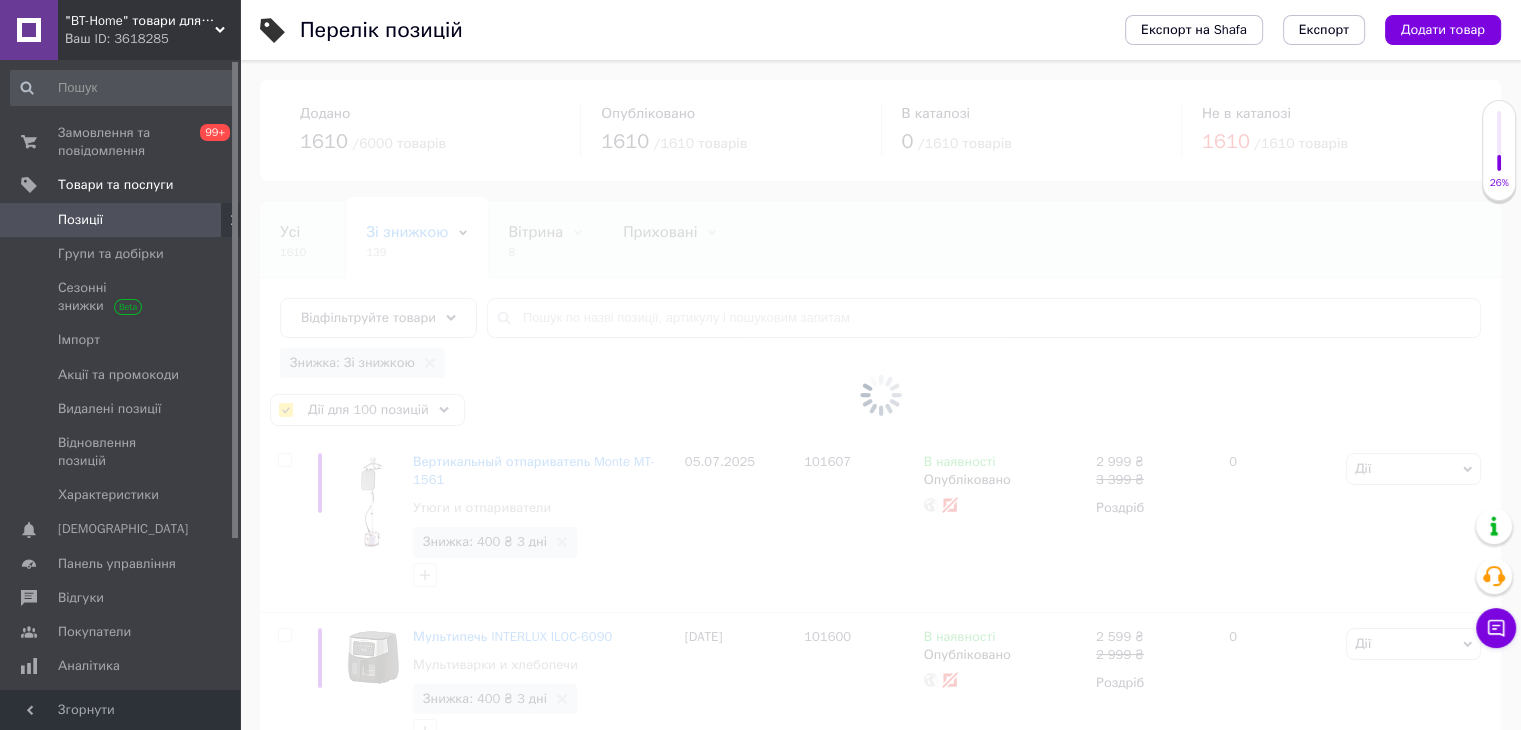 checkbox on "false" 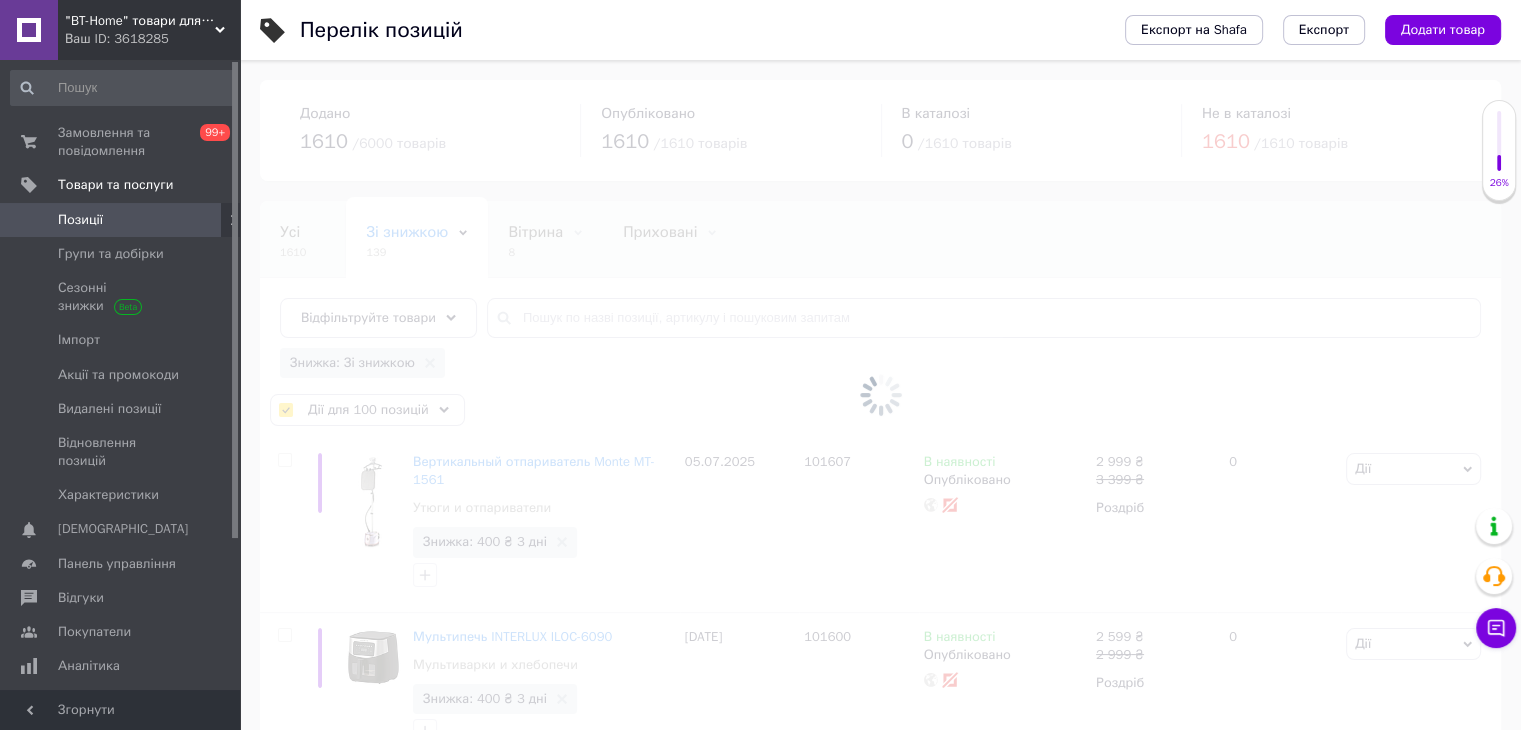 checkbox on "false" 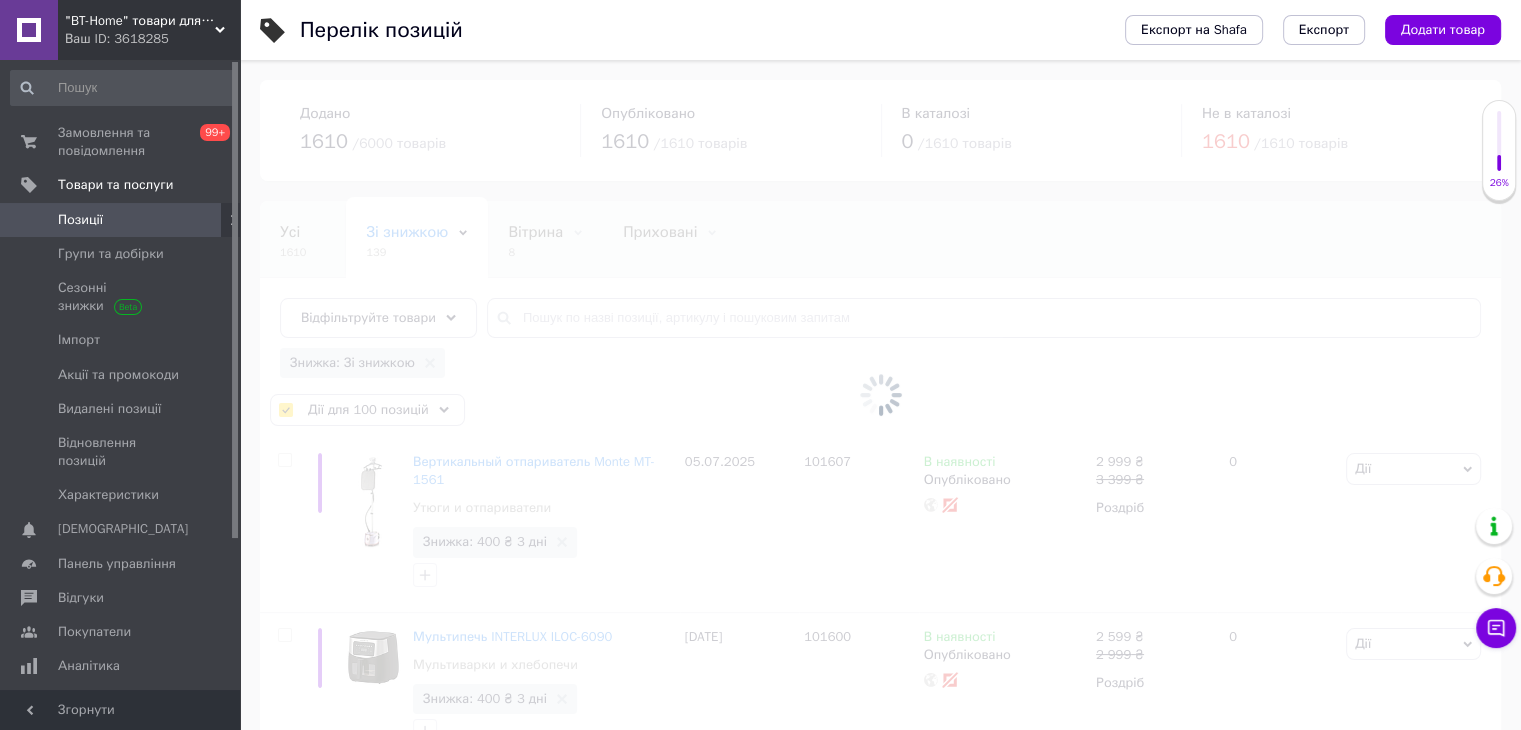 checkbox on "false" 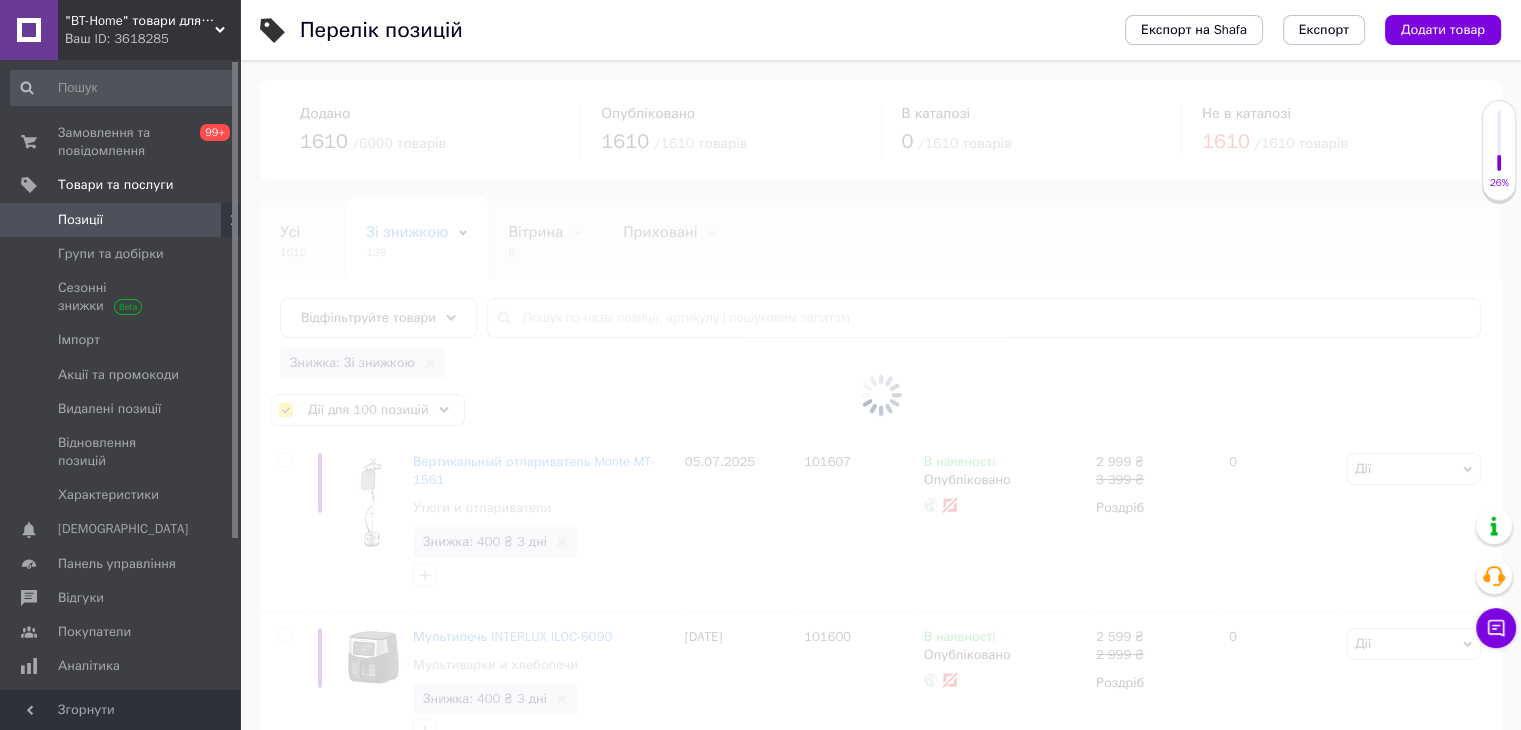 checkbox on "false" 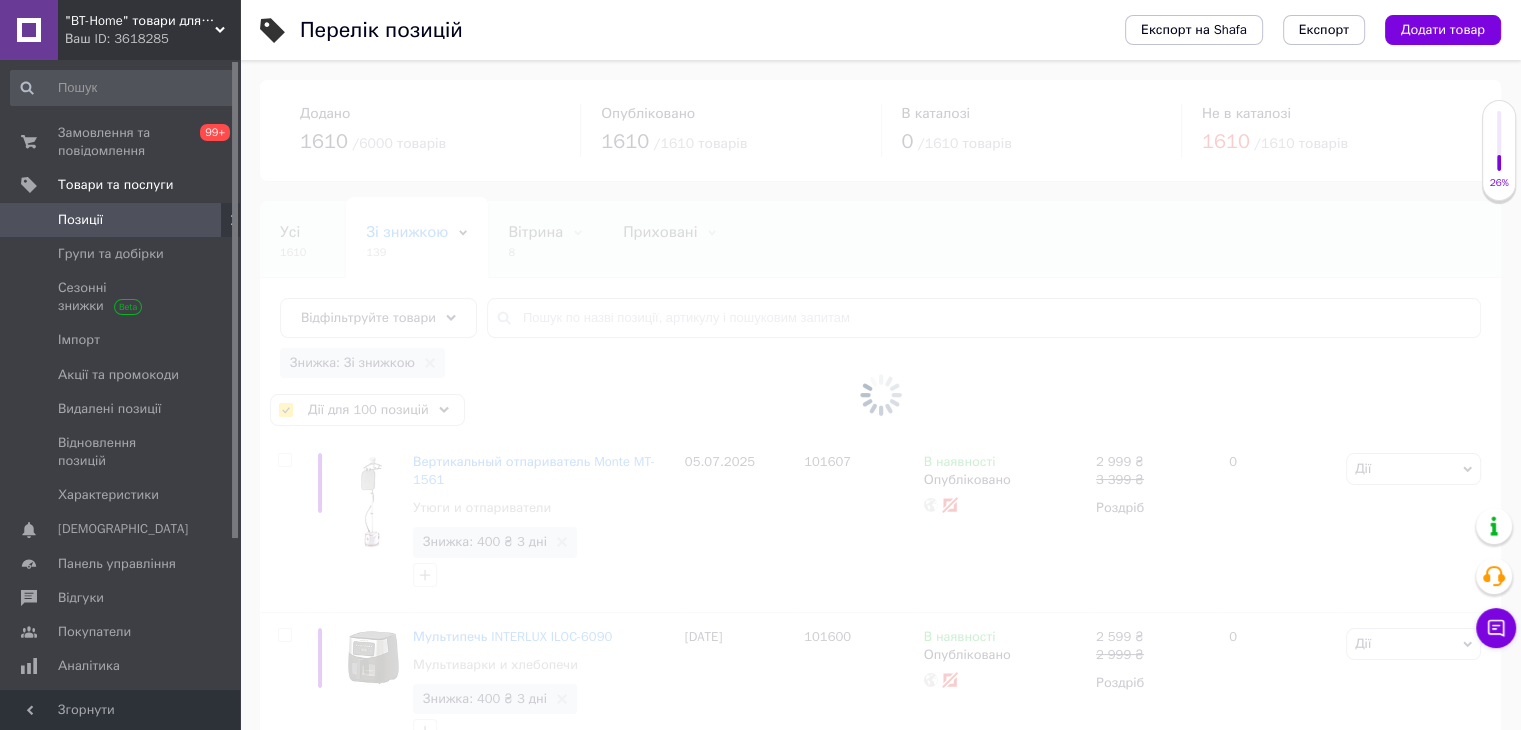 checkbox on "false" 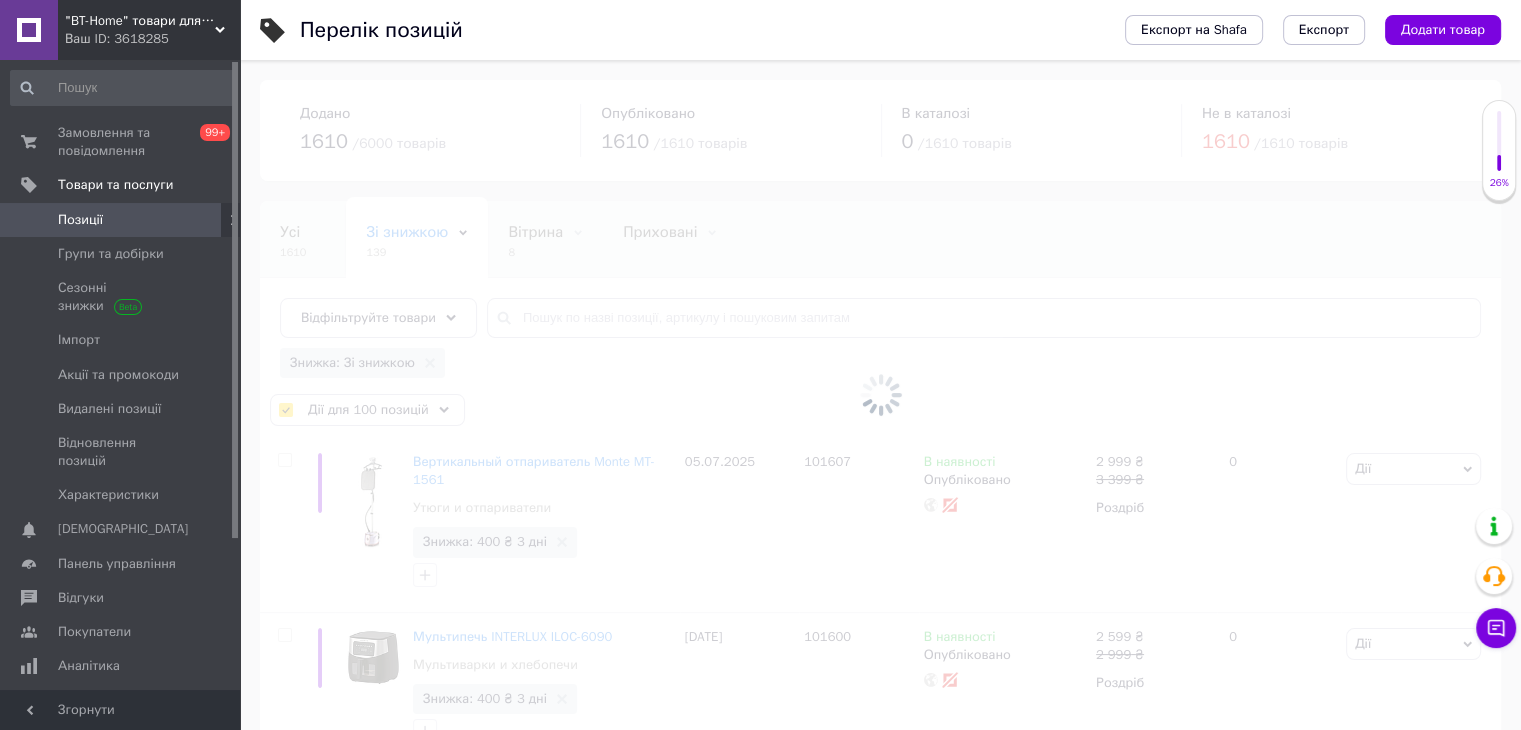 checkbox on "false" 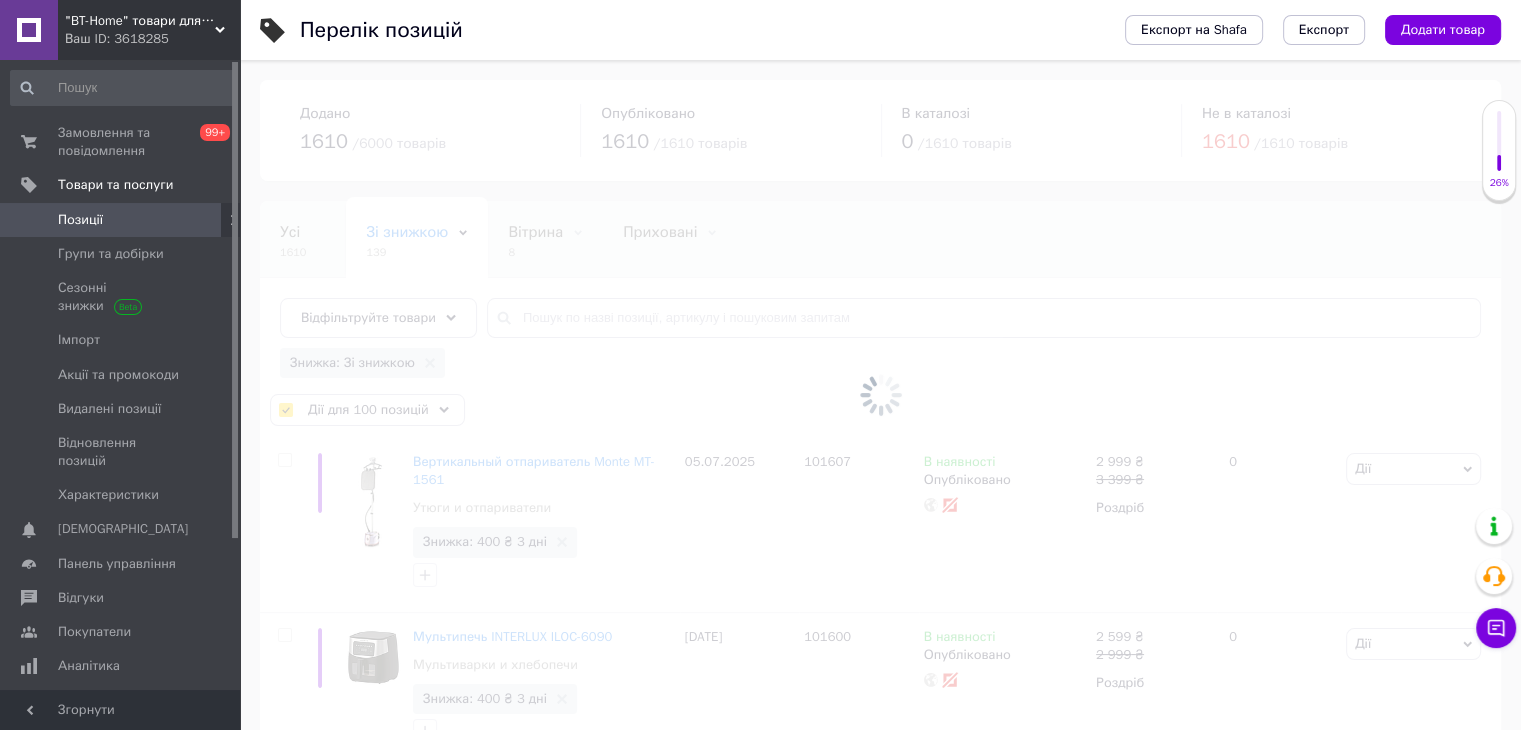 checkbox on "false" 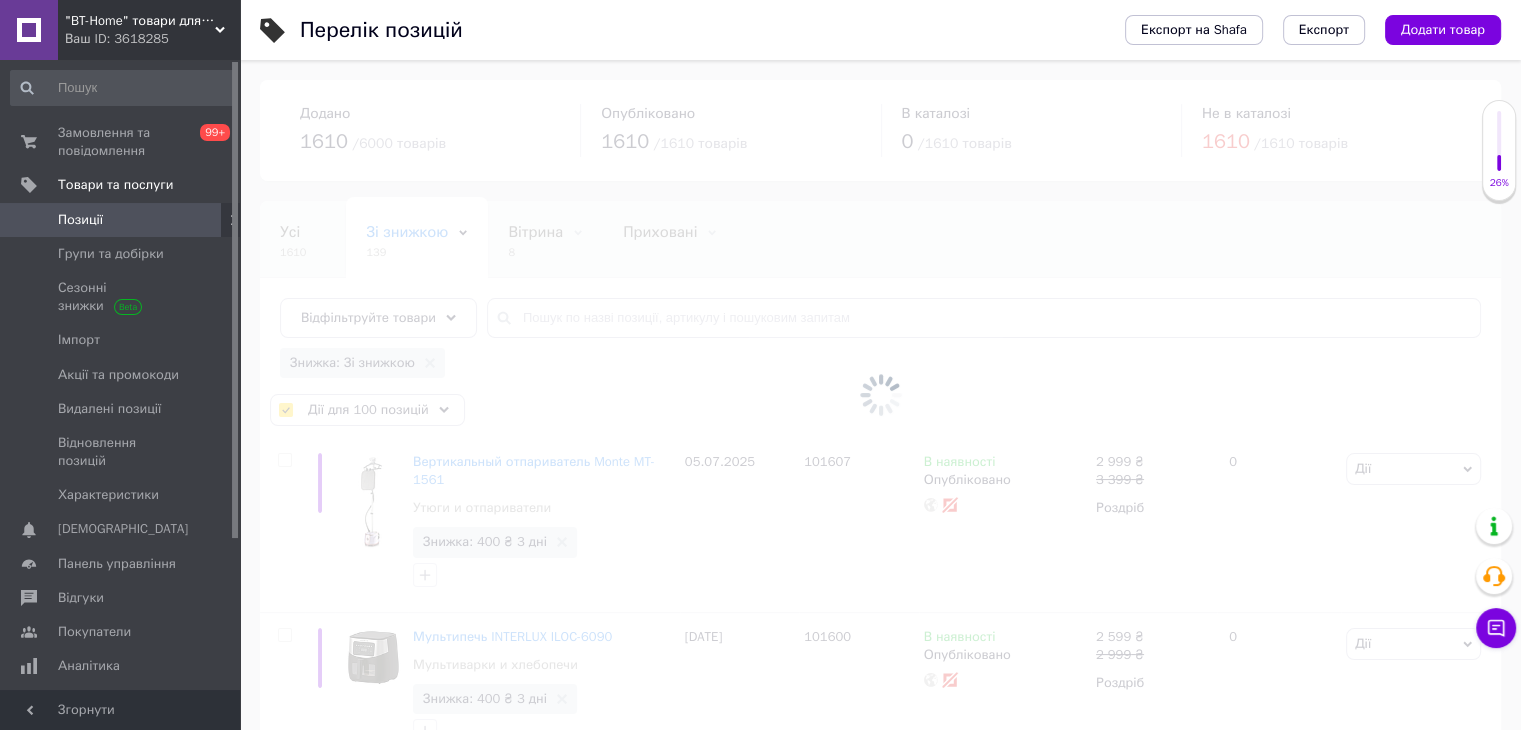 checkbox on "false" 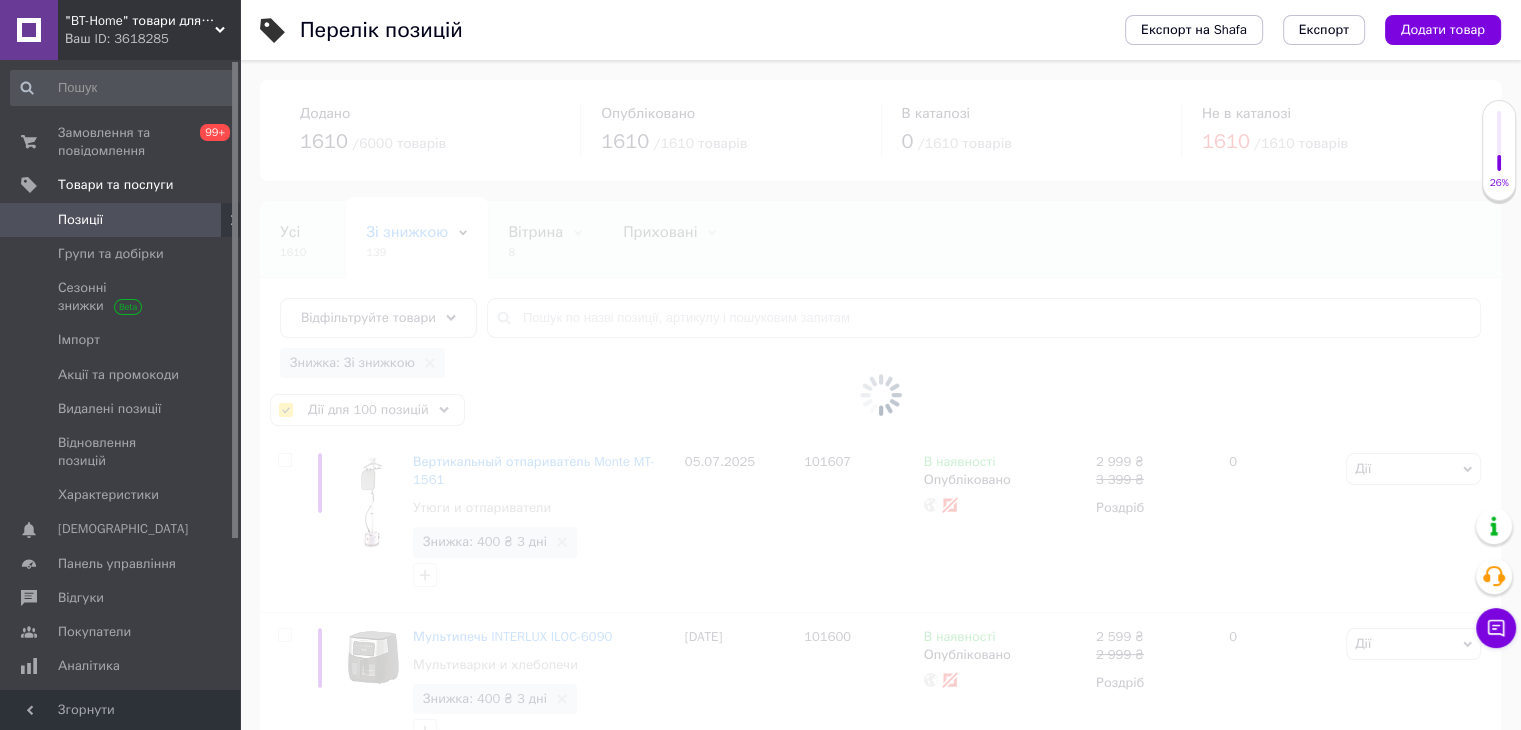 checkbox on "false" 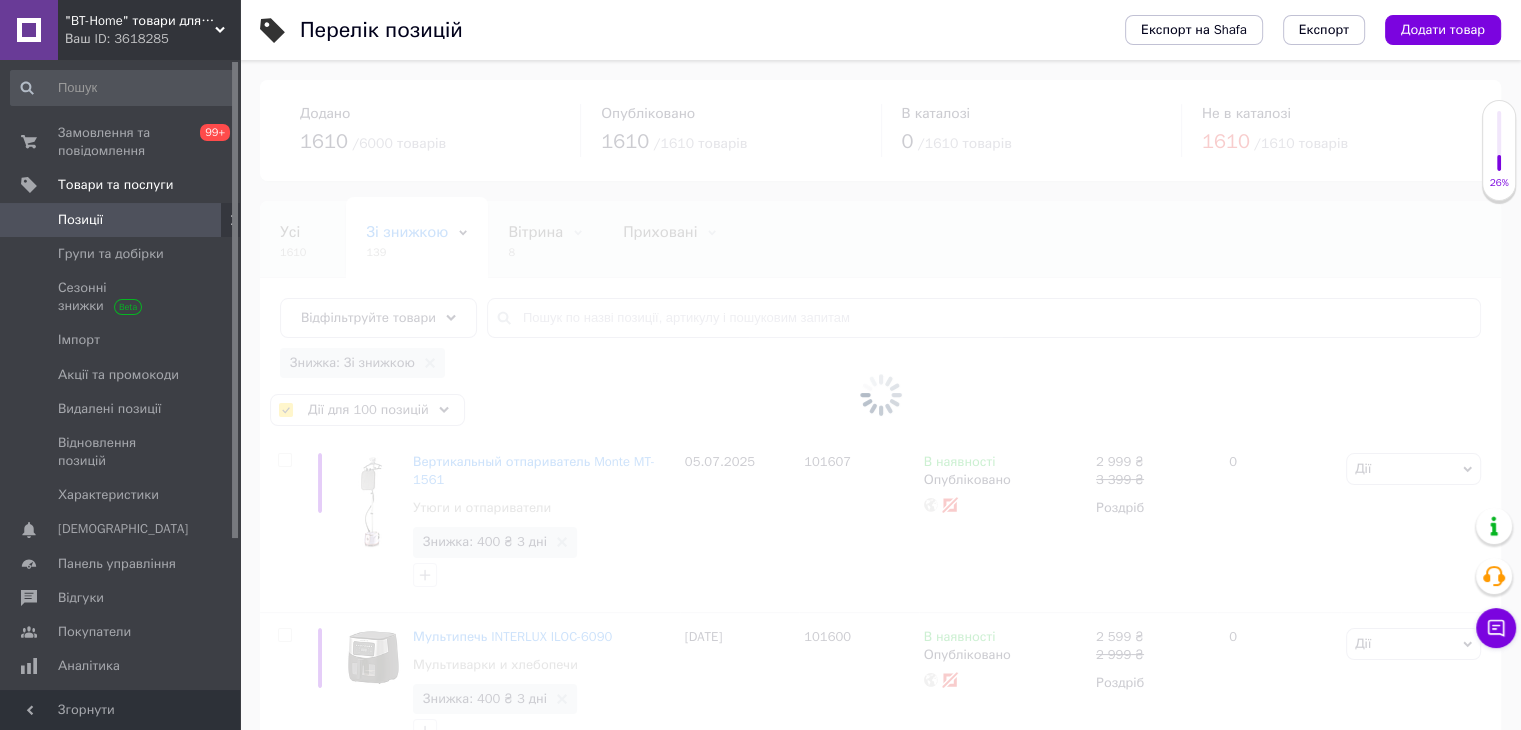 checkbox on "false" 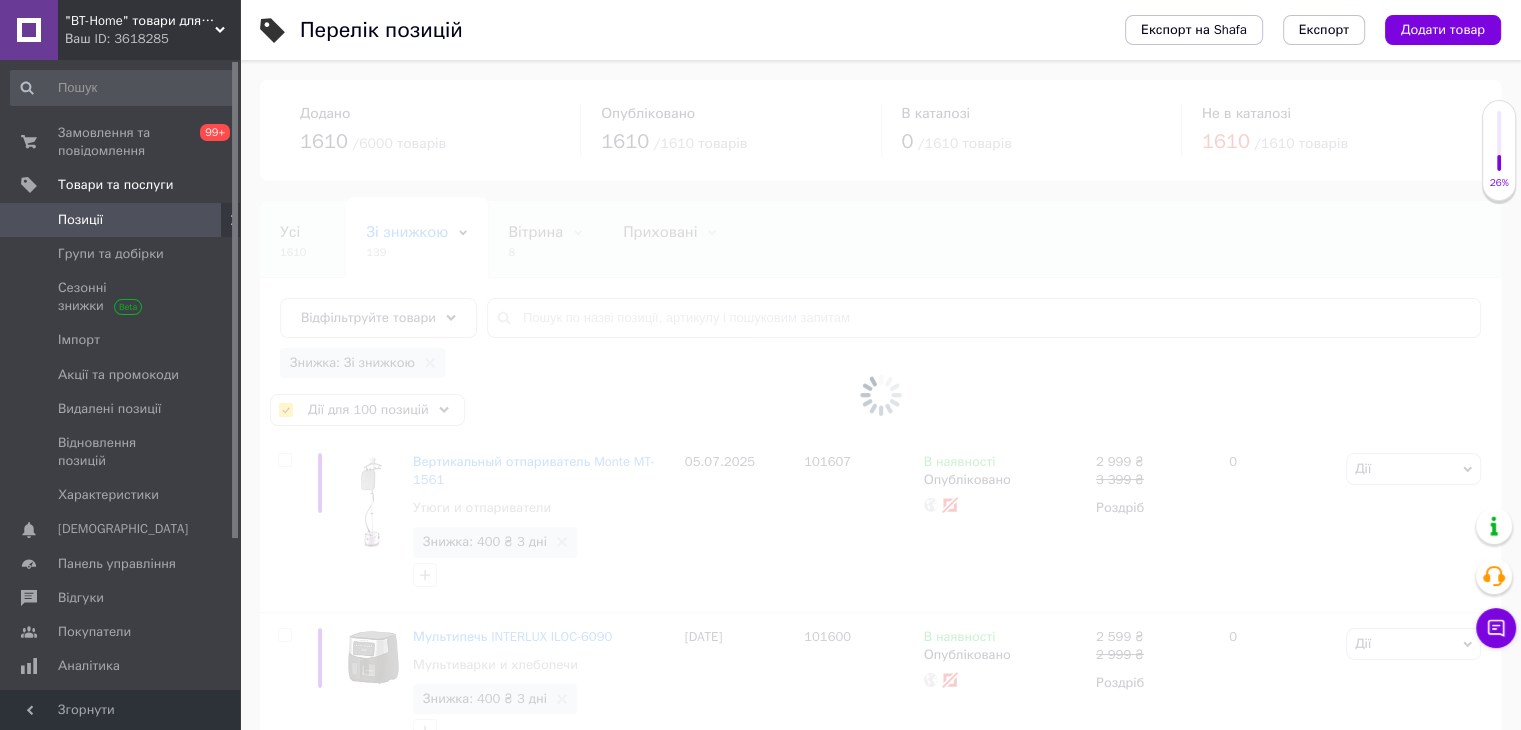 checkbox on "false" 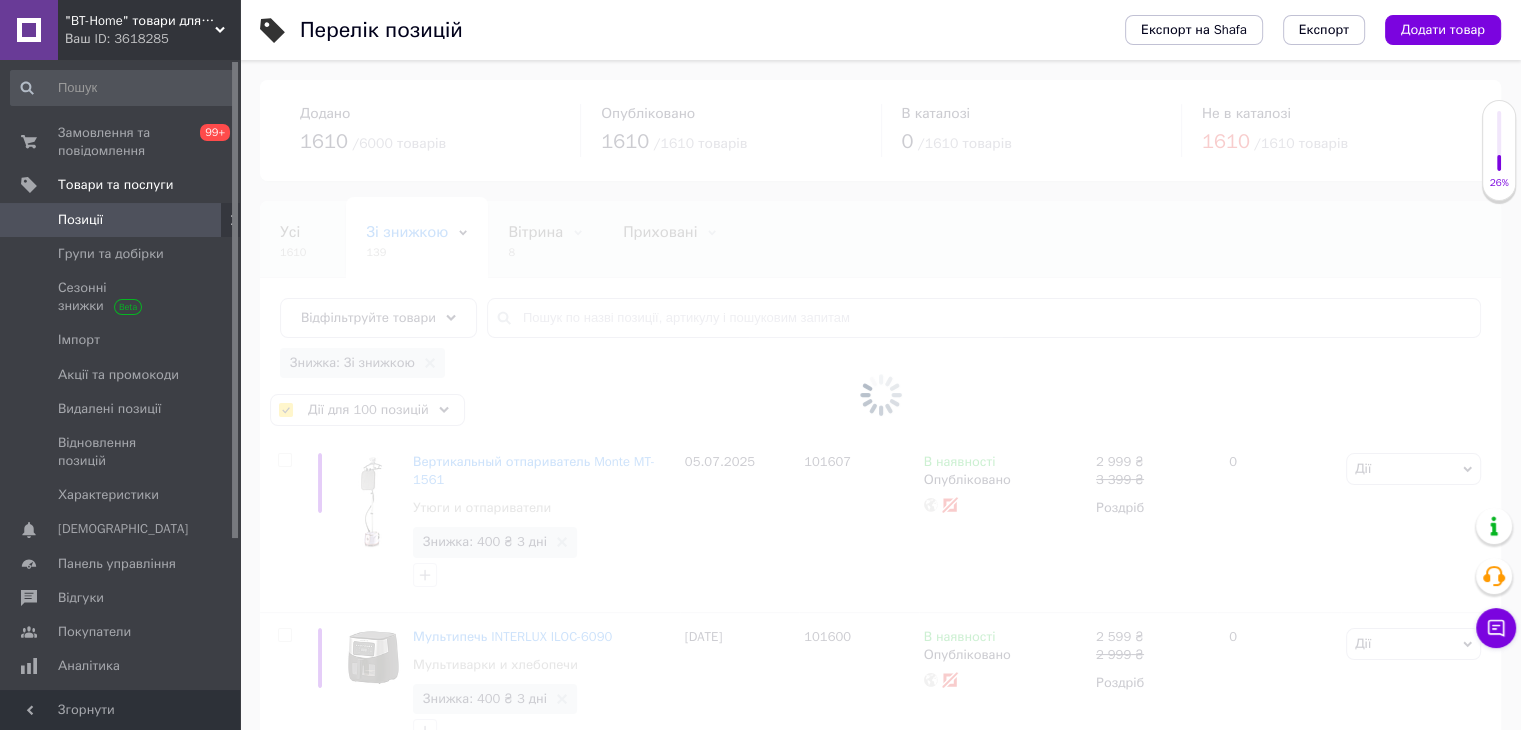 checkbox on "false" 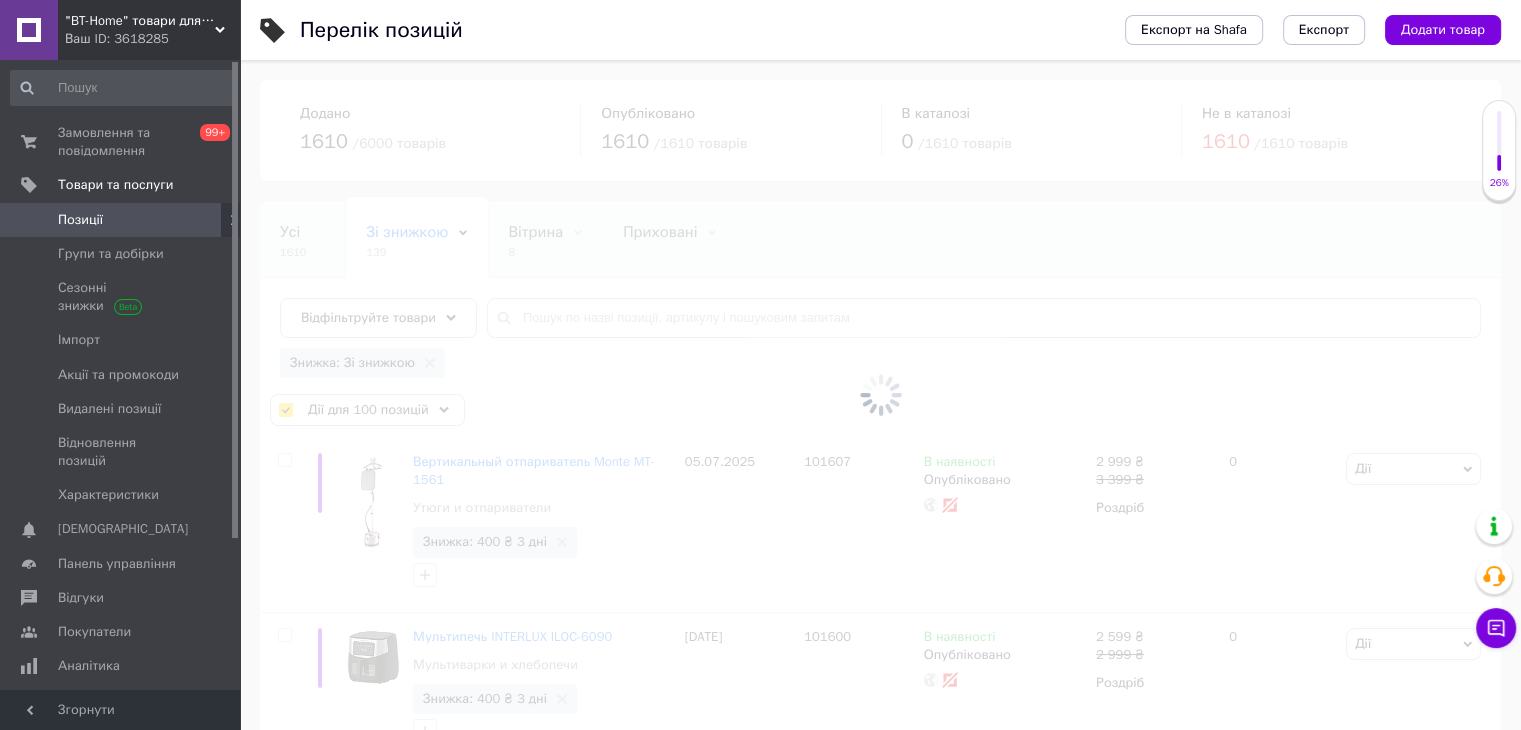 checkbox on "false" 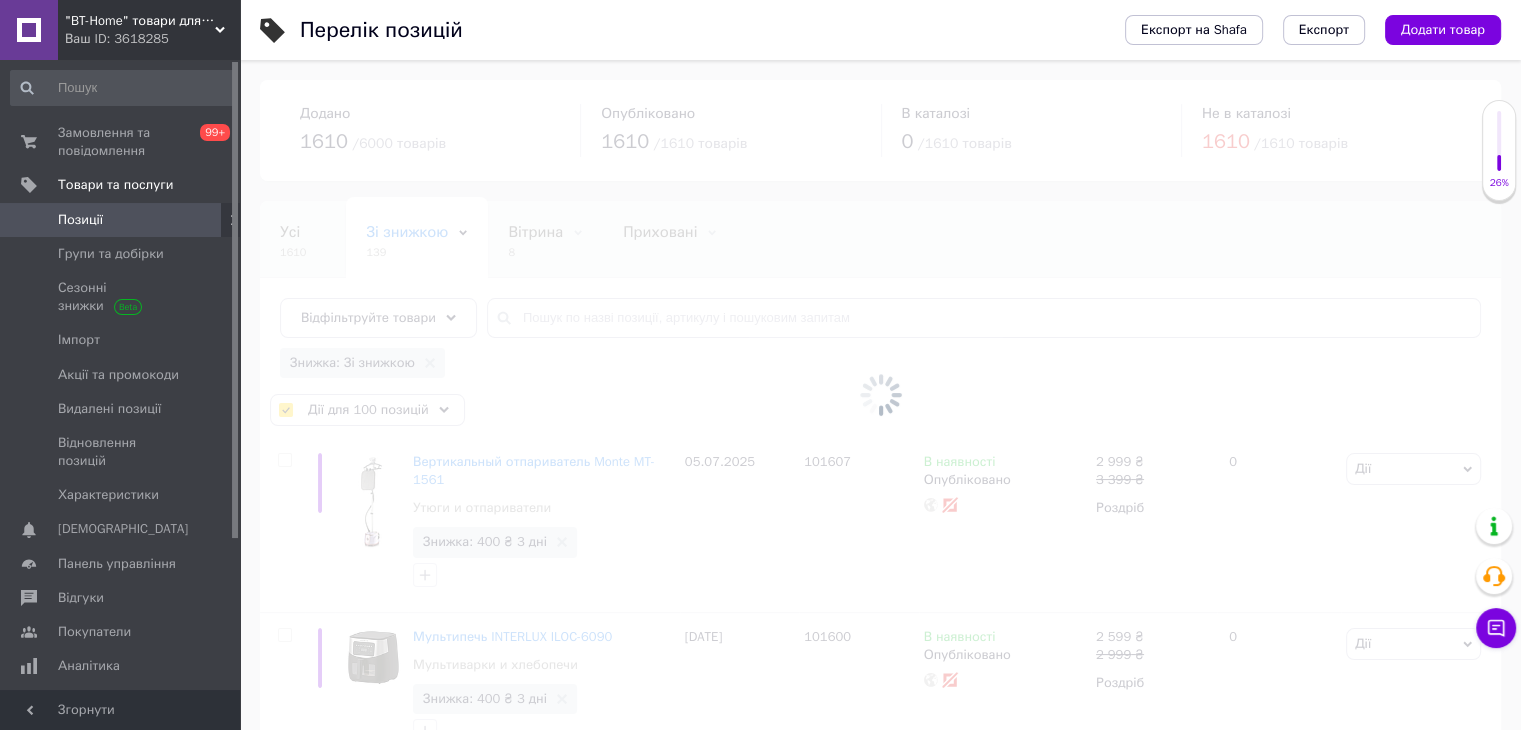 checkbox on "false" 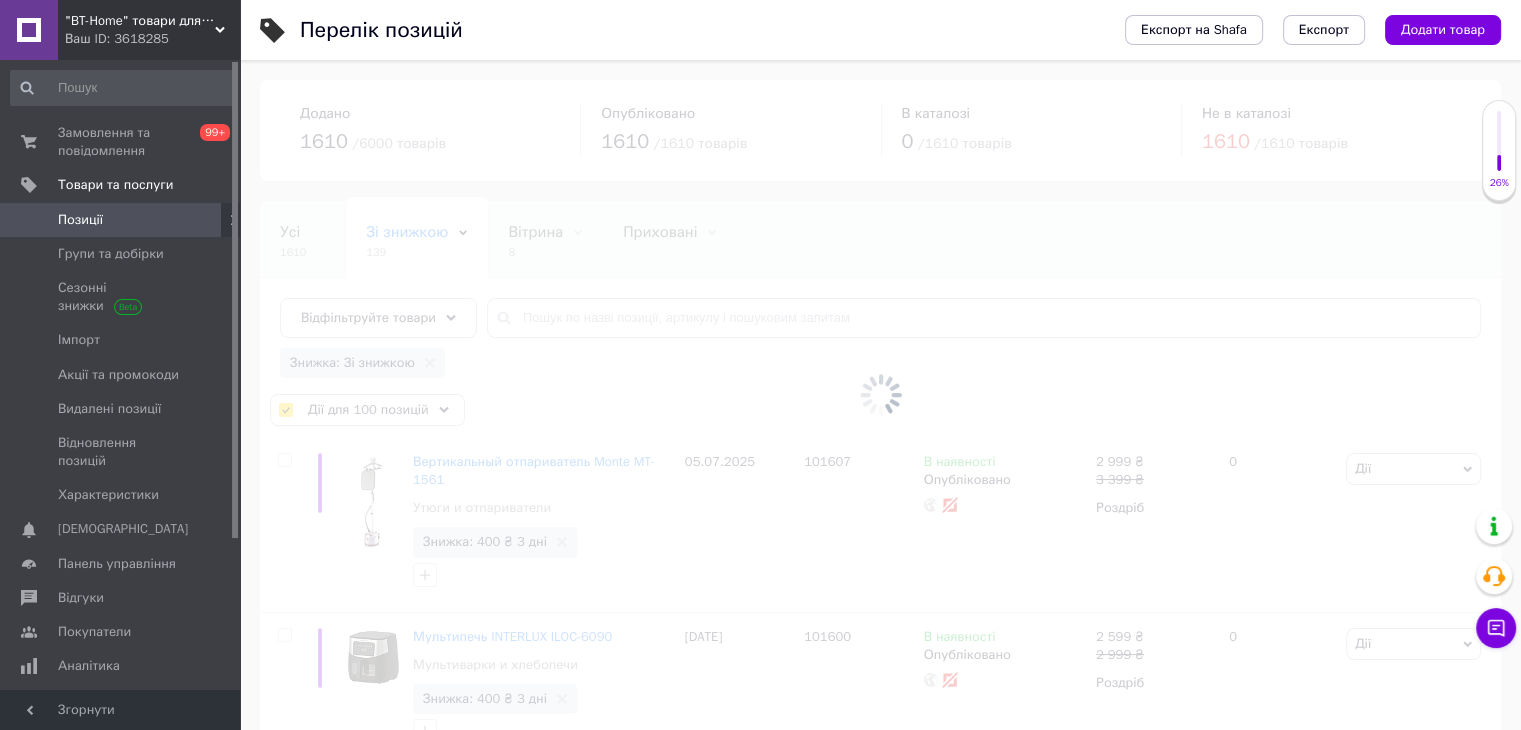 checkbox on "false" 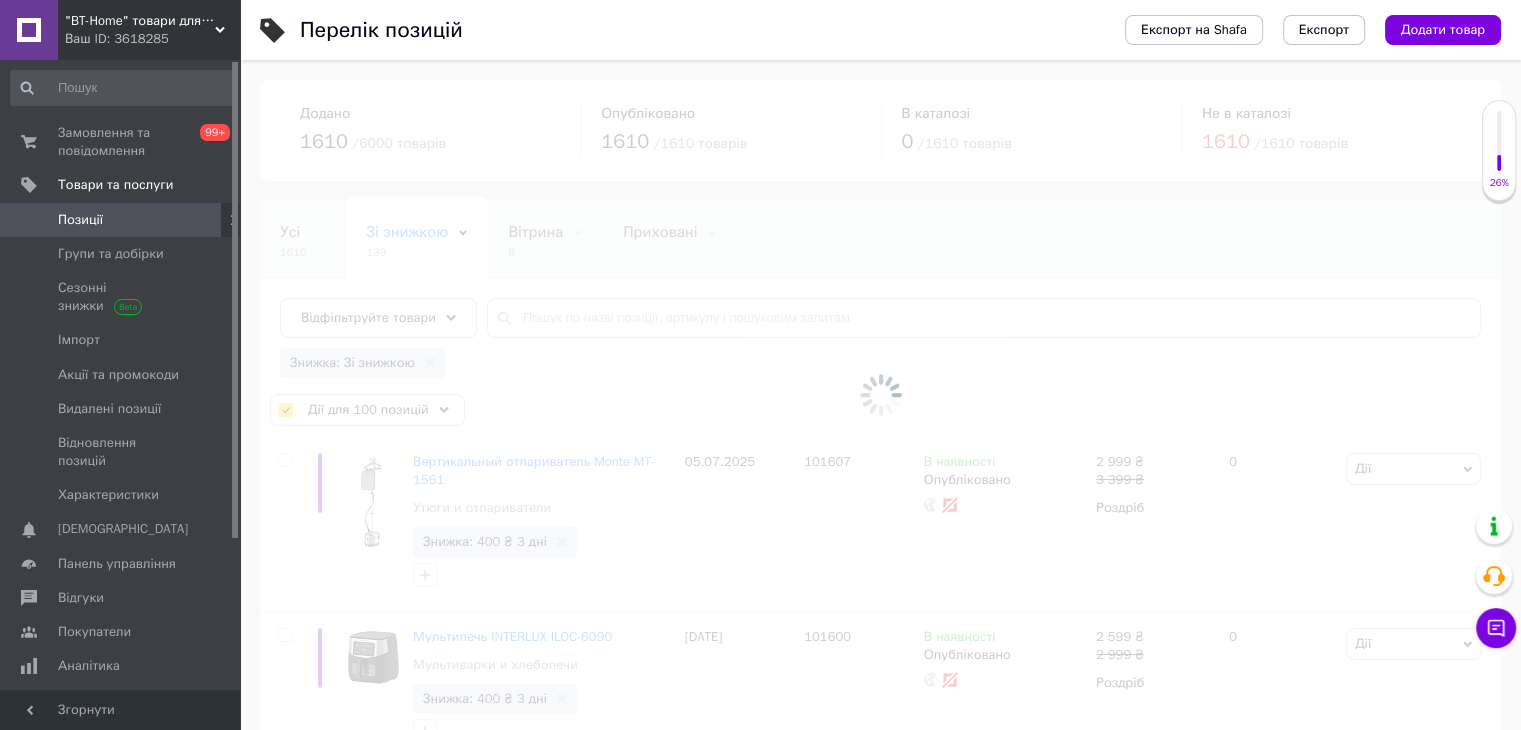 checkbox on "false" 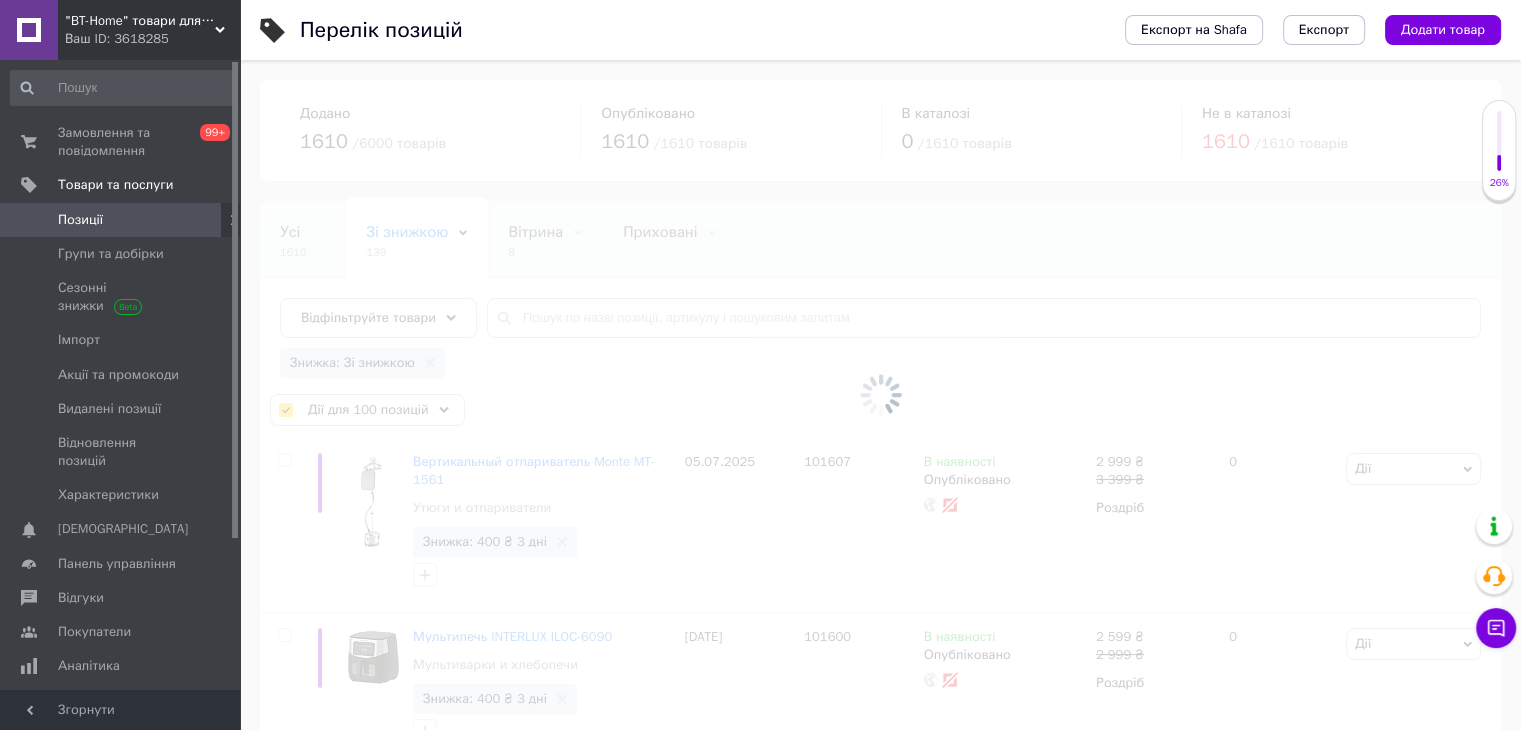 checkbox on "false" 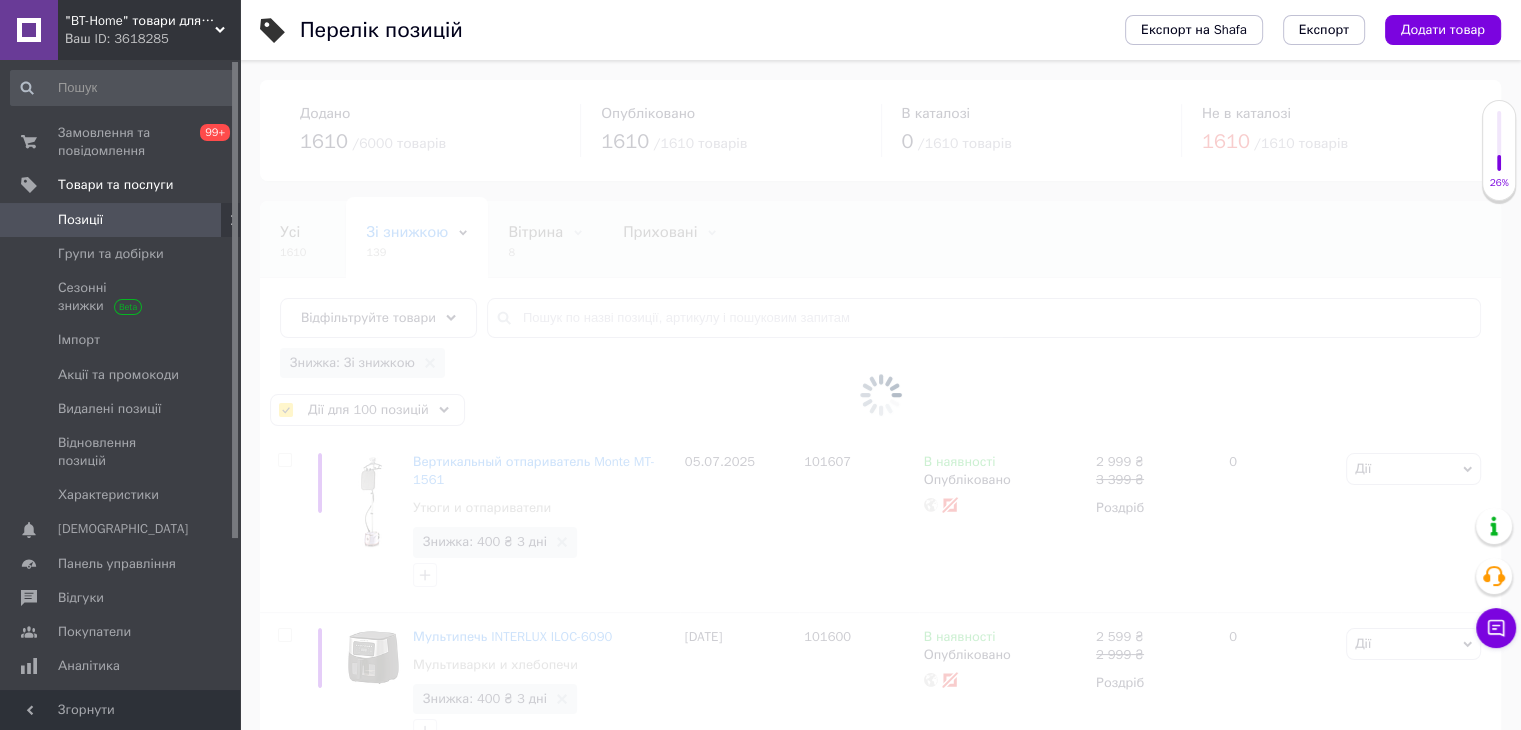 checkbox on "false" 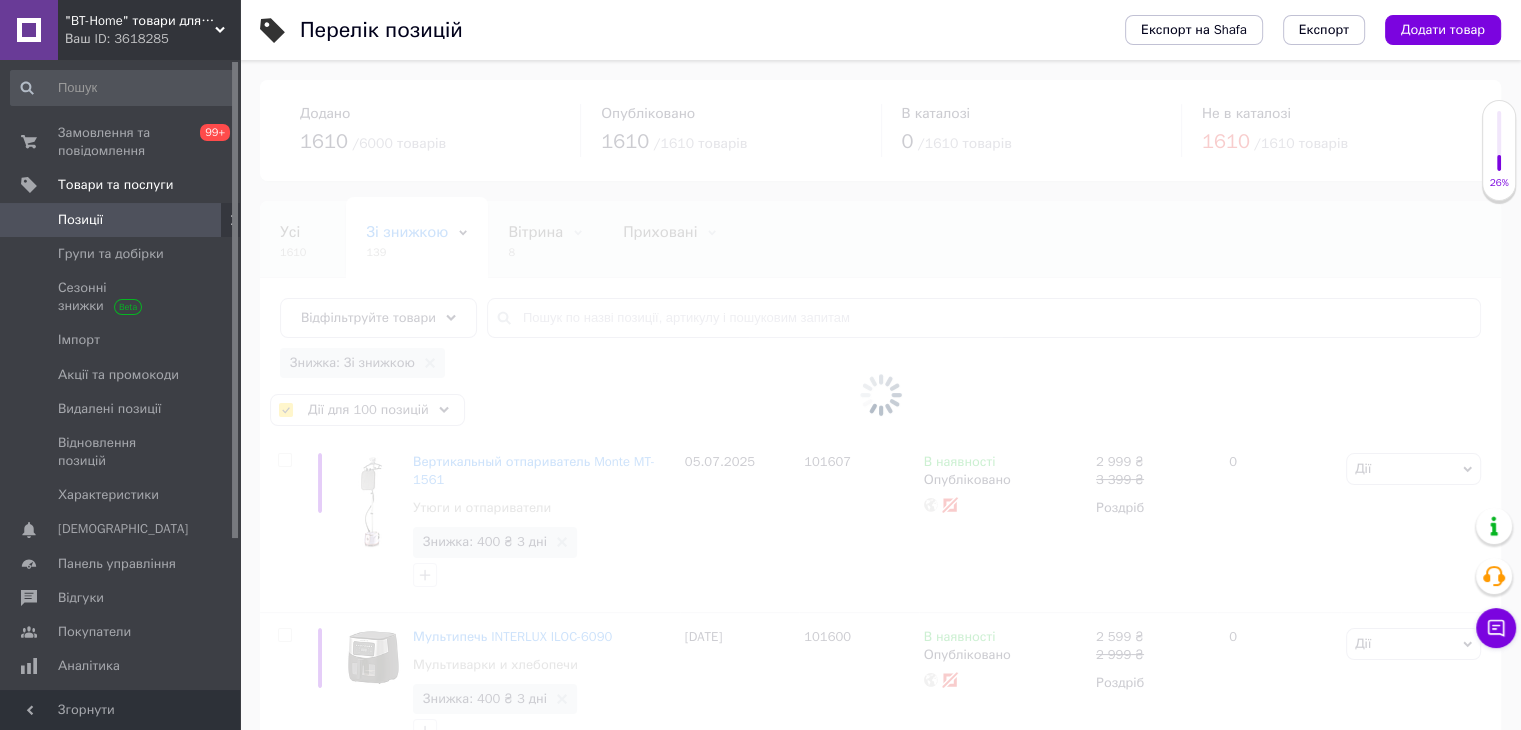 checkbox on "false" 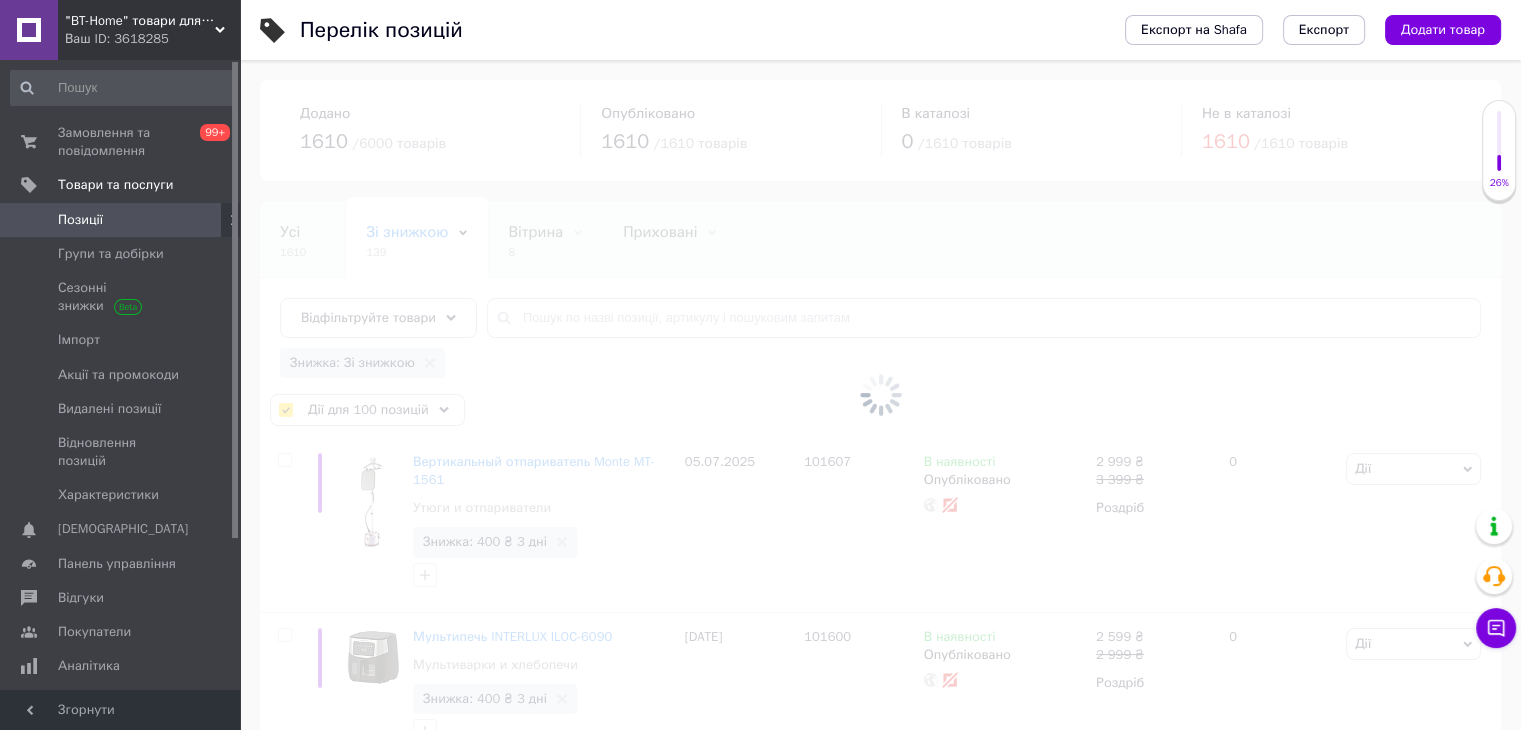 checkbox on "false" 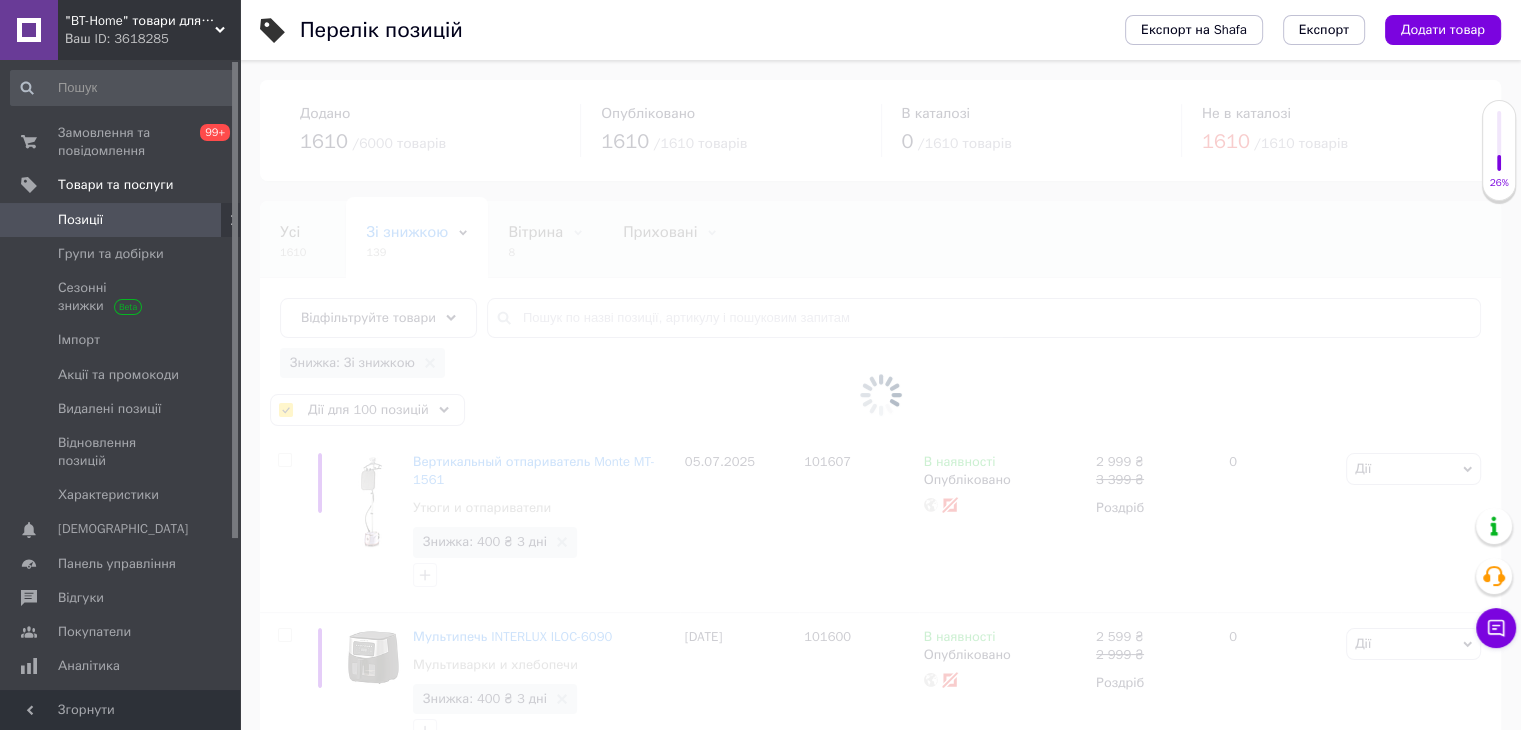 checkbox on "false" 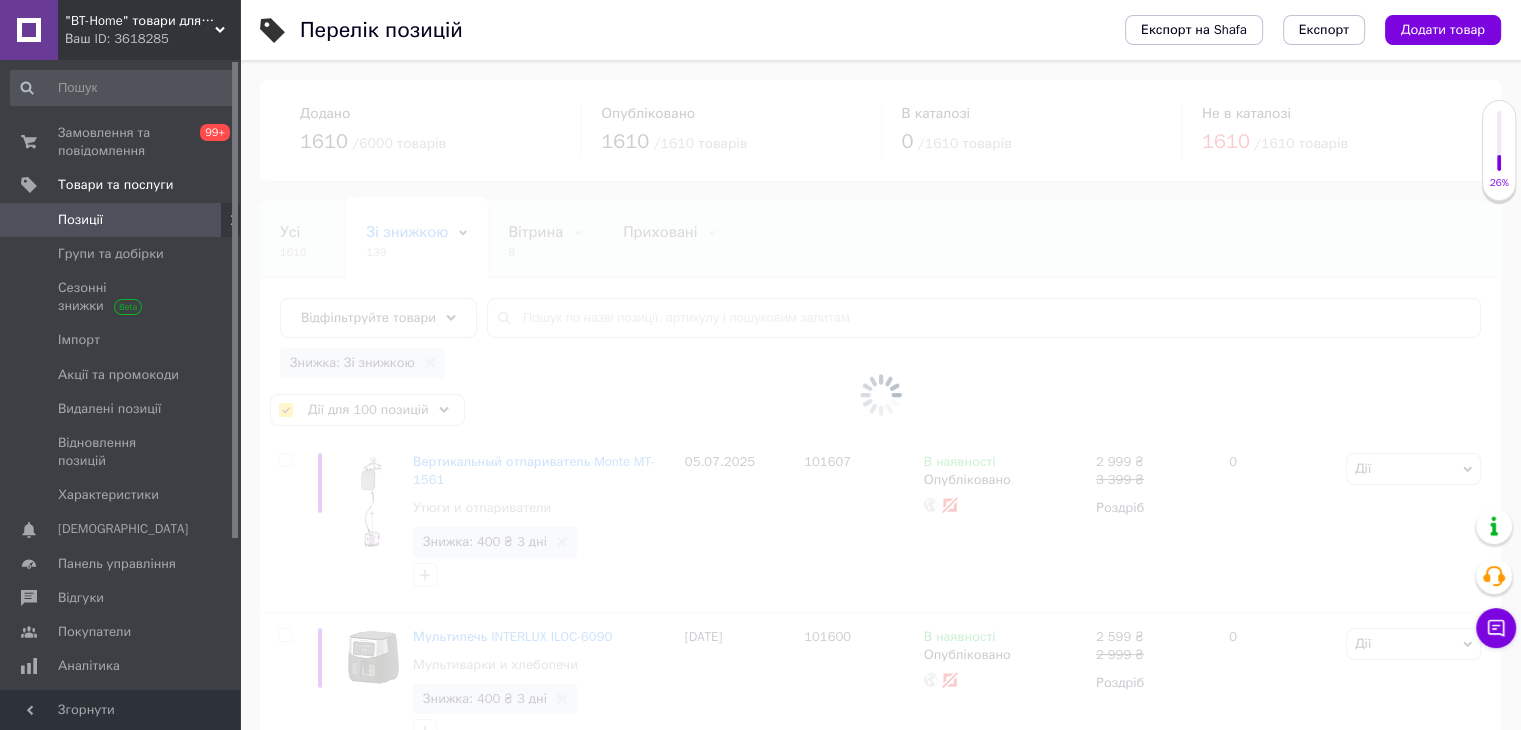 checkbox on "false" 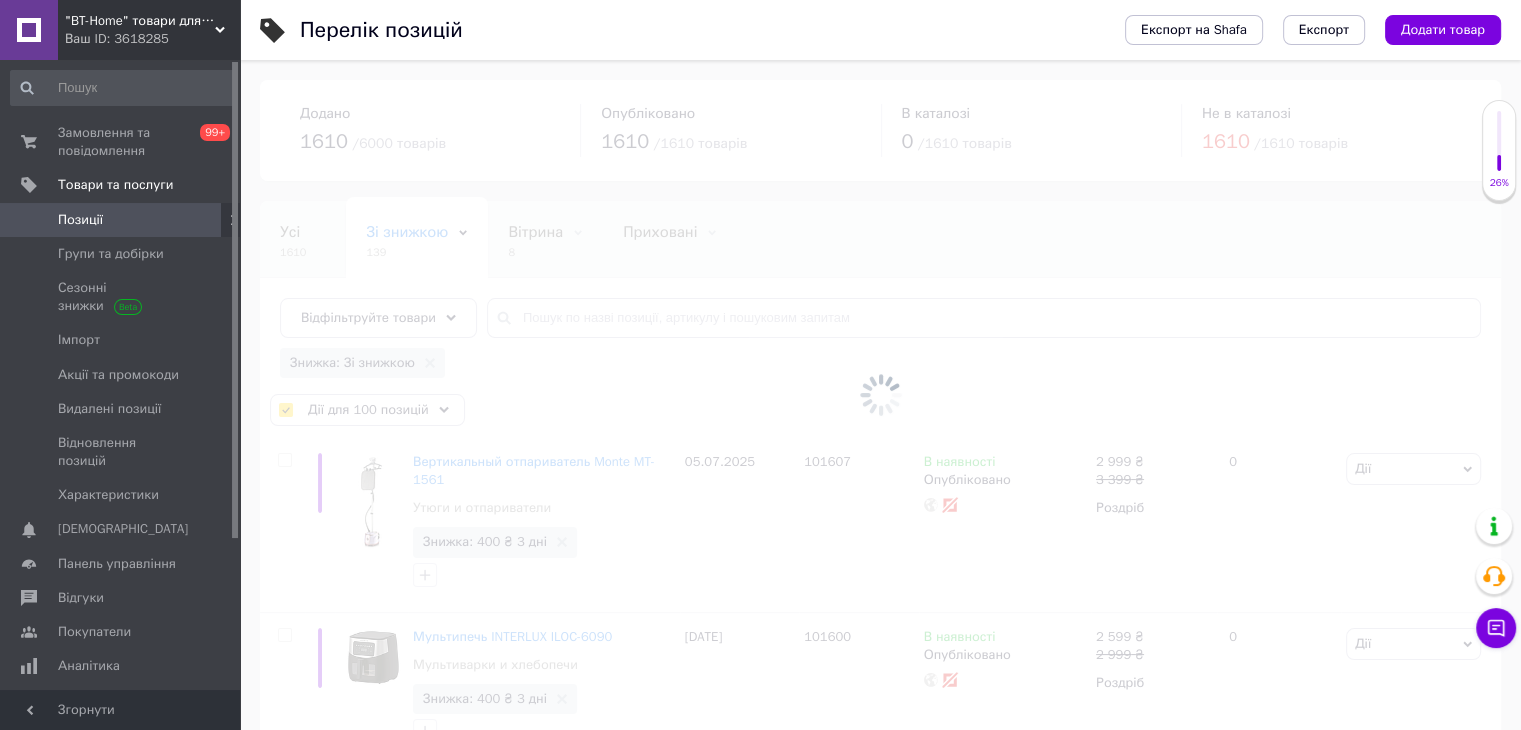 checkbox on "false" 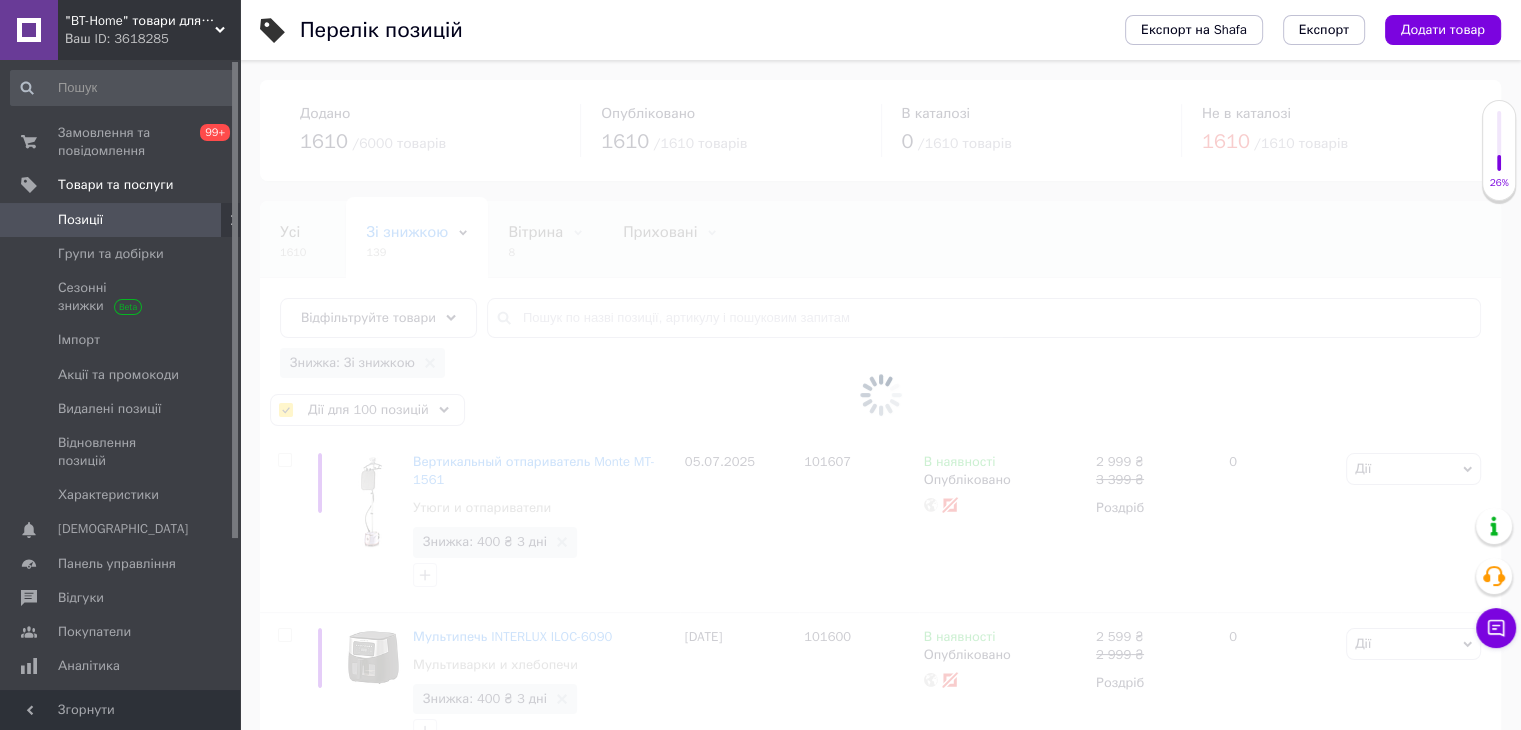 checkbox on "false" 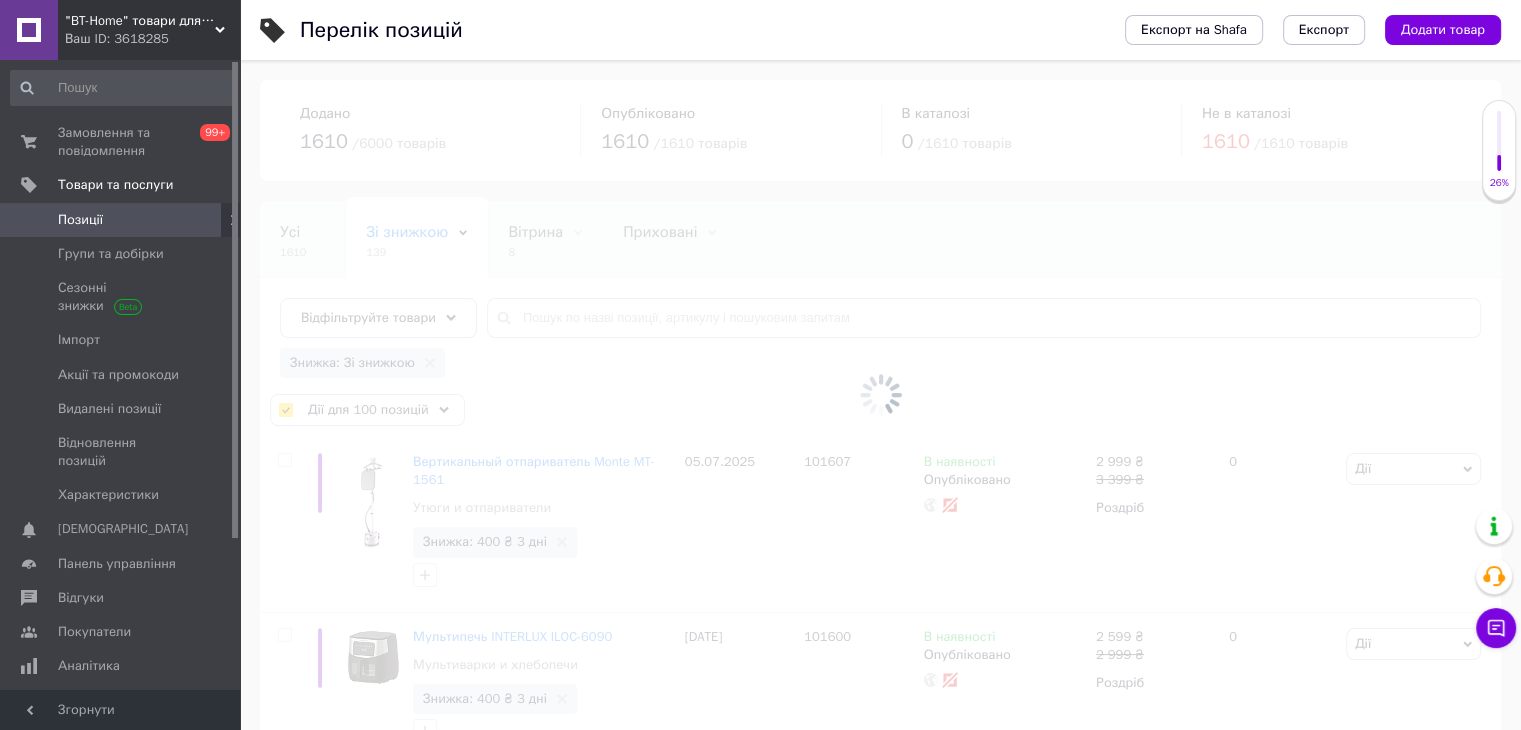 checkbox on "false" 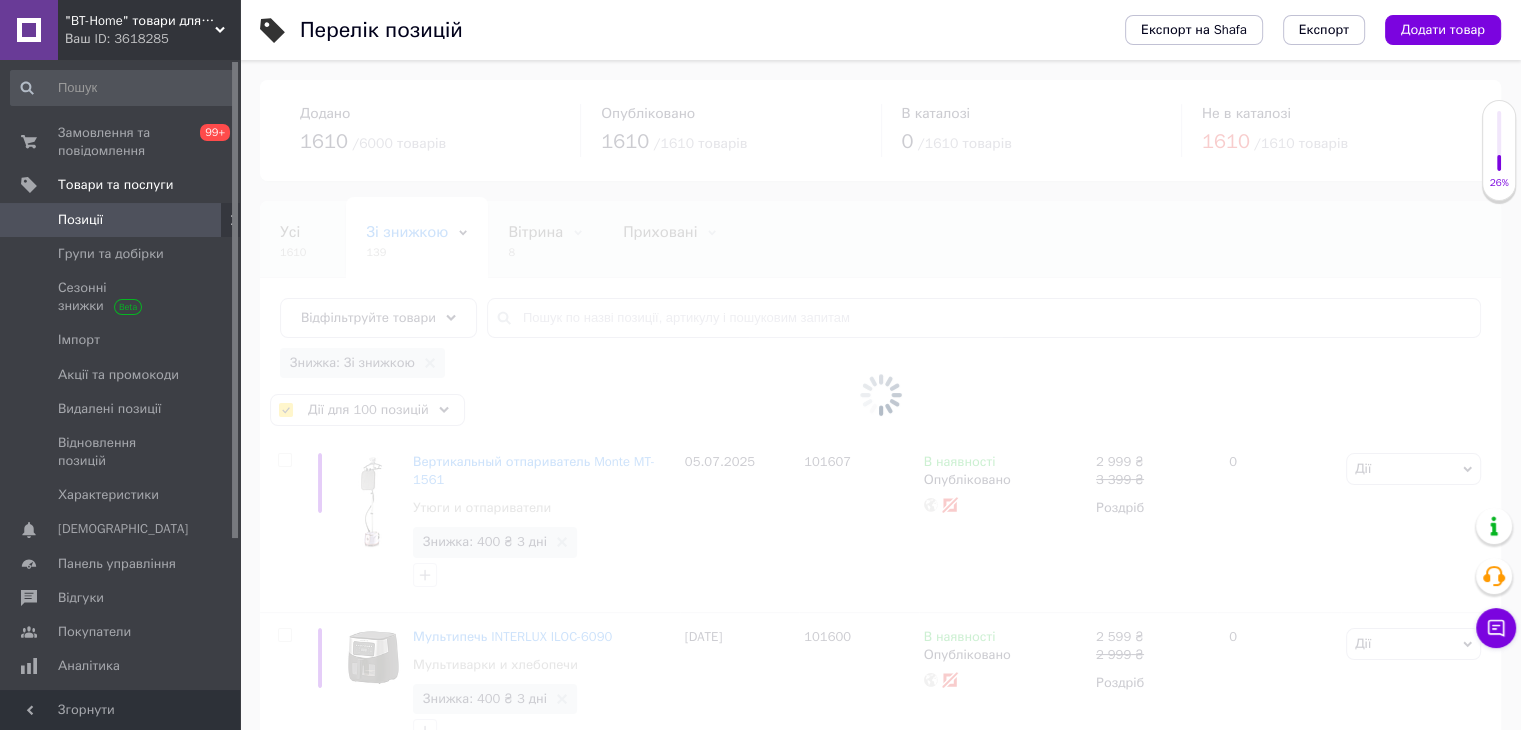 checkbox on "false" 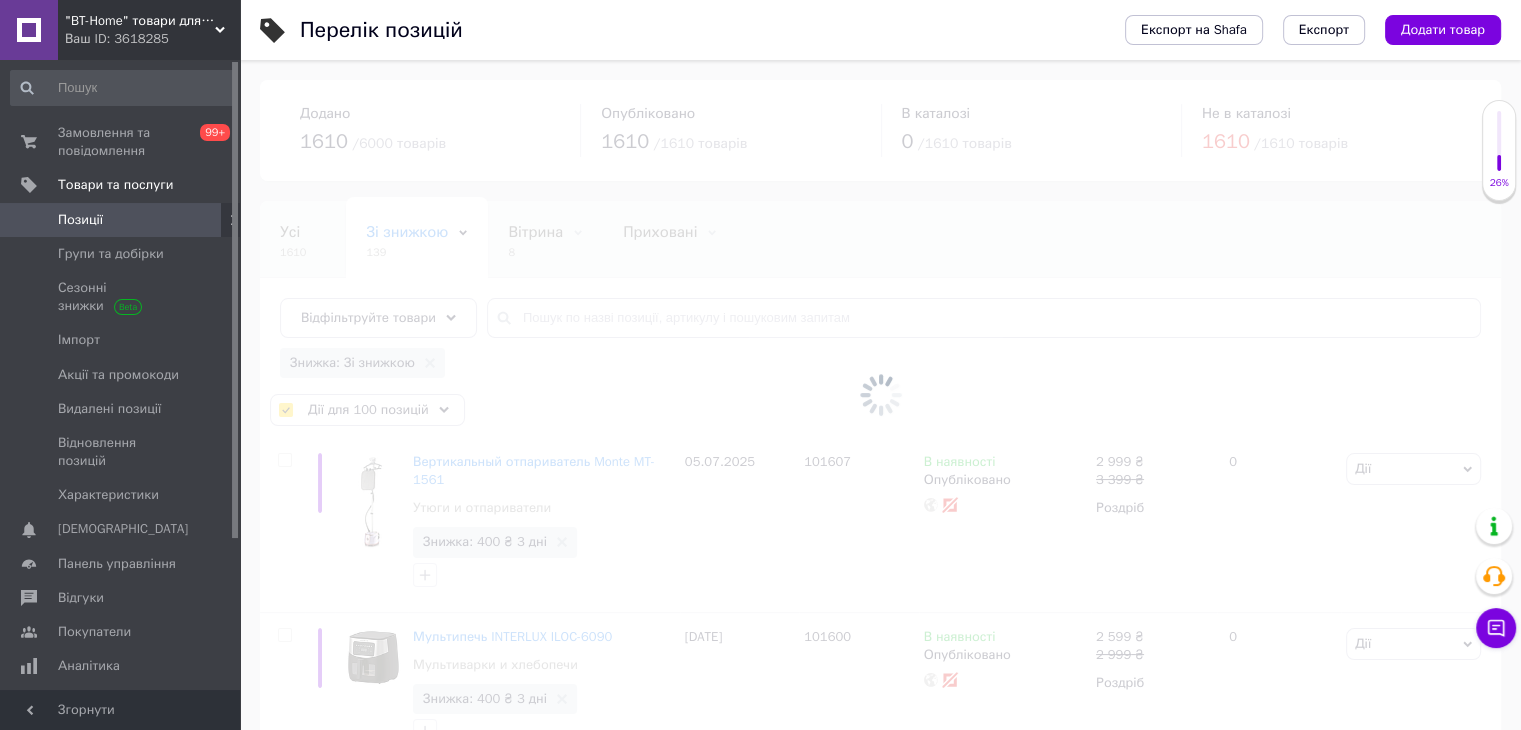 checkbox on "false" 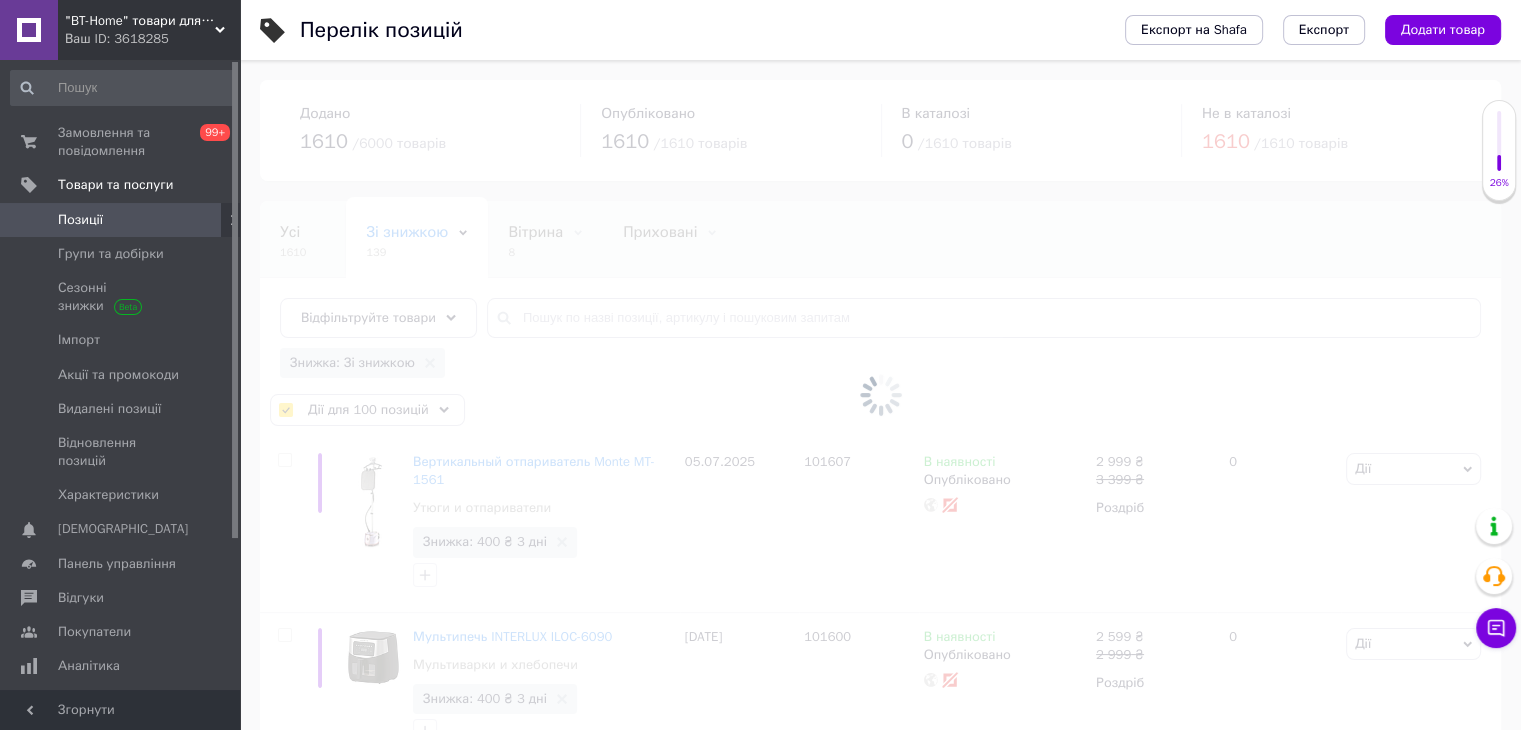 checkbox on "false" 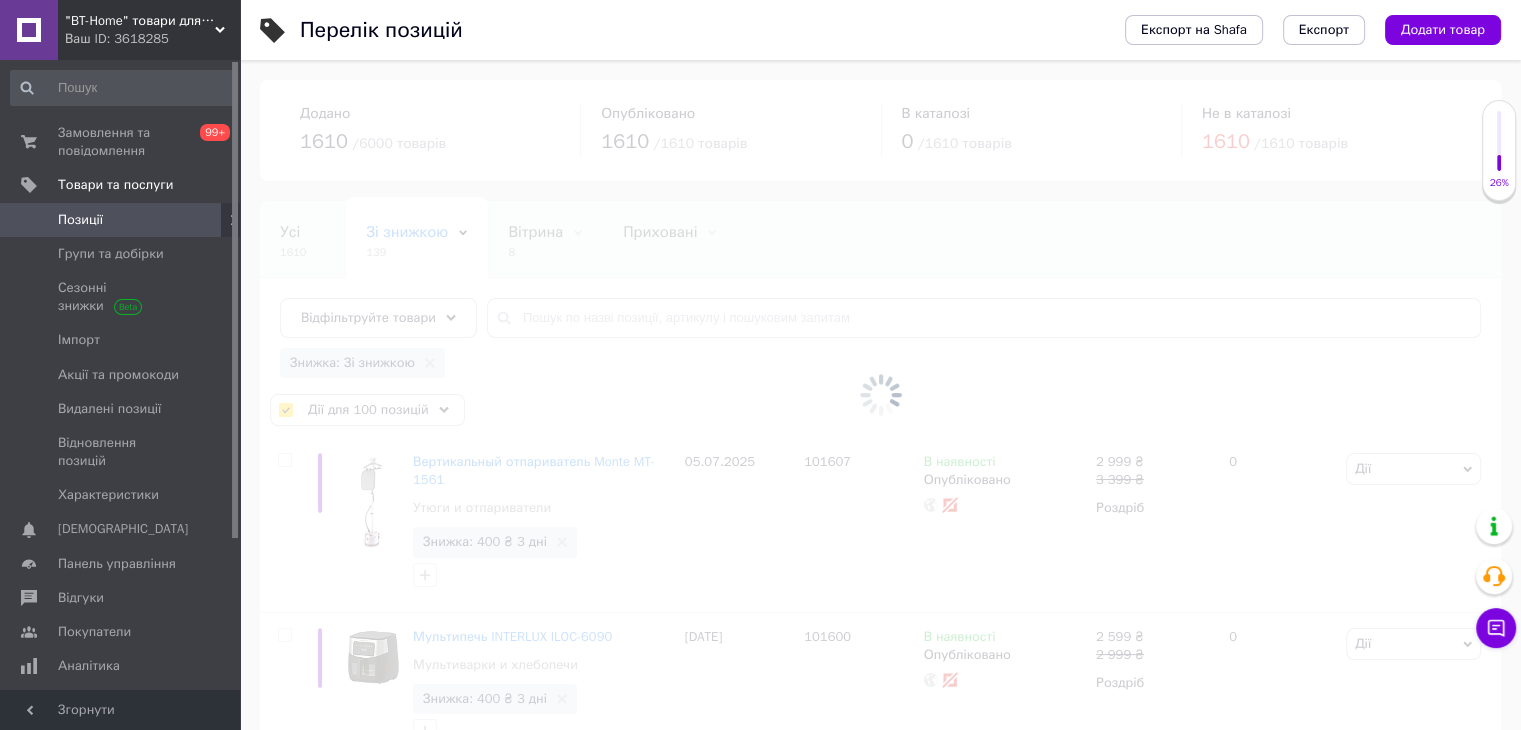 checkbox on "false" 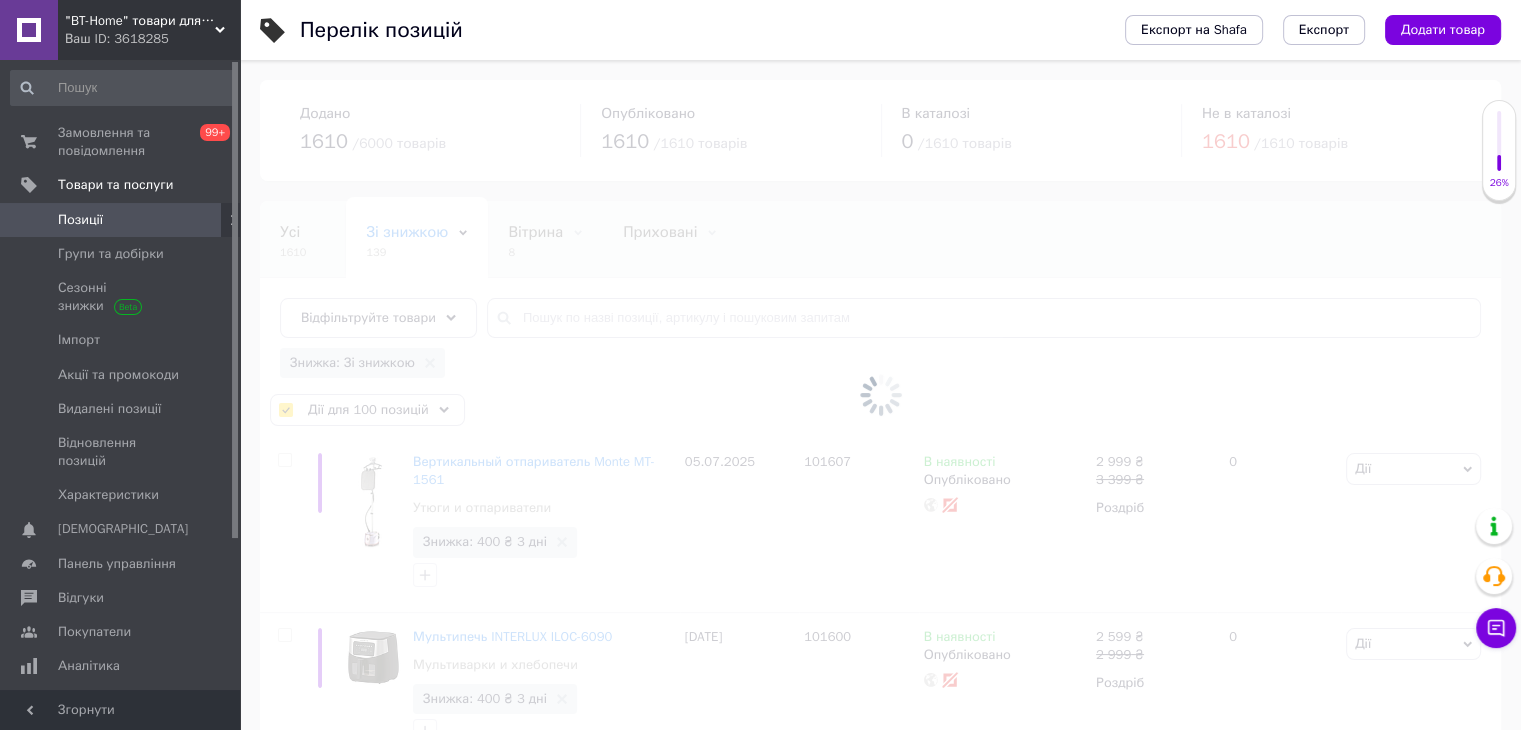 checkbox on "false" 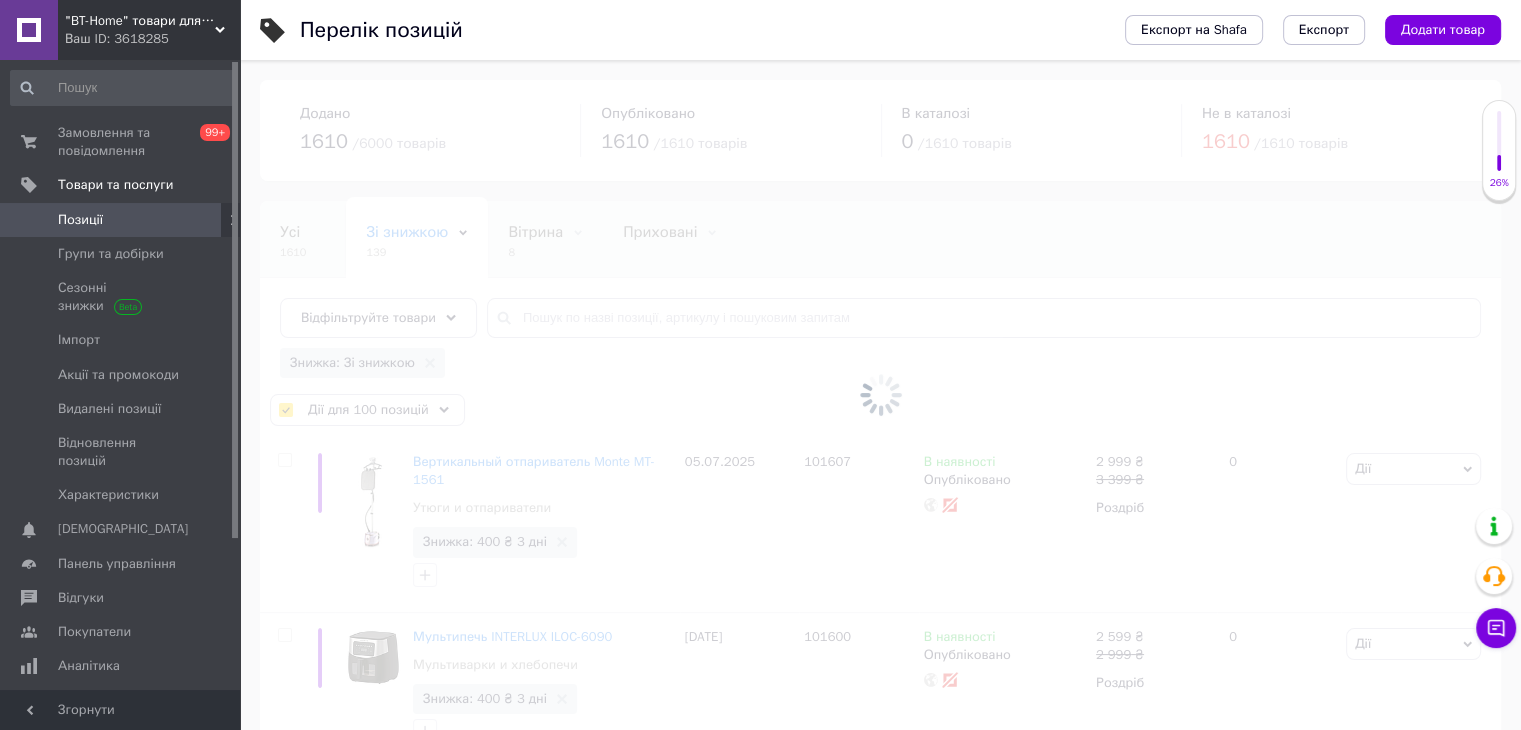 checkbox on "false" 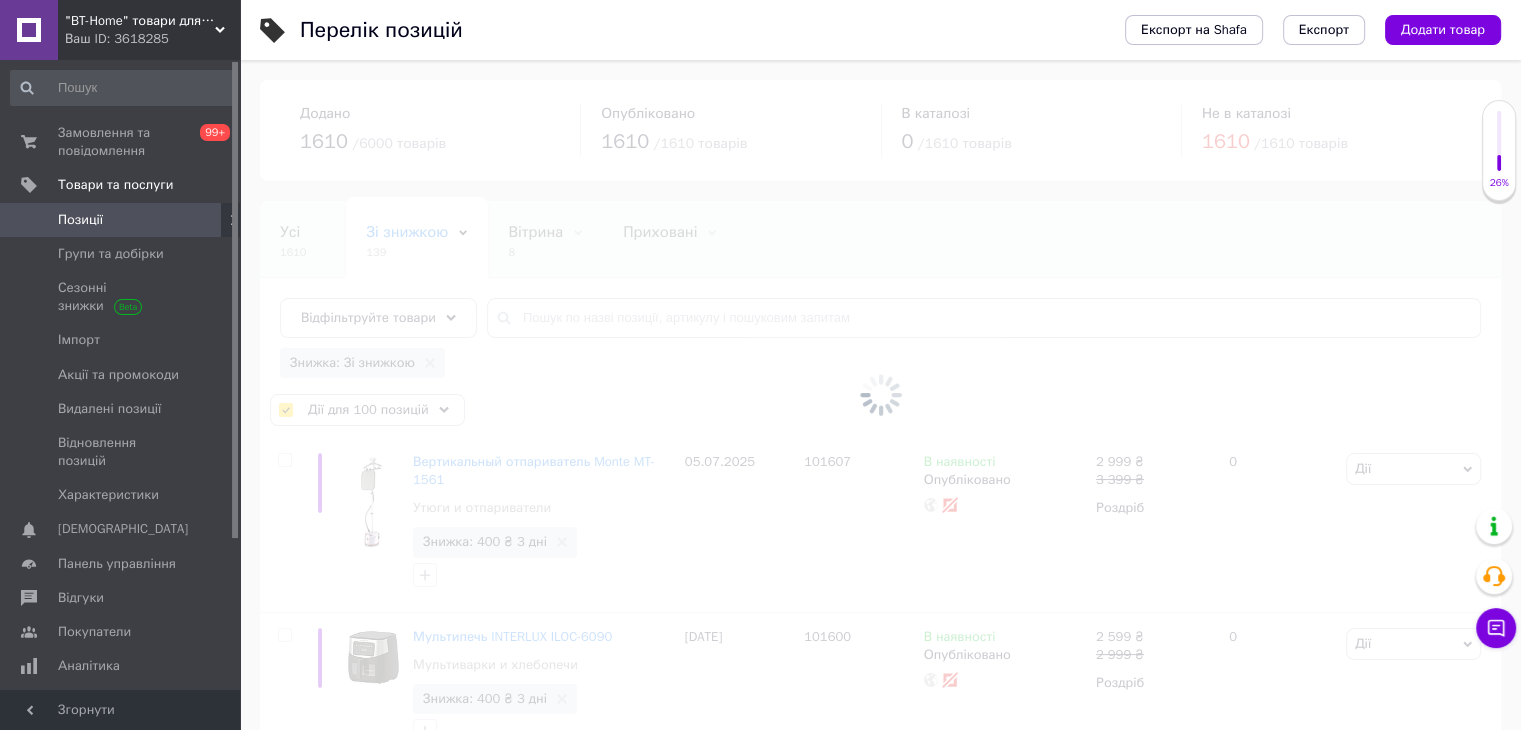 checkbox on "false" 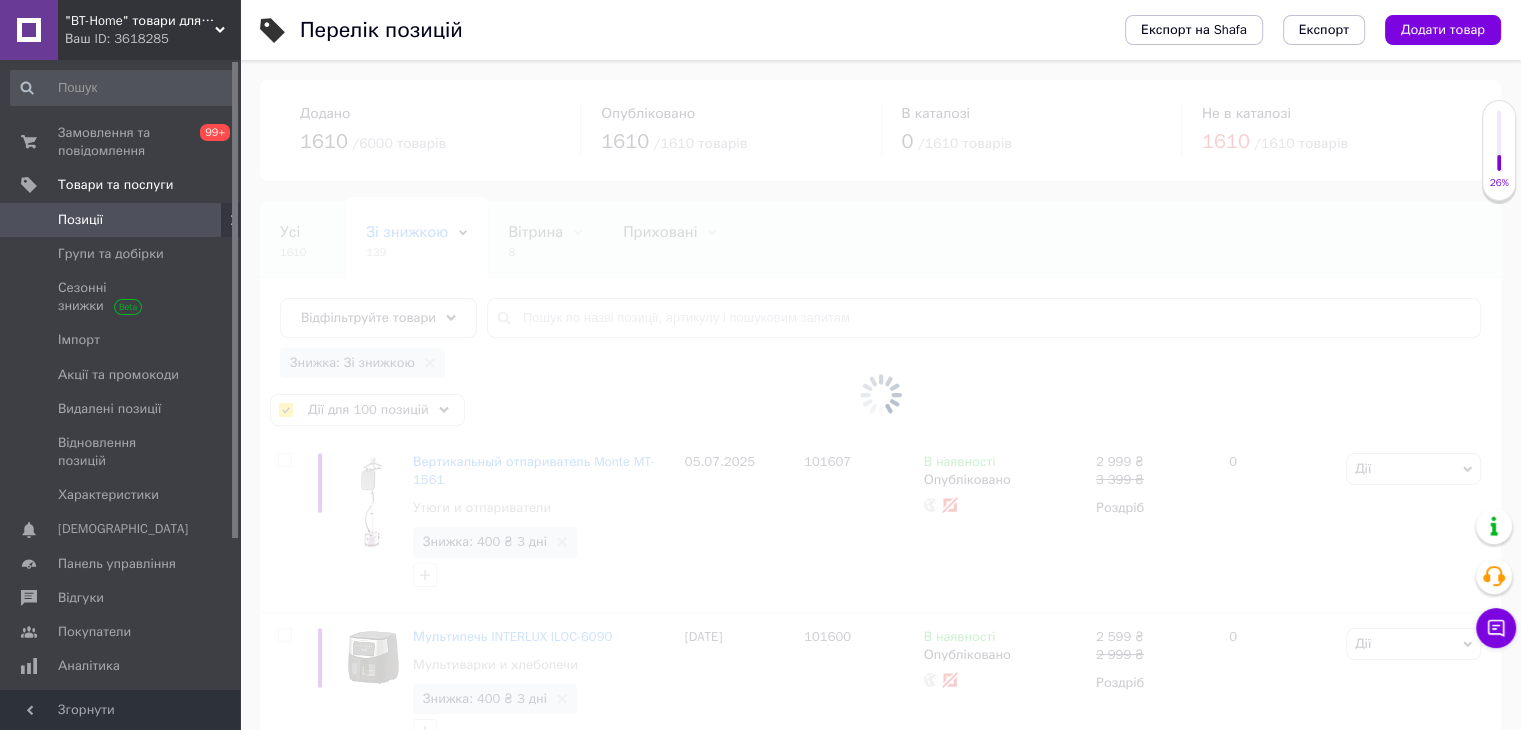 checkbox on "false" 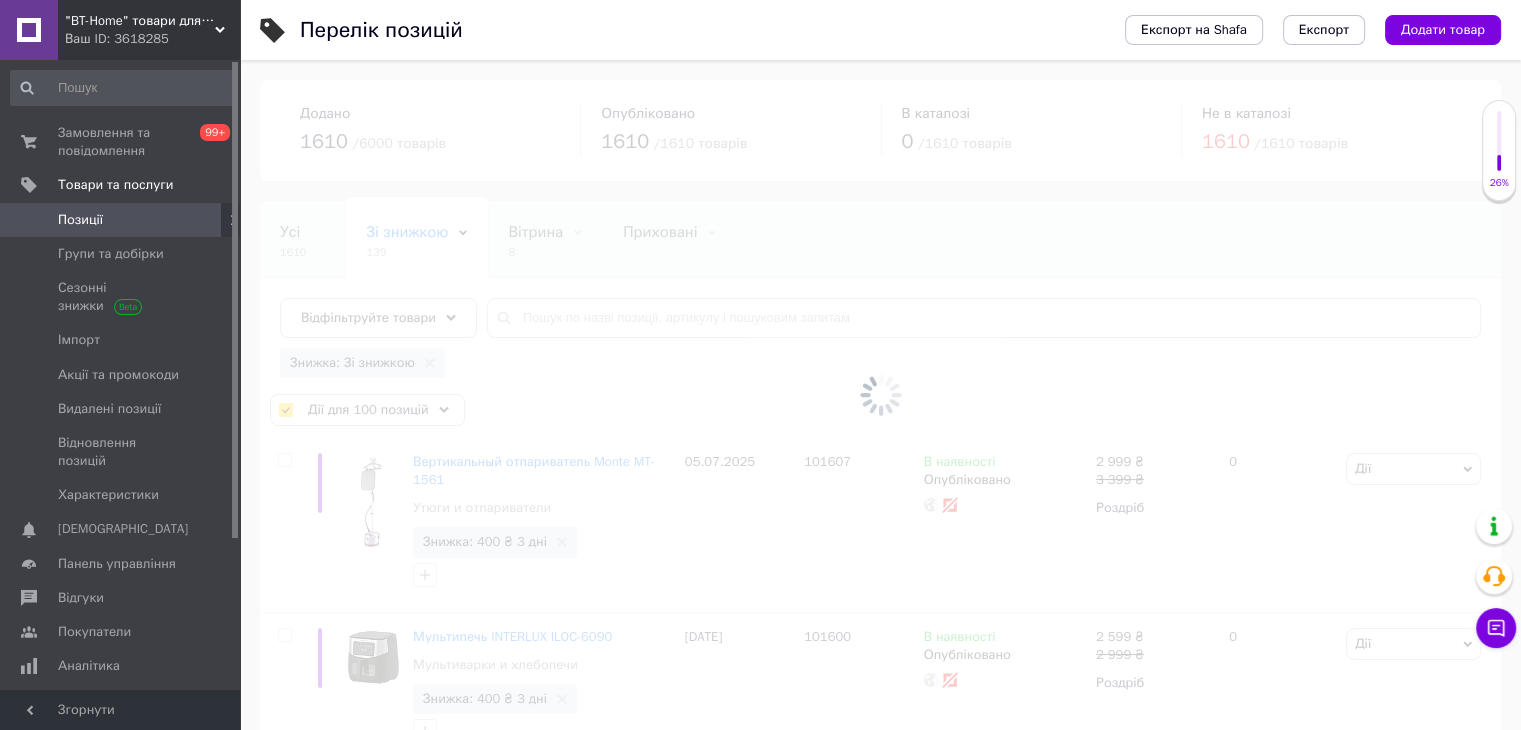 checkbox on "false" 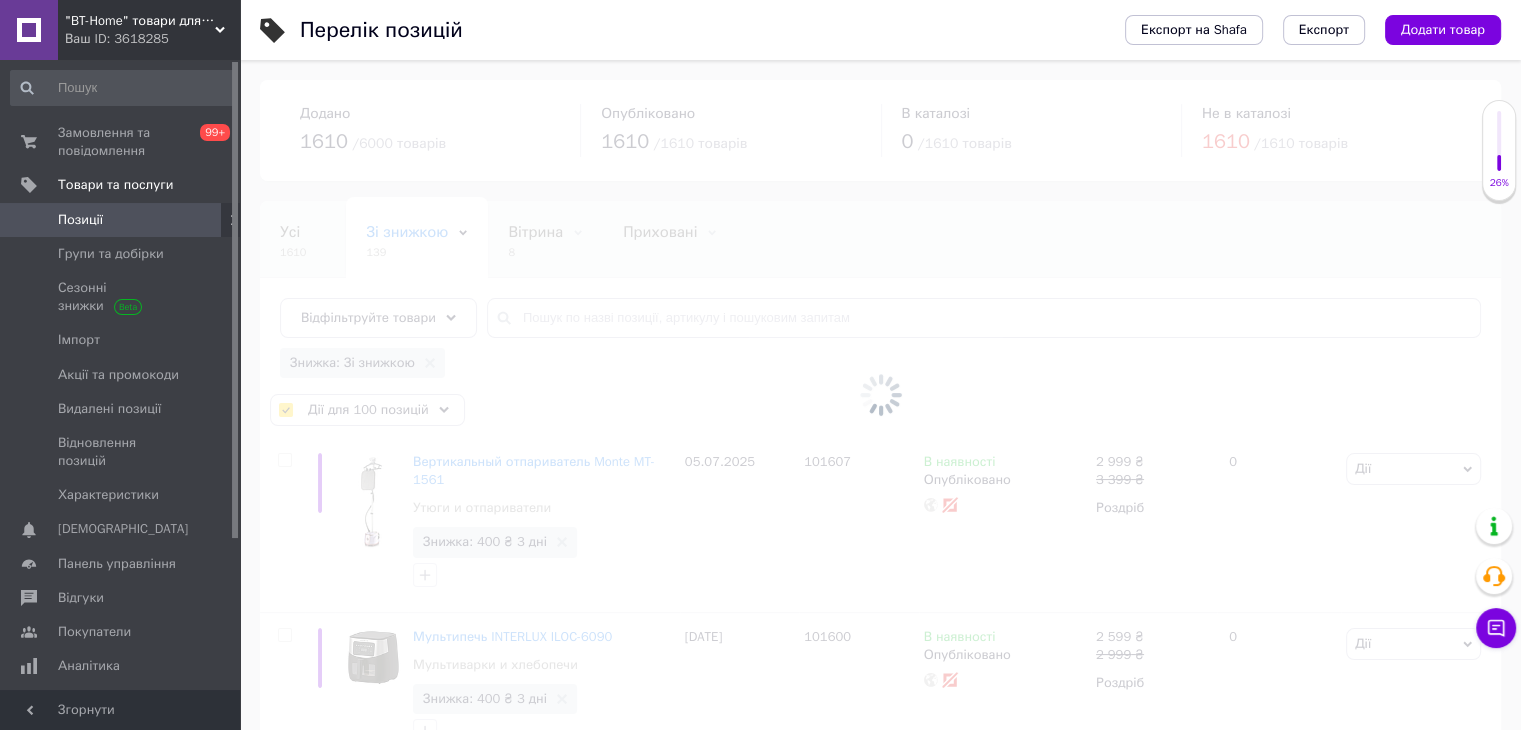 checkbox on "false" 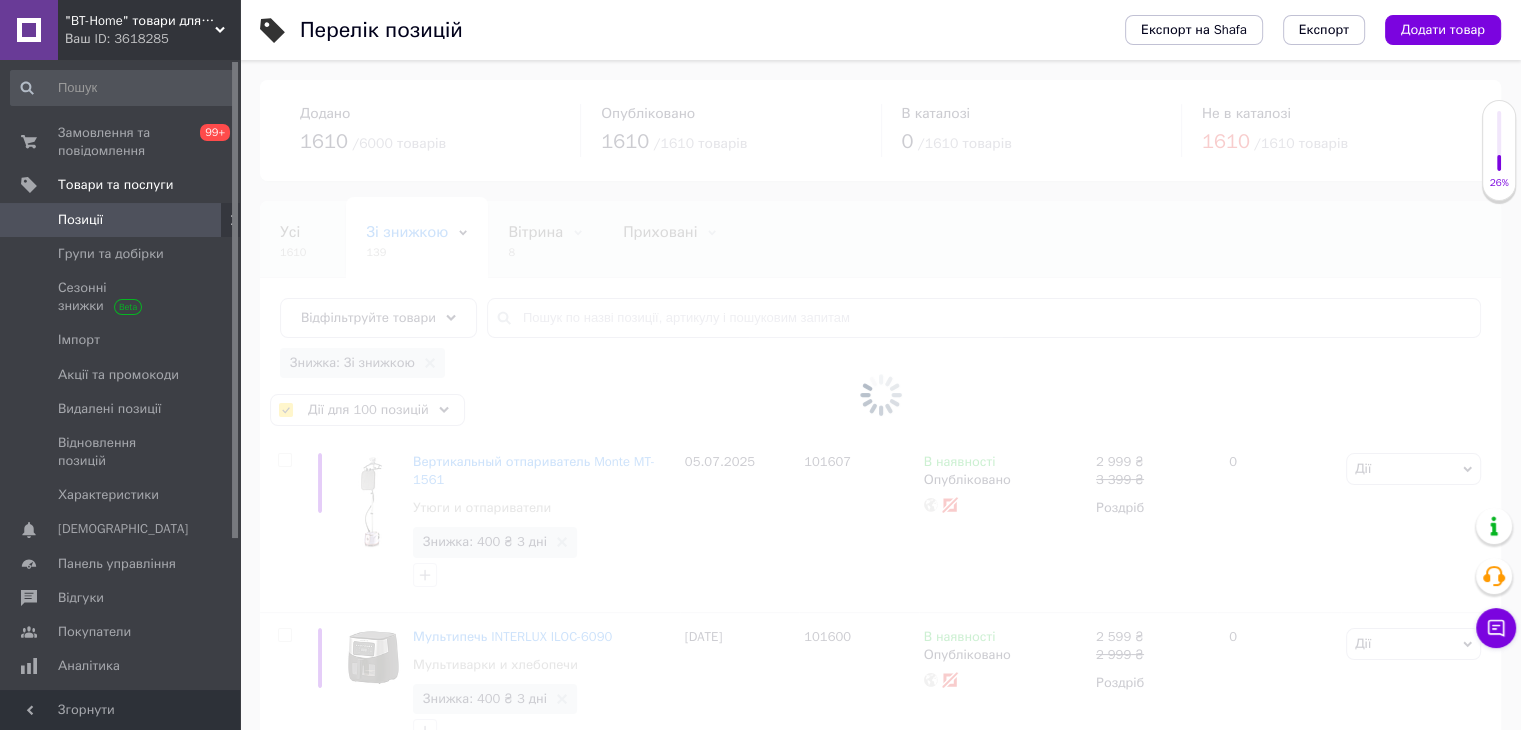 checkbox on "false" 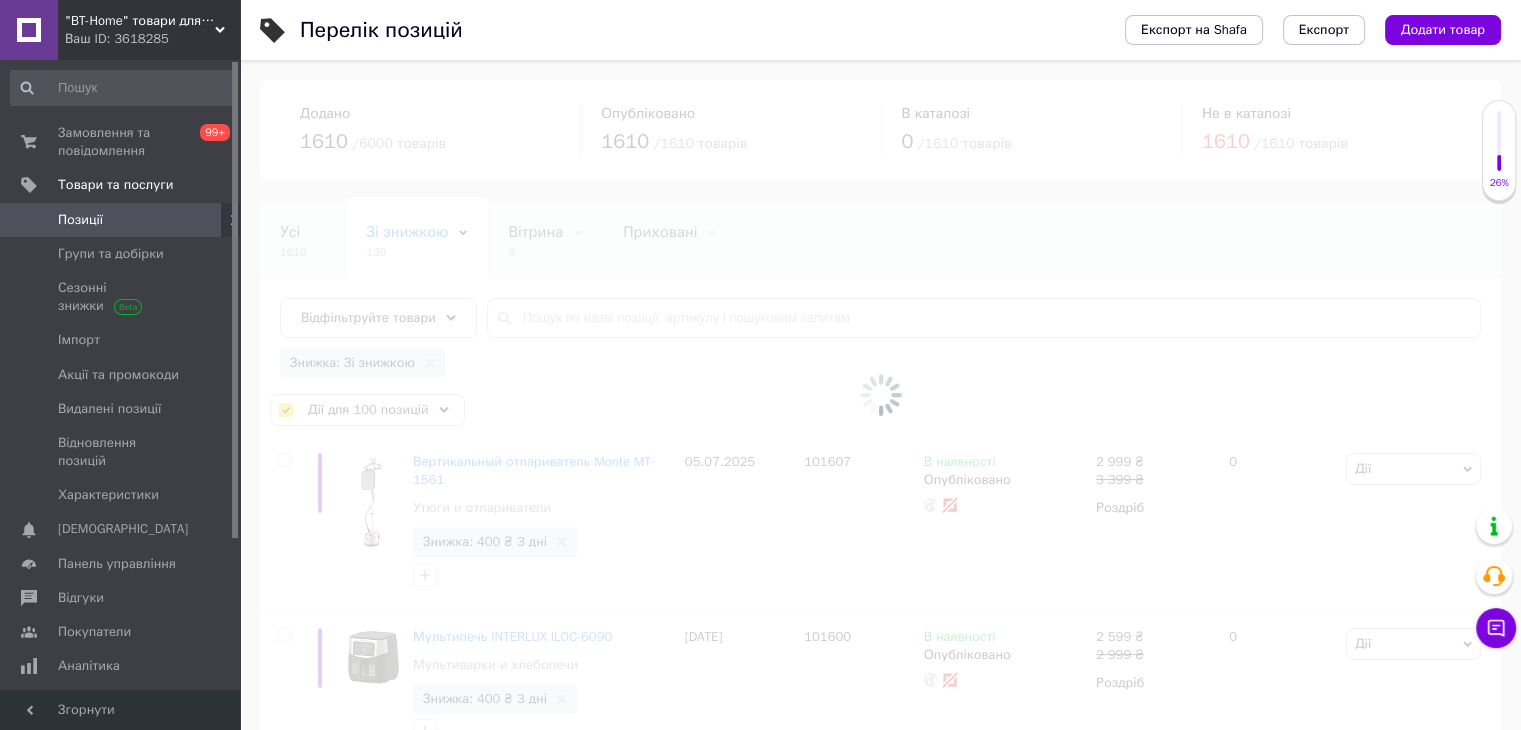checkbox on "false" 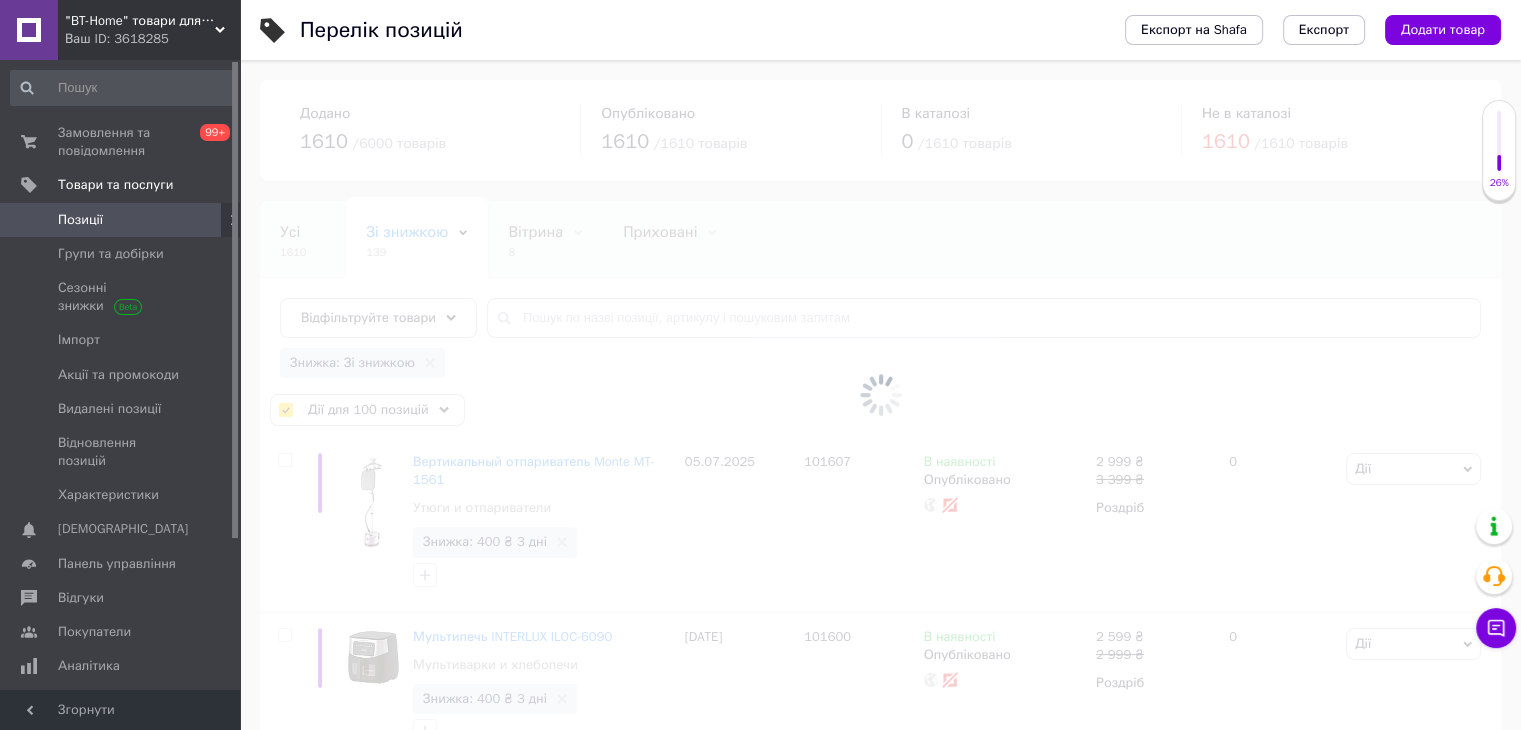 checkbox on "false" 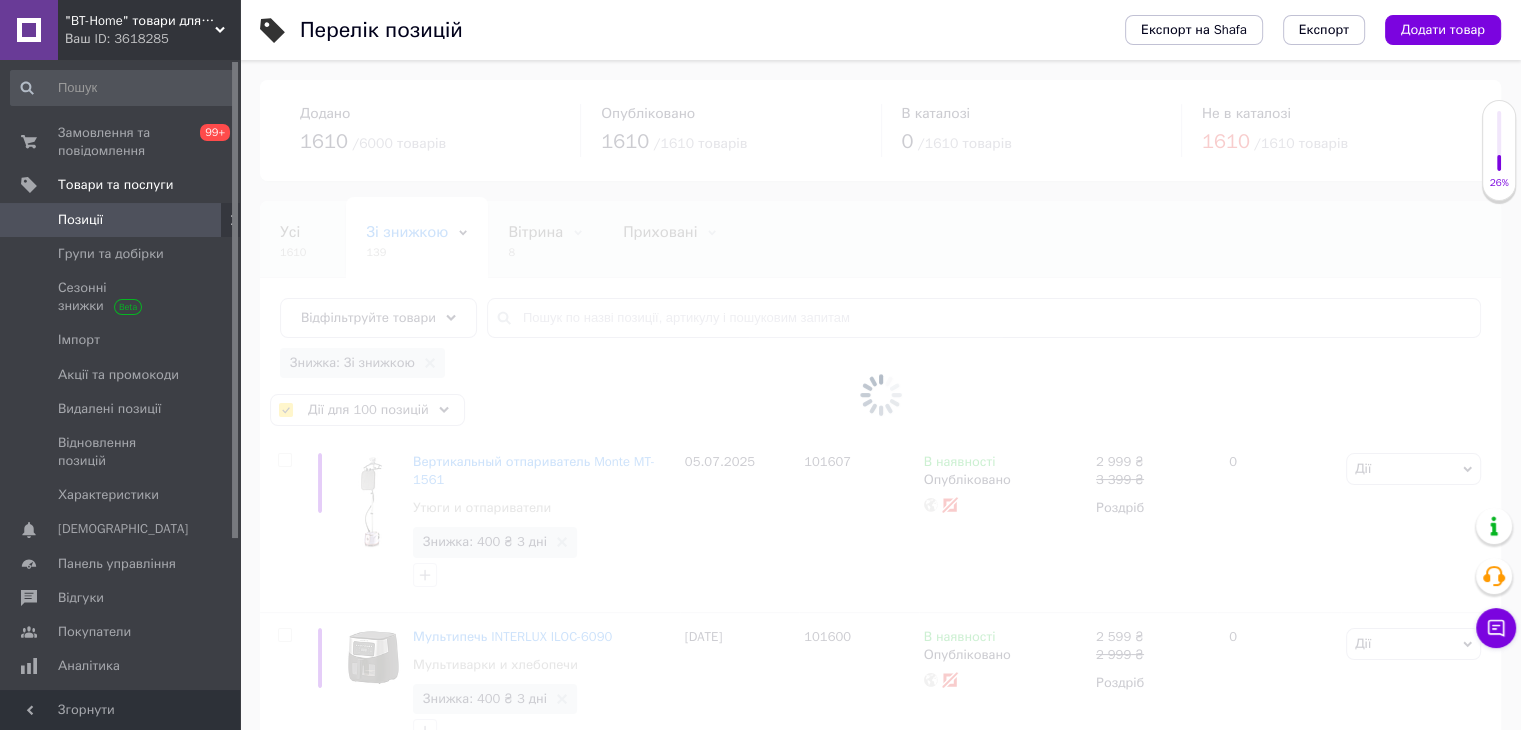 checkbox on "false" 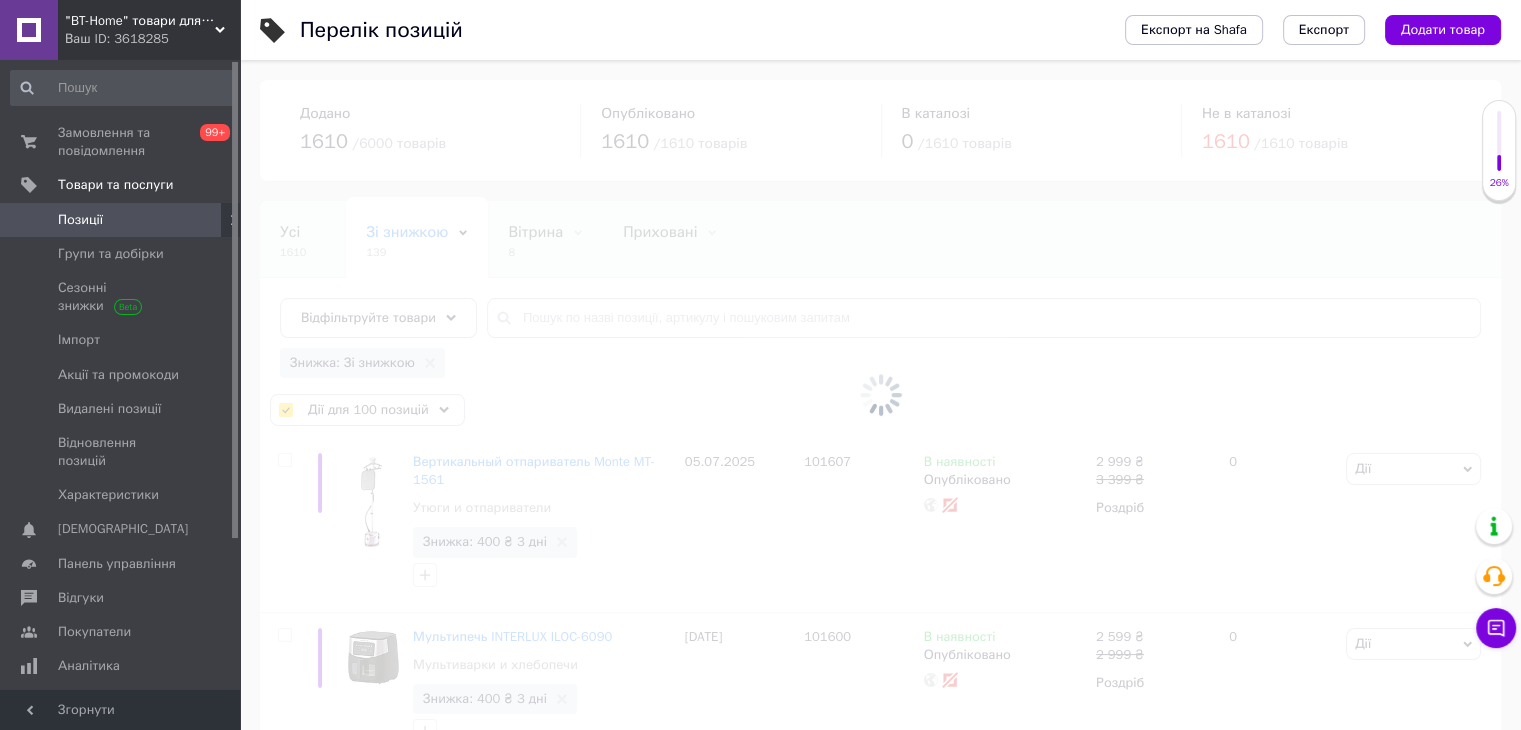 checkbox on "false" 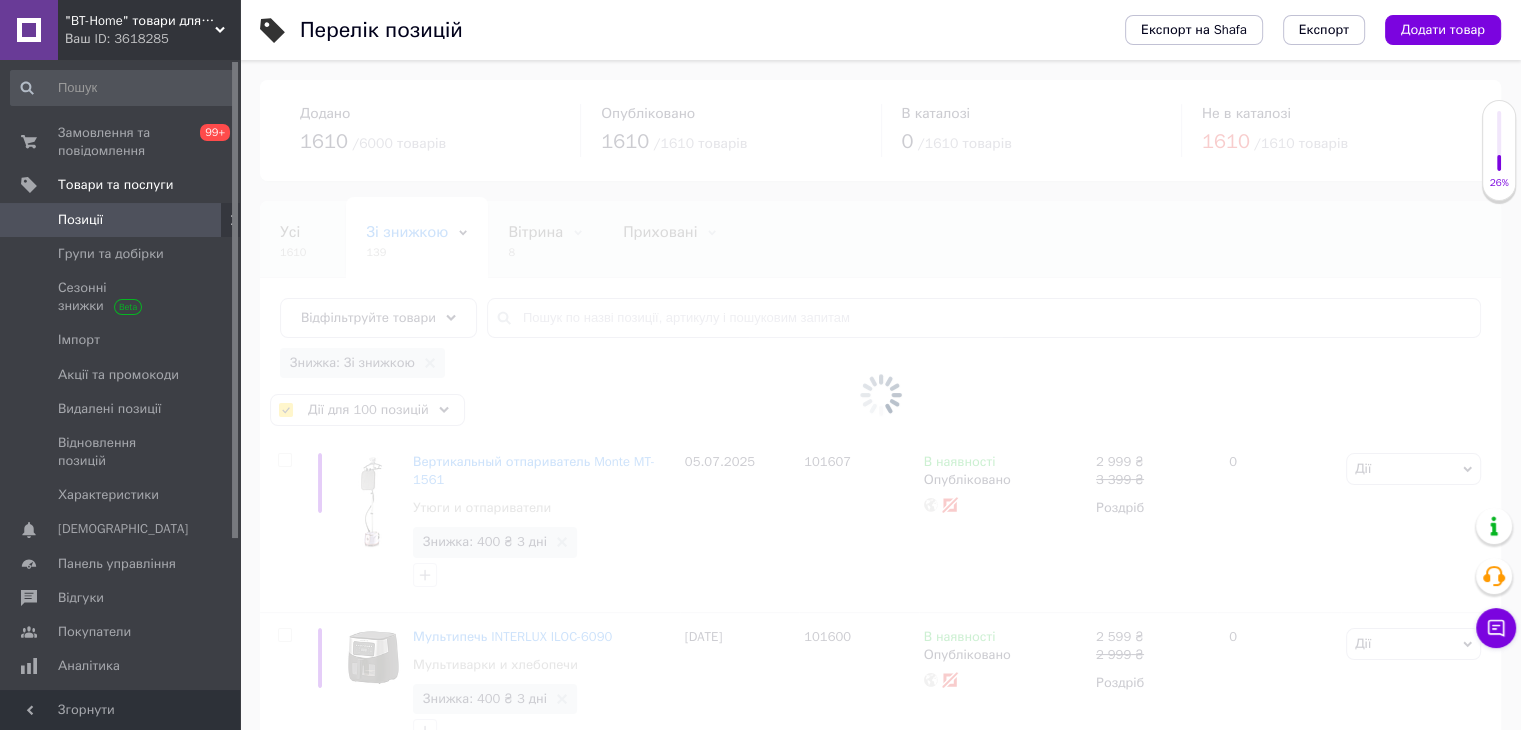 checkbox on "false" 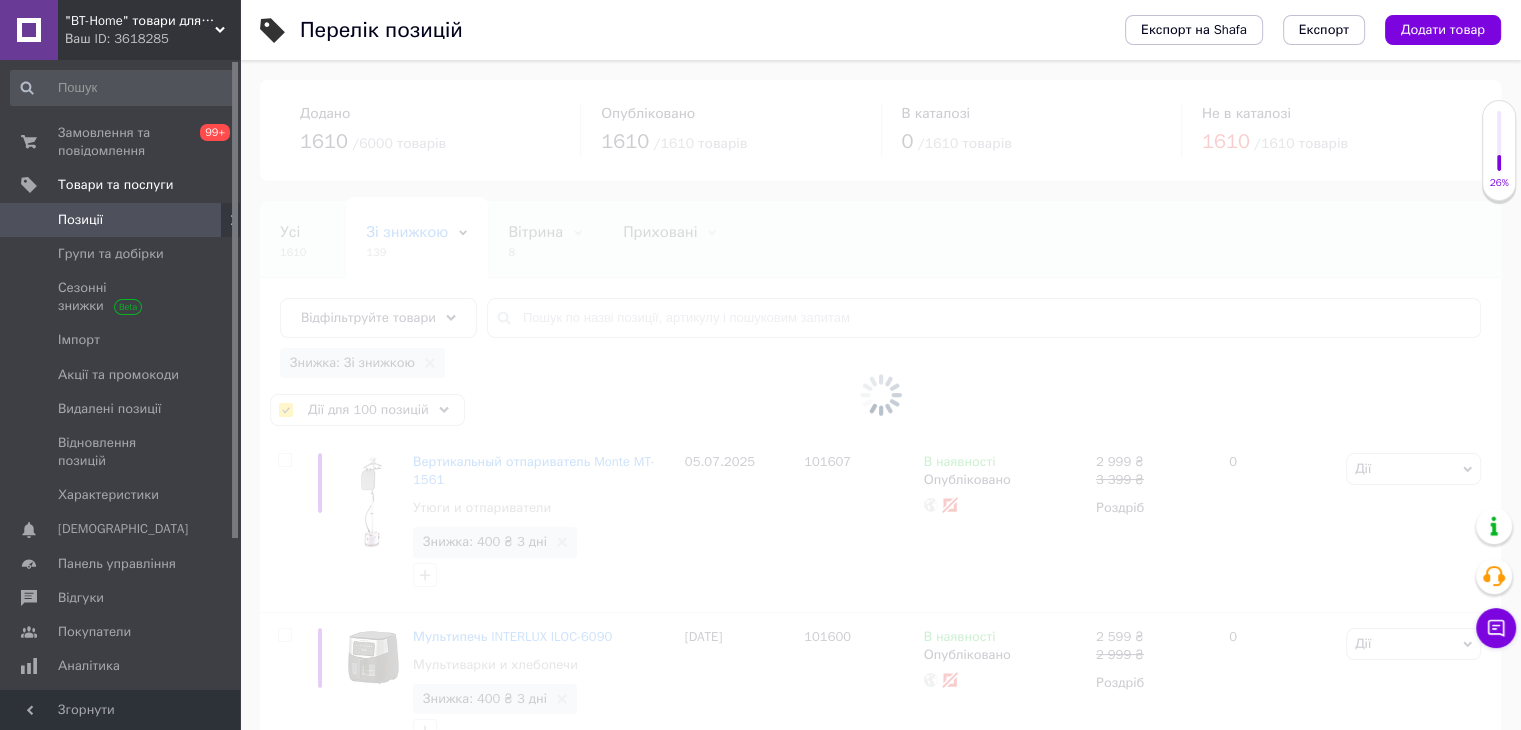 checkbox on "false" 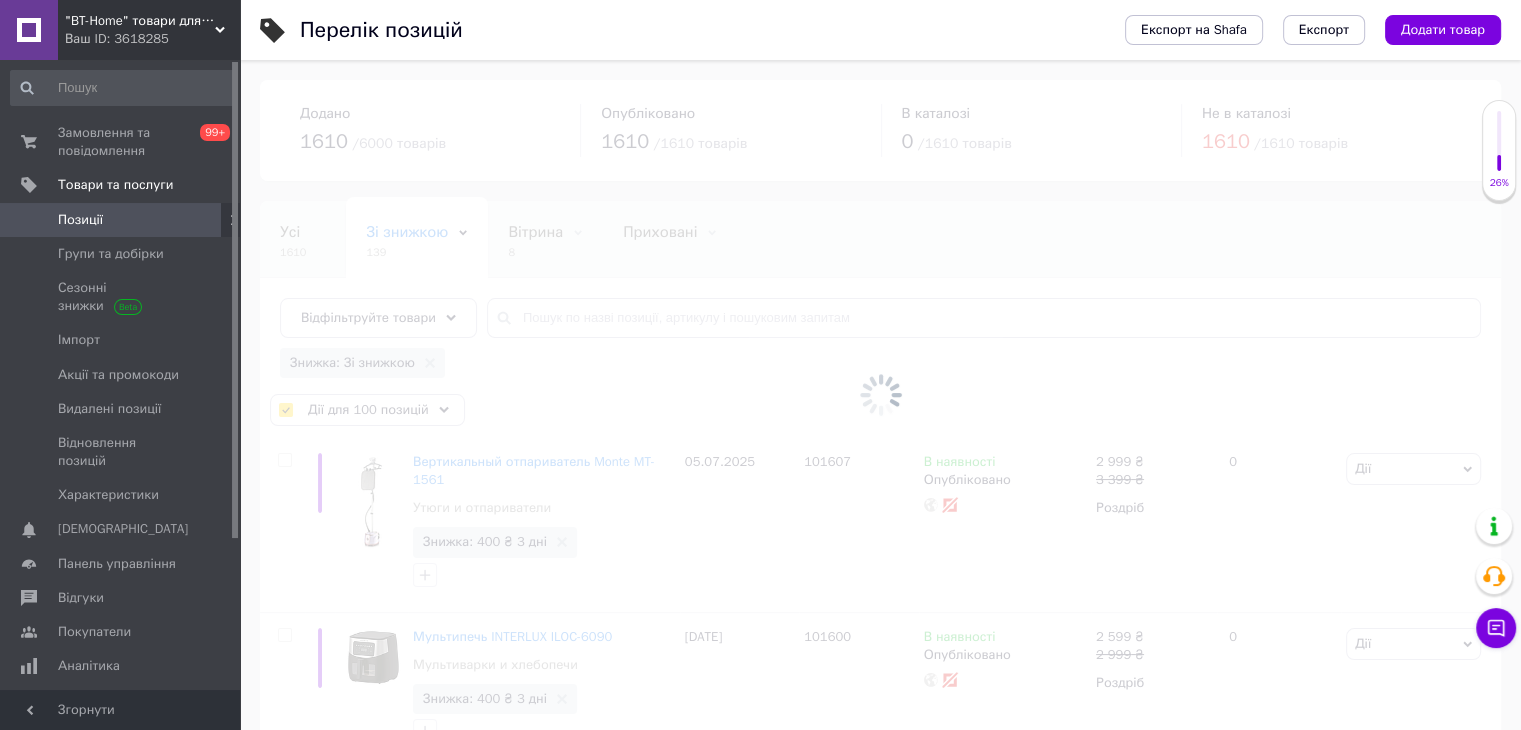 checkbox on "false" 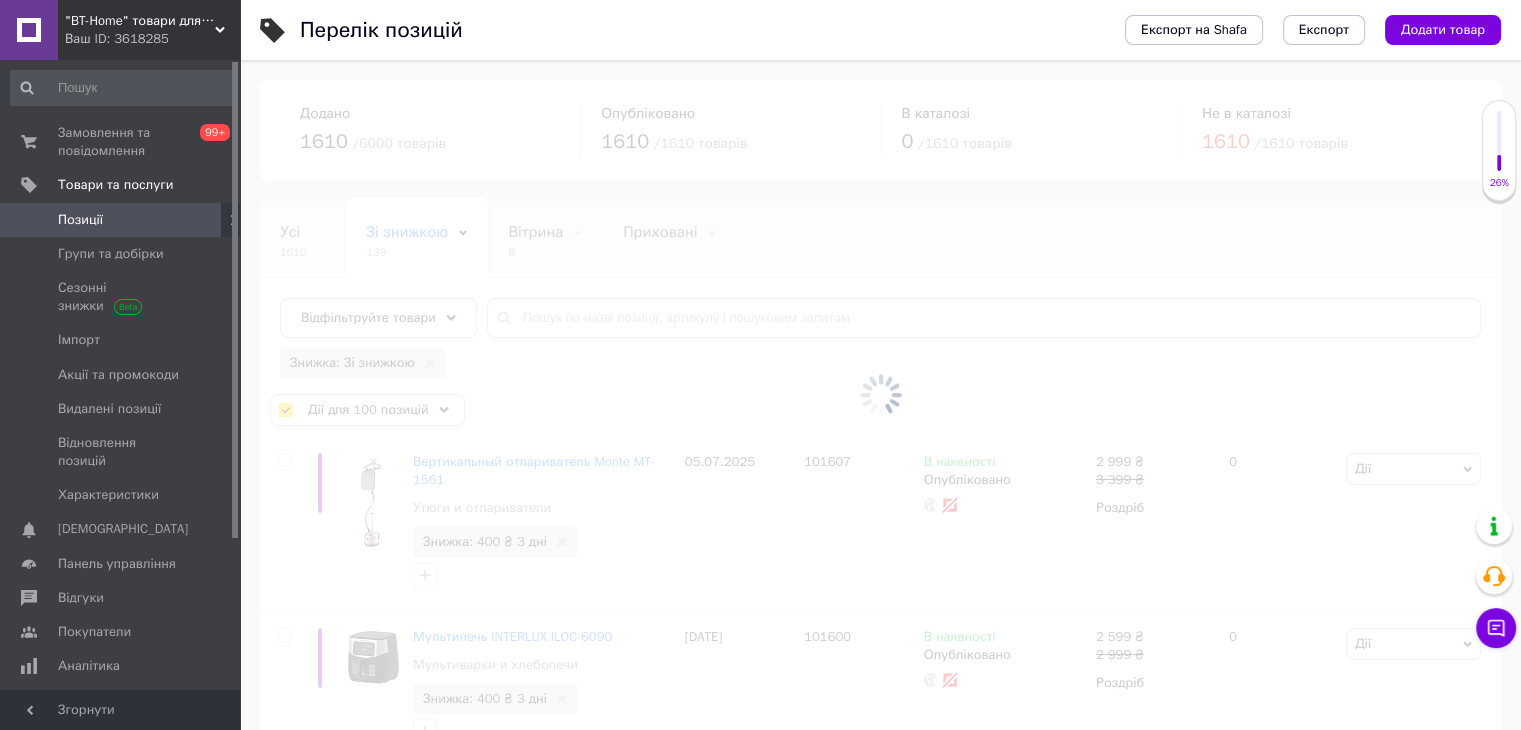 checkbox on "false" 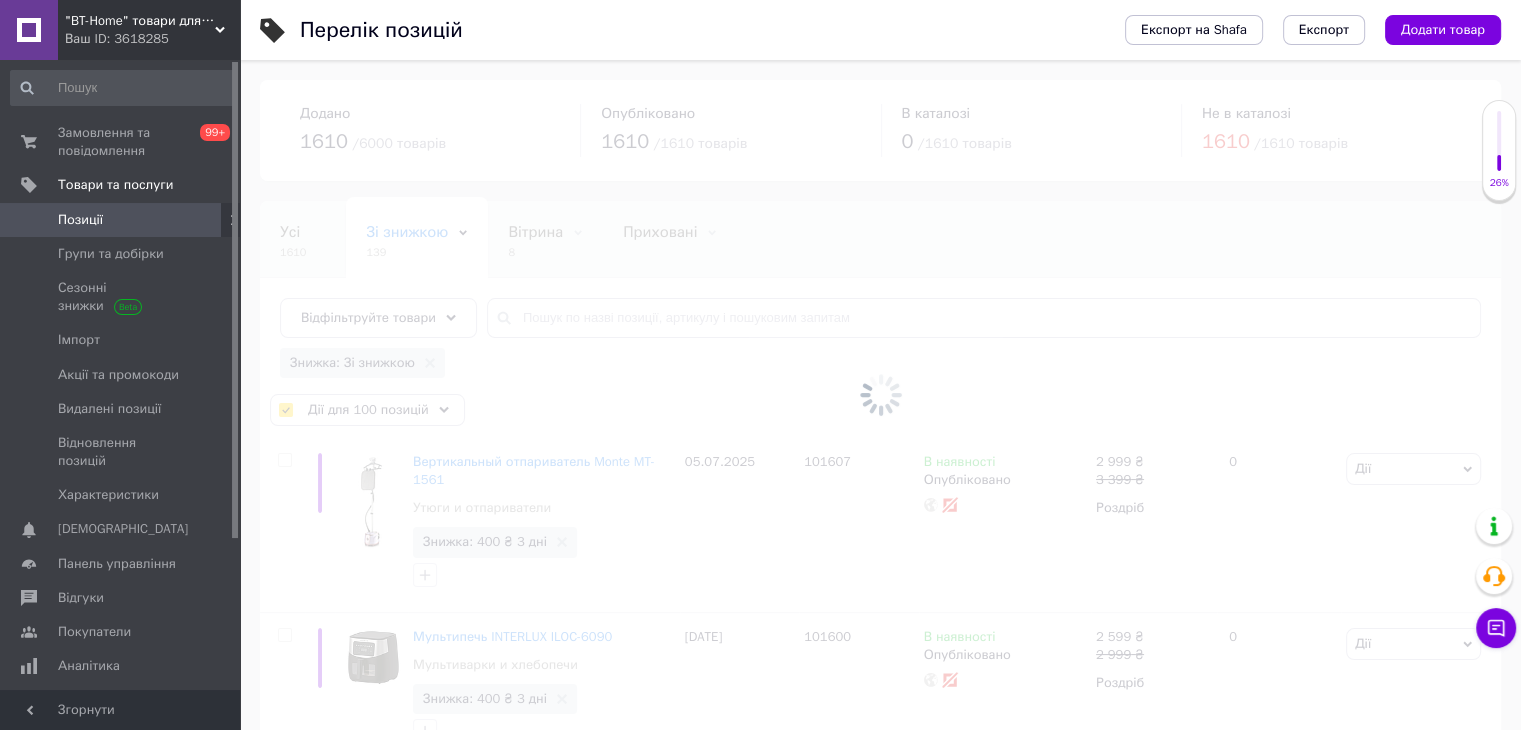 checkbox on "false" 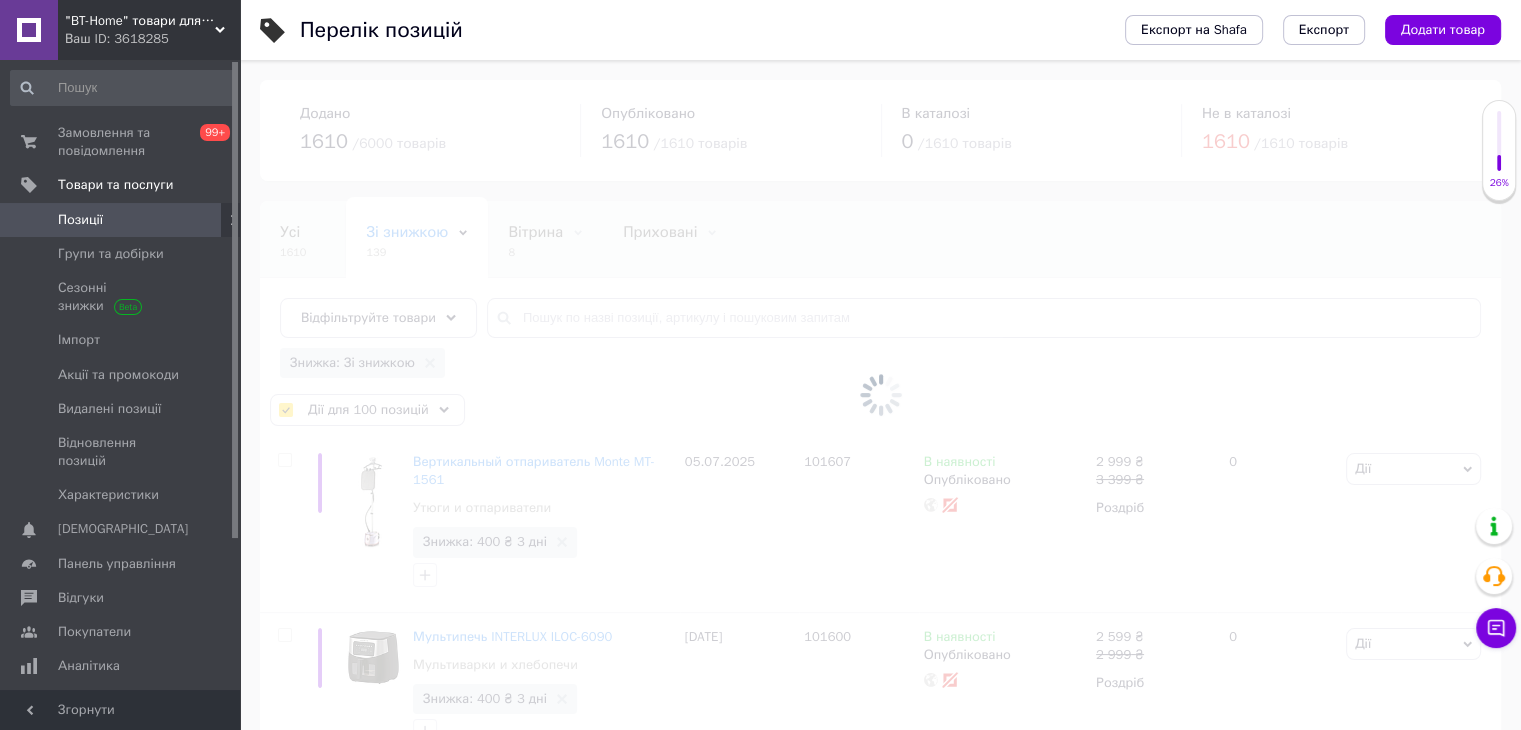 checkbox on "false" 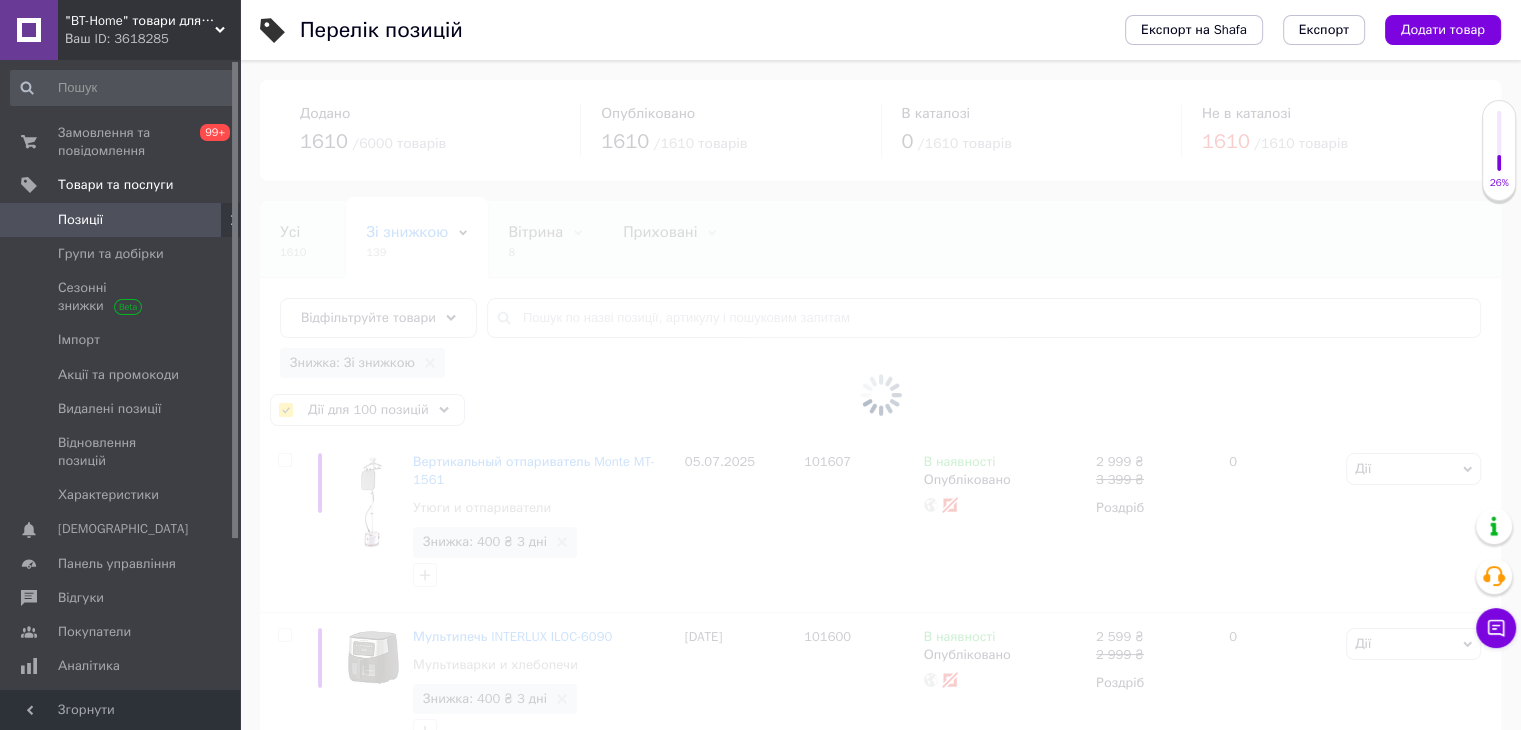 checkbox on "false" 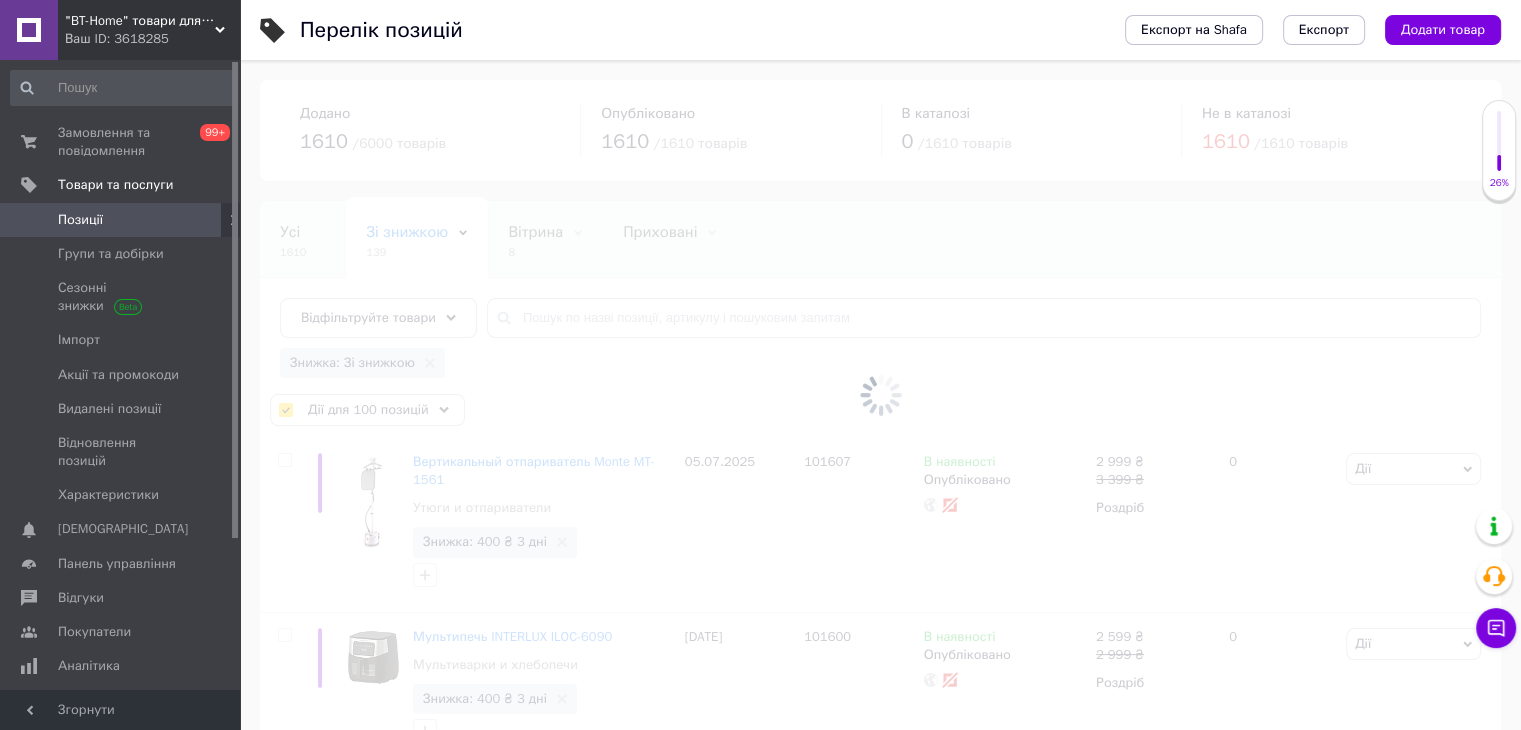 checkbox on "false" 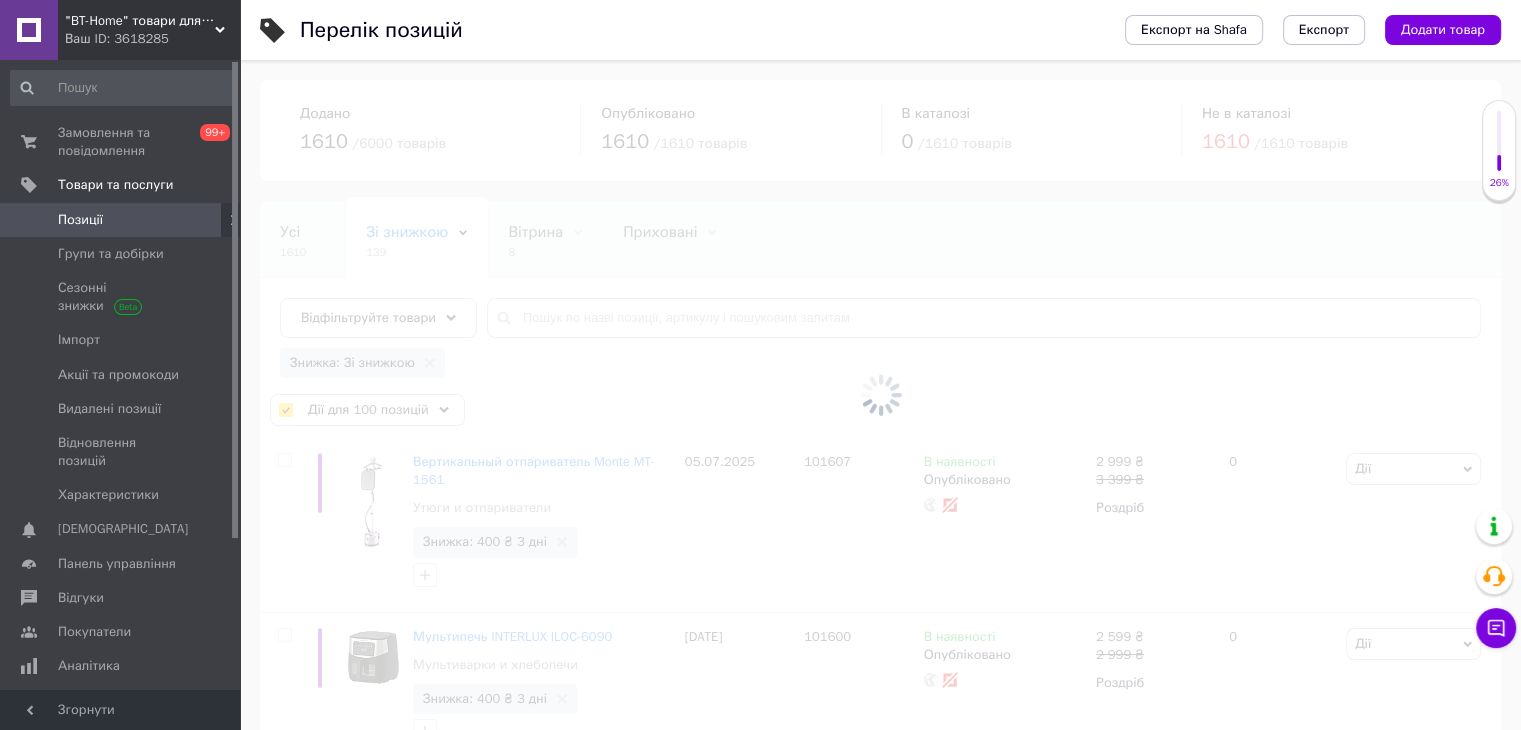 checkbox on "false" 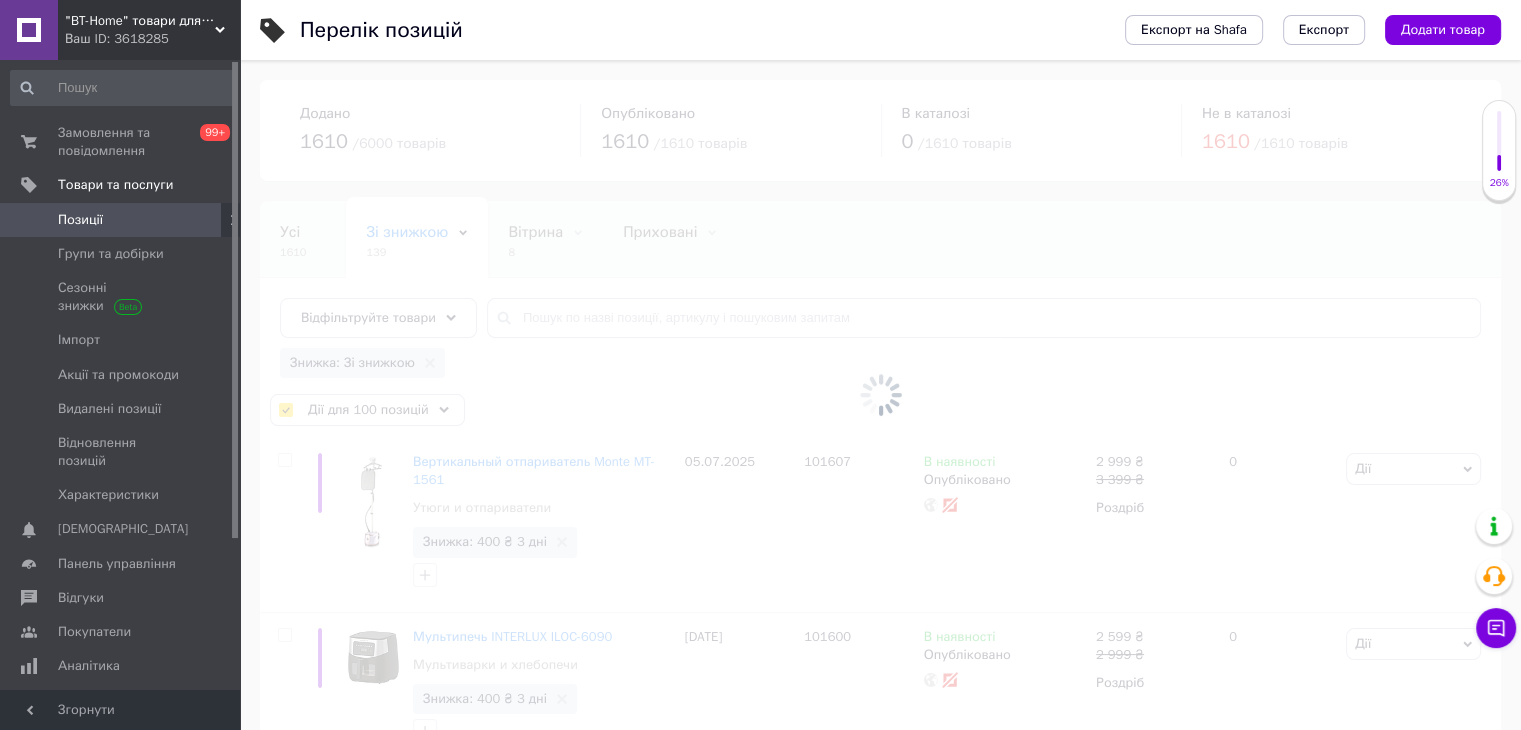 checkbox on "false" 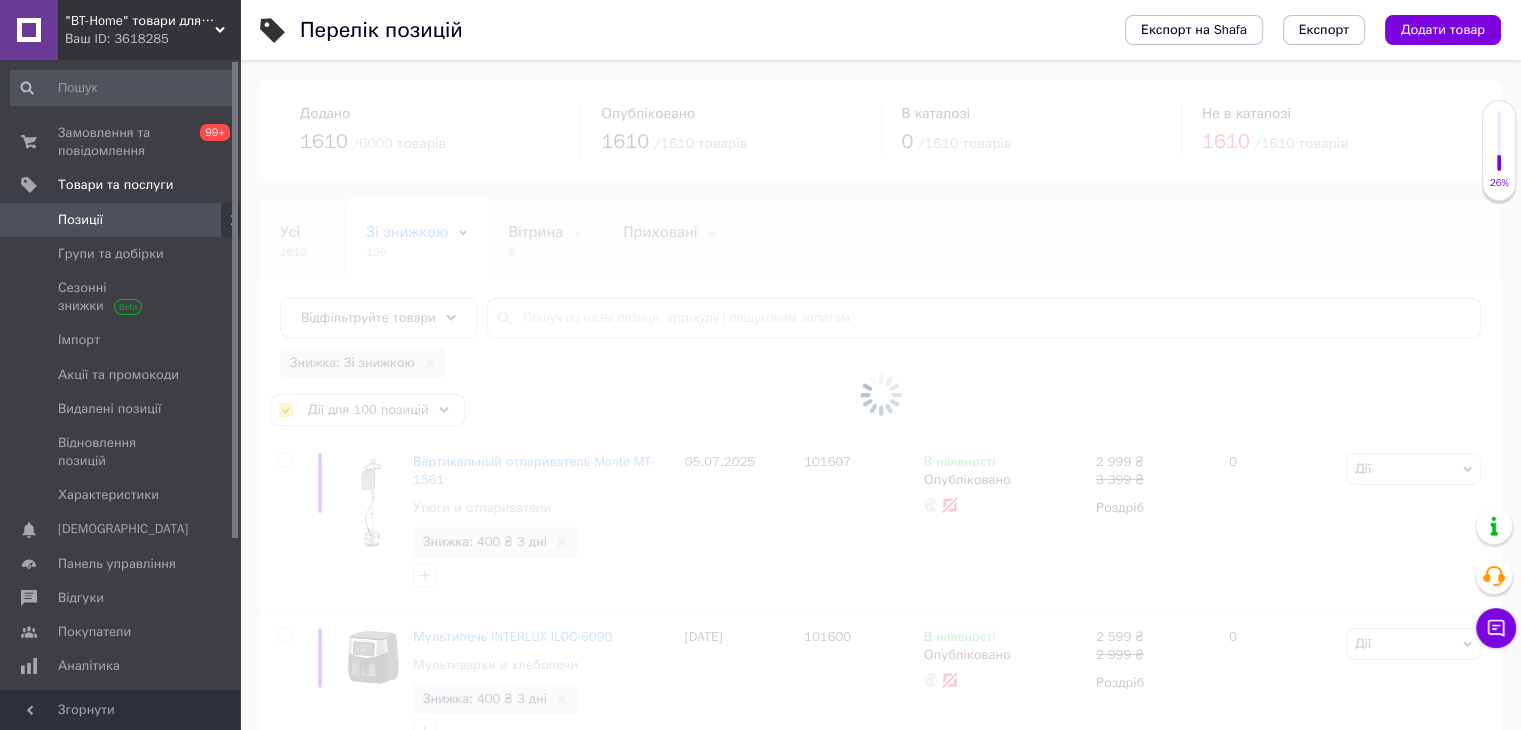 checkbox on "false" 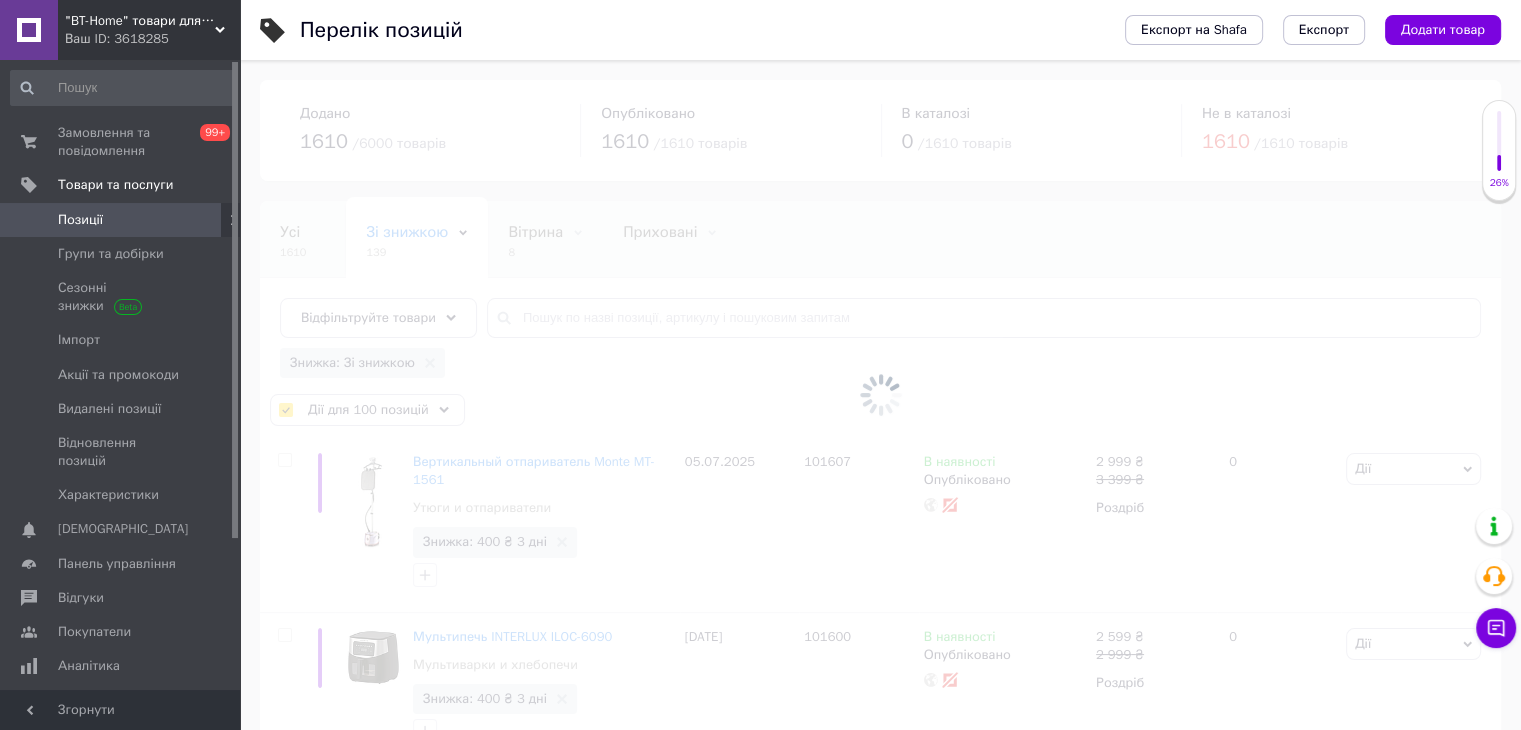 checkbox on "false" 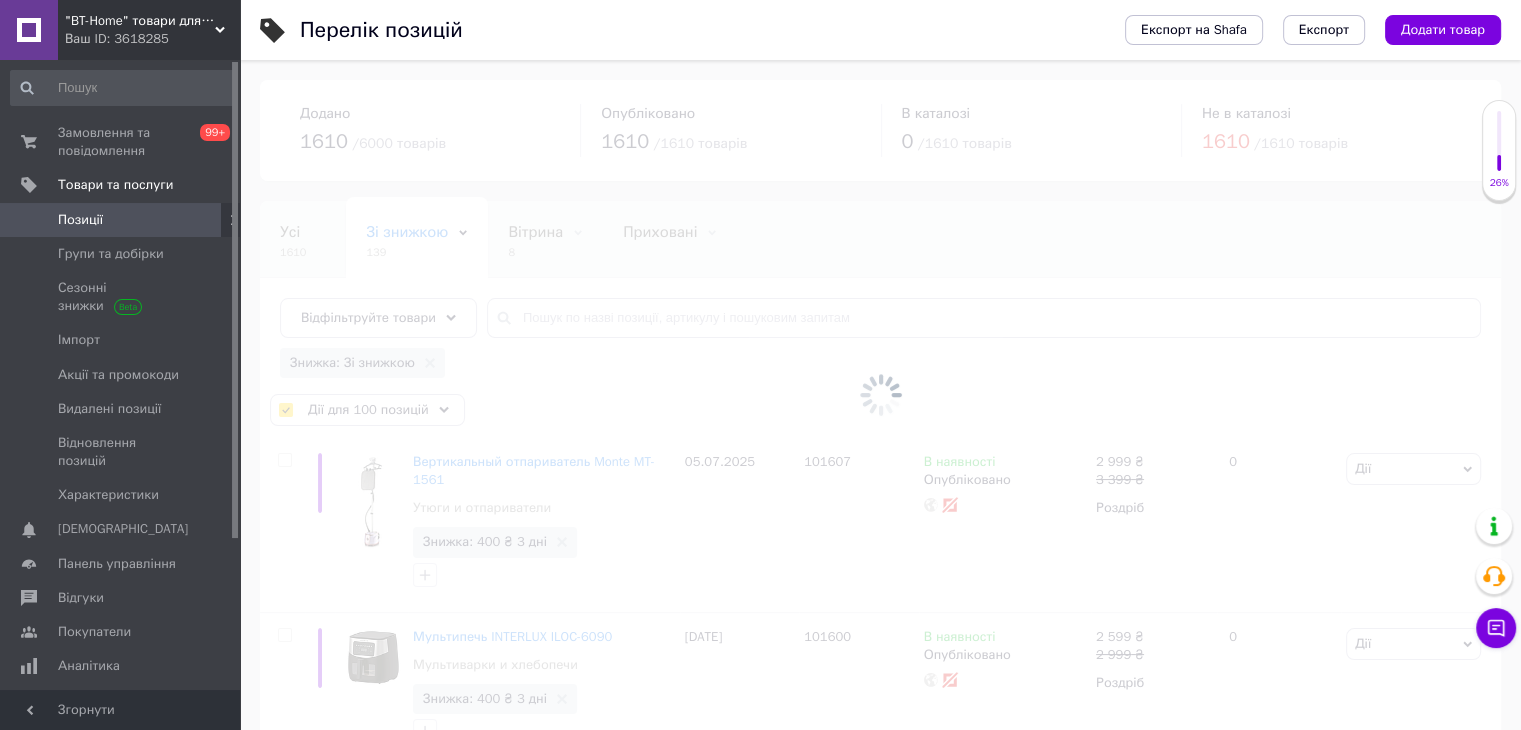 checkbox on "false" 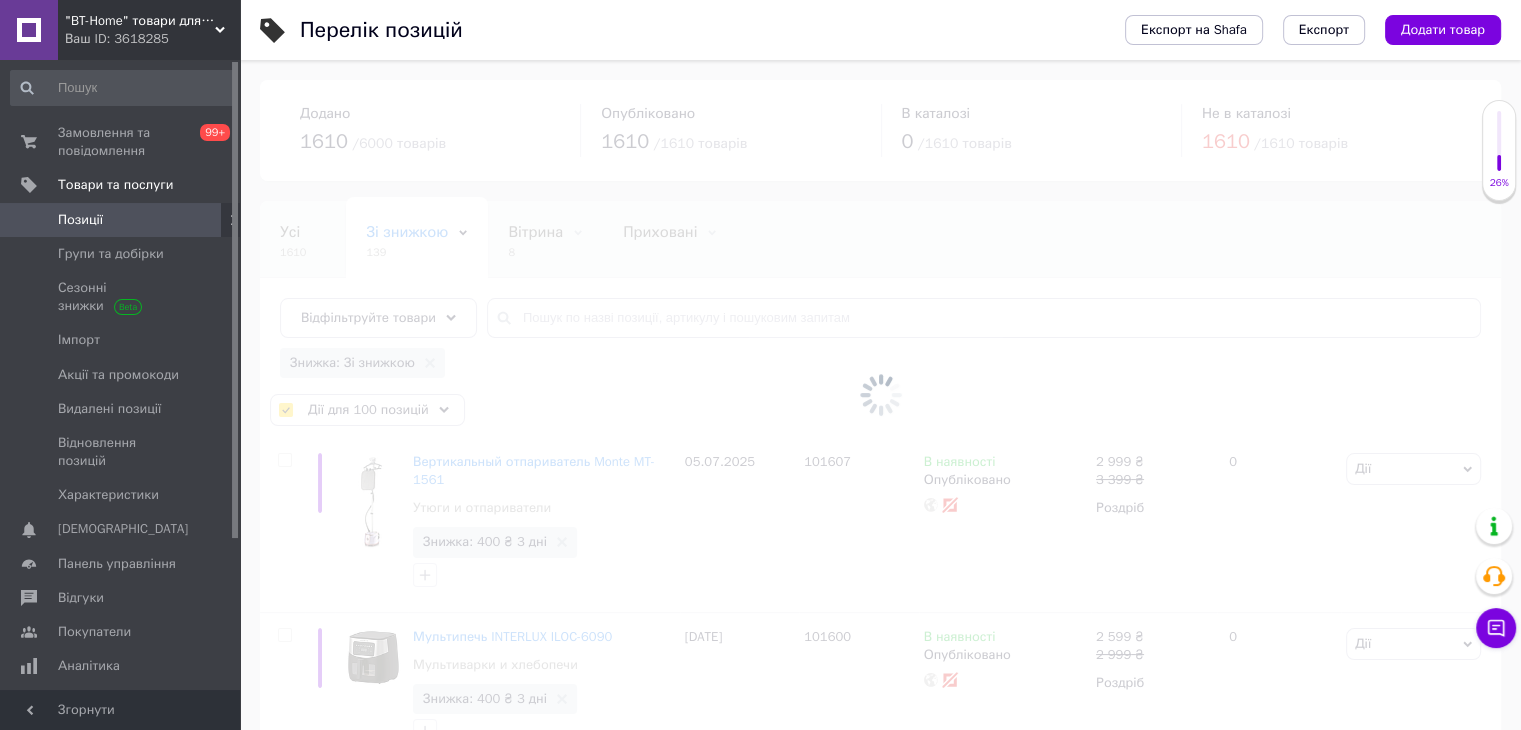 checkbox on "false" 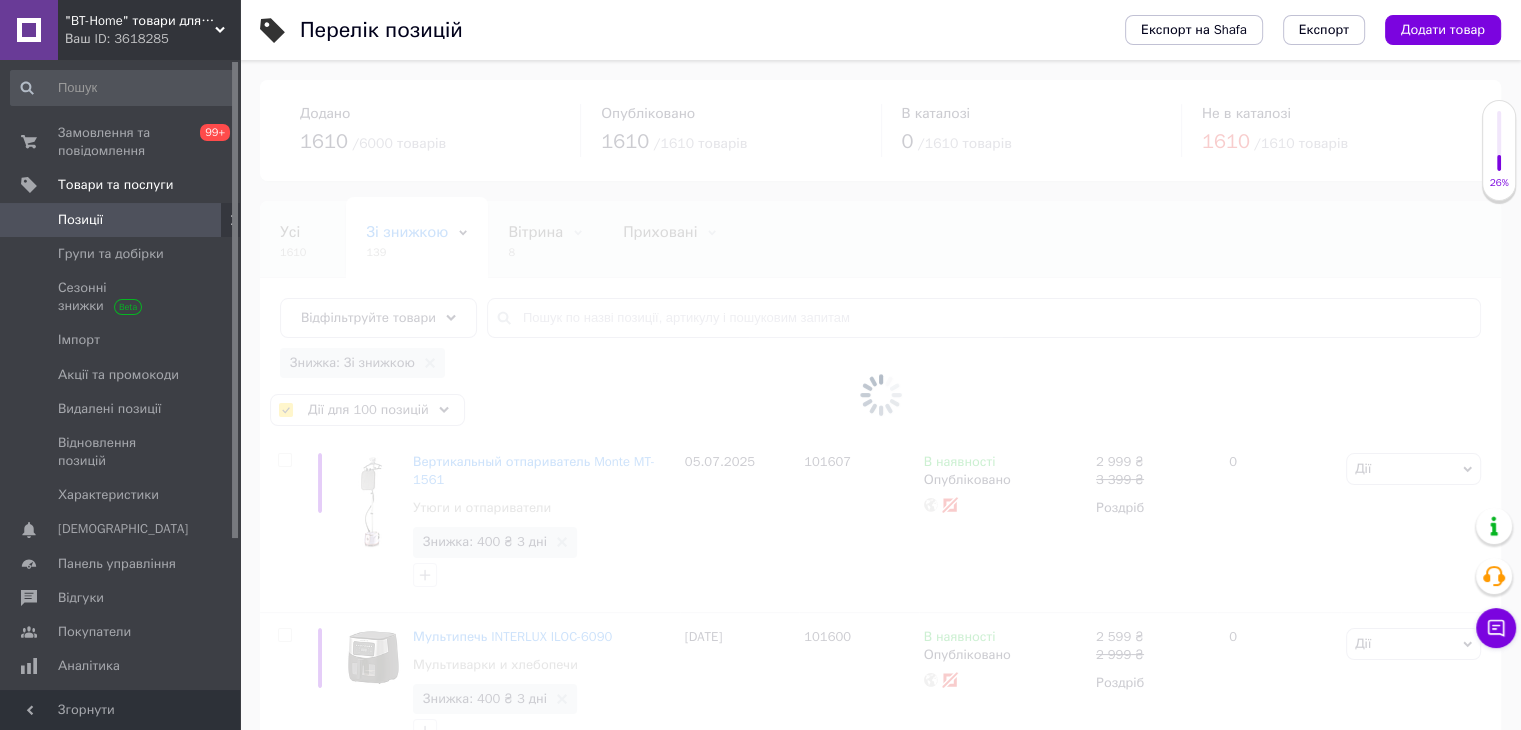 checkbox on "false" 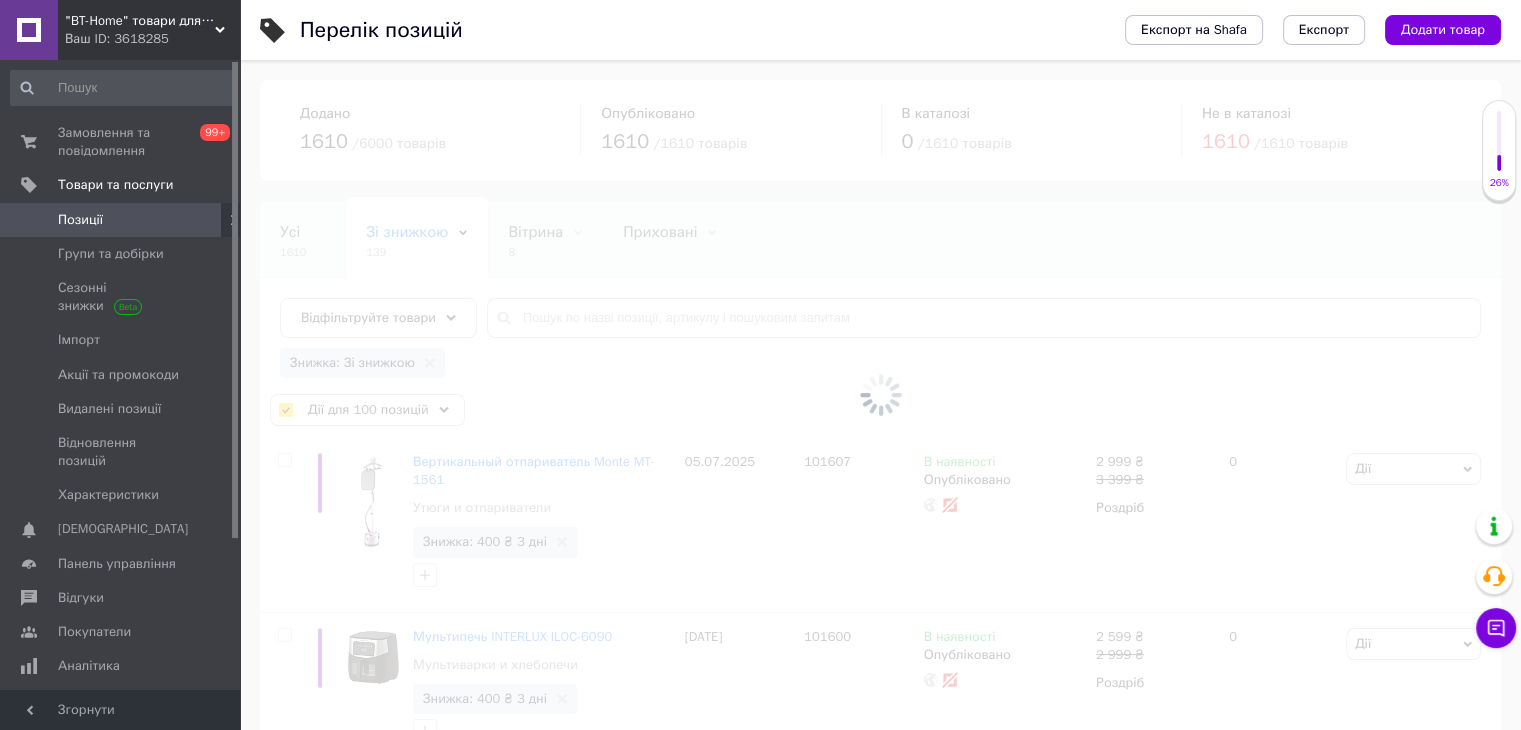 checkbox on "false" 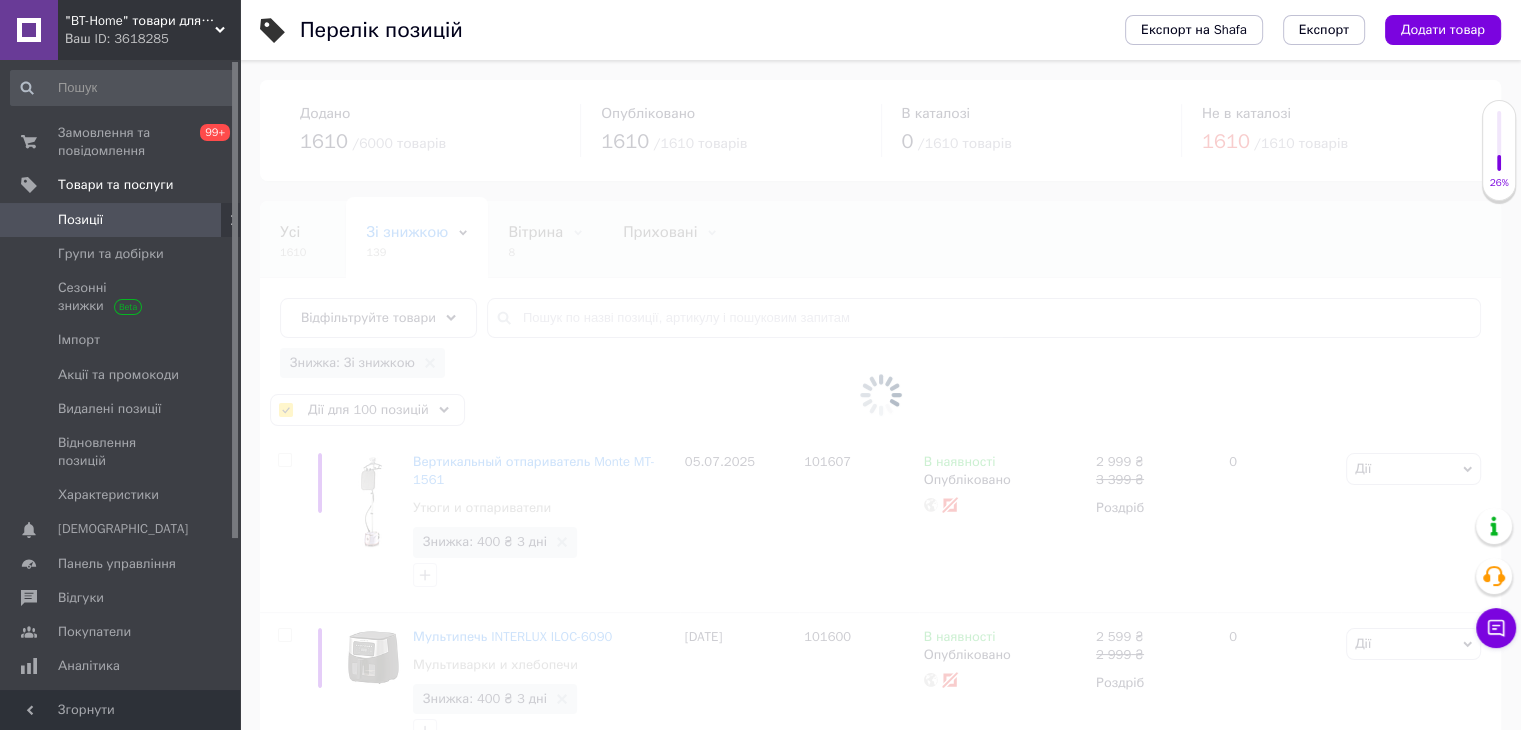 checkbox on "false" 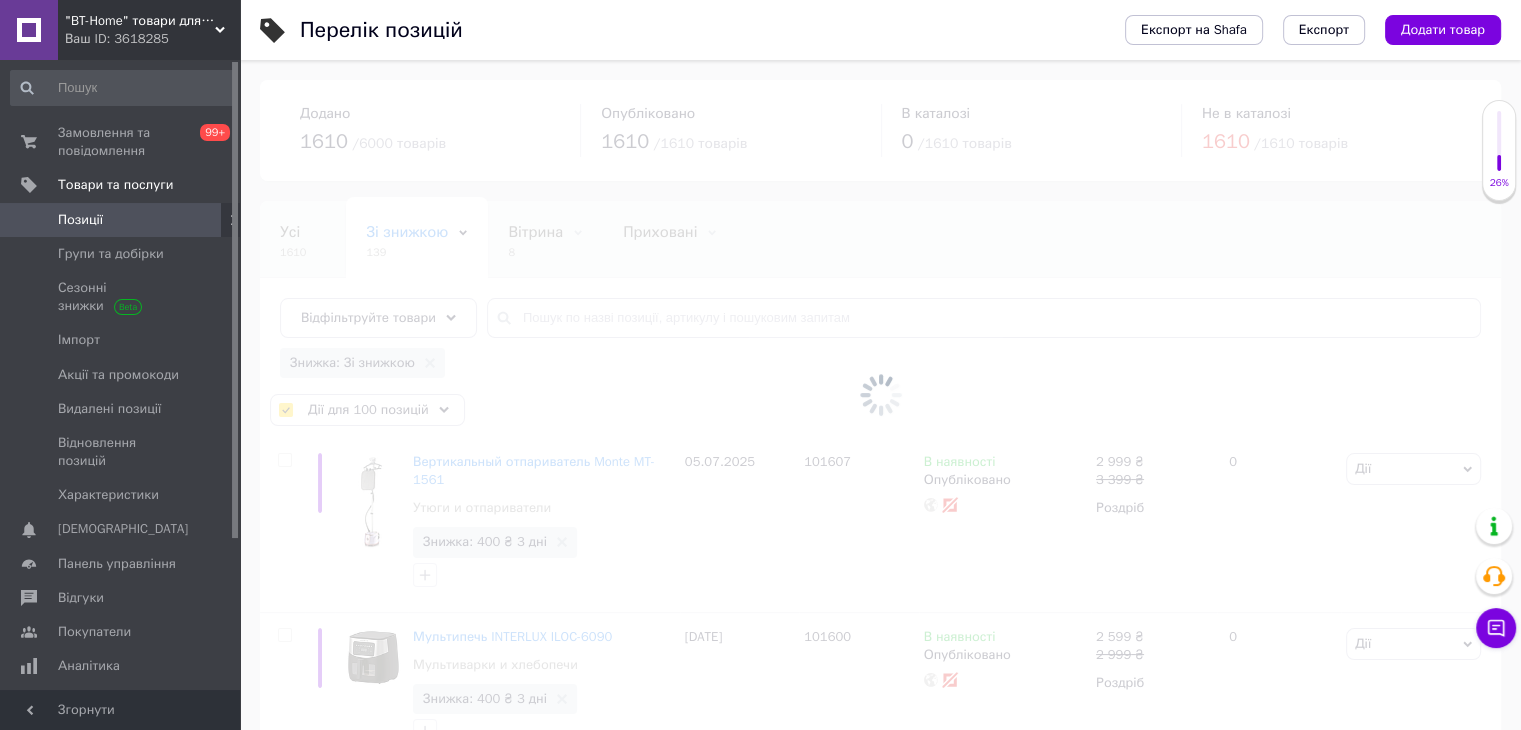 checkbox on "false" 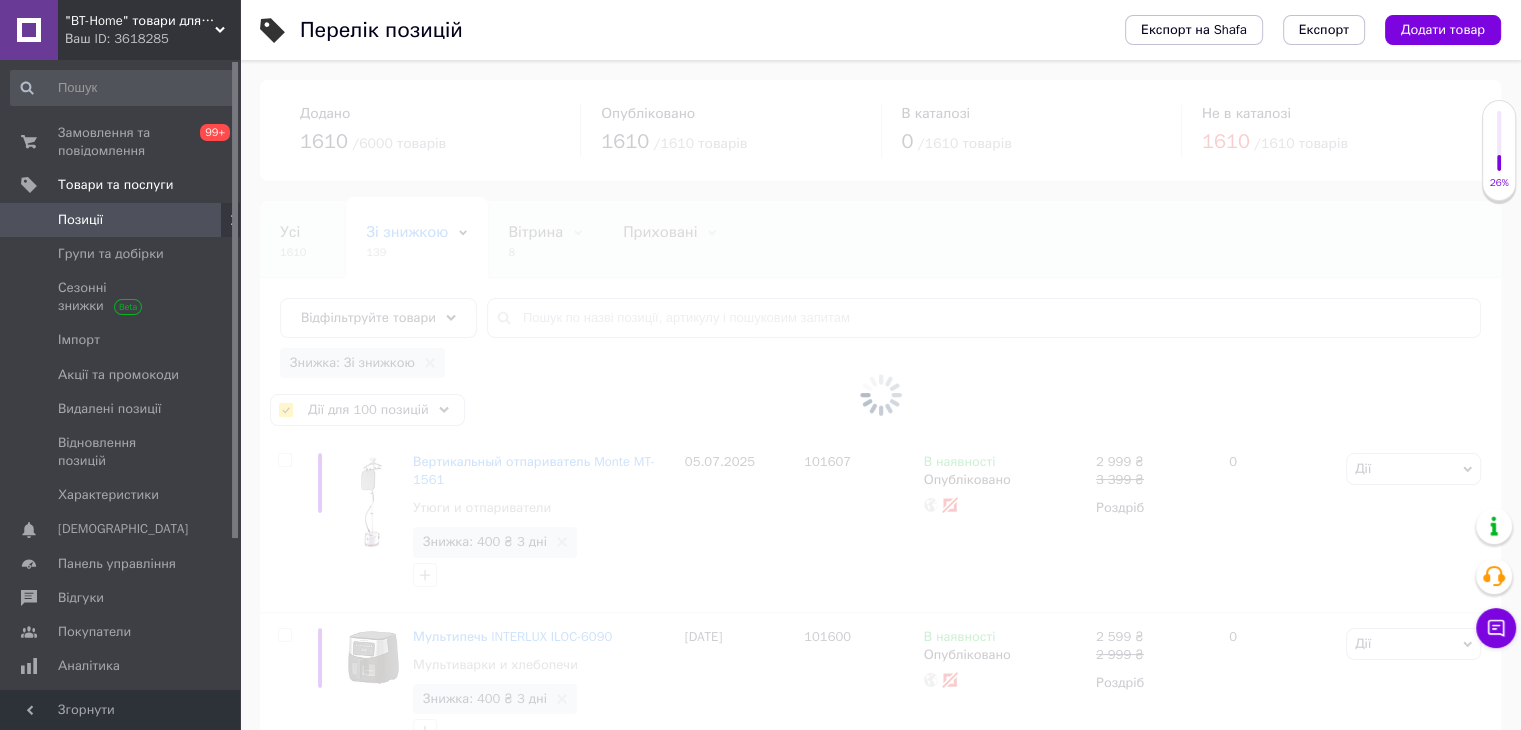 checkbox on "false" 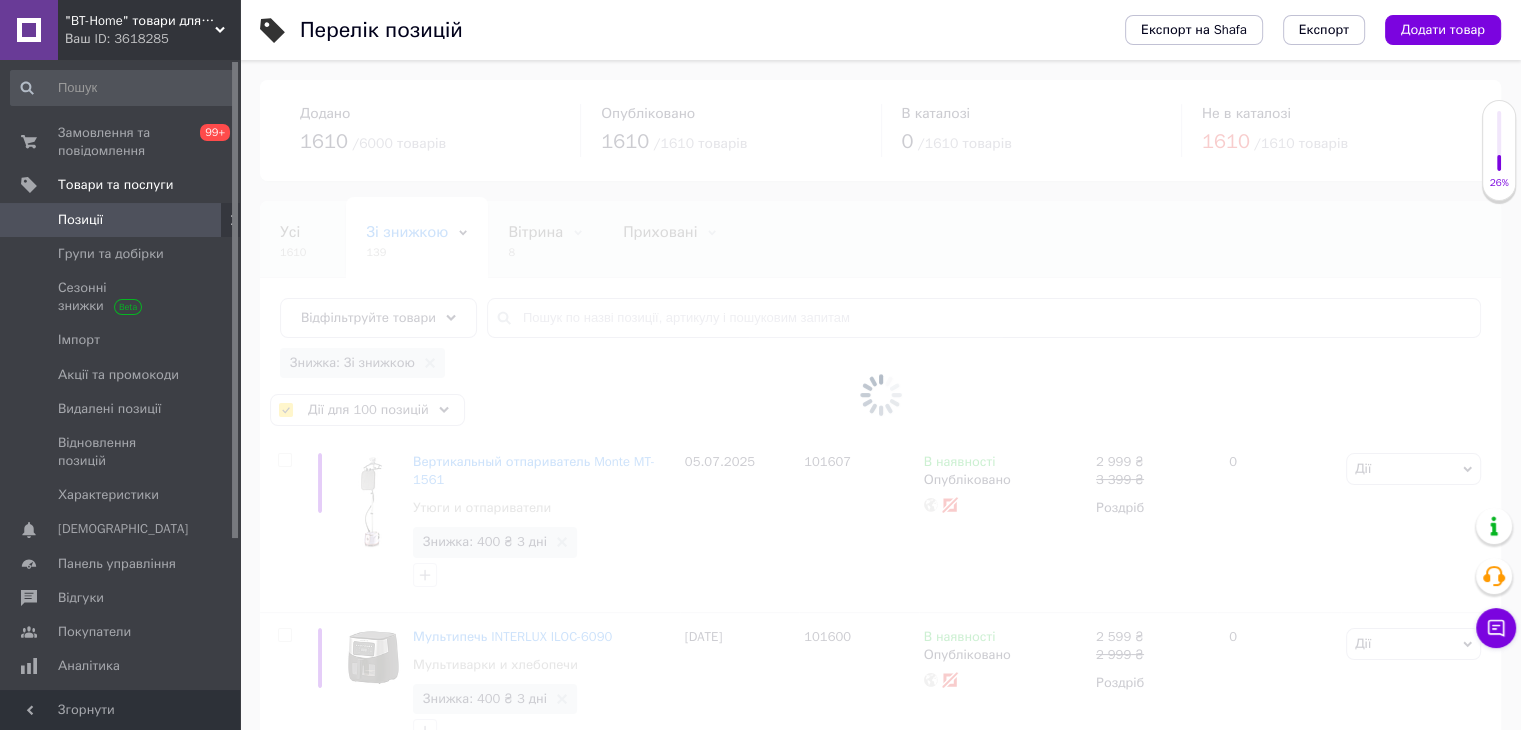 checkbox on "false" 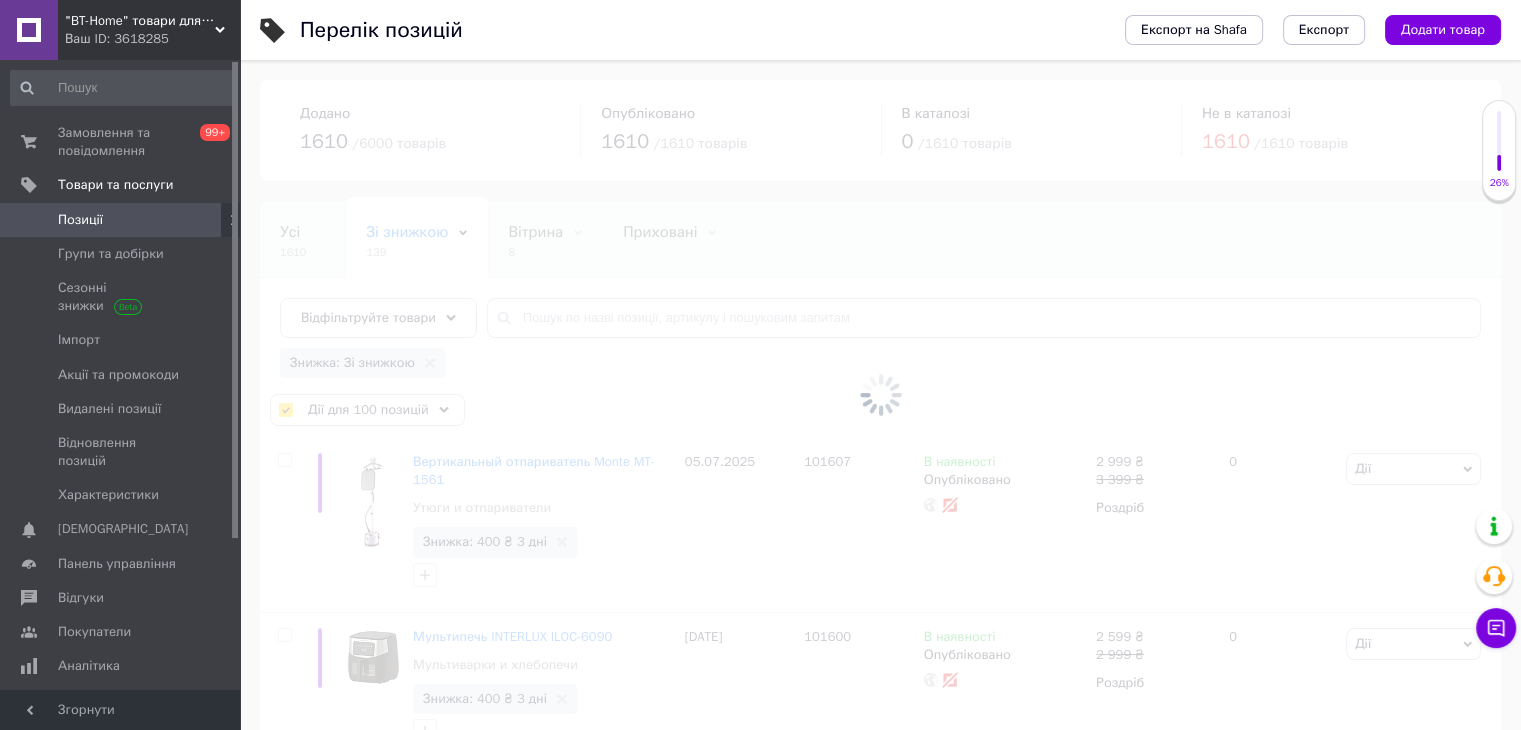 checkbox on "false" 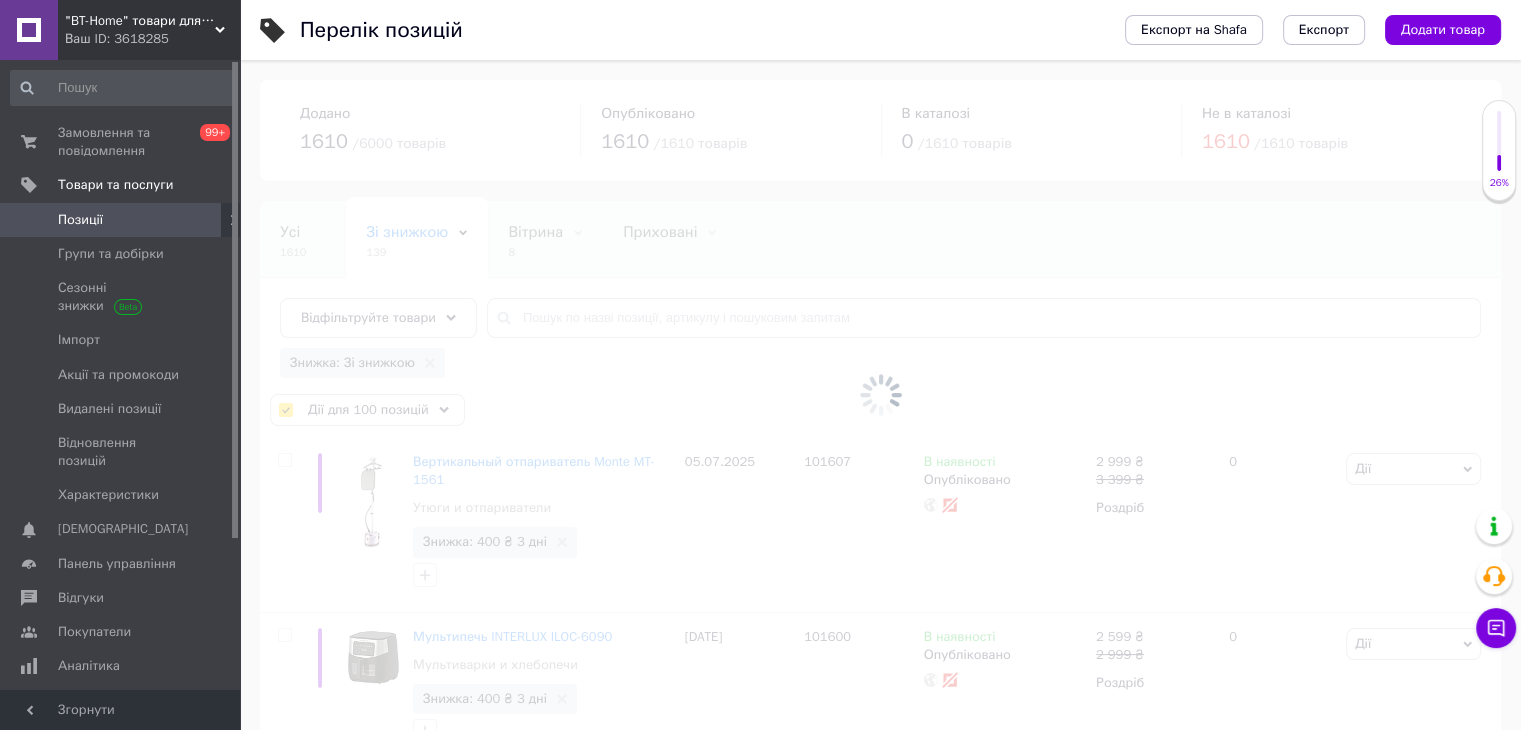 checkbox on "false" 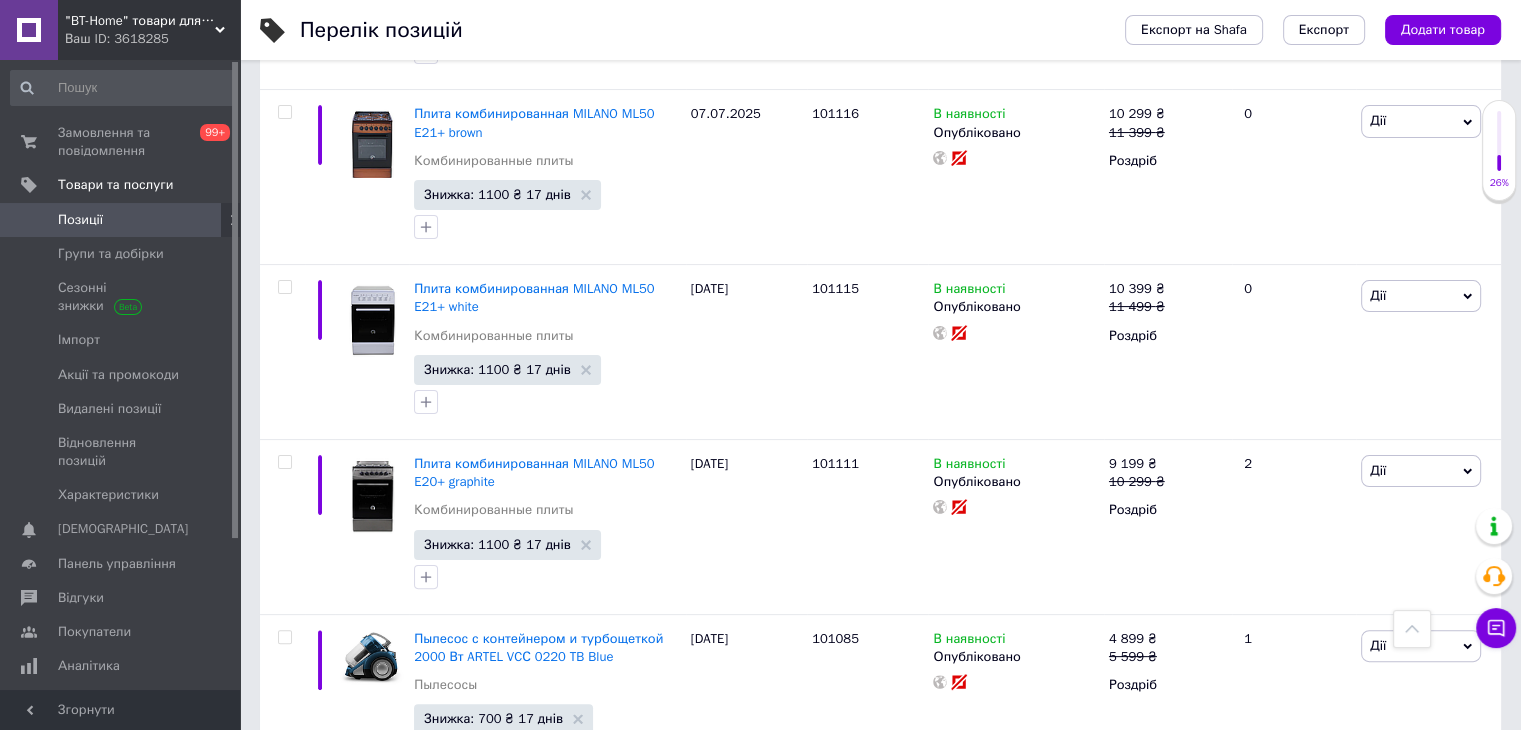 scroll, scrollTop: 16303, scrollLeft: 0, axis: vertical 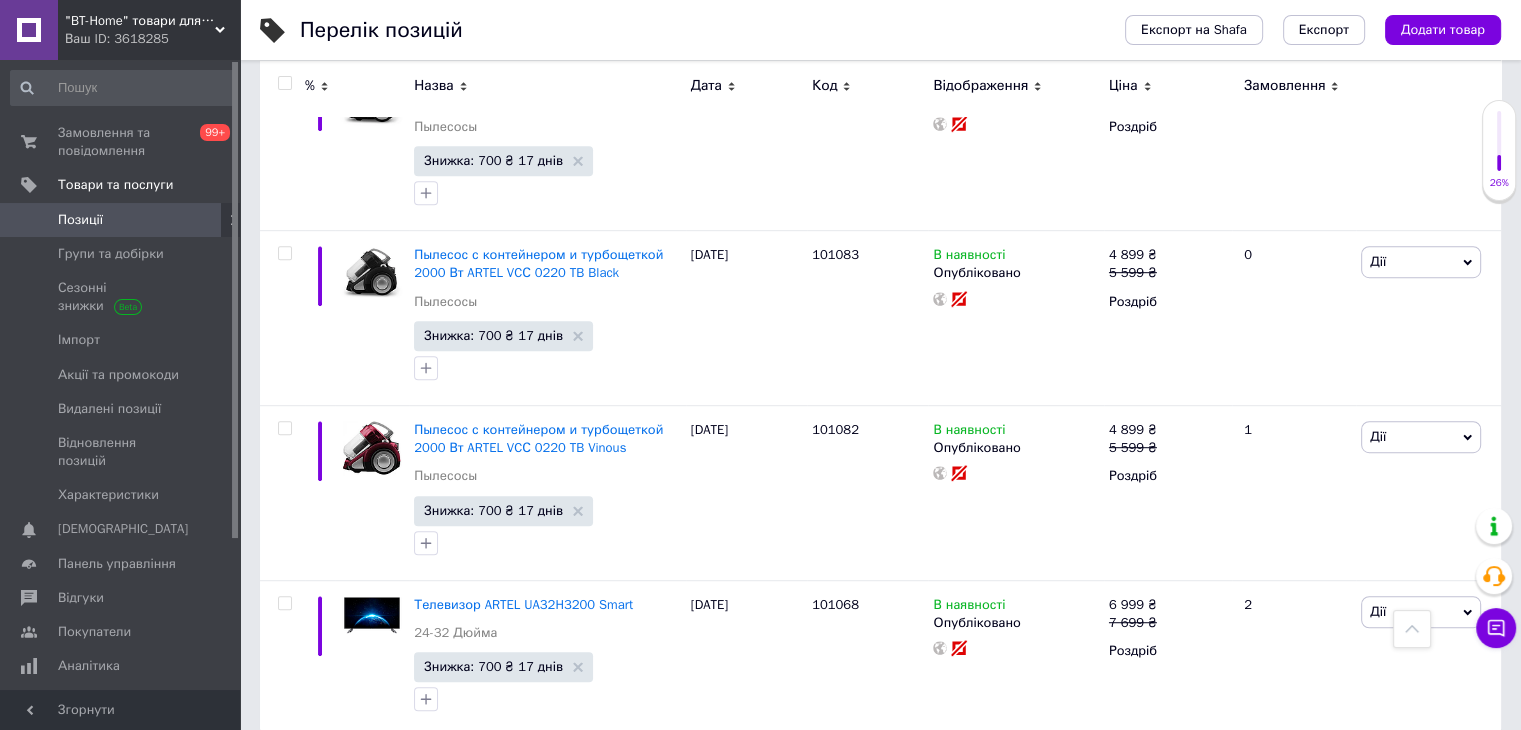 click on "2" at bounding box center [327, 777] 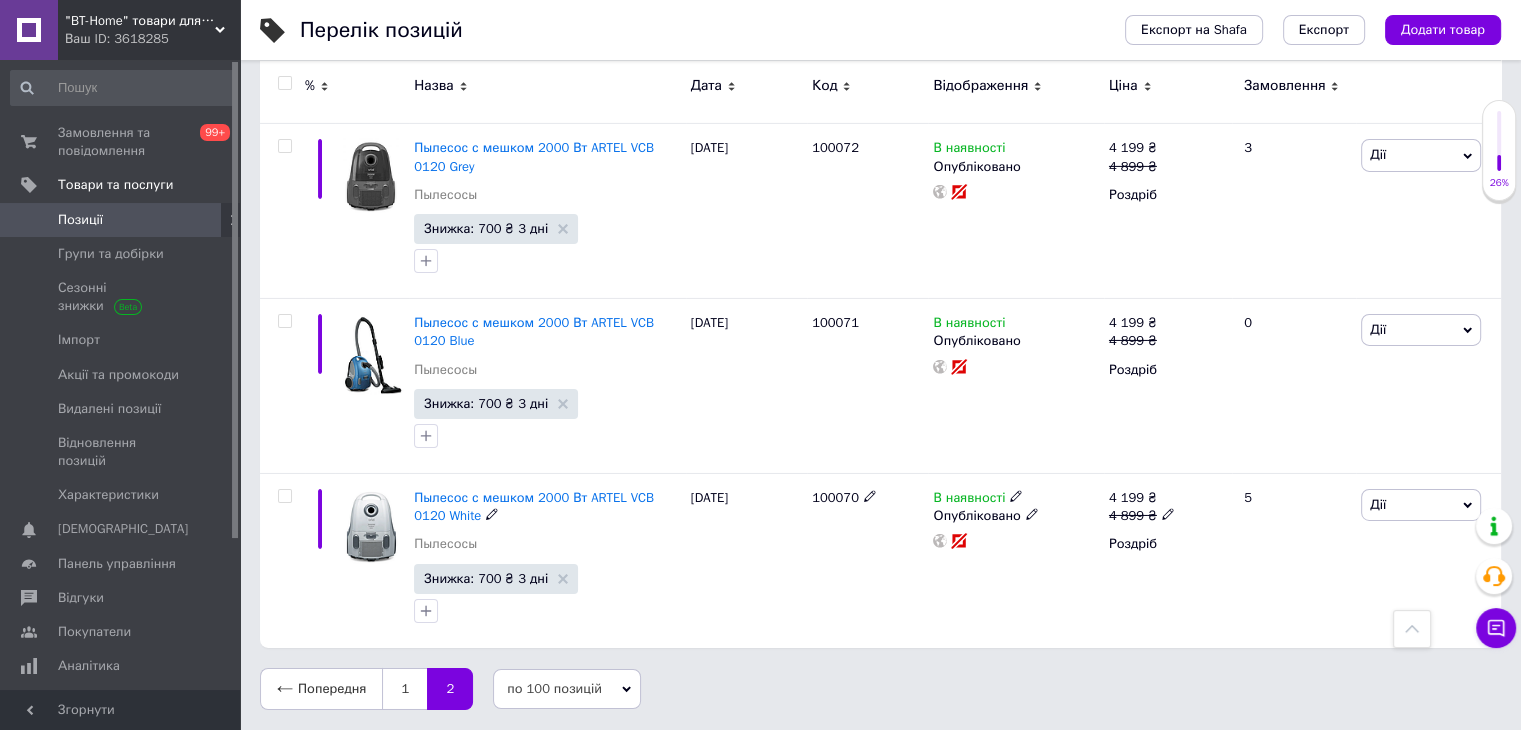 scroll, scrollTop: 6577, scrollLeft: 0, axis: vertical 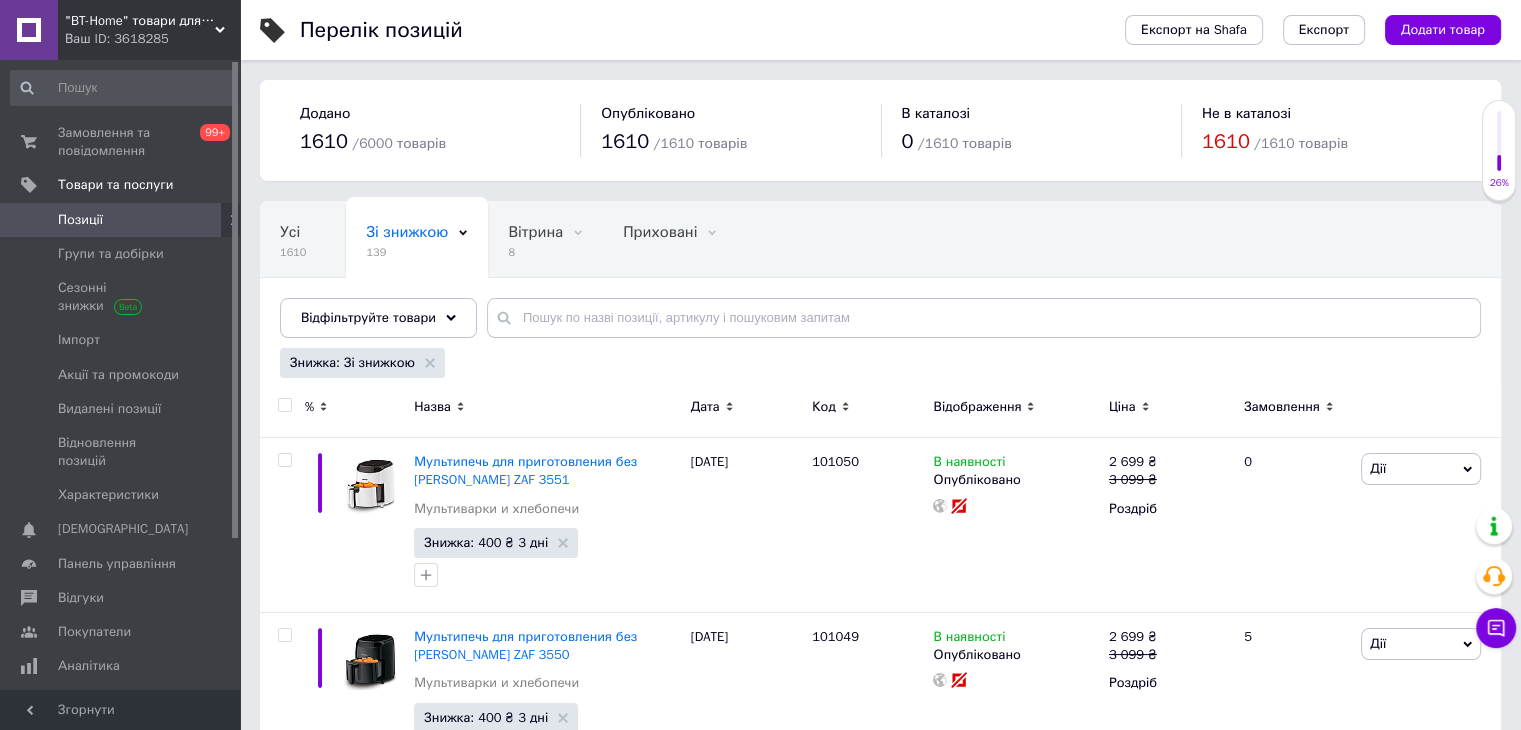 click at bounding box center [284, 405] 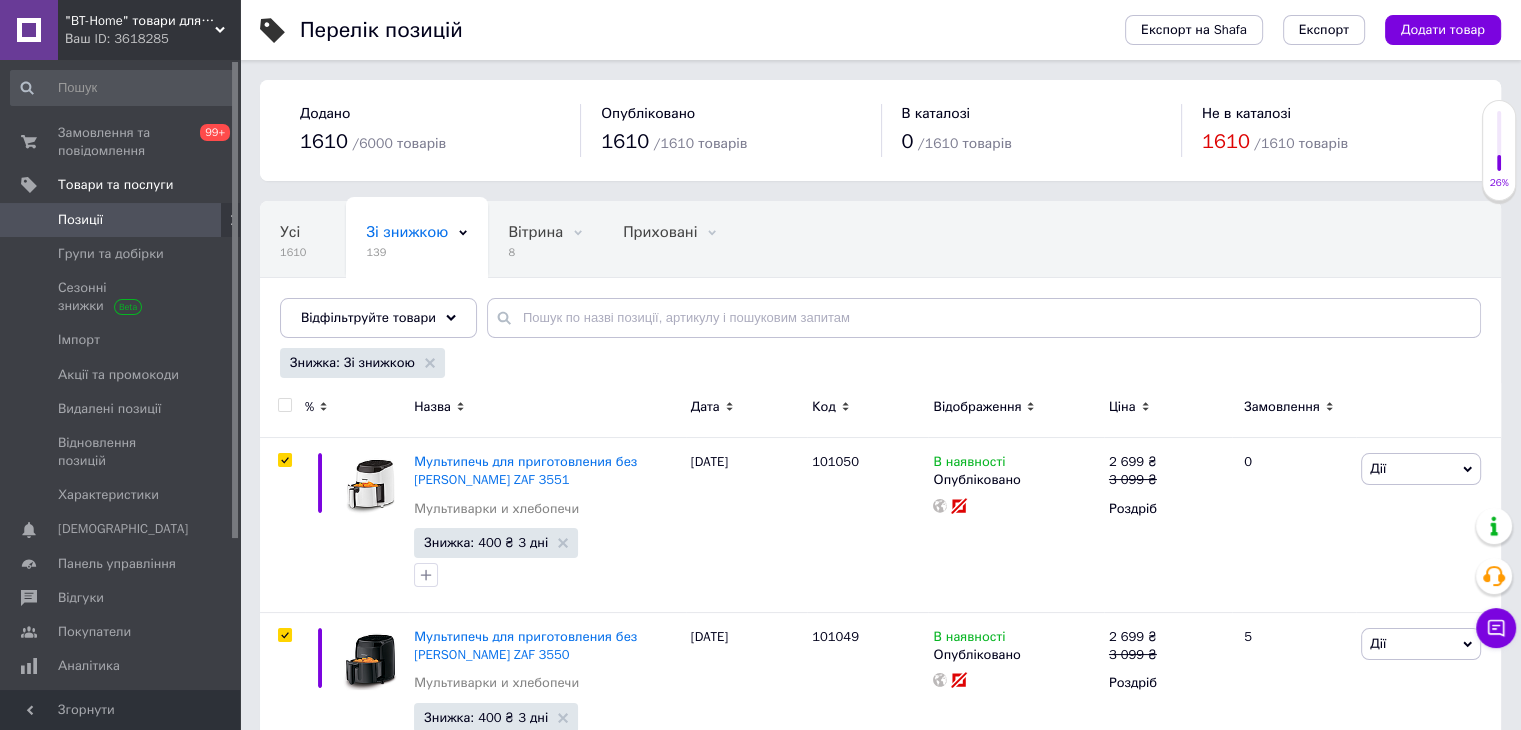 type 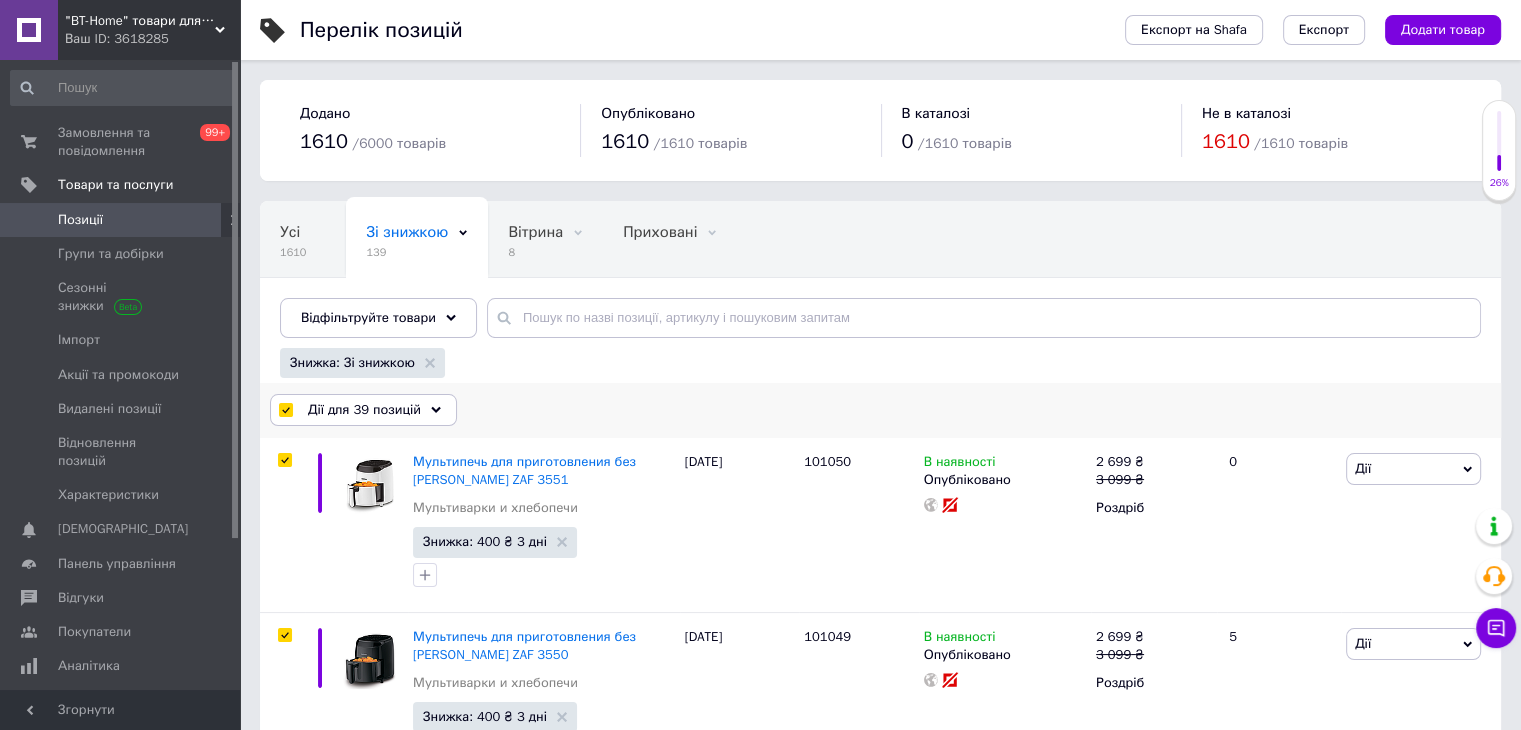 click 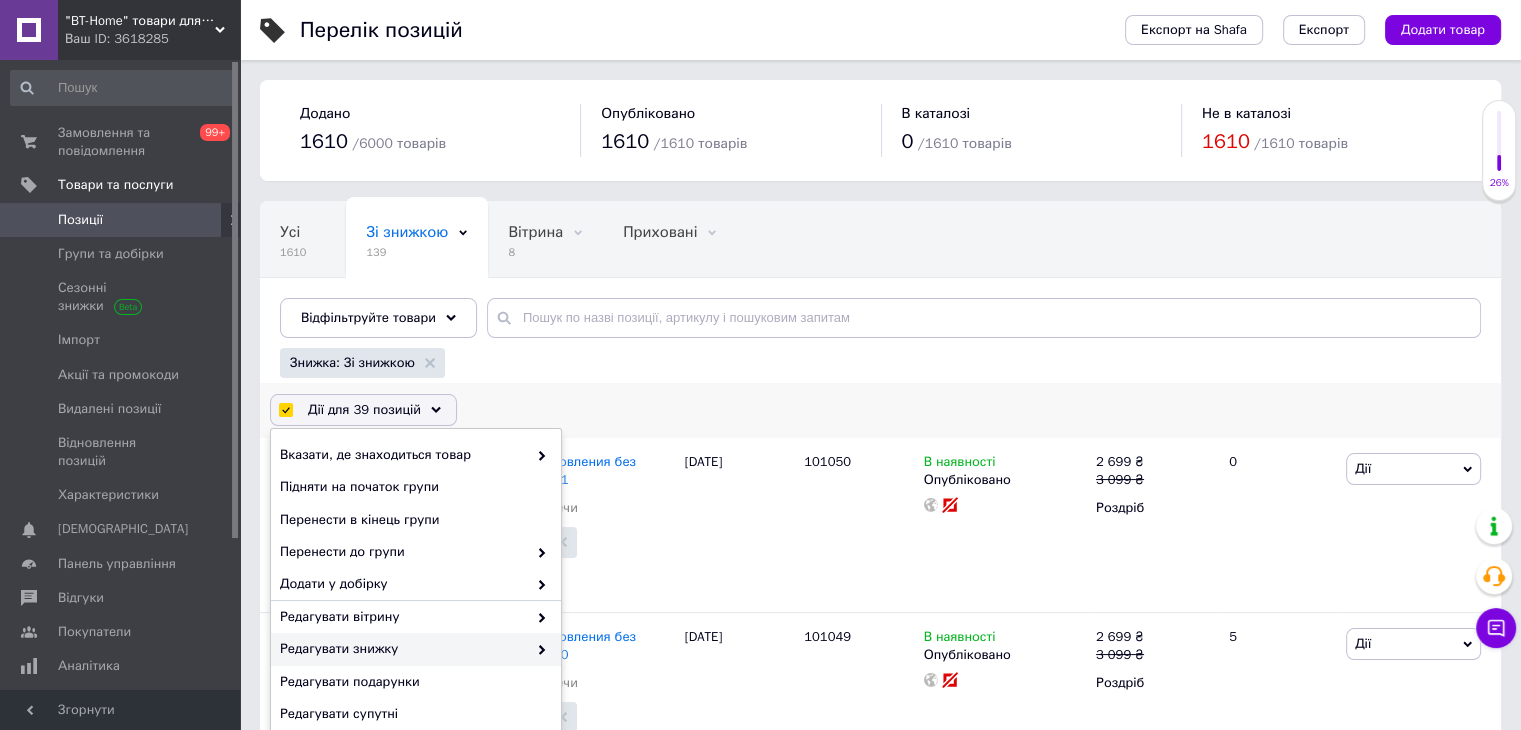 click on "Редагувати знижку" at bounding box center [403, 649] 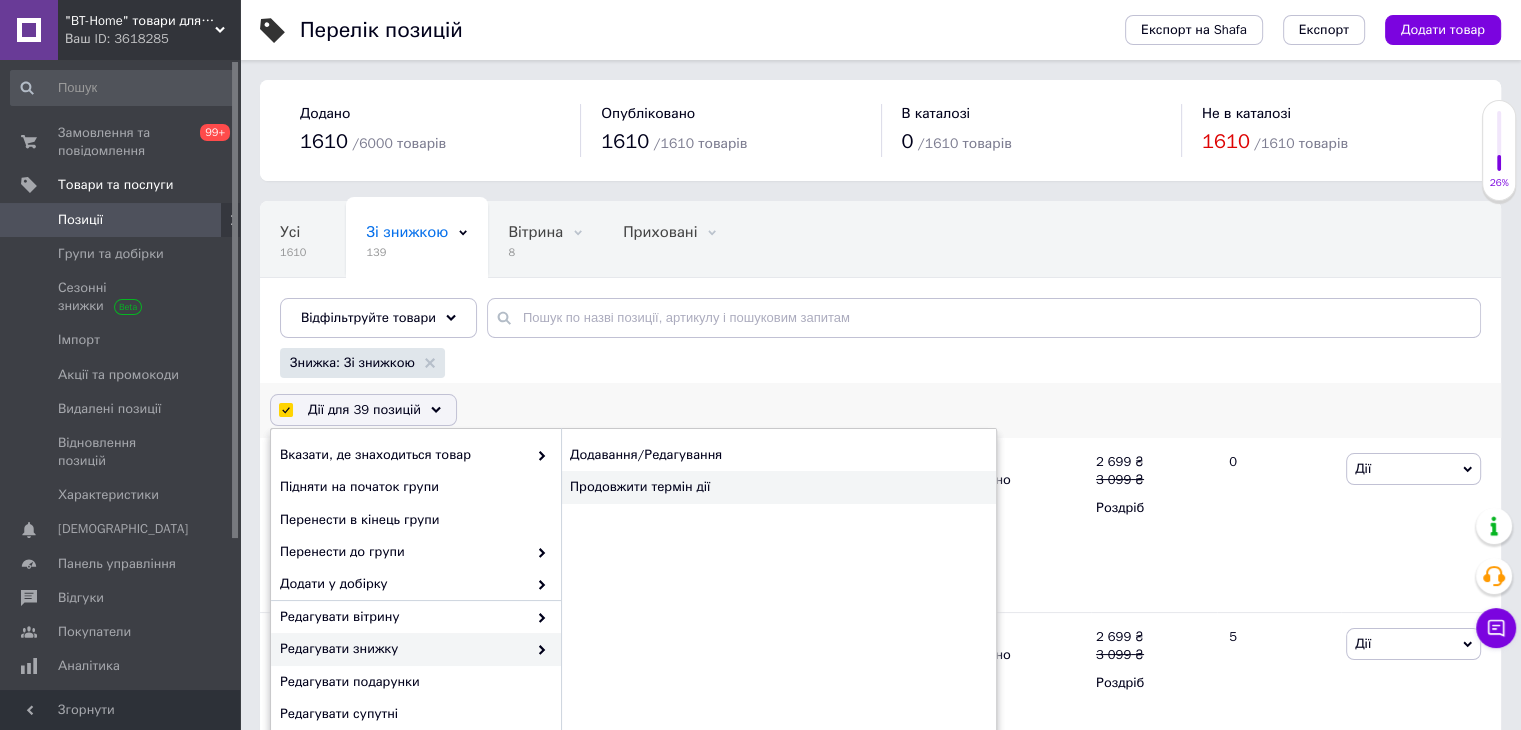 click on "Продовжити термін дії" at bounding box center (778, 487) 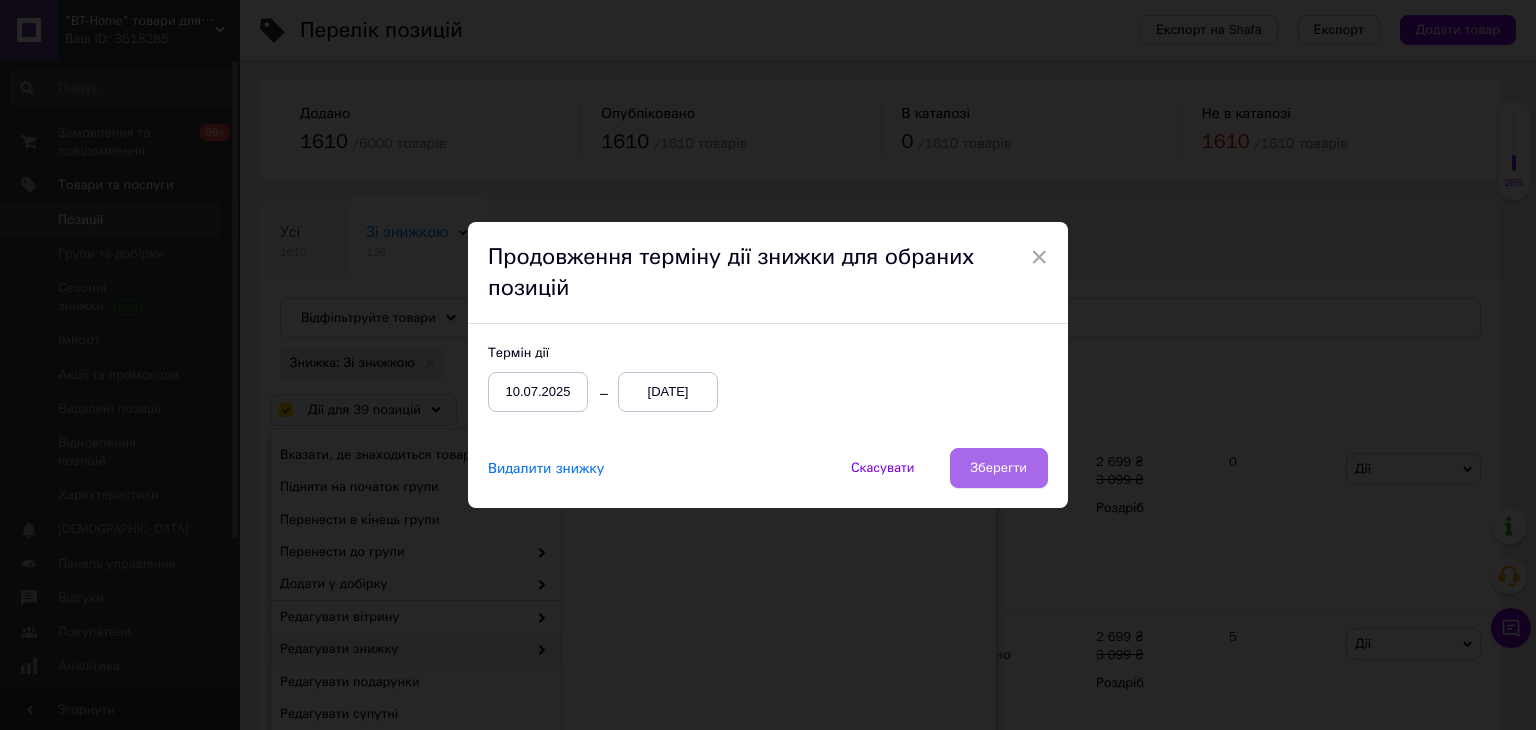 click on "Зберегти" at bounding box center [999, 468] 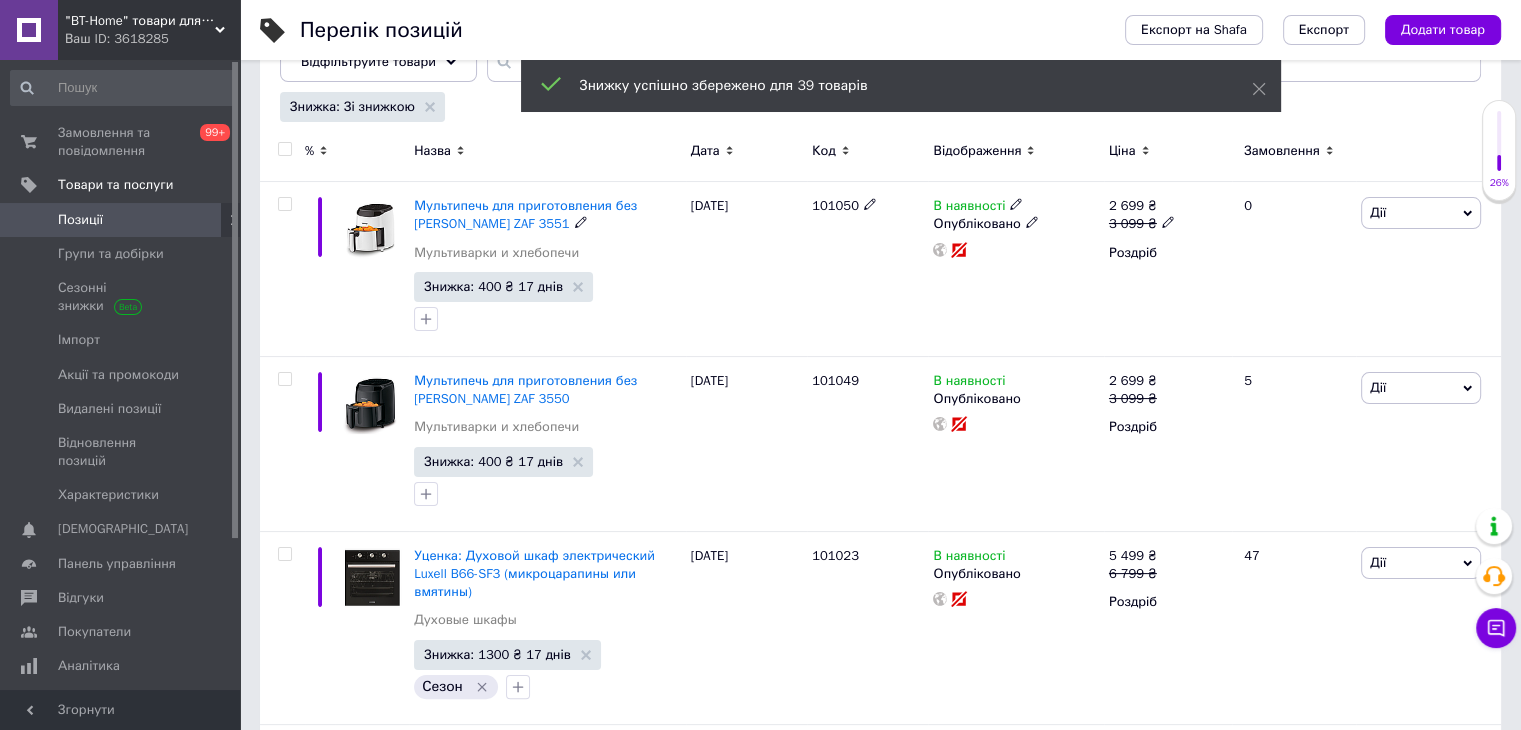 scroll, scrollTop: 600, scrollLeft: 0, axis: vertical 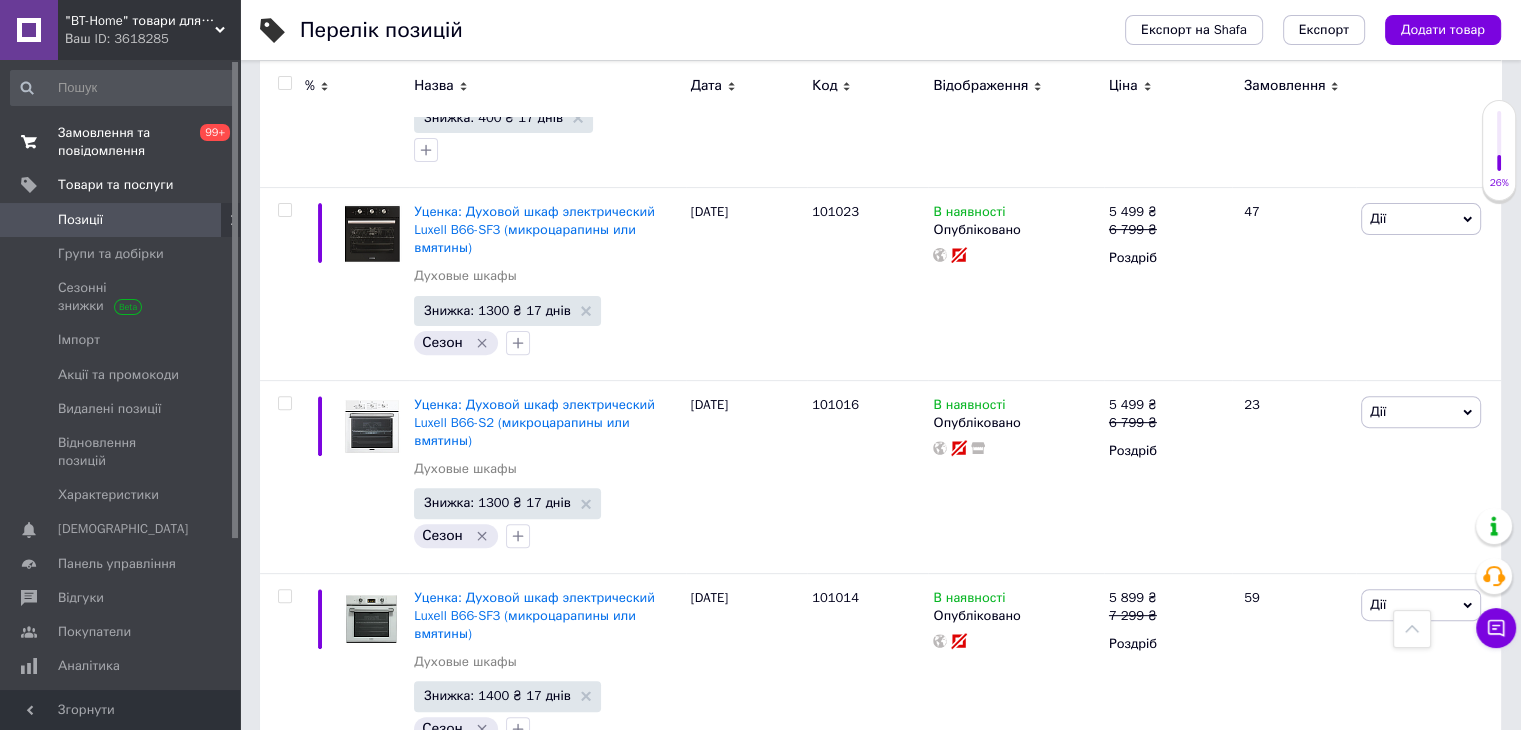 click on "Замовлення та повідомлення" at bounding box center (121, 142) 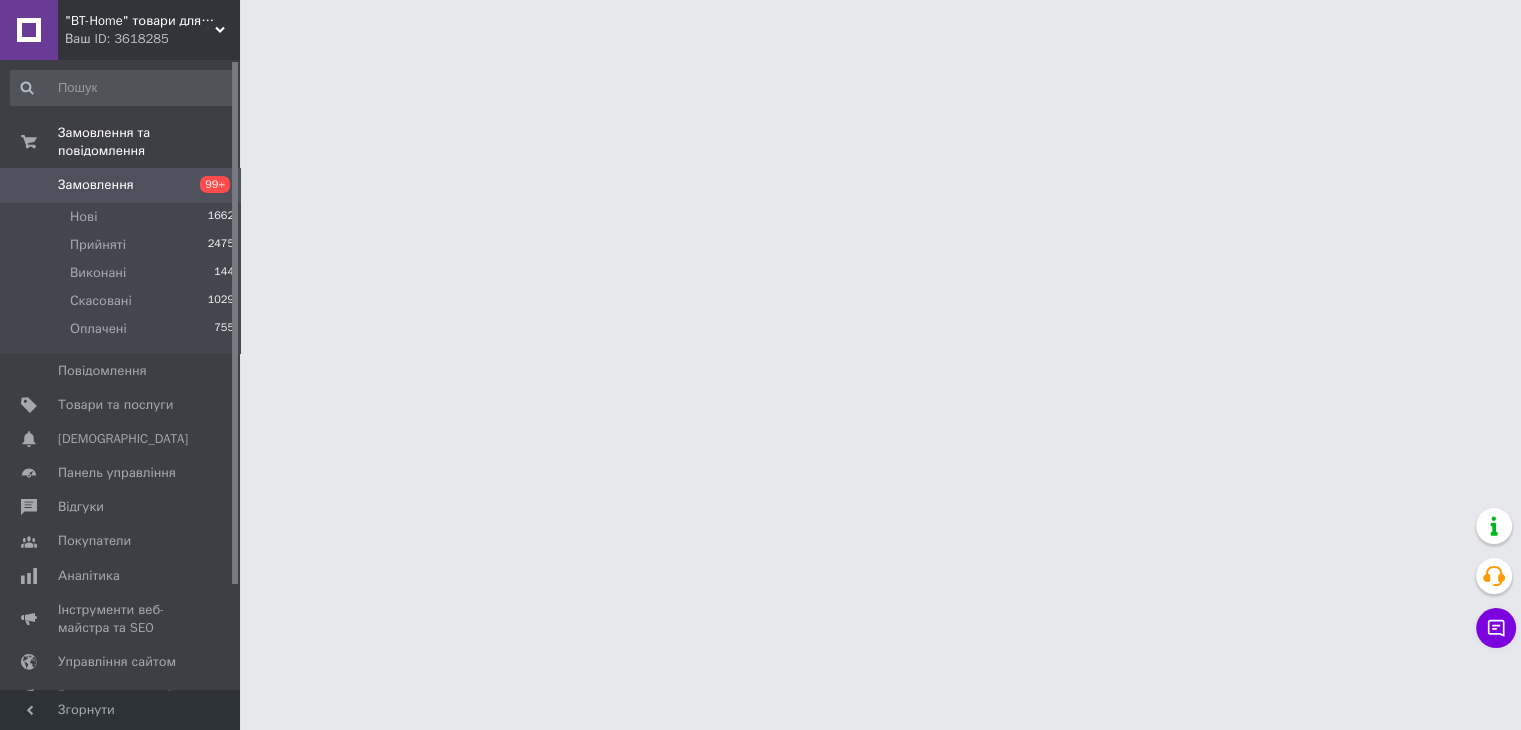 scroll, scrollTop: 0, scrollLeft: 0, axis: both 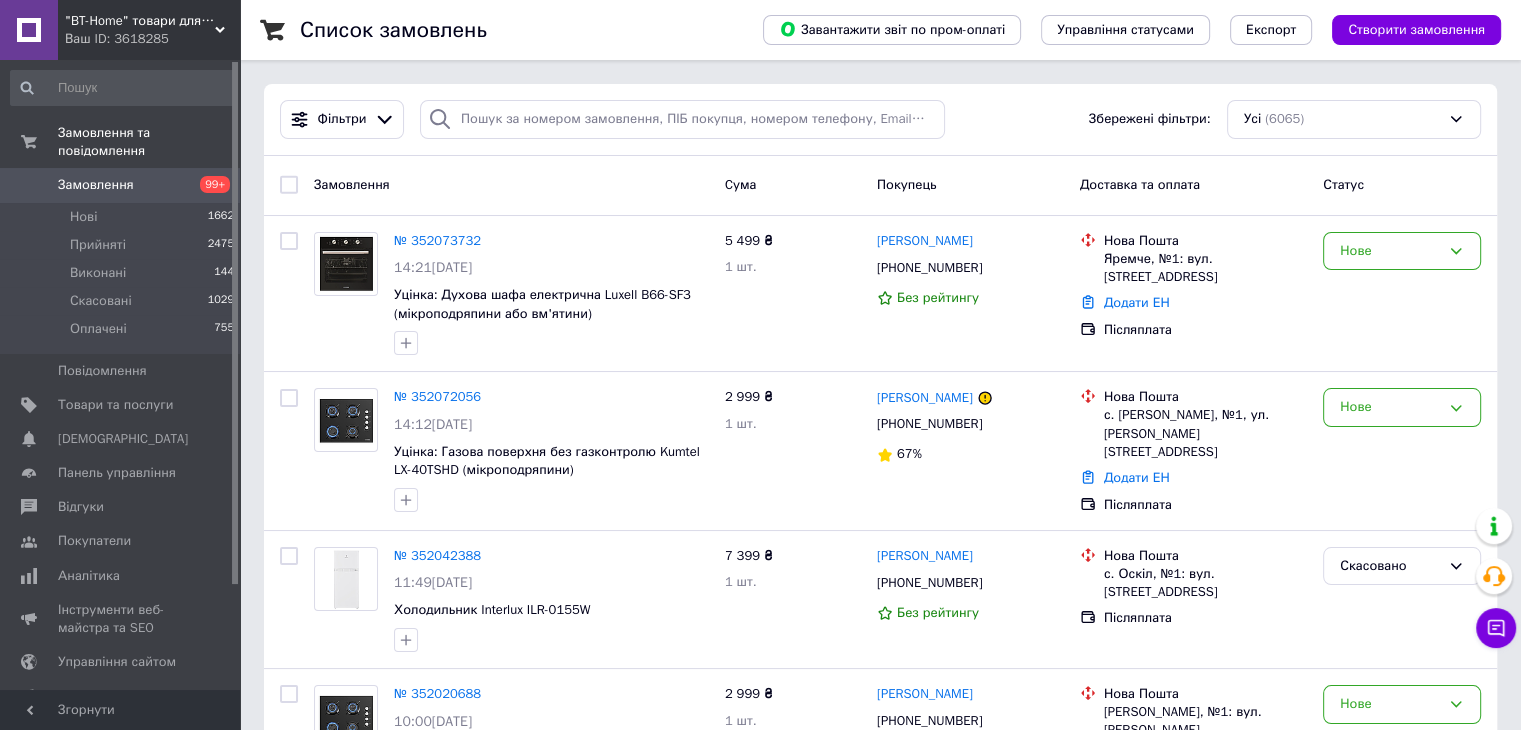 click on "99+" at bounding box center [212, 185] 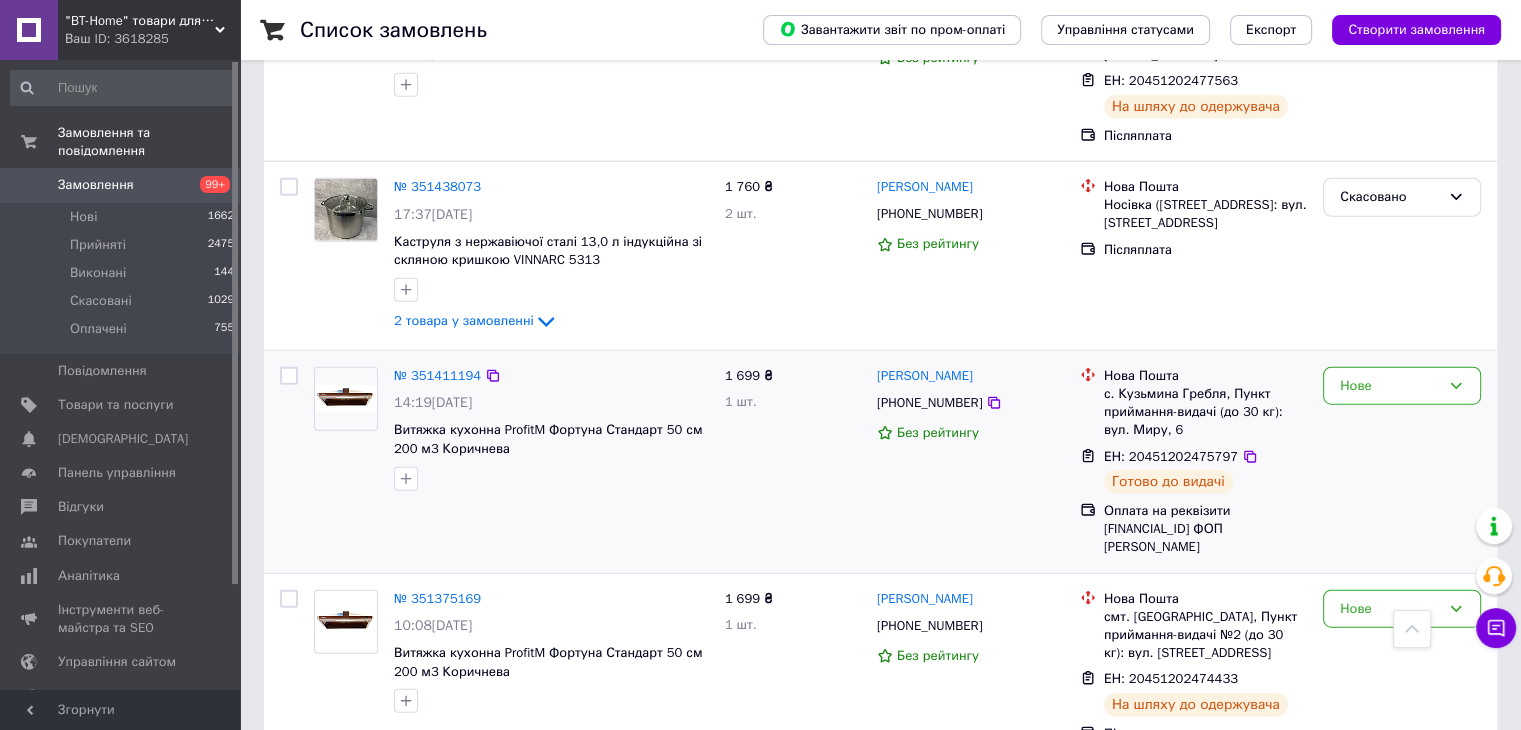 scroll, scrollTop: 4800, scrollLeft: 0, axis: vertical 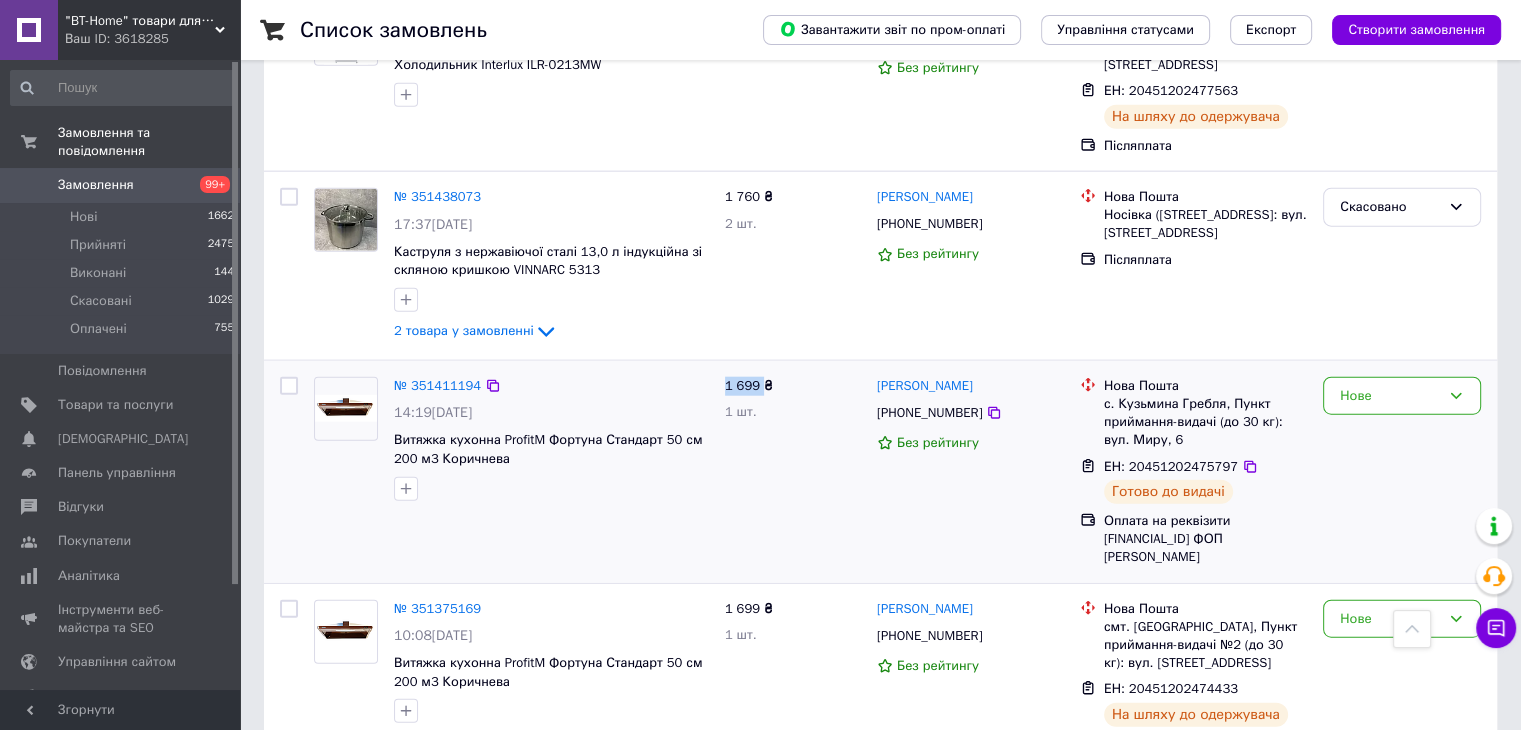 drag, startPoint x: 724, startPoint y: 225, endPoint x: 761, endPoint y: 233, distance: 37.85499 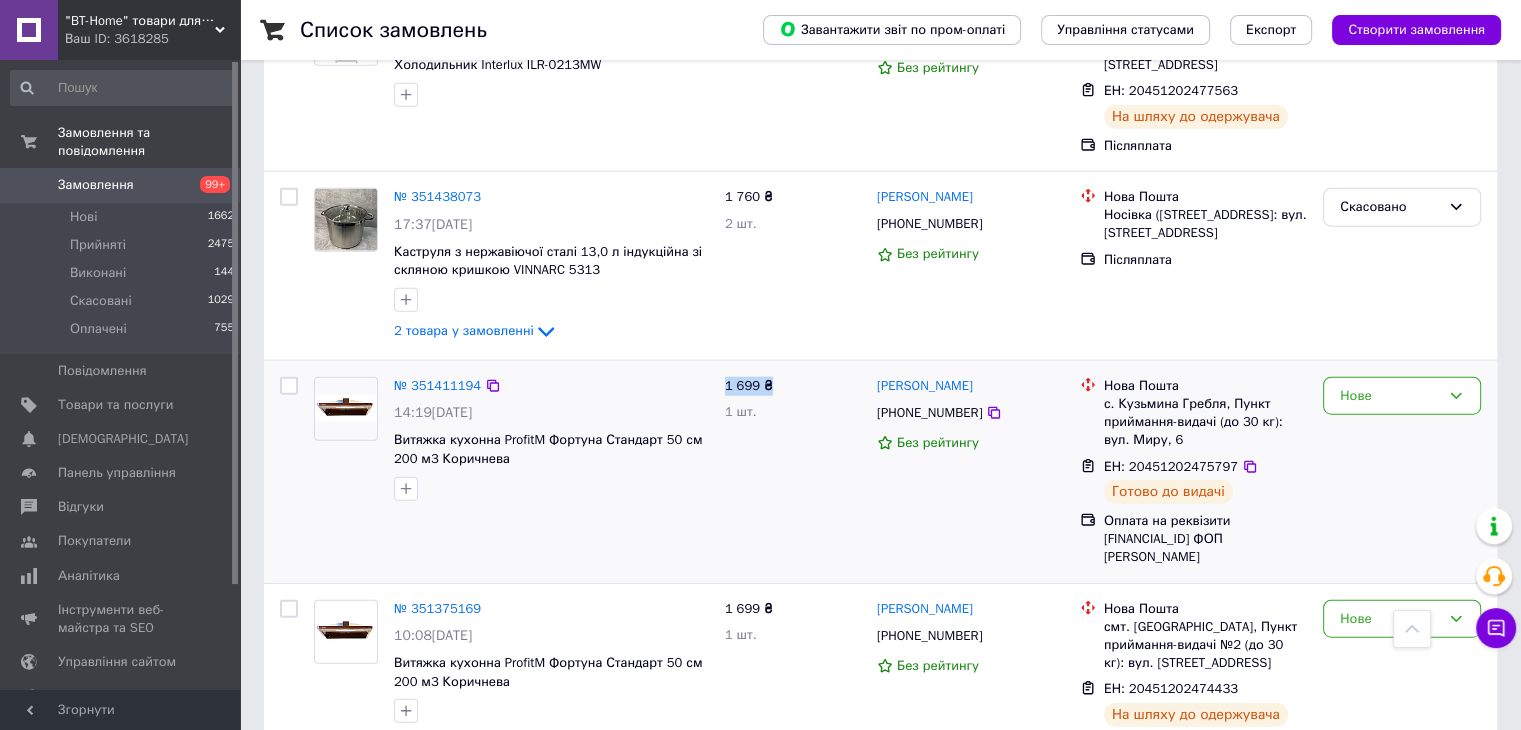 drag, startPoint x: 771, startPoint y: 233, endPoint x: 722, endPoint y: 233, distance: 49 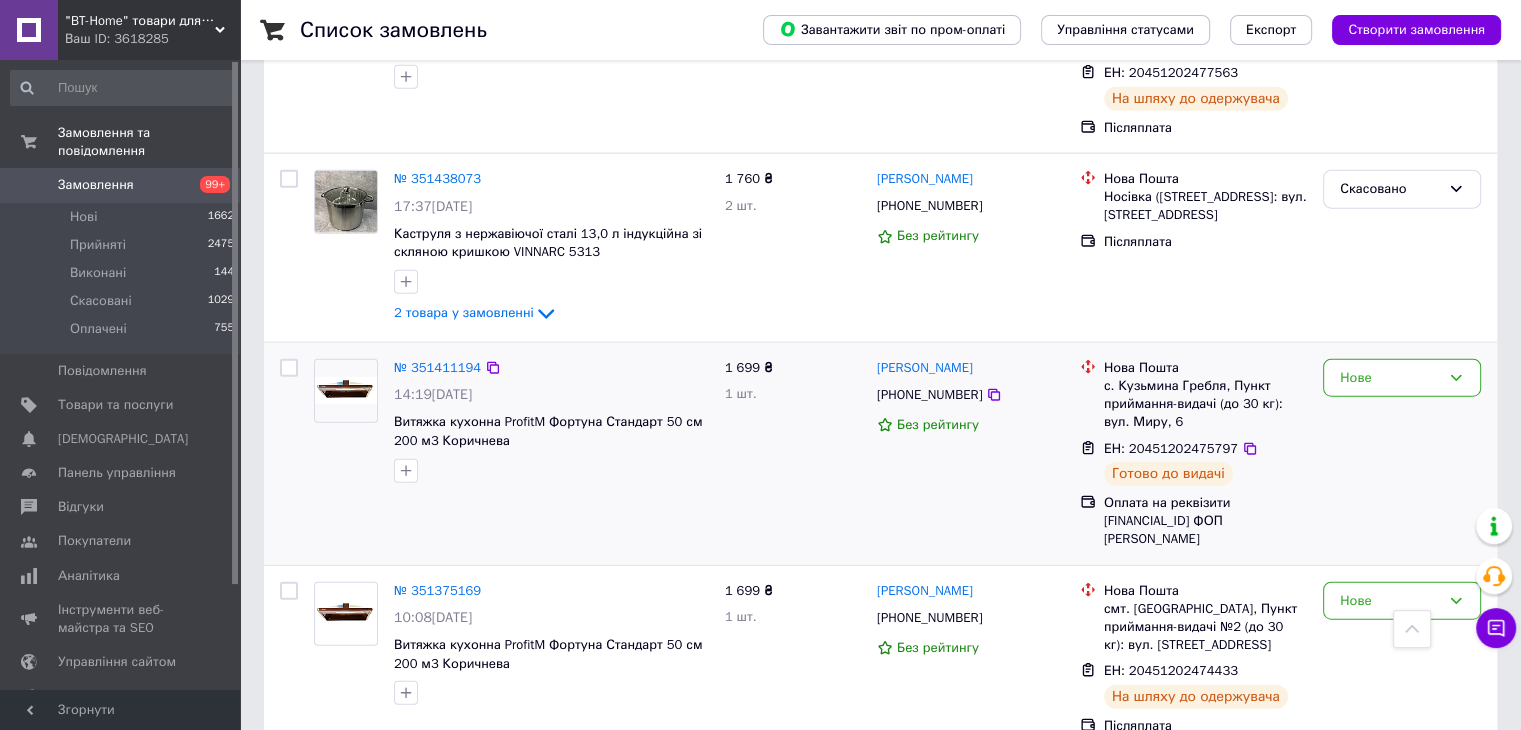 scroll, scrollTop: 4800, scrollLeft: 0, axis: vertical 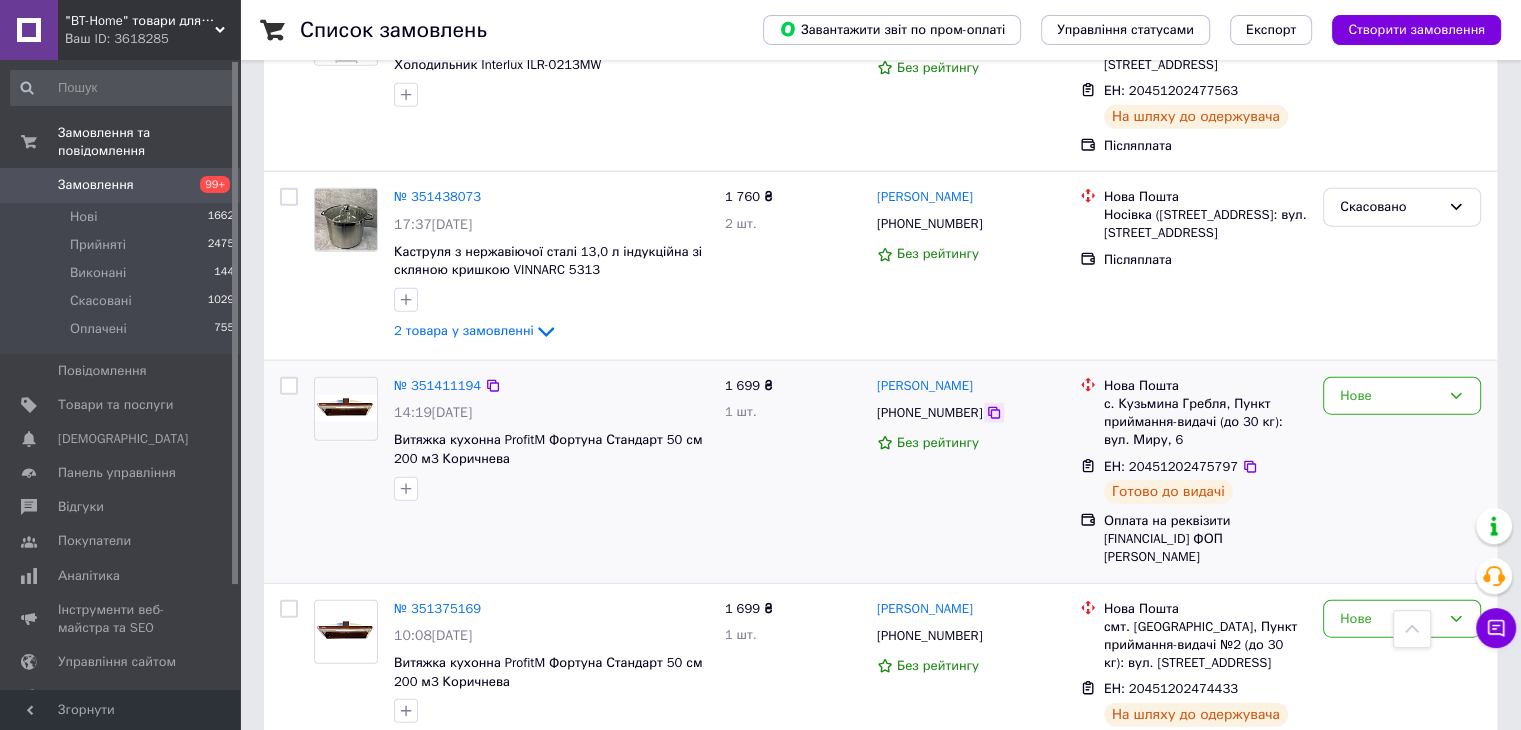 click 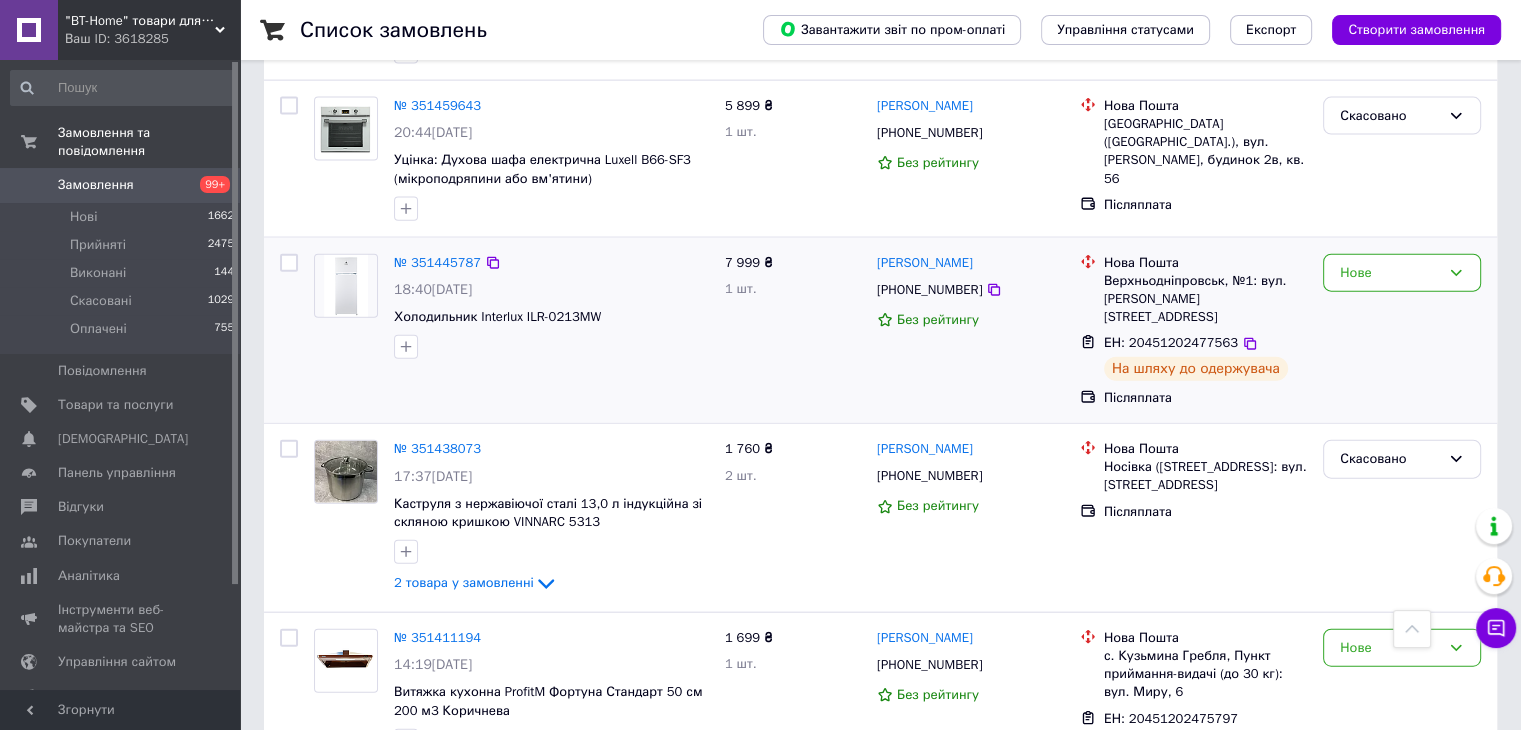 scroll, scrollTop: 4500, scrollLeft: 0, axis: vertical 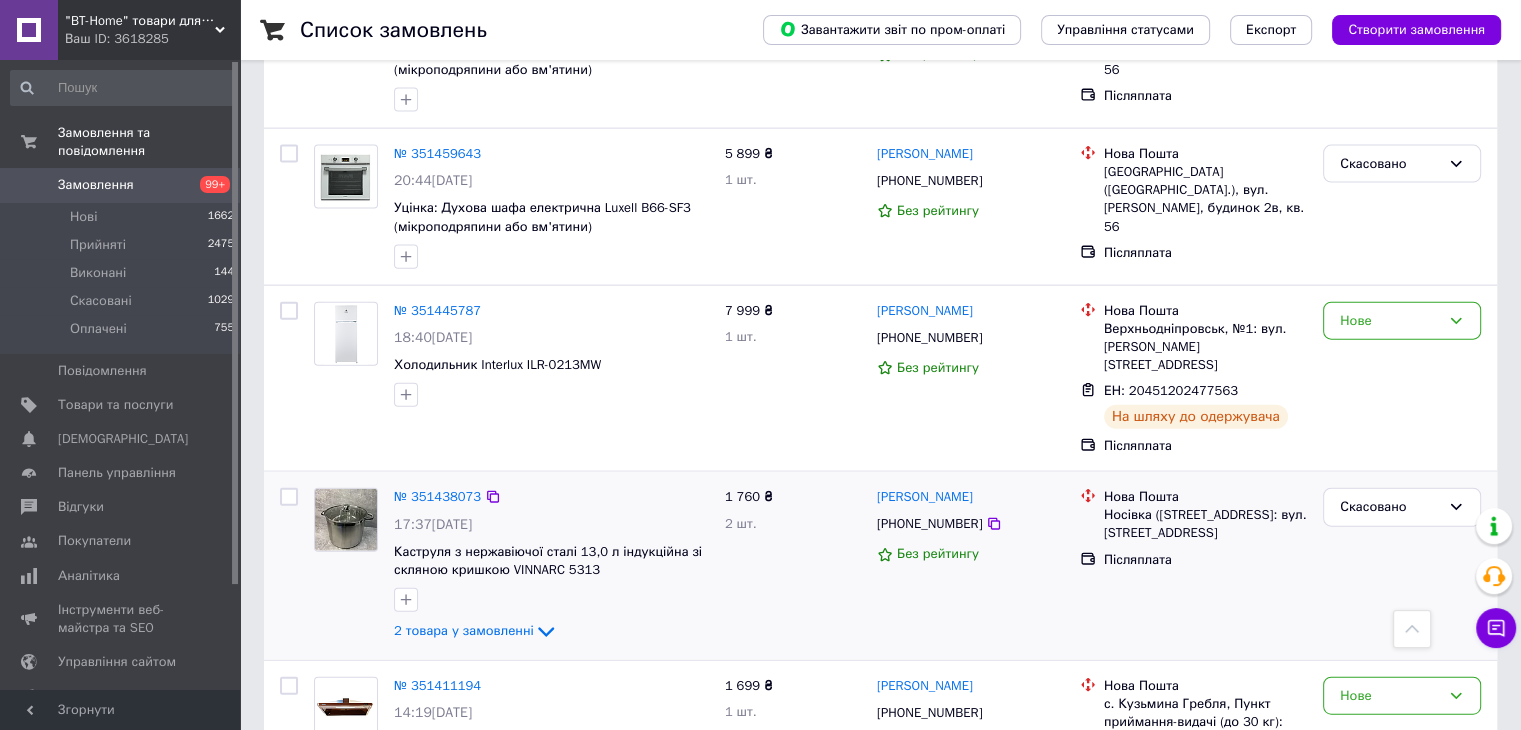 click on "№ 351438073 17:37, 06.07.2025 Каструля з нержавіючої сталі 13,0 л індукційна зі скляною кришкою VINNARC 5313 2 товара у замовленні" at bounding box center (551, 566) 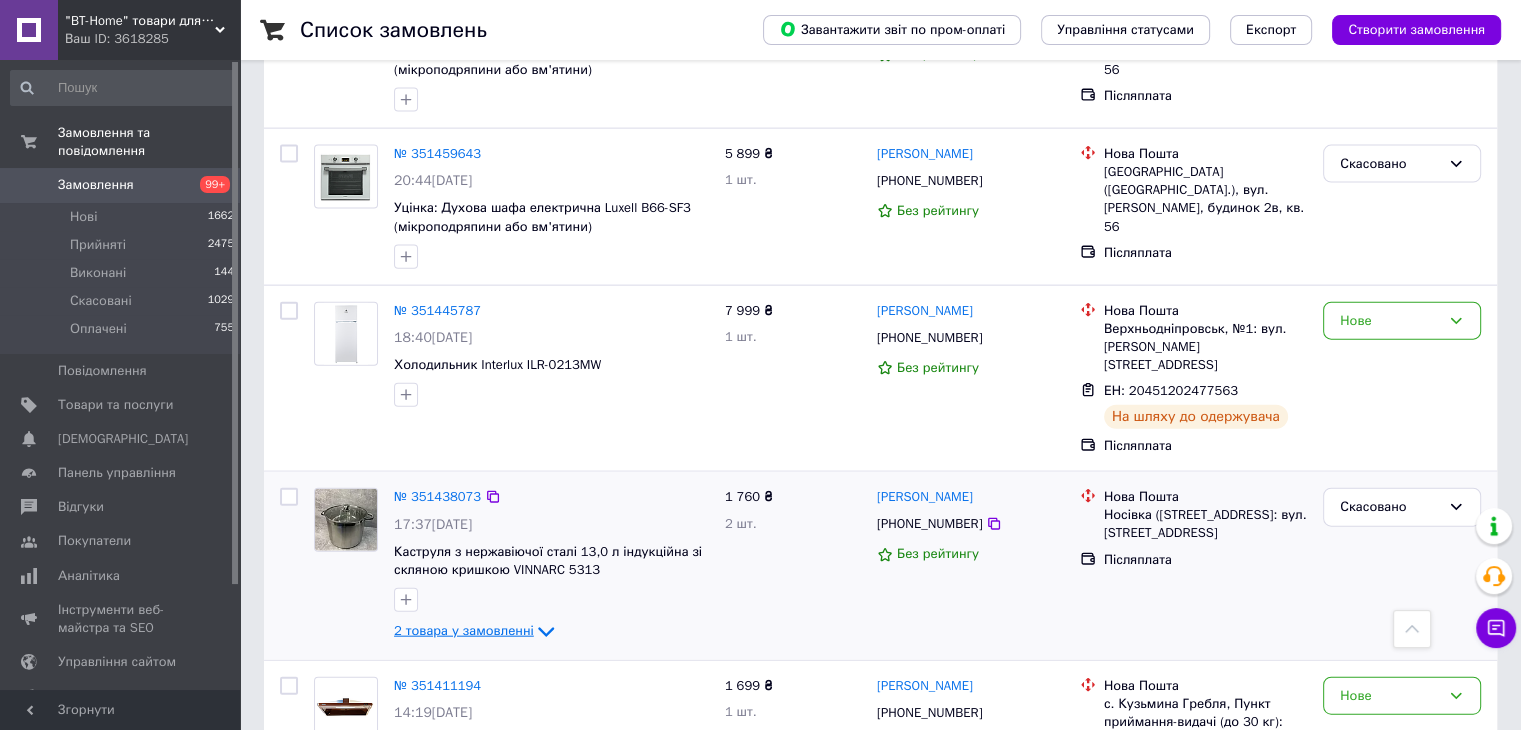 click on "2 товара у замовленні" at bounding box center [464, 630] 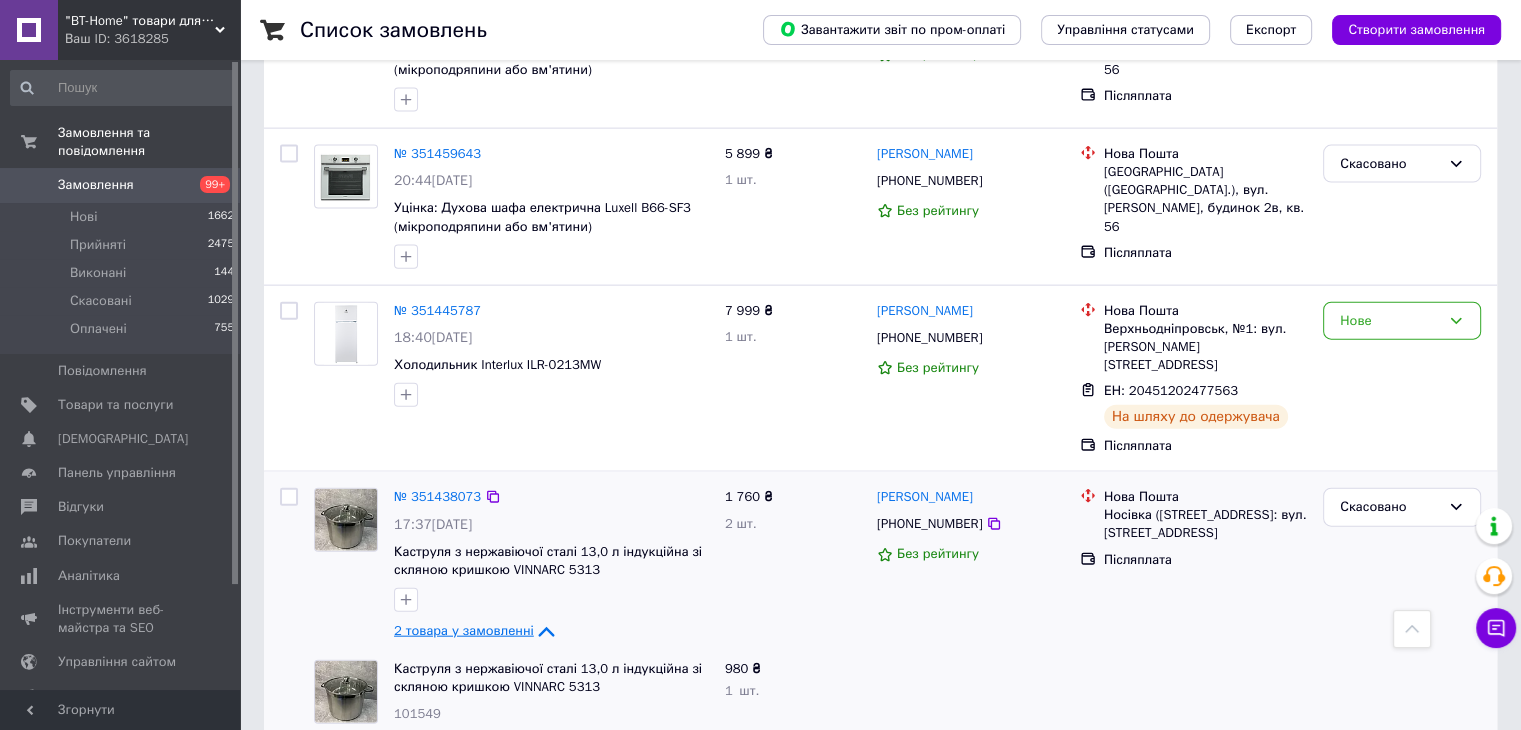 click on "2 товара у замовленні" at bounding box center [464, 630] 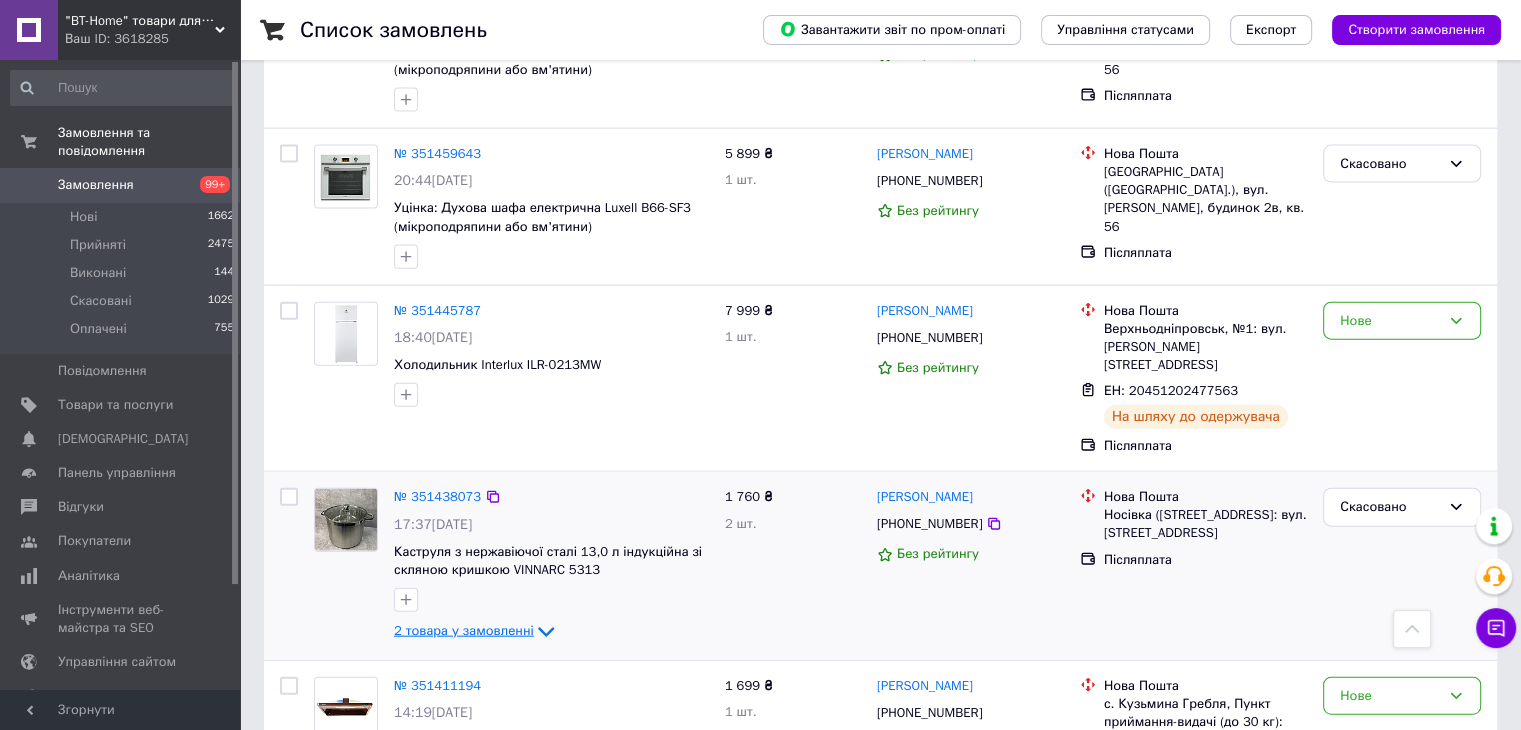 scroll, scrollTop: 4200, scrollLeft: 0, axis: vertical 